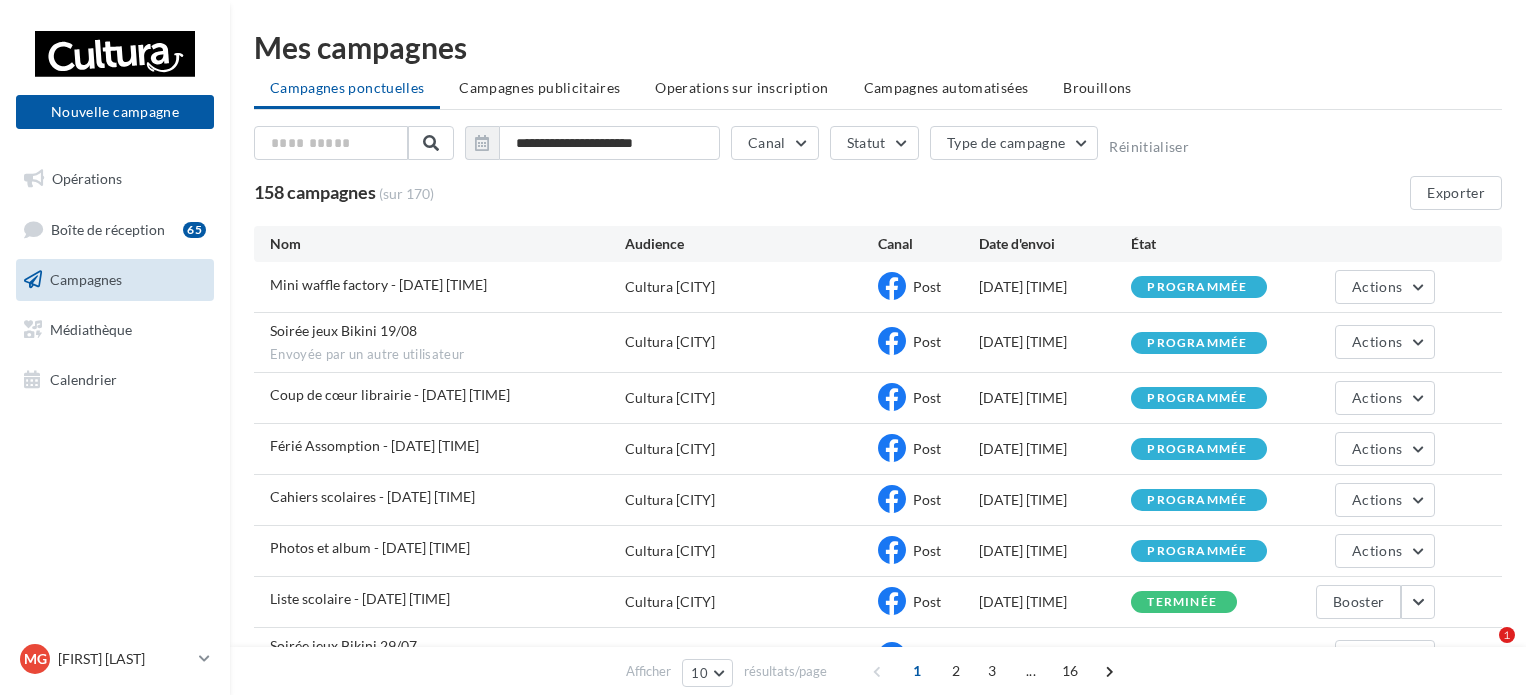 click on "**********" at bounding box center [878, 438] 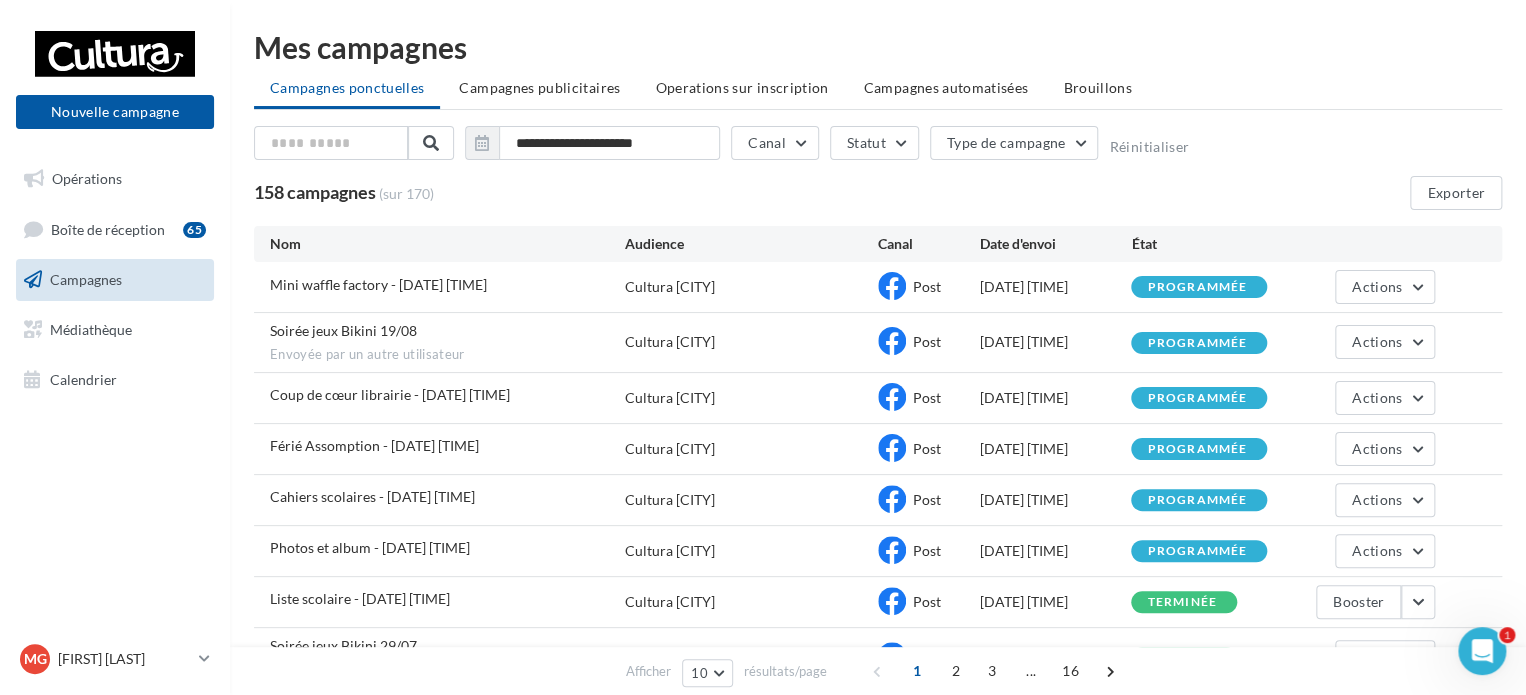 scroll, scrollTop: 0, scrollLeft: 0, axis: both 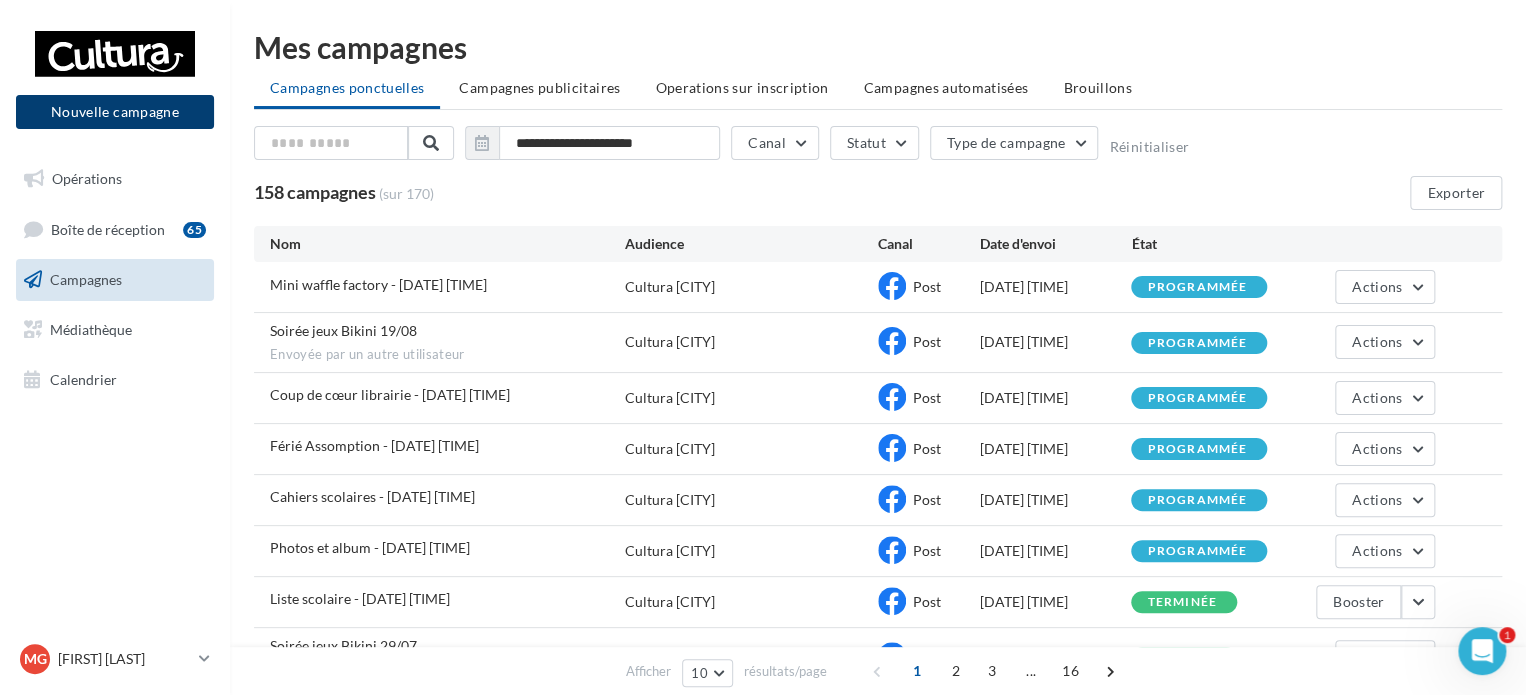 click on "Nouvelle campagne" at bounding box center [115, 112] 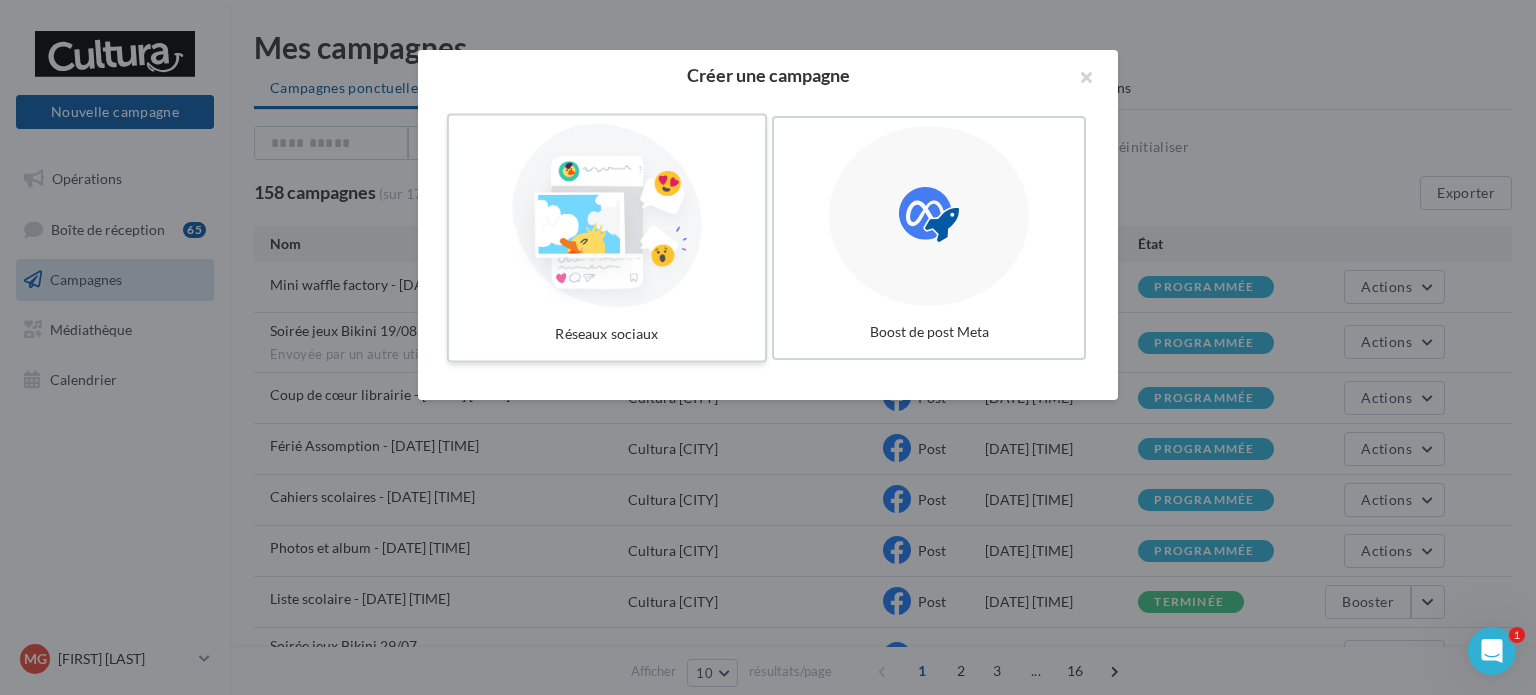 click at bounding box center (607, 216) 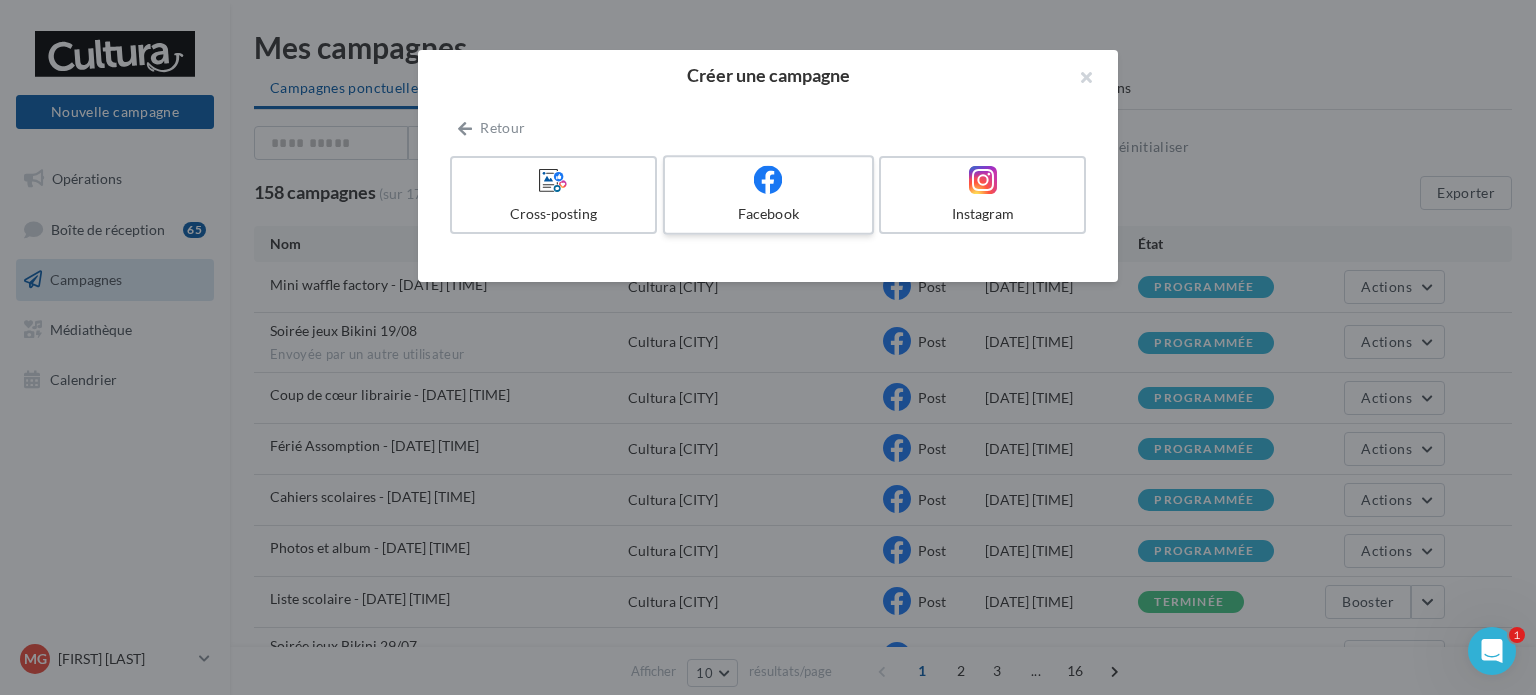 click on "Facebook" at bounding box center [768, 195] 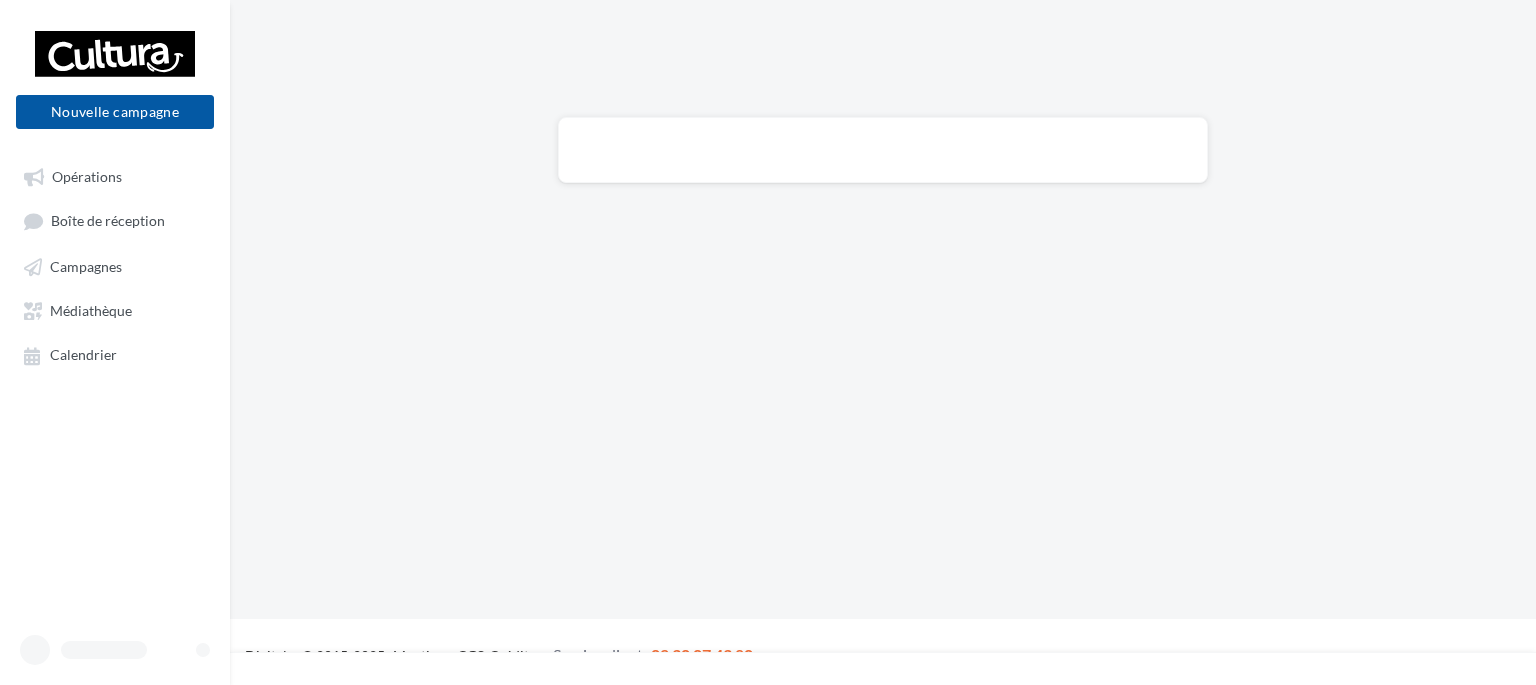 scroll, scrollTop: 0, scrollLeft: 0, axis: both 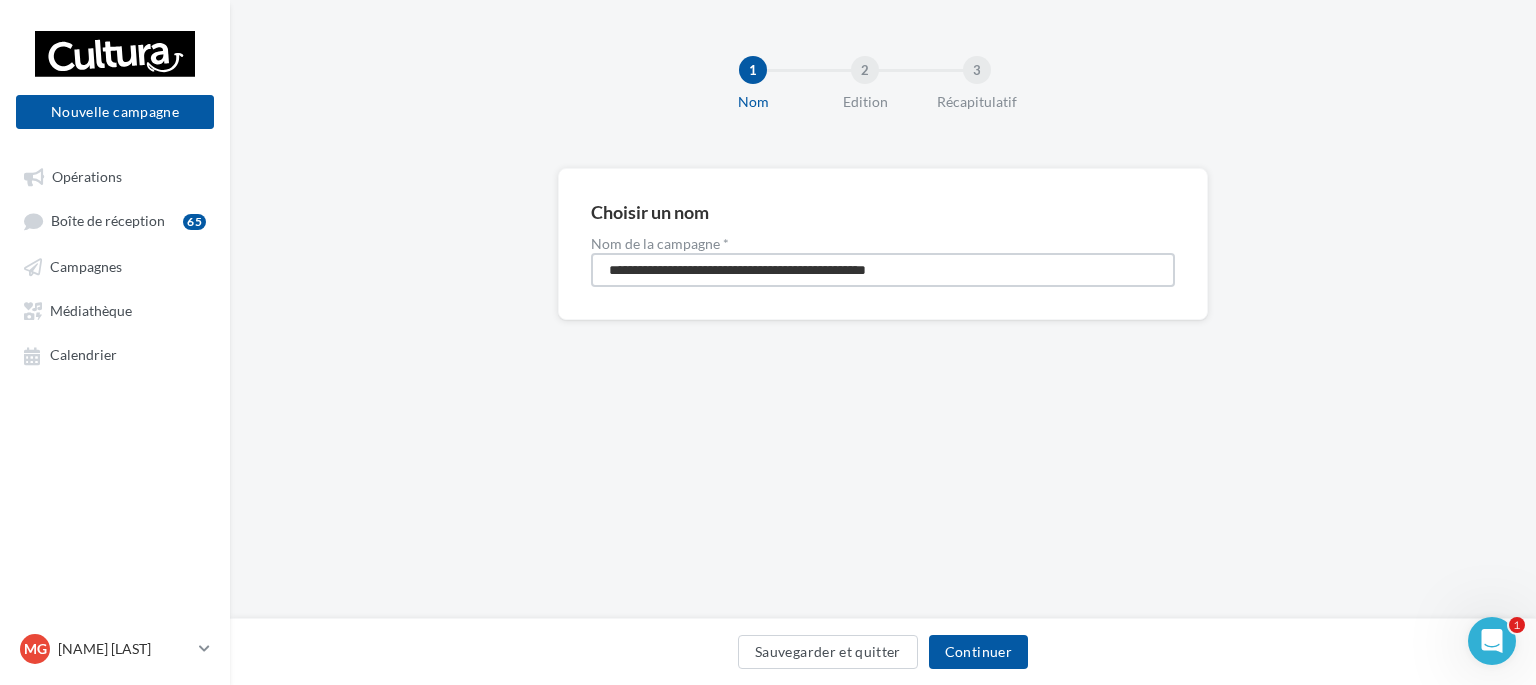 drag, startPoint x: 825, startPoint y: 270, endPoint x: 599, endPoint y: 279, distance: 226.17914 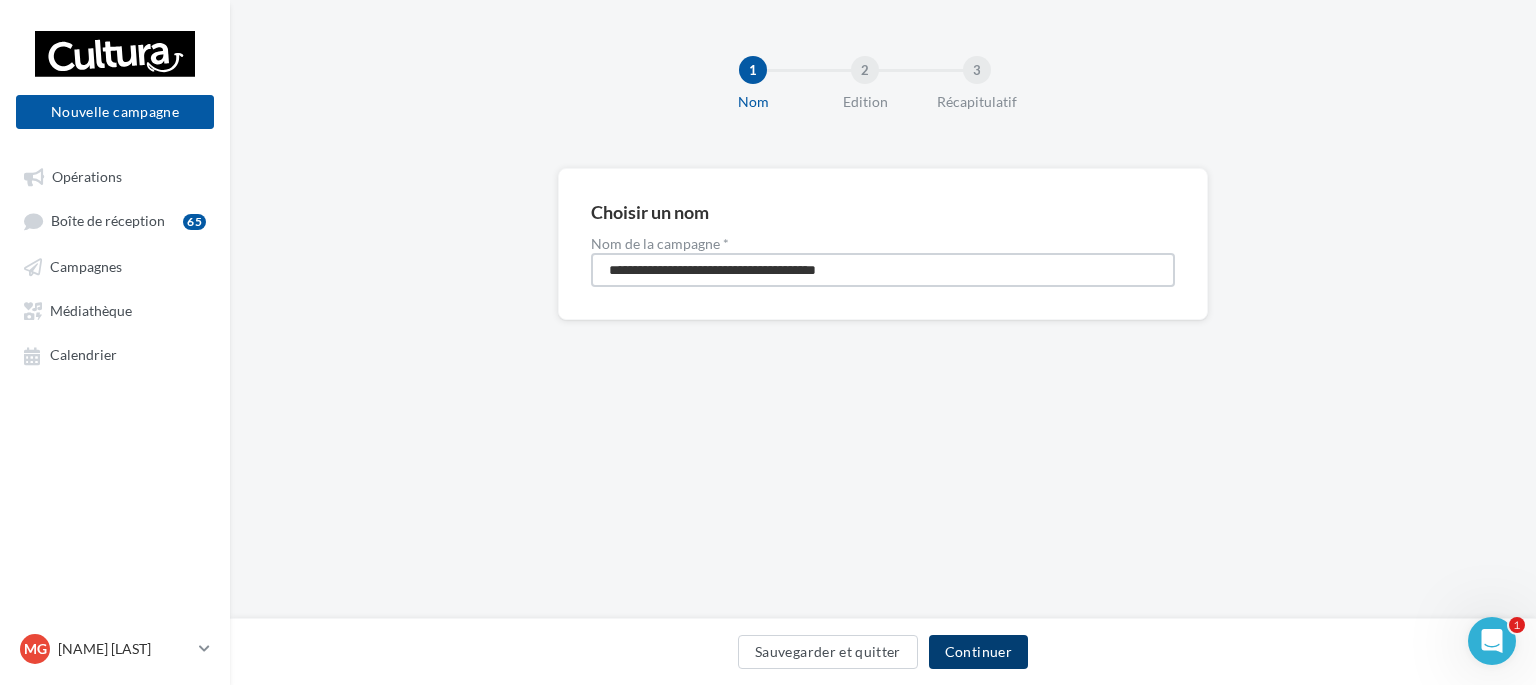 type on "**********" 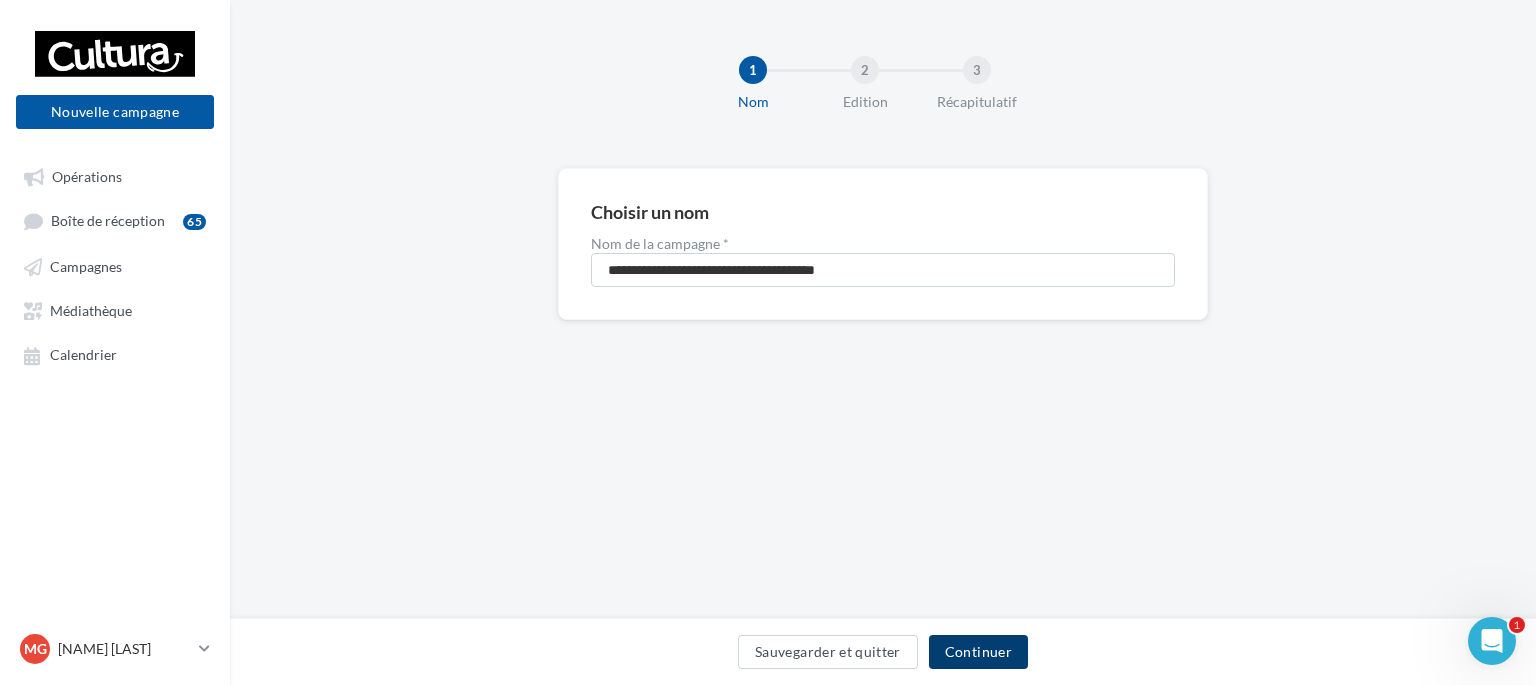 click on "Continuer" at bounding box center [978, 652] 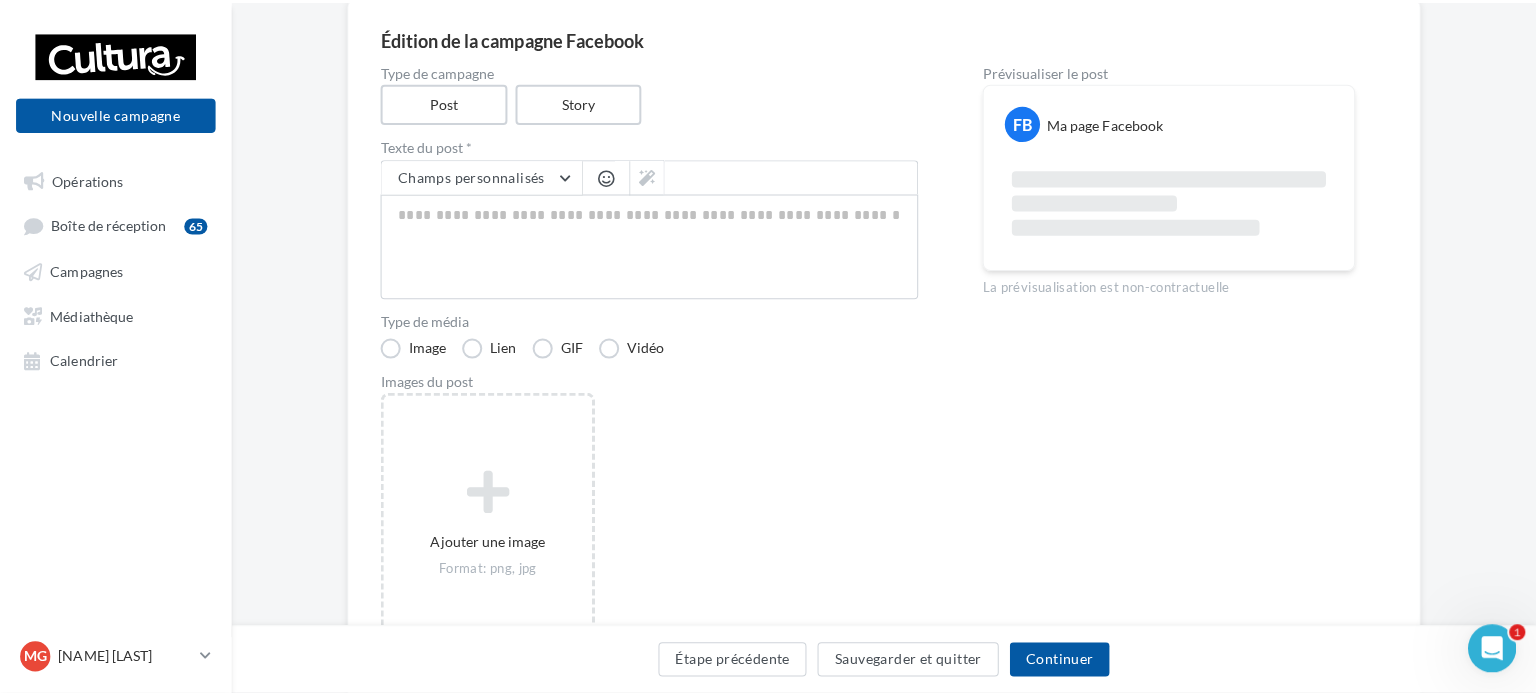 scroll, scrollTop: 188, scrollLeft: 0, axis: vertical 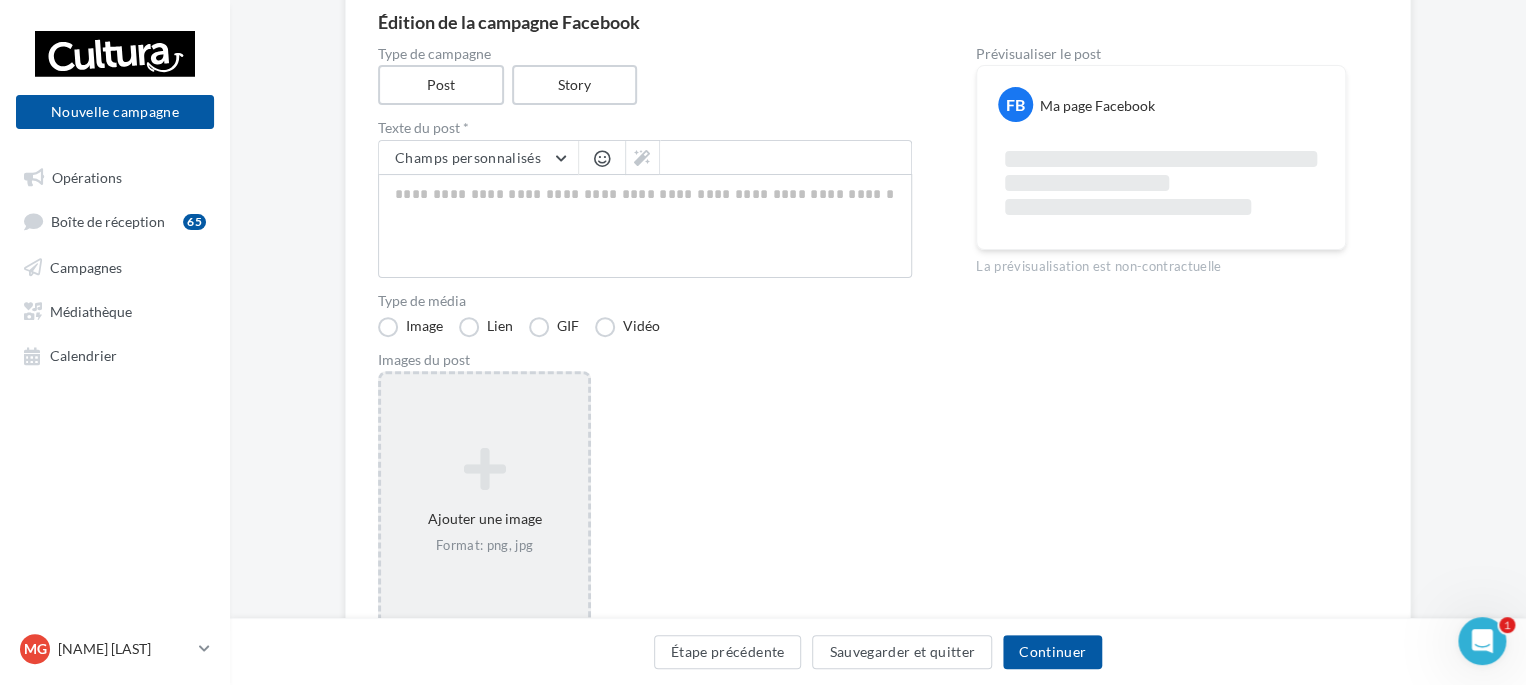click at bounding box center (484, 469) 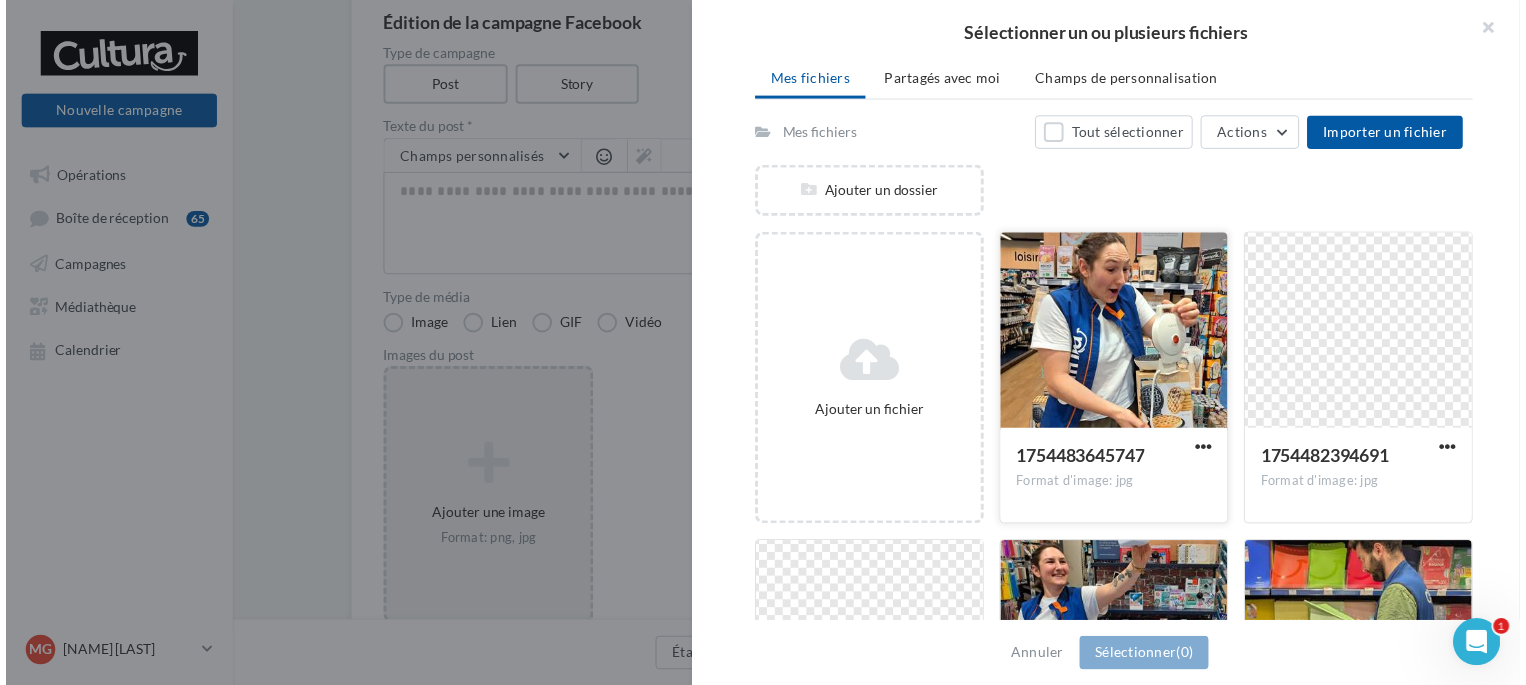 scroll, scrollTop: 126, scrollLeft: 0, axis: vertical 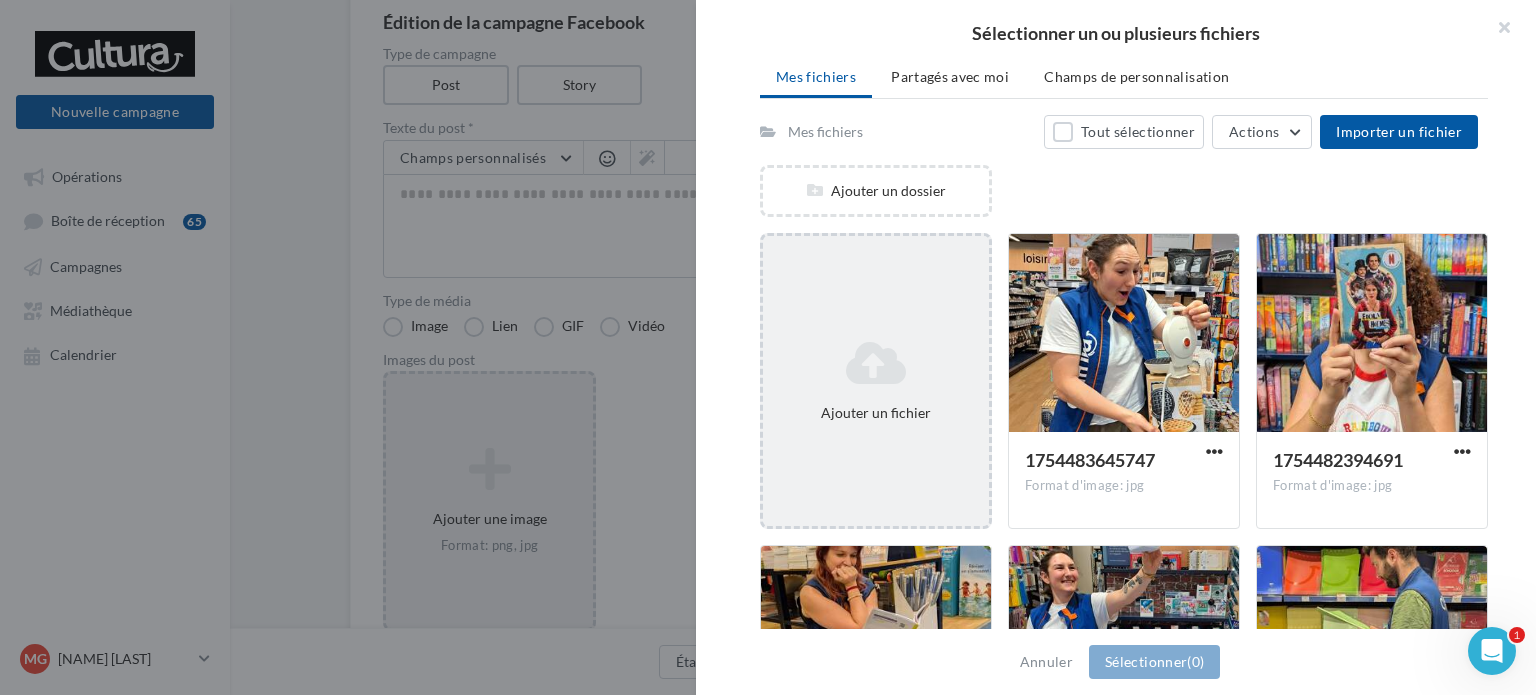 click on "Ajouter un fichier" at bounding box center (876, 413) 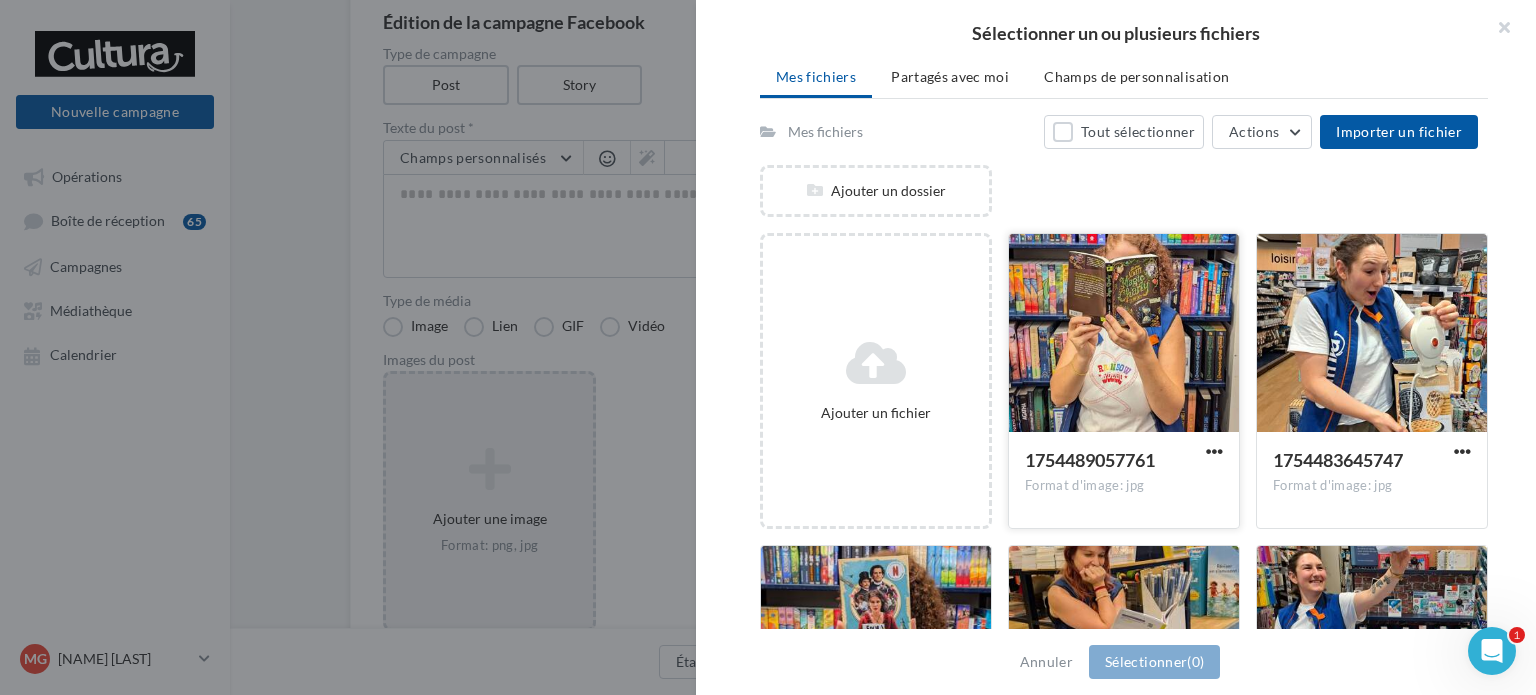 click at bounding box center (1124, 334) 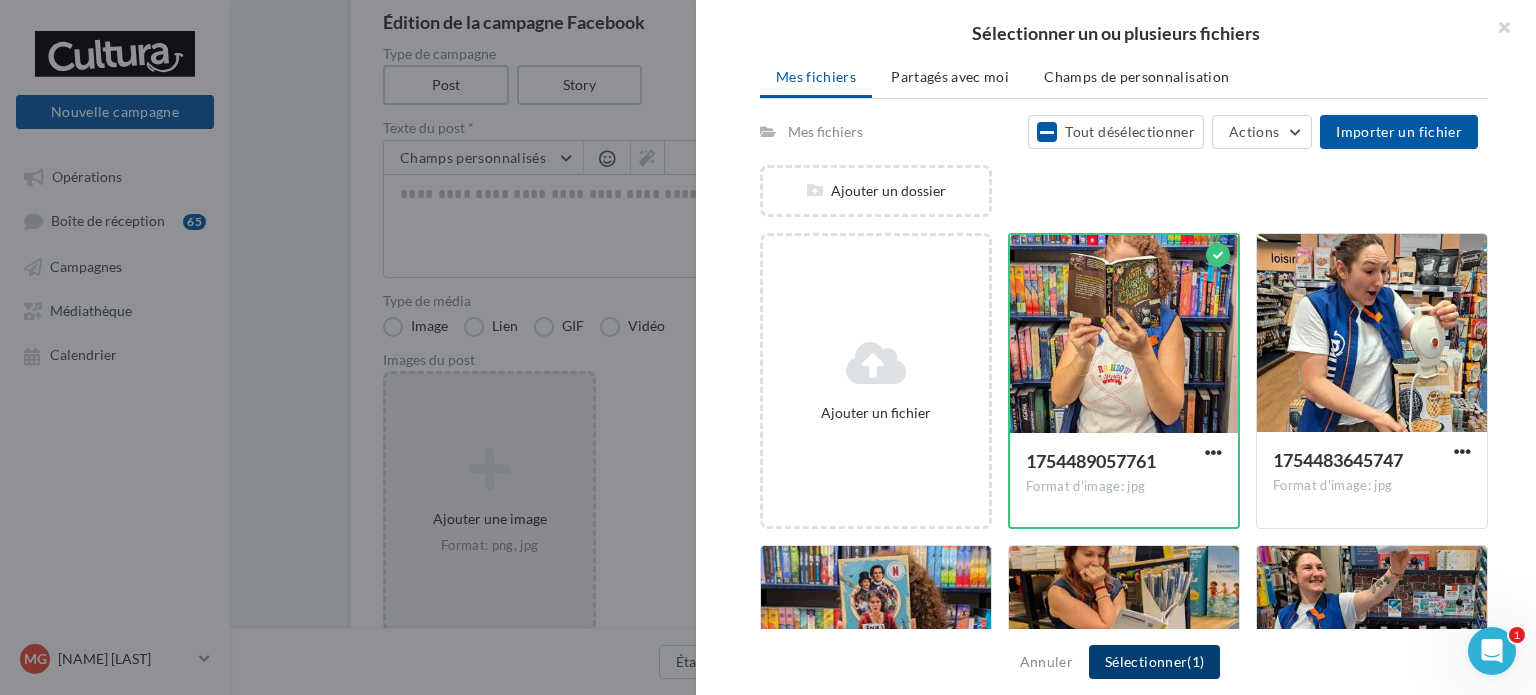 click on "Sélectionner   (1)" at bounding box center [1154, 662] 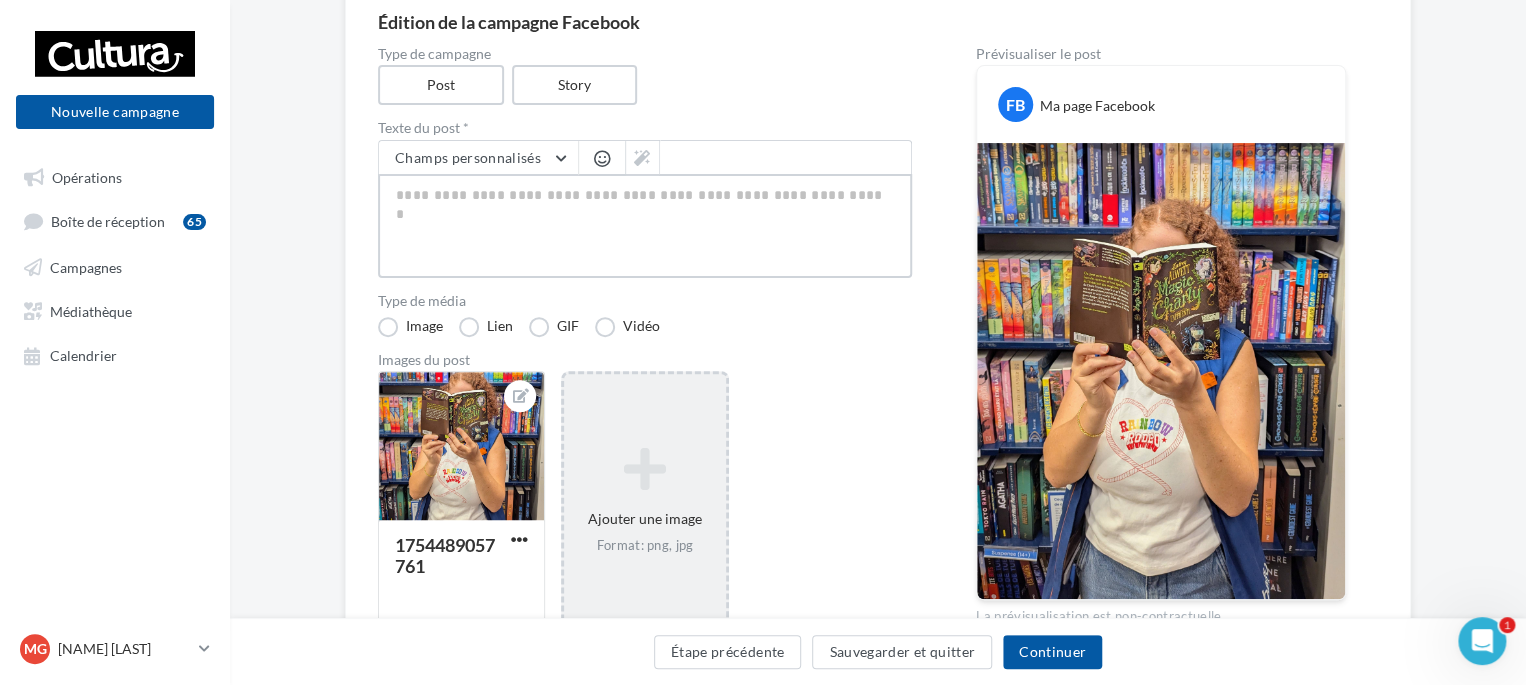 click at bounding box center [645, 226] 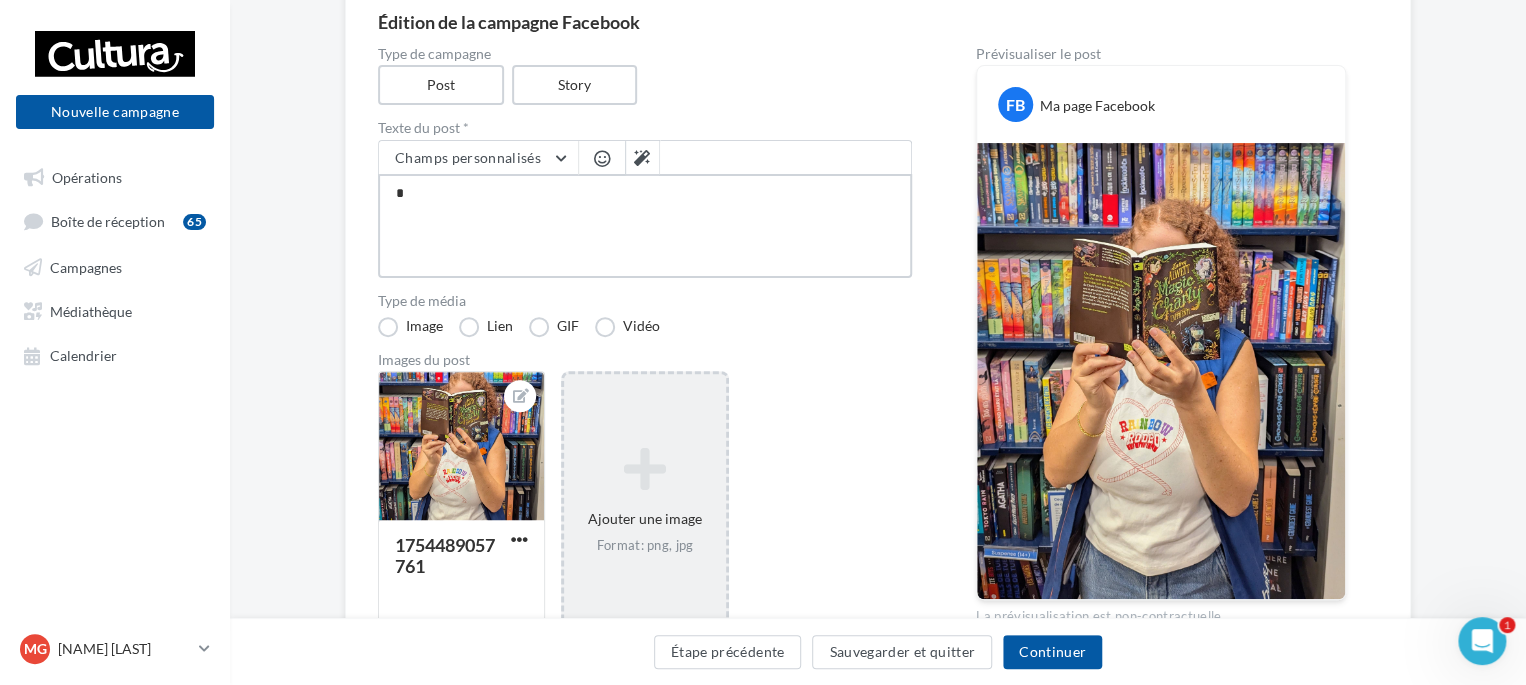 type on "**" 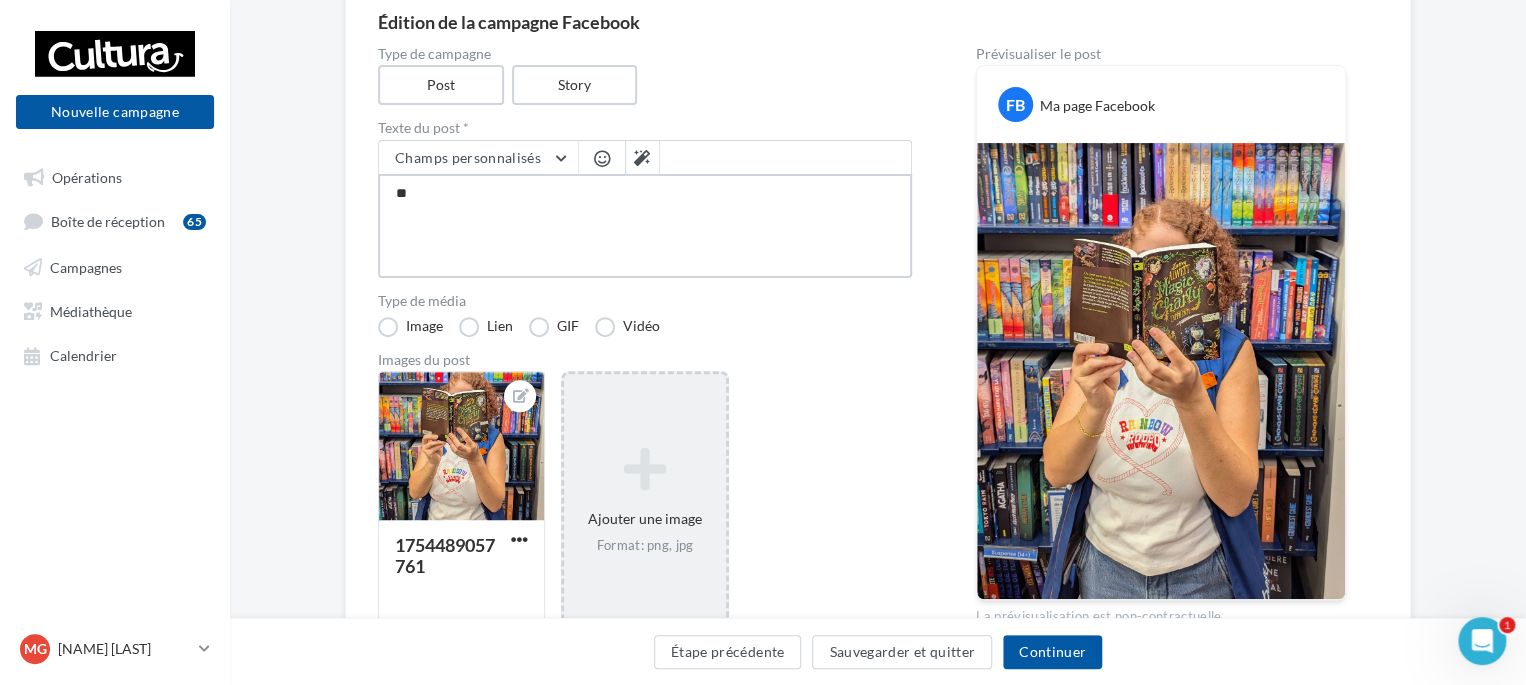 type on "***" 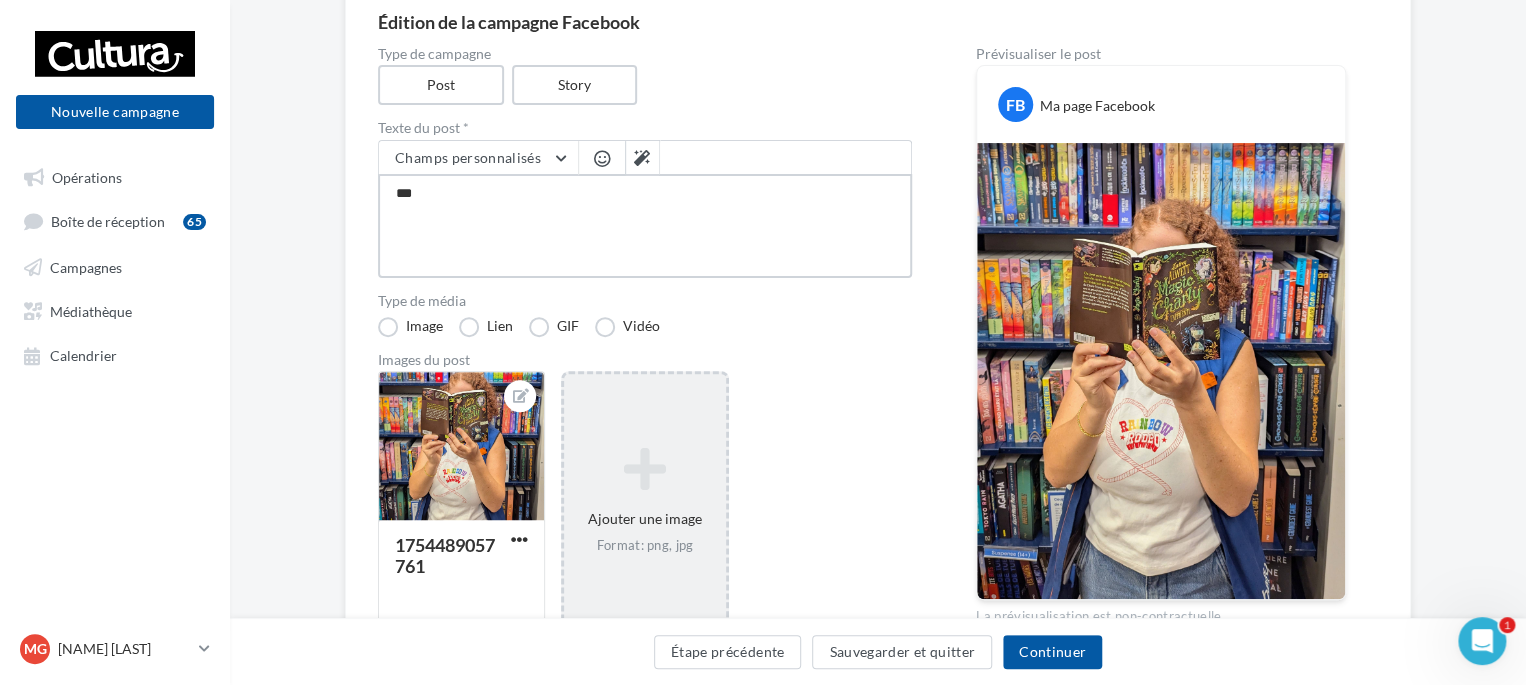 type on "****" 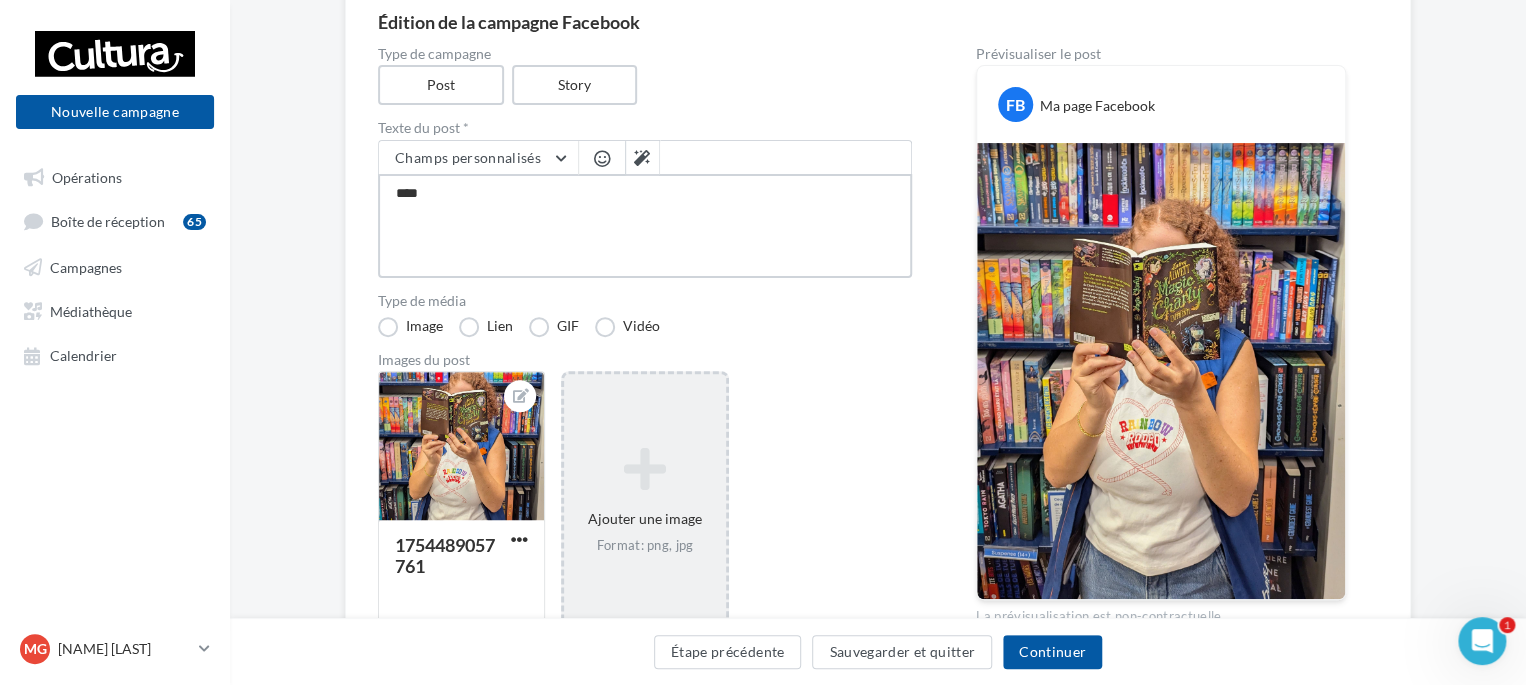 type on "****" 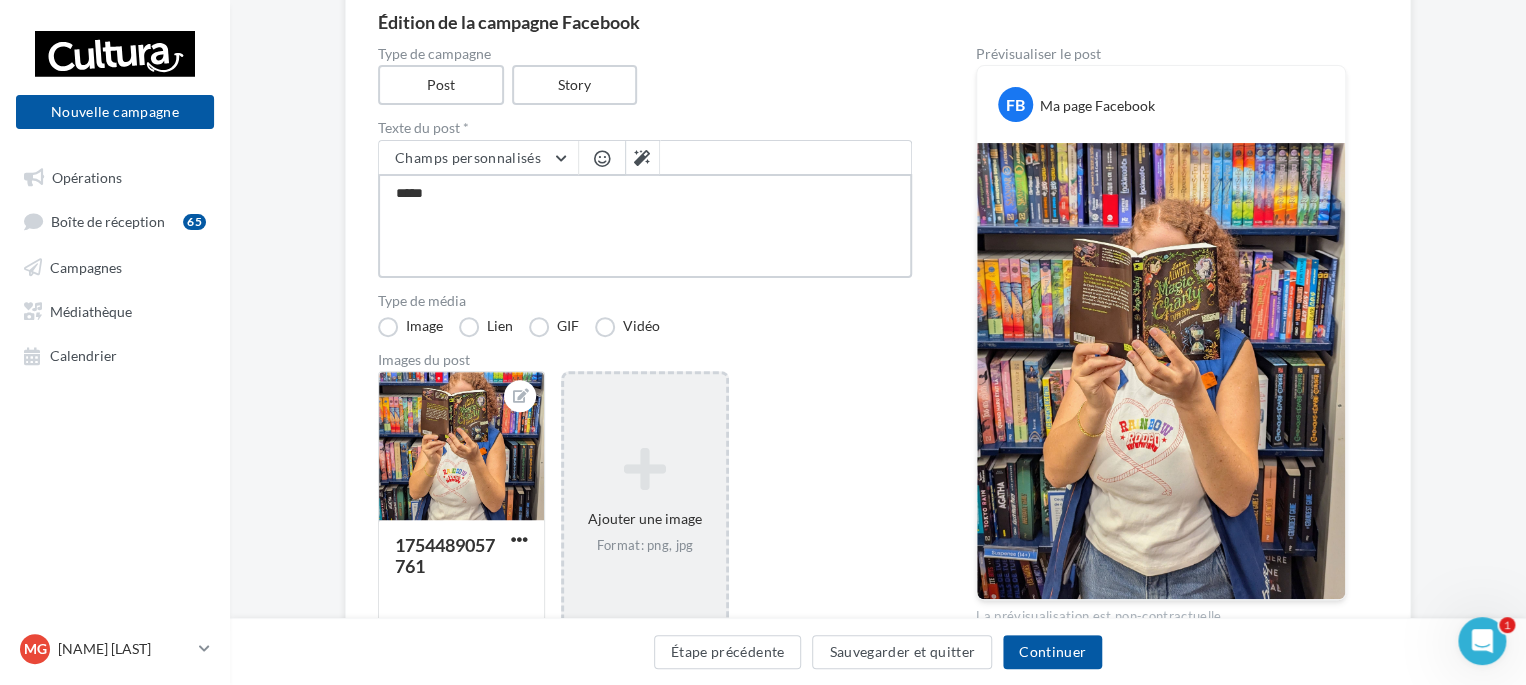 type on "******" 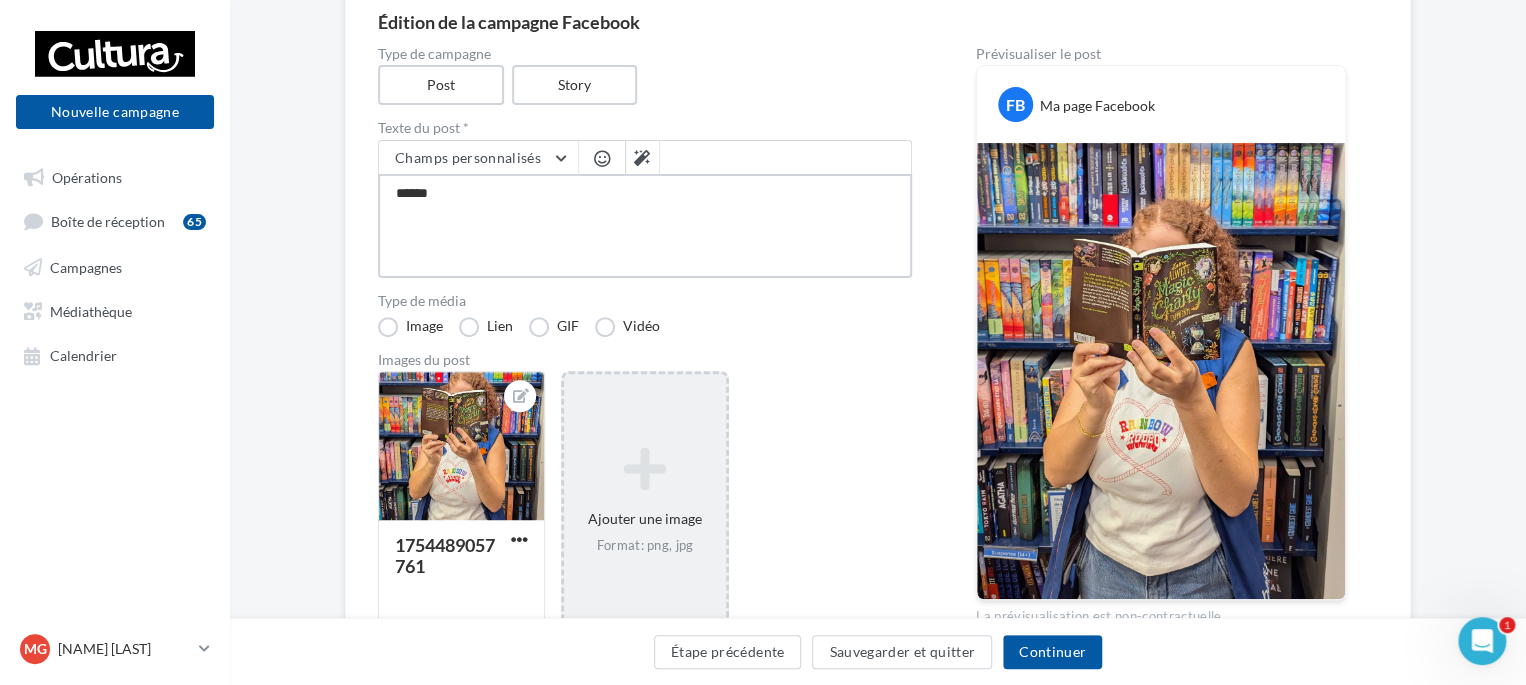 type on "*******" 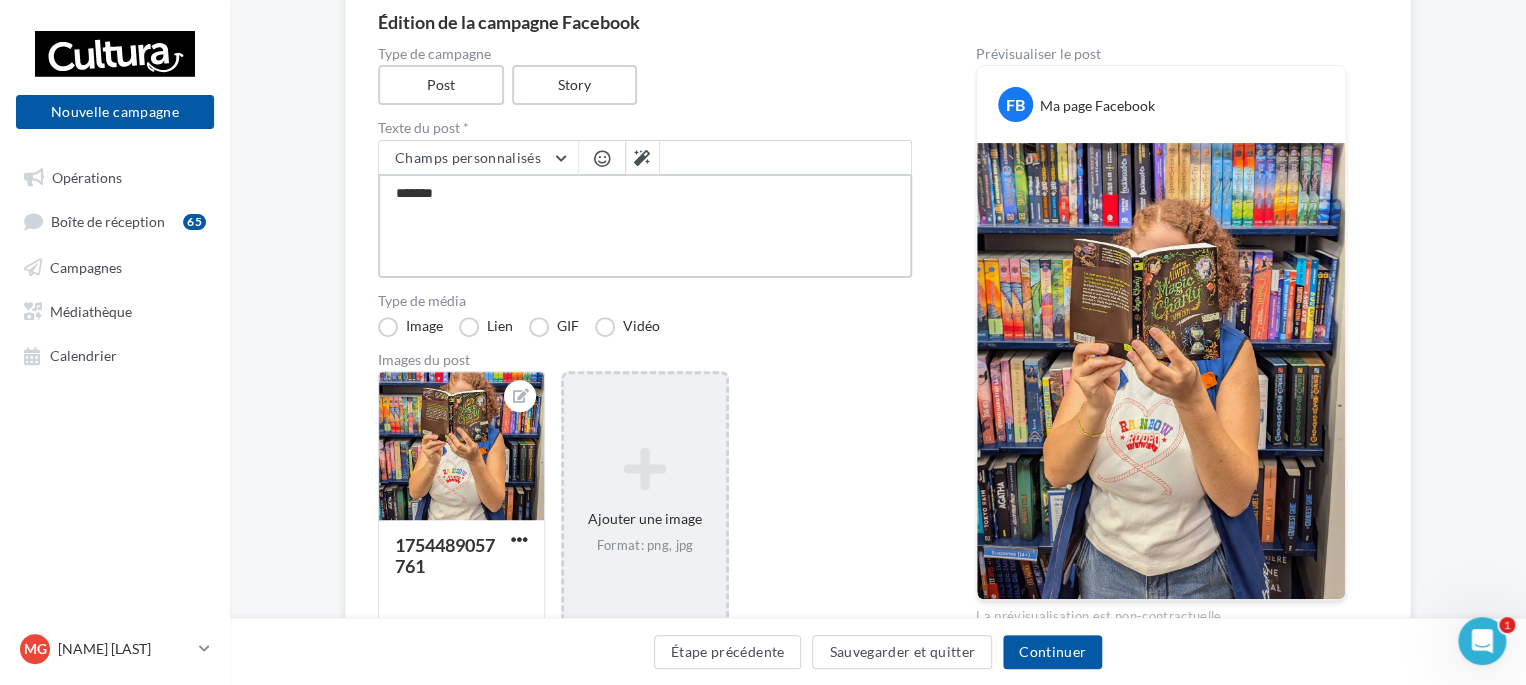 type on "*******" 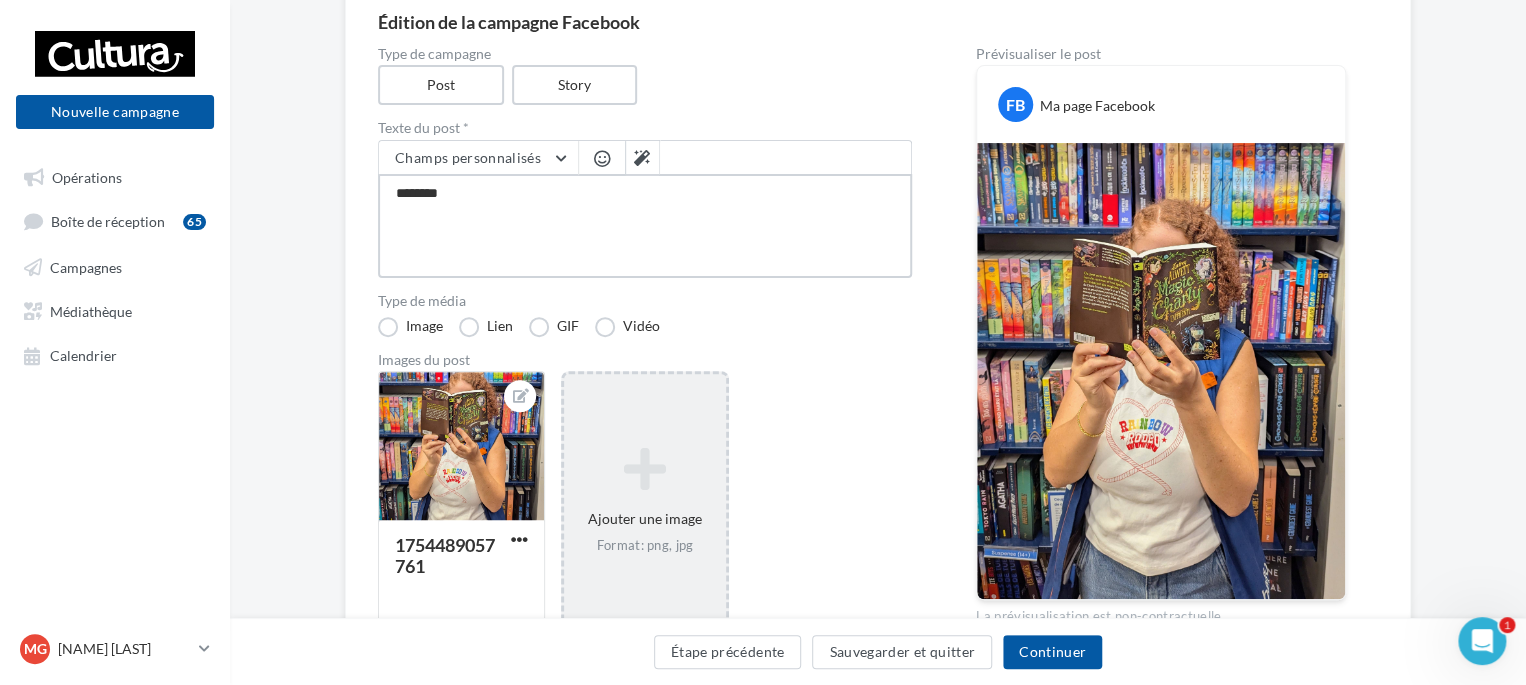 type on "*********" 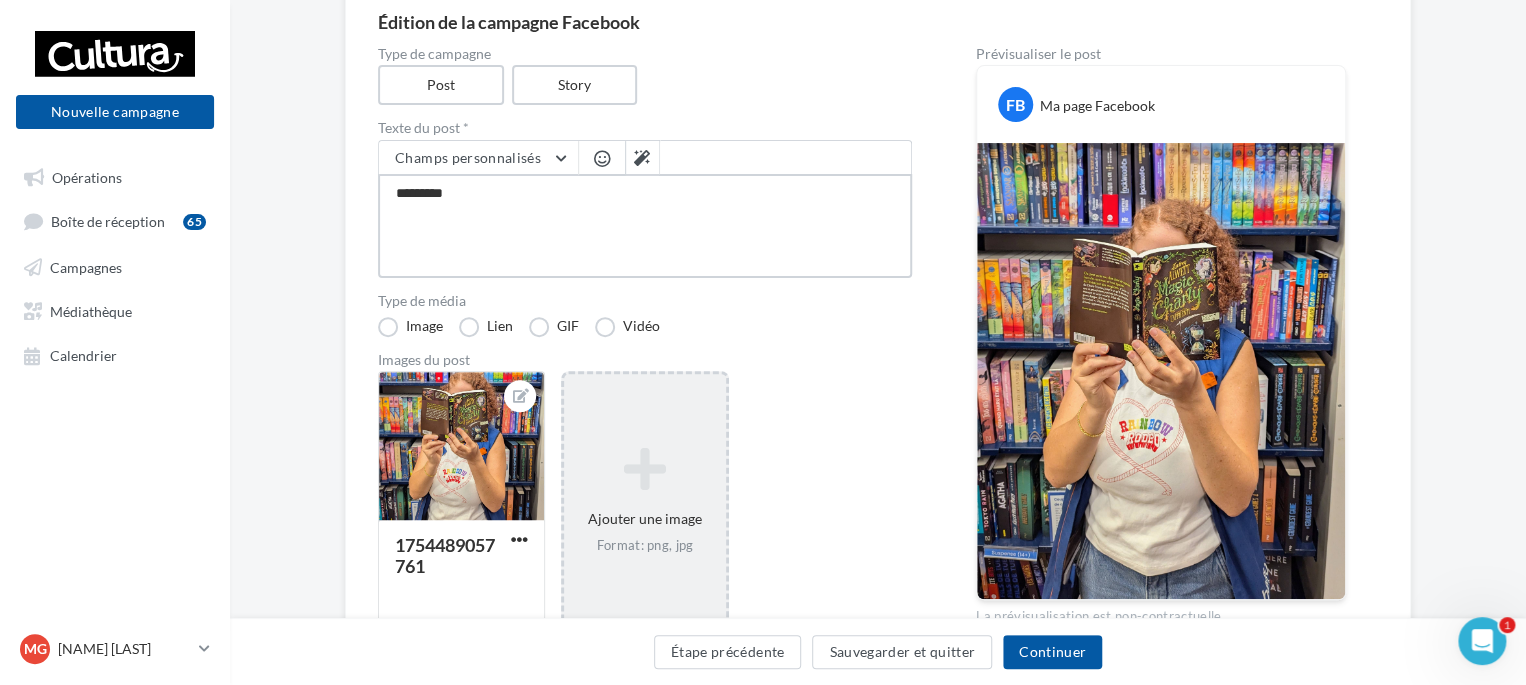 type on "*******" 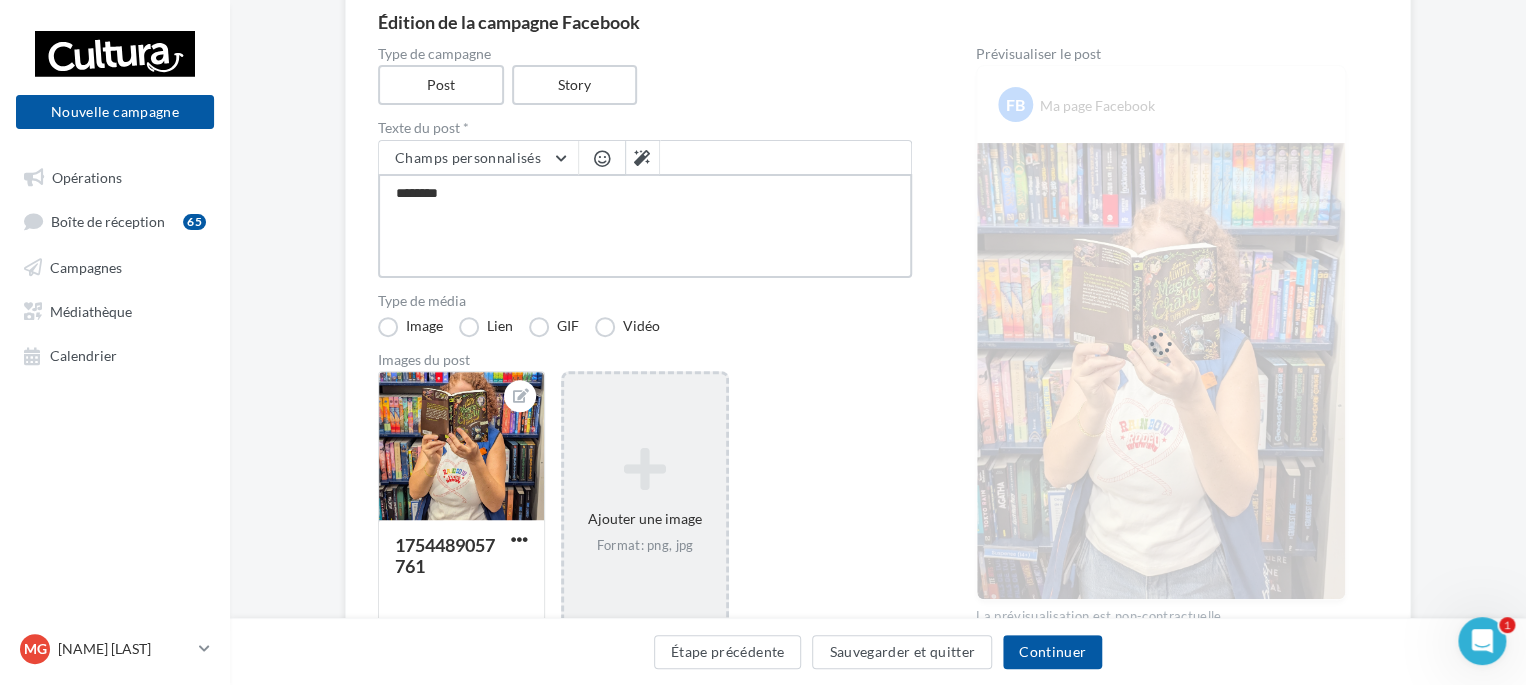 type on "**********" 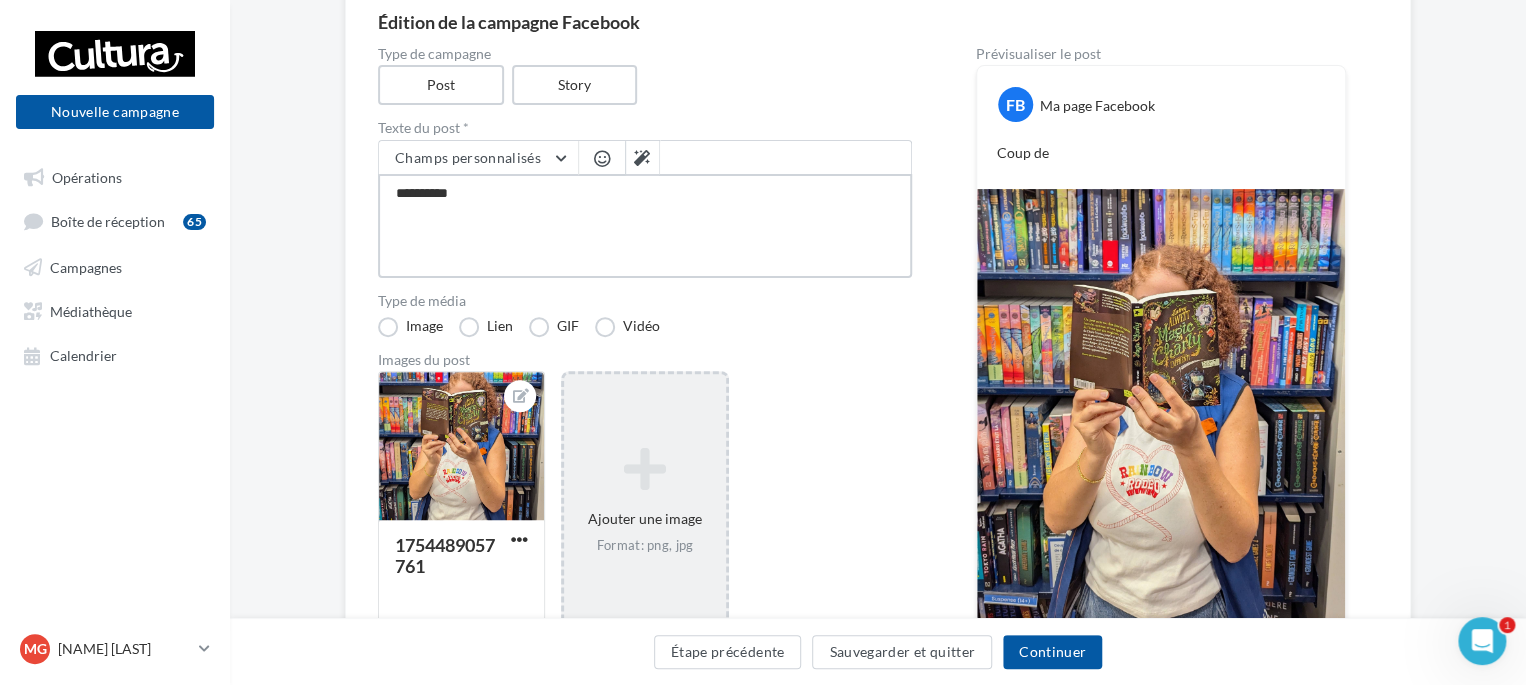 type on "**********" 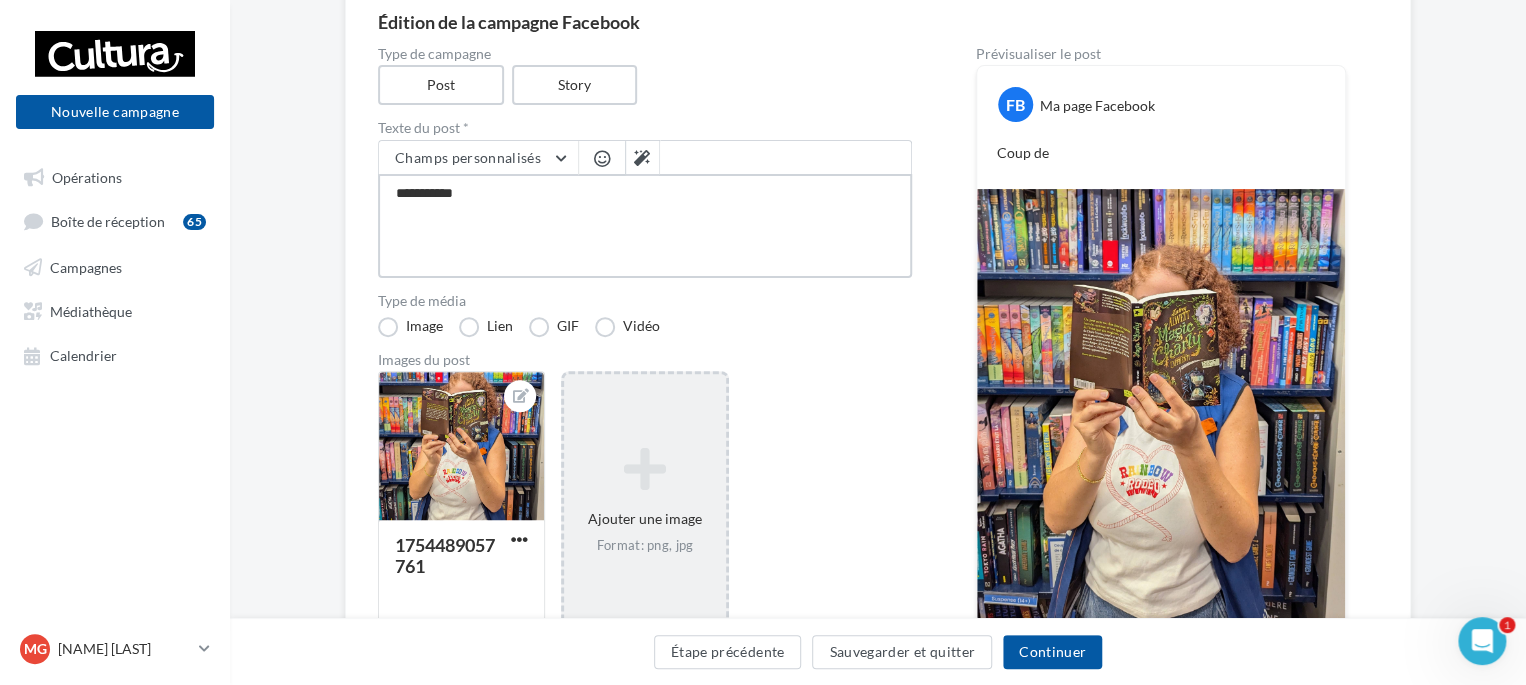 type on "**********" 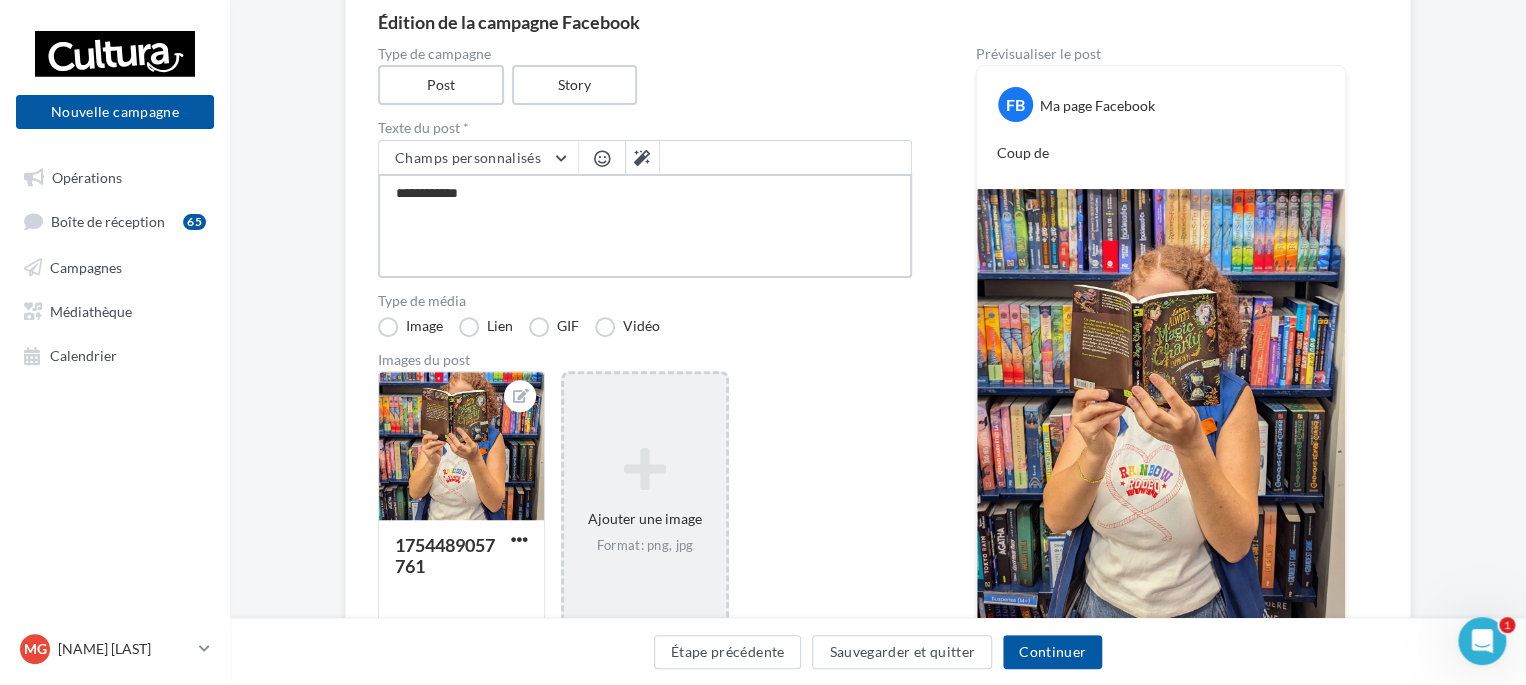 type on "**********" 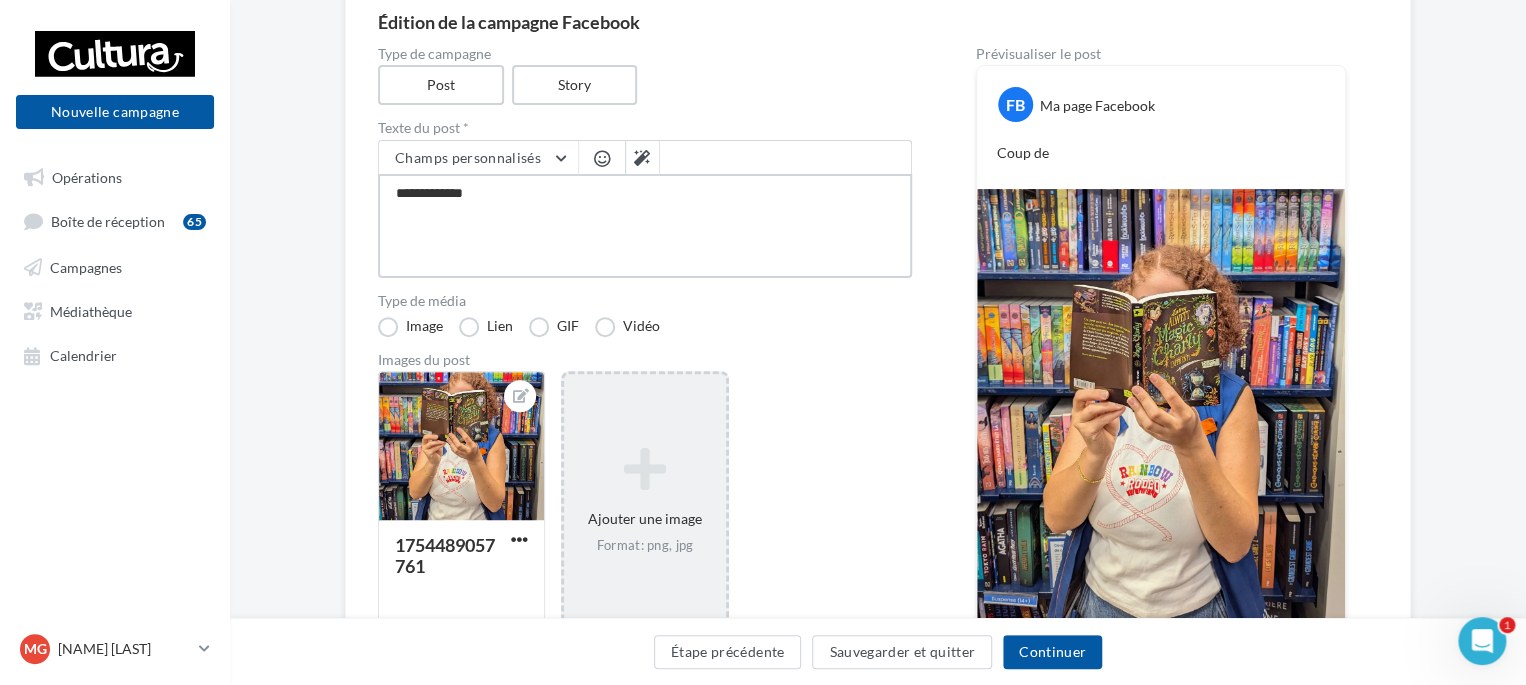 type on "**********" 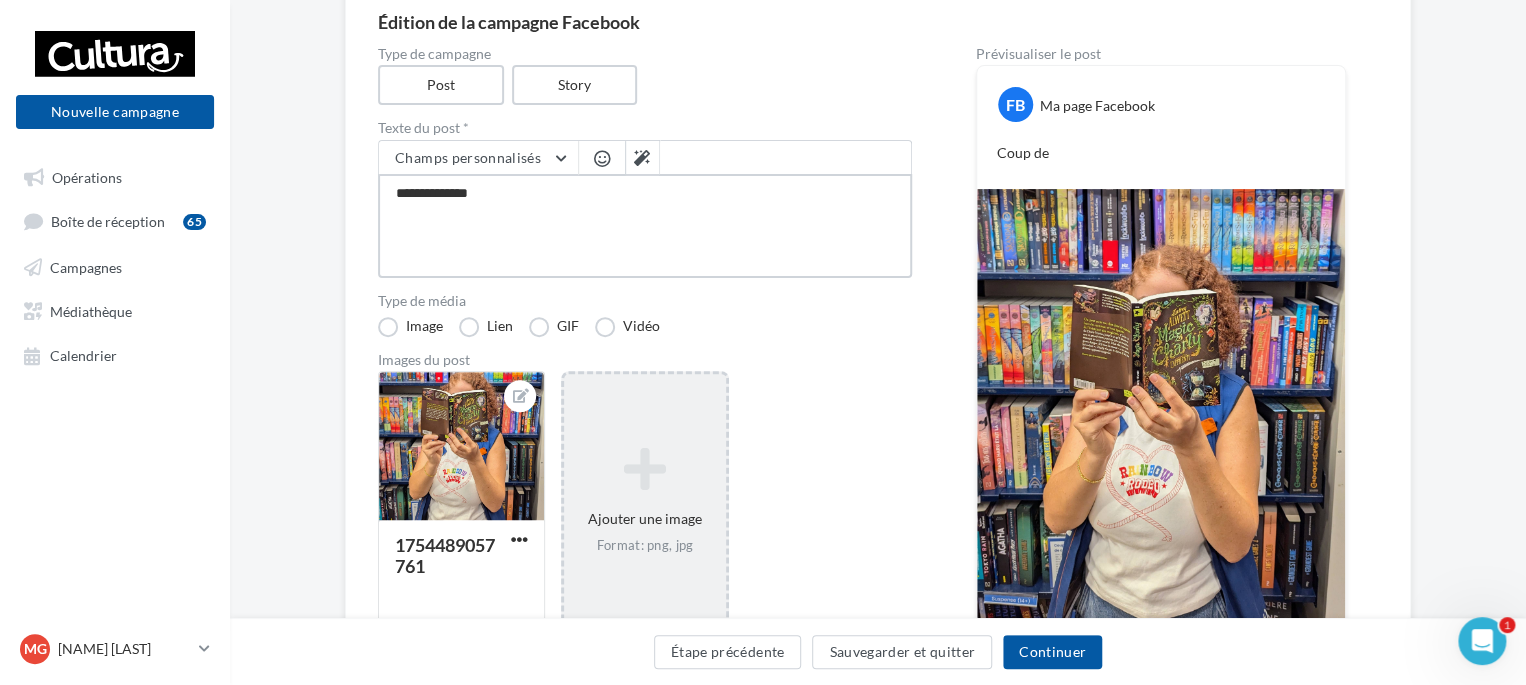 type on "**********" 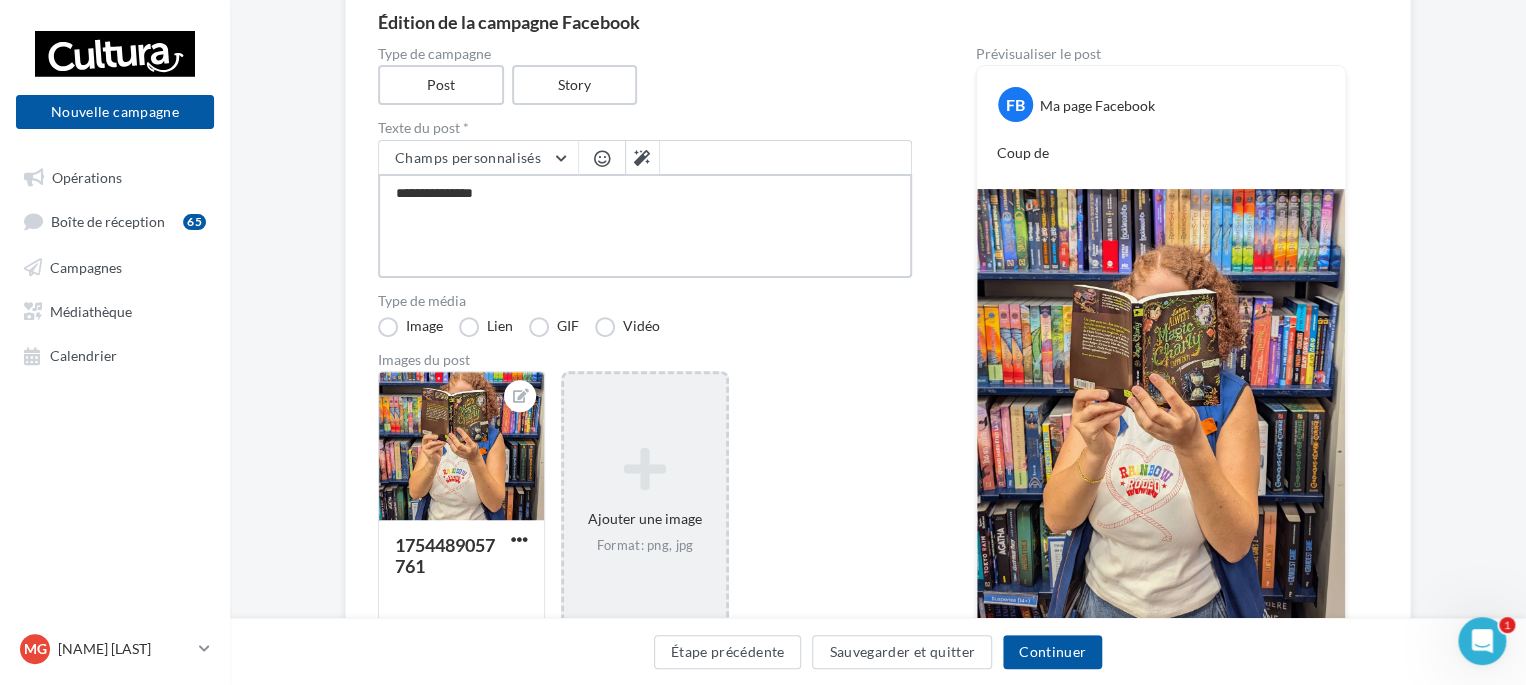 type on "**********" 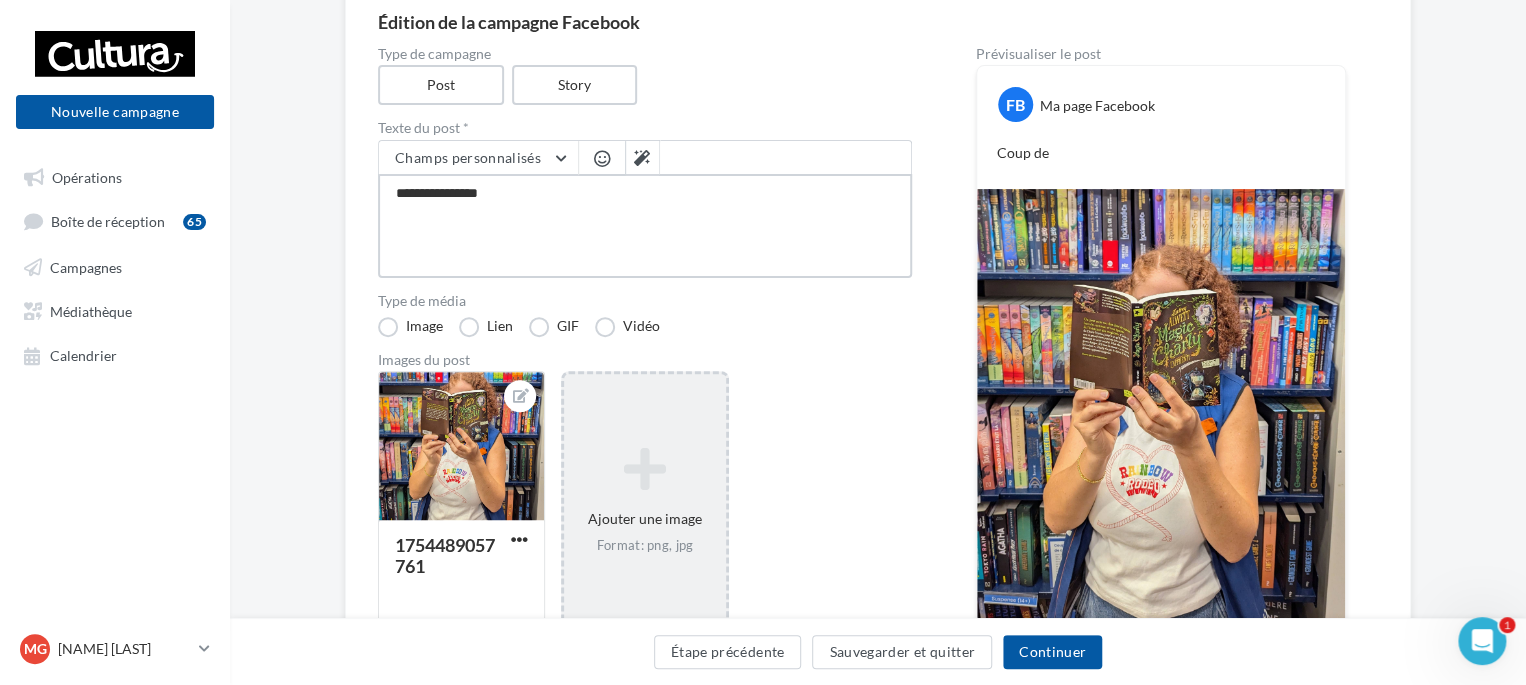 type on "**********" 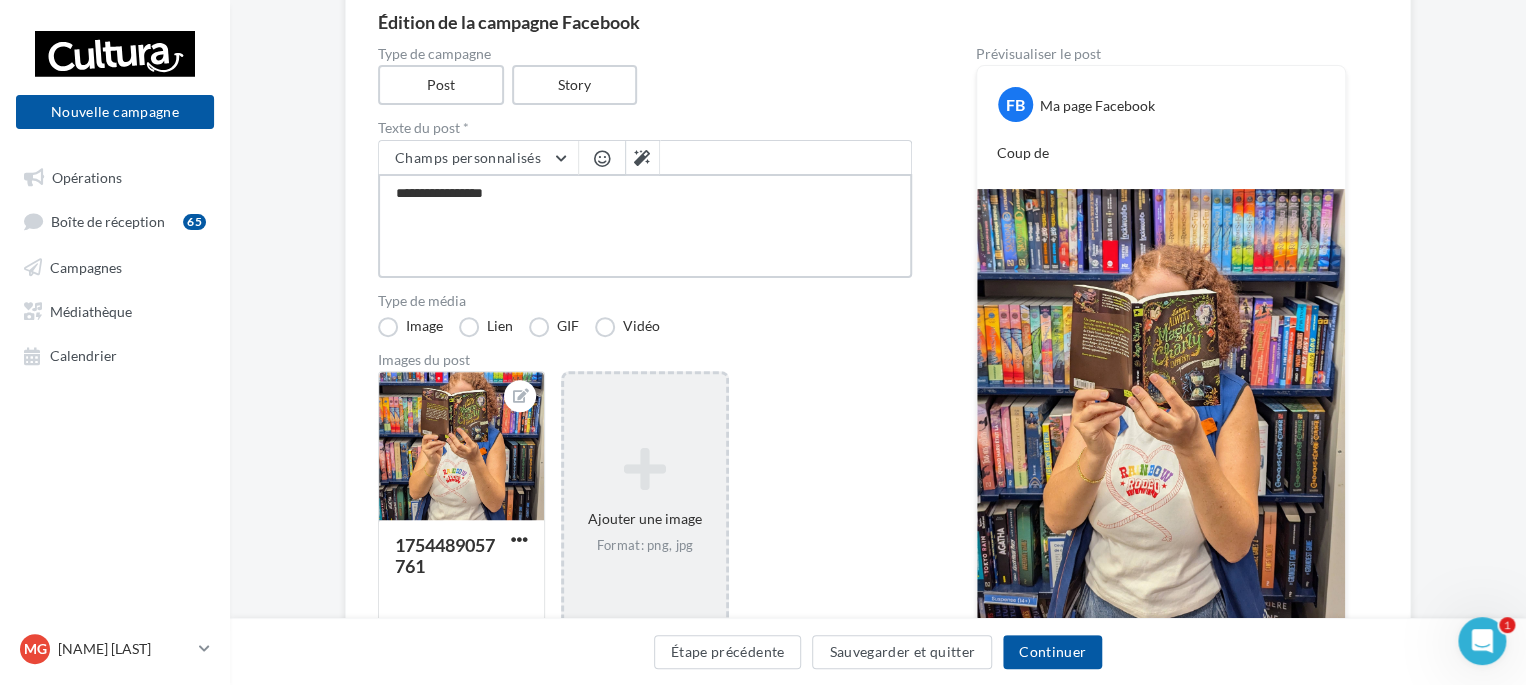 type on "**********" 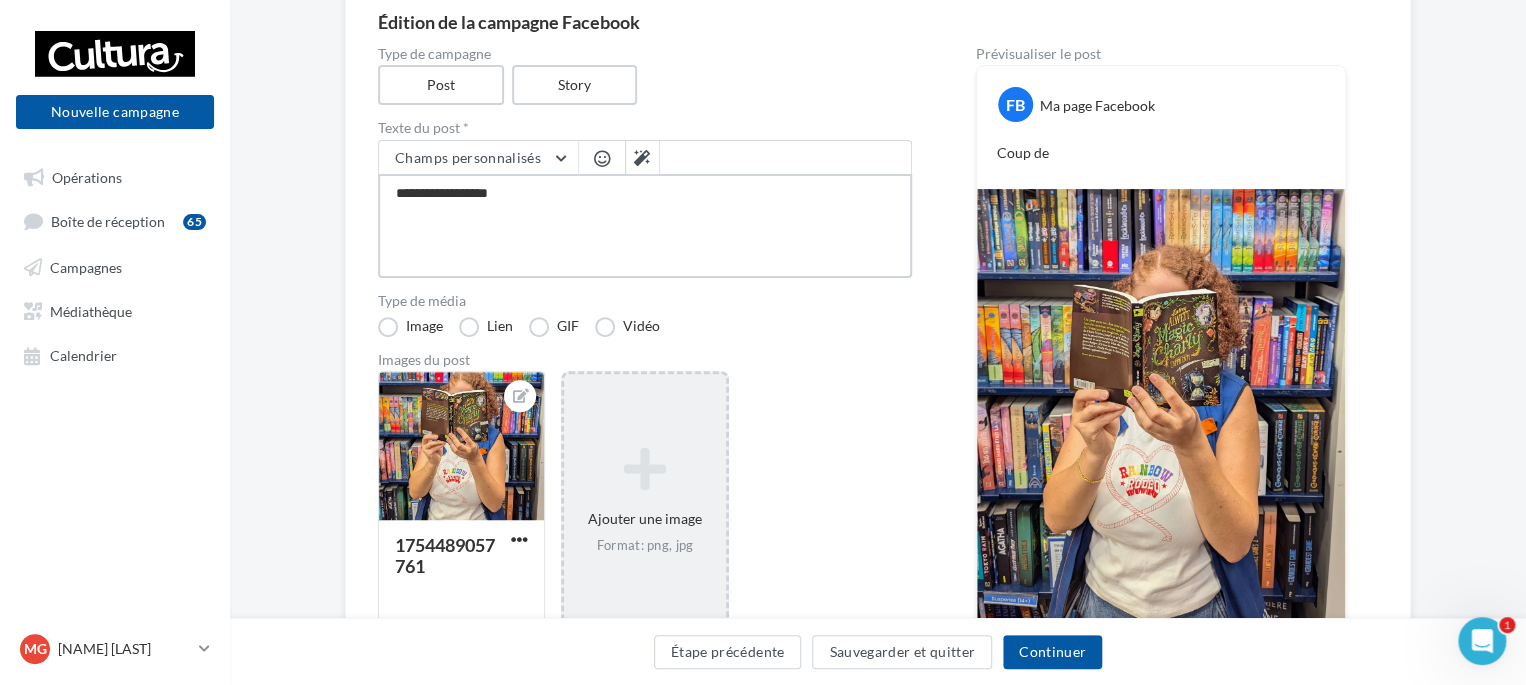 type on "**********" 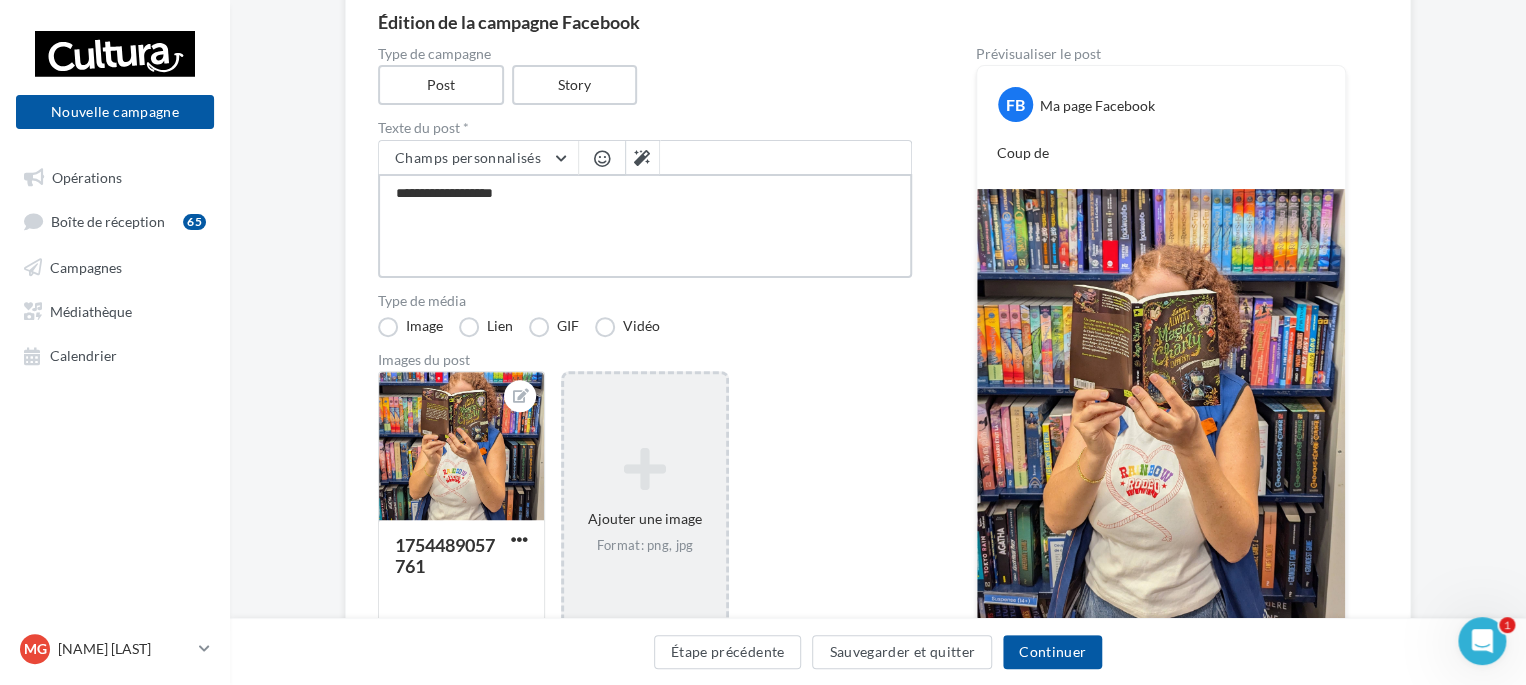 type on "**********" 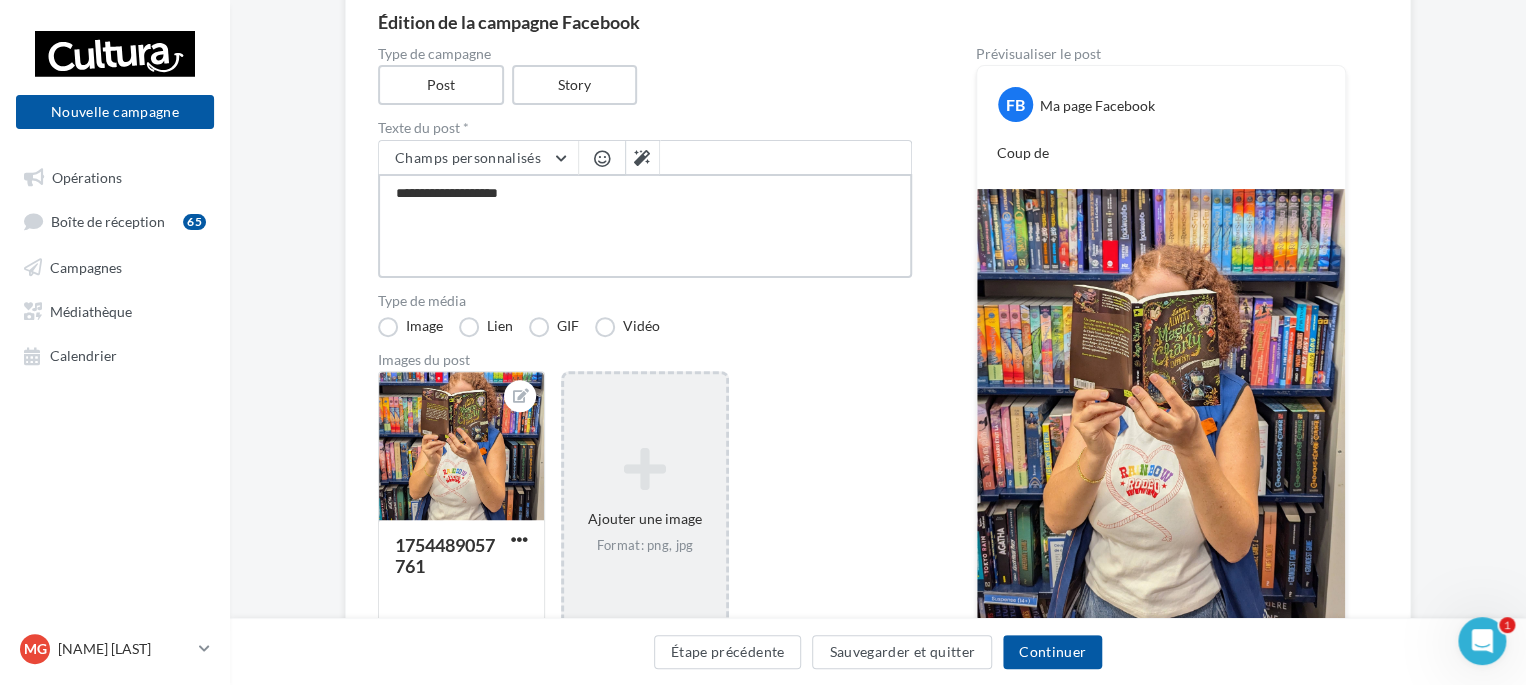 type on "**********" 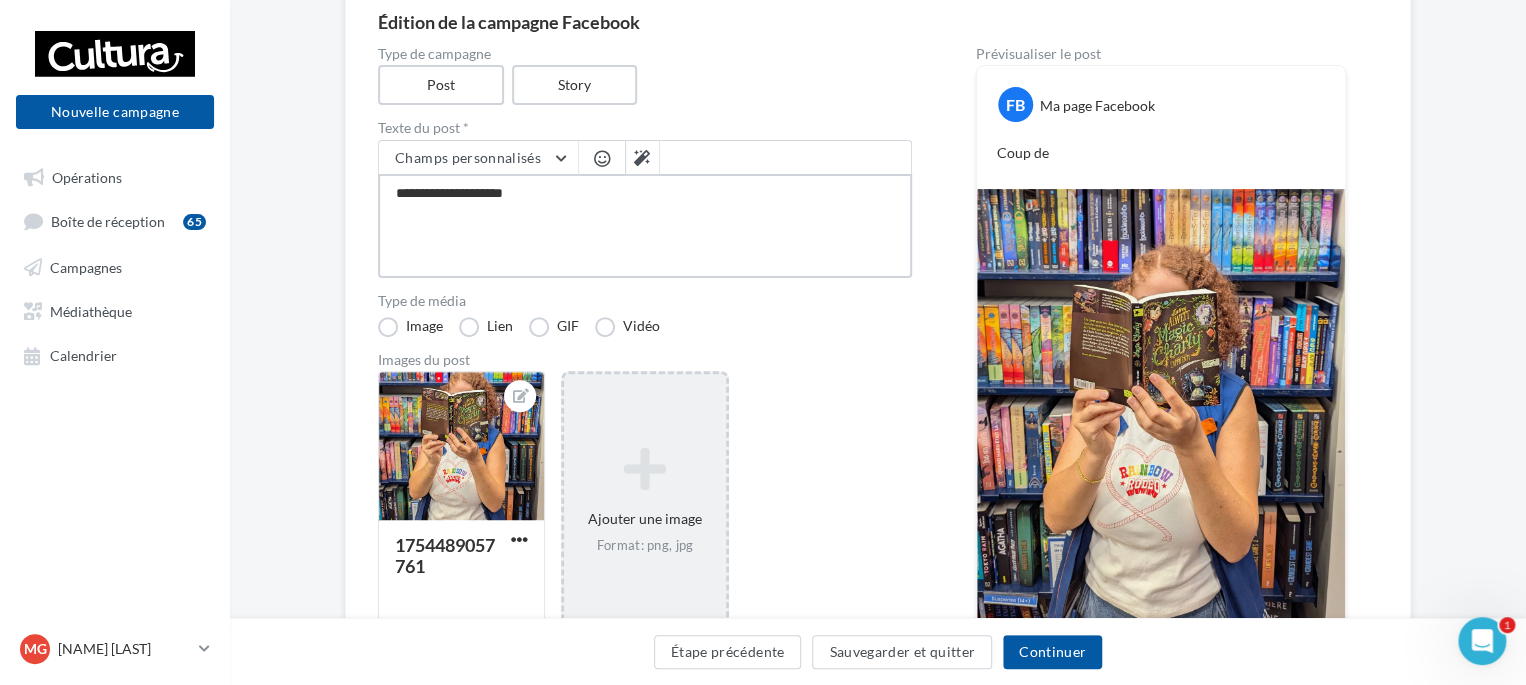 type on "**********" 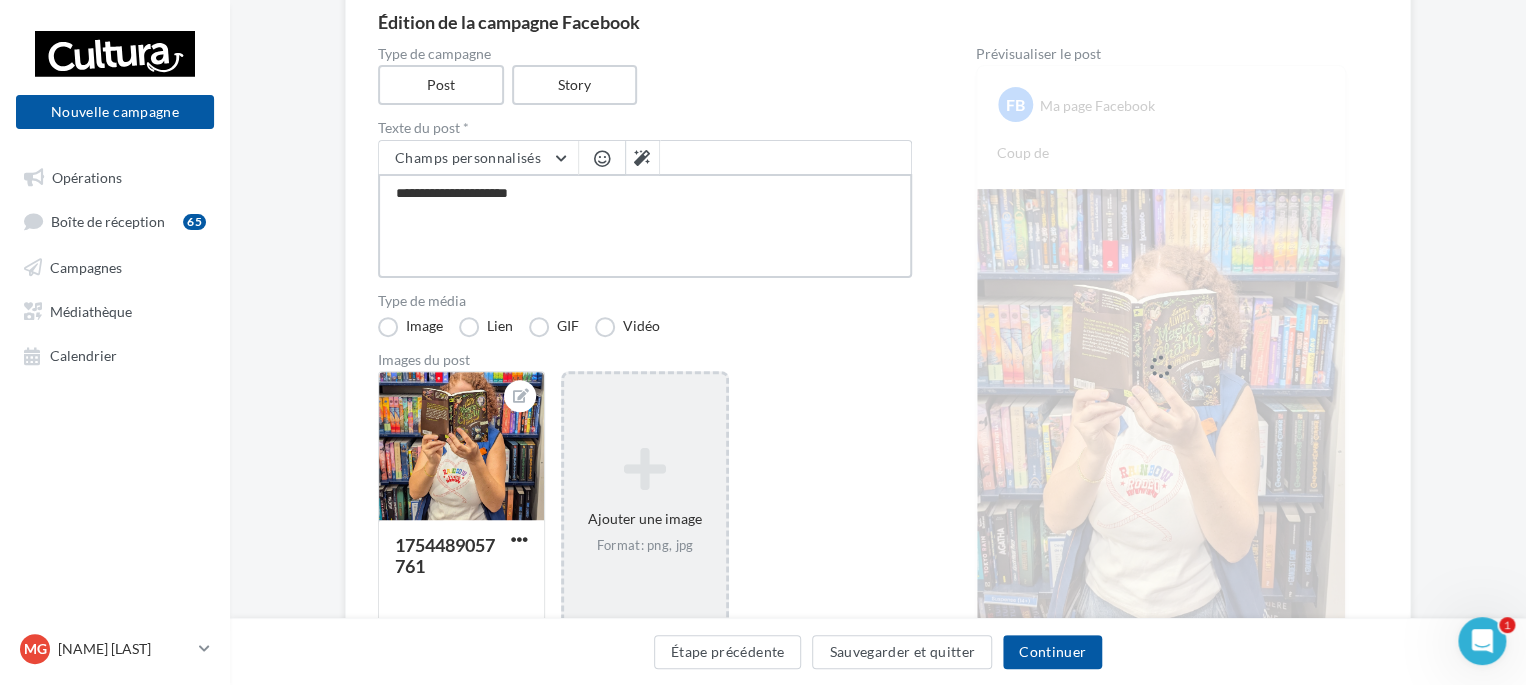 type on "**********" 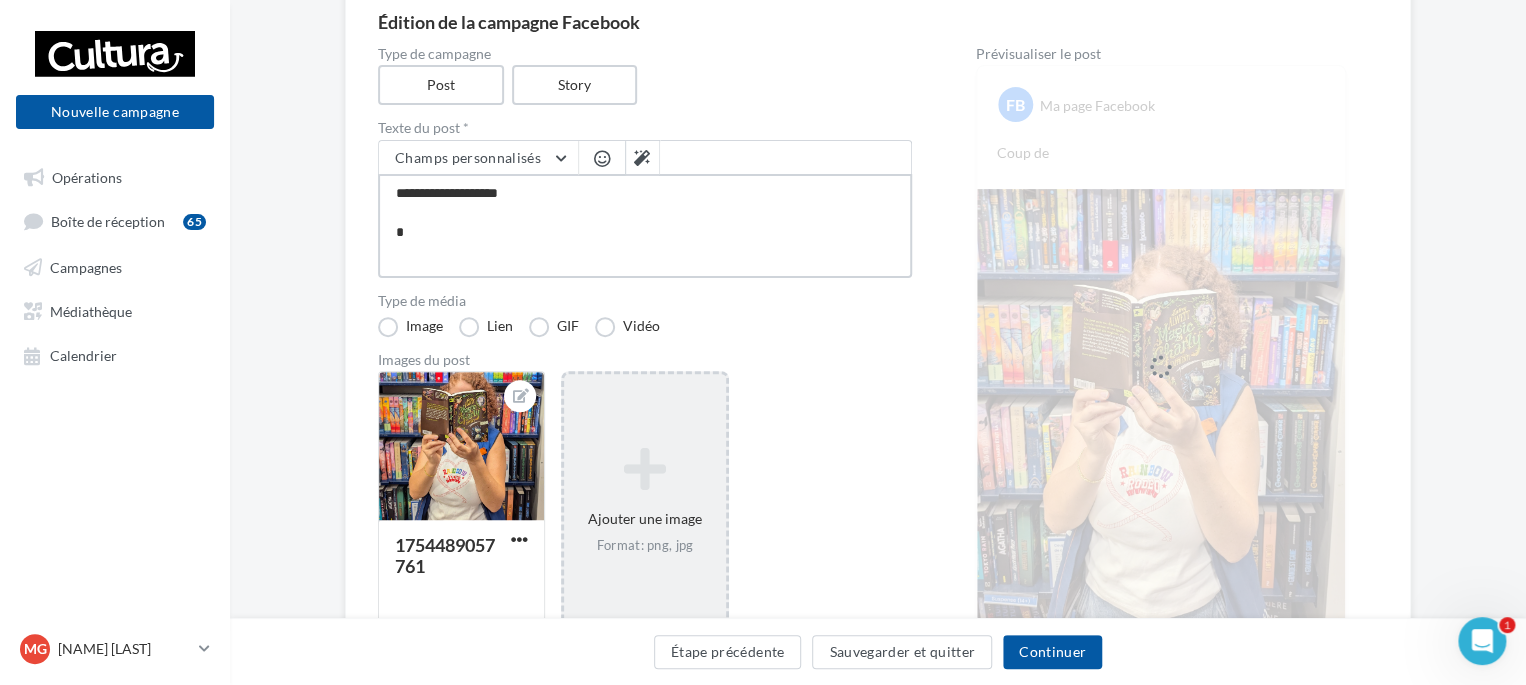 type on "**********" 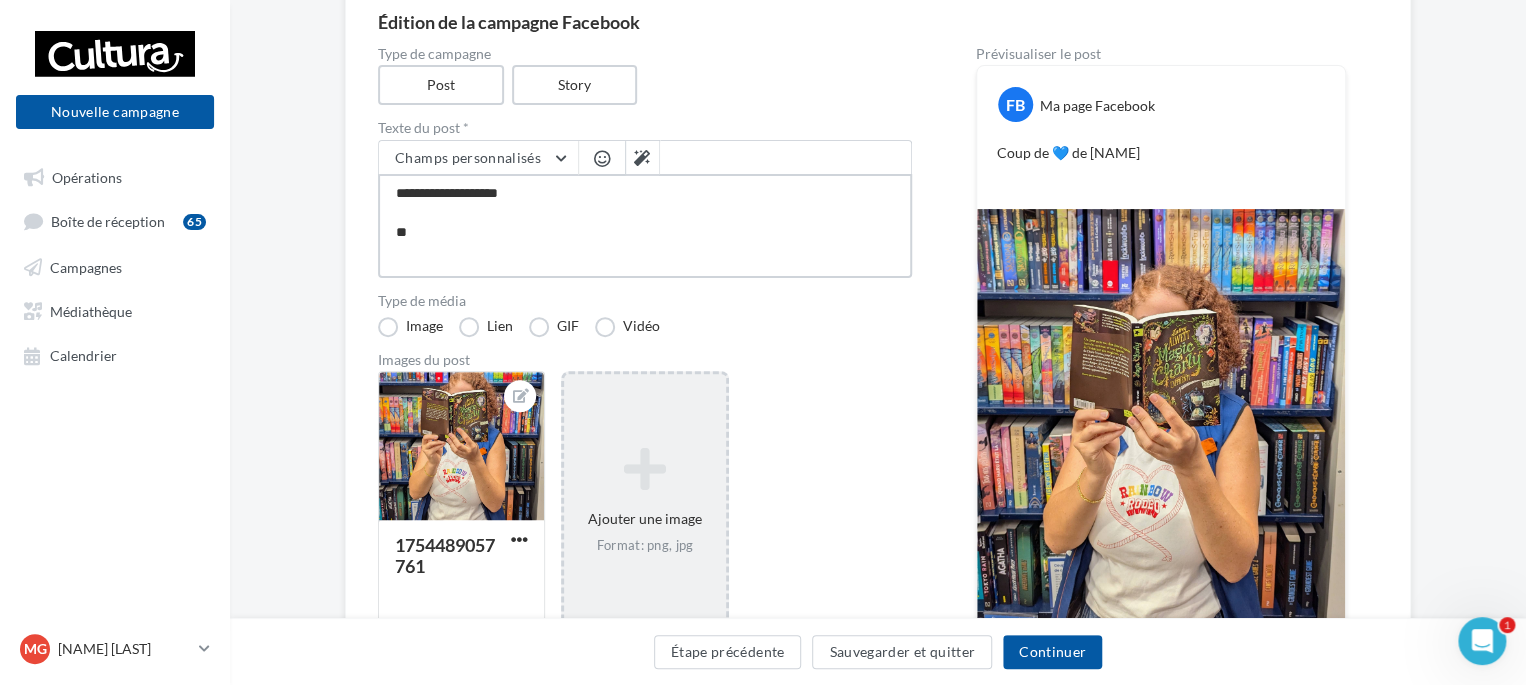 type on "**********" 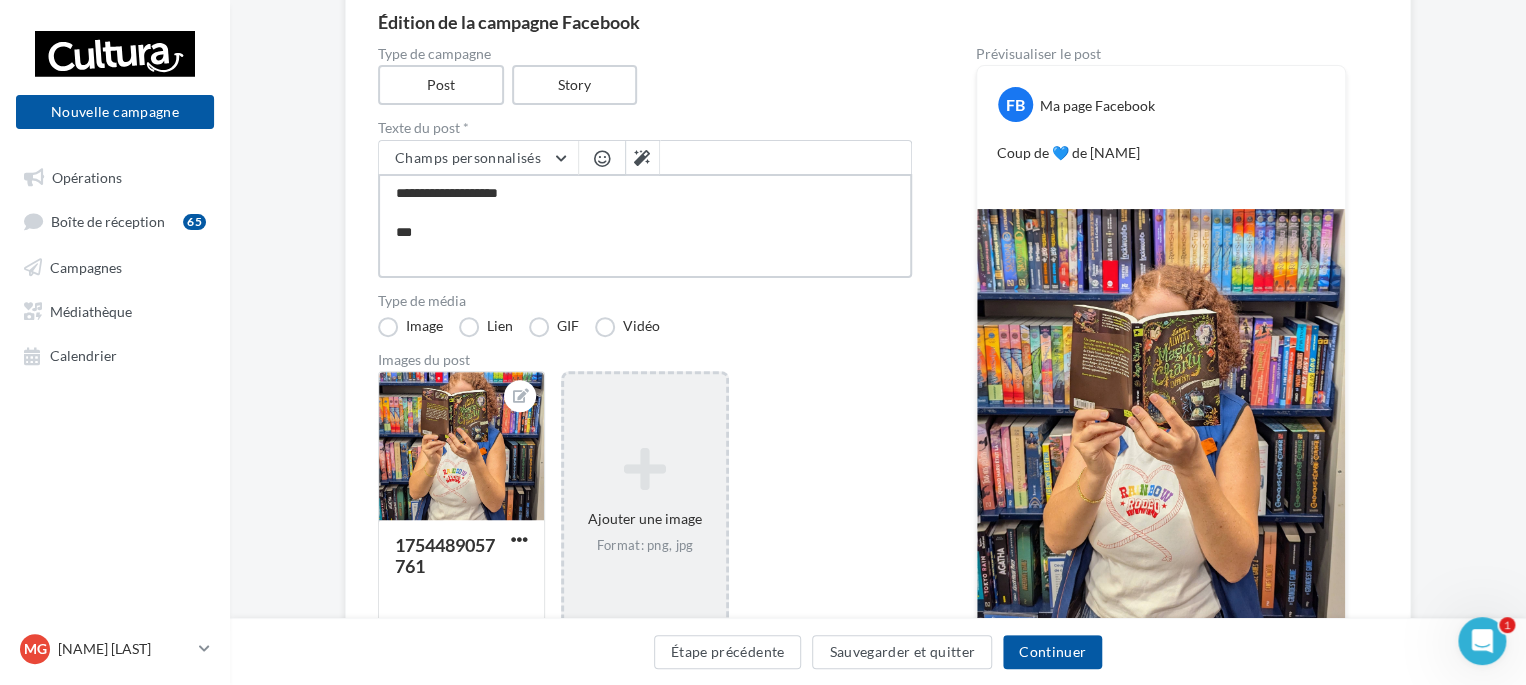 type on "**********" 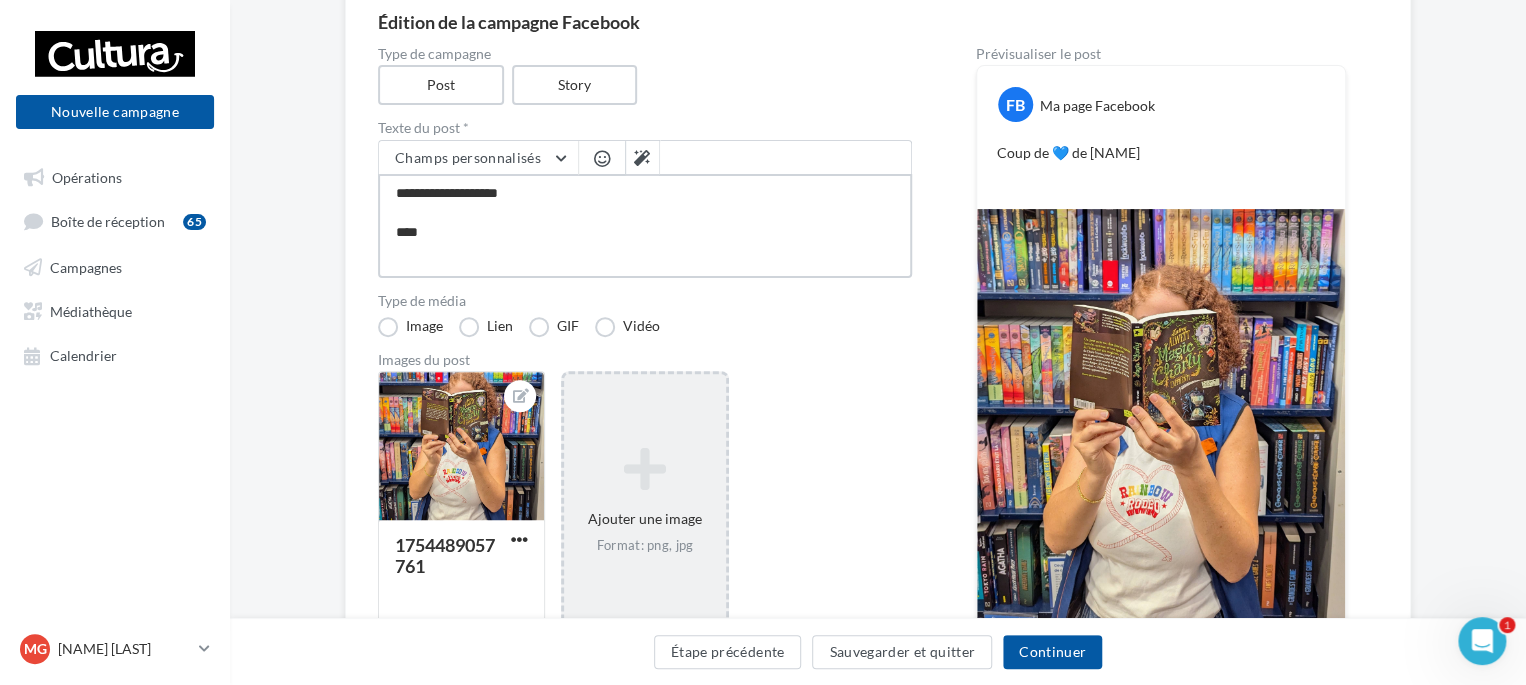 type on "**********" 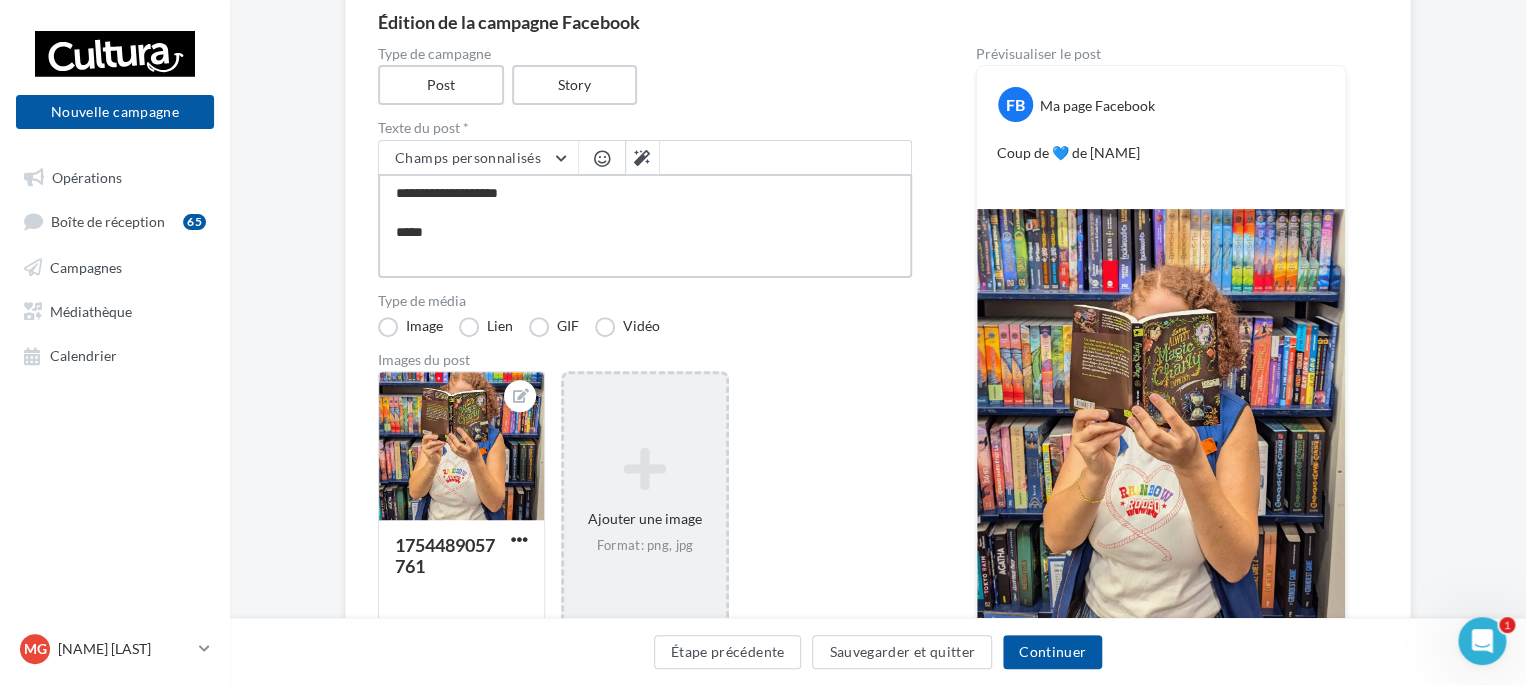 type on "**********" 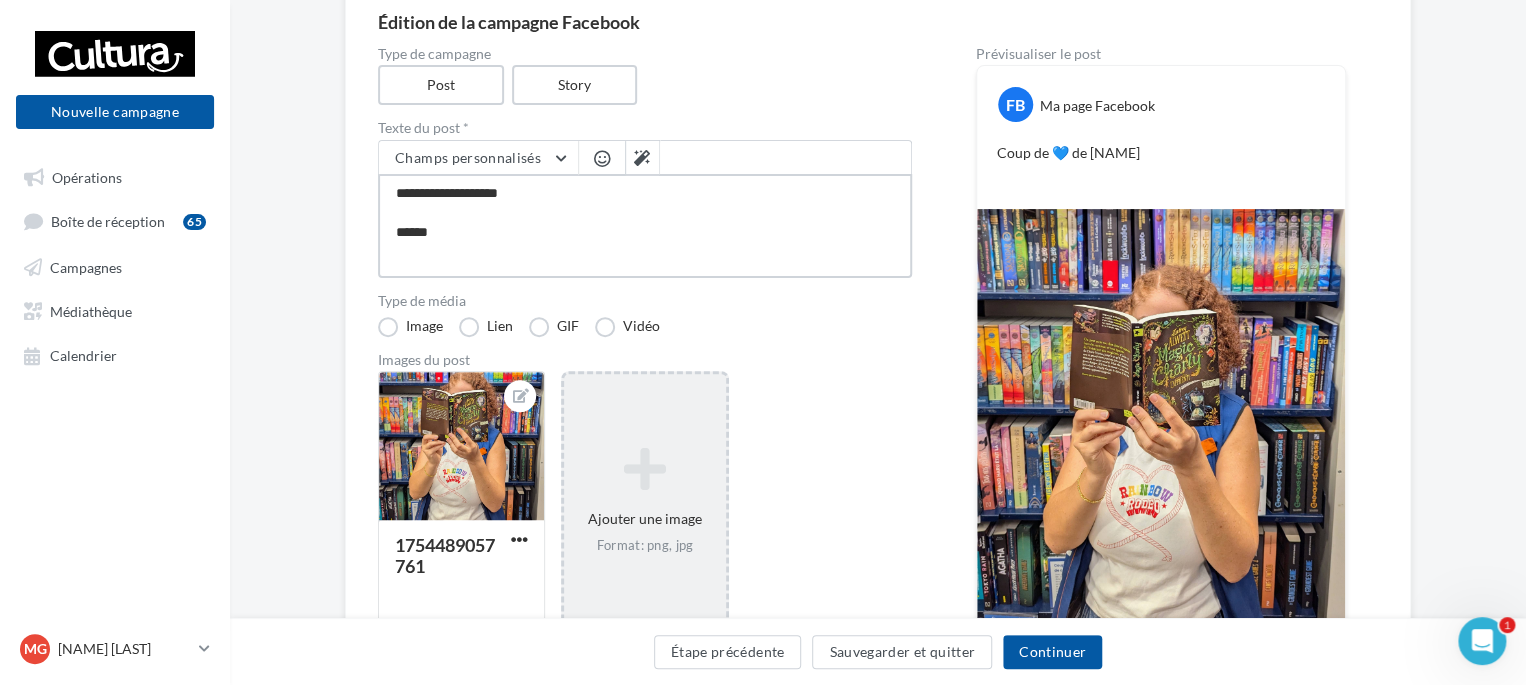 type on "**********" 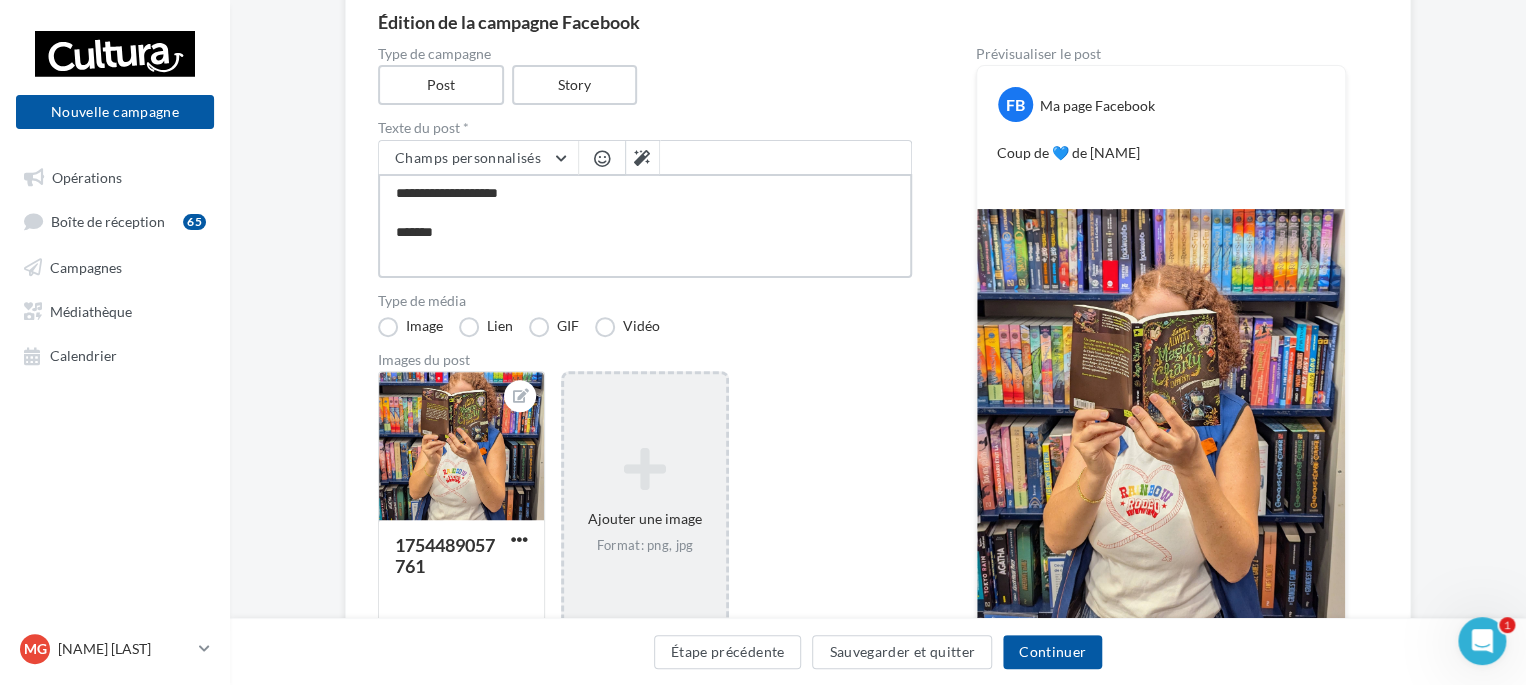 type on "**********" 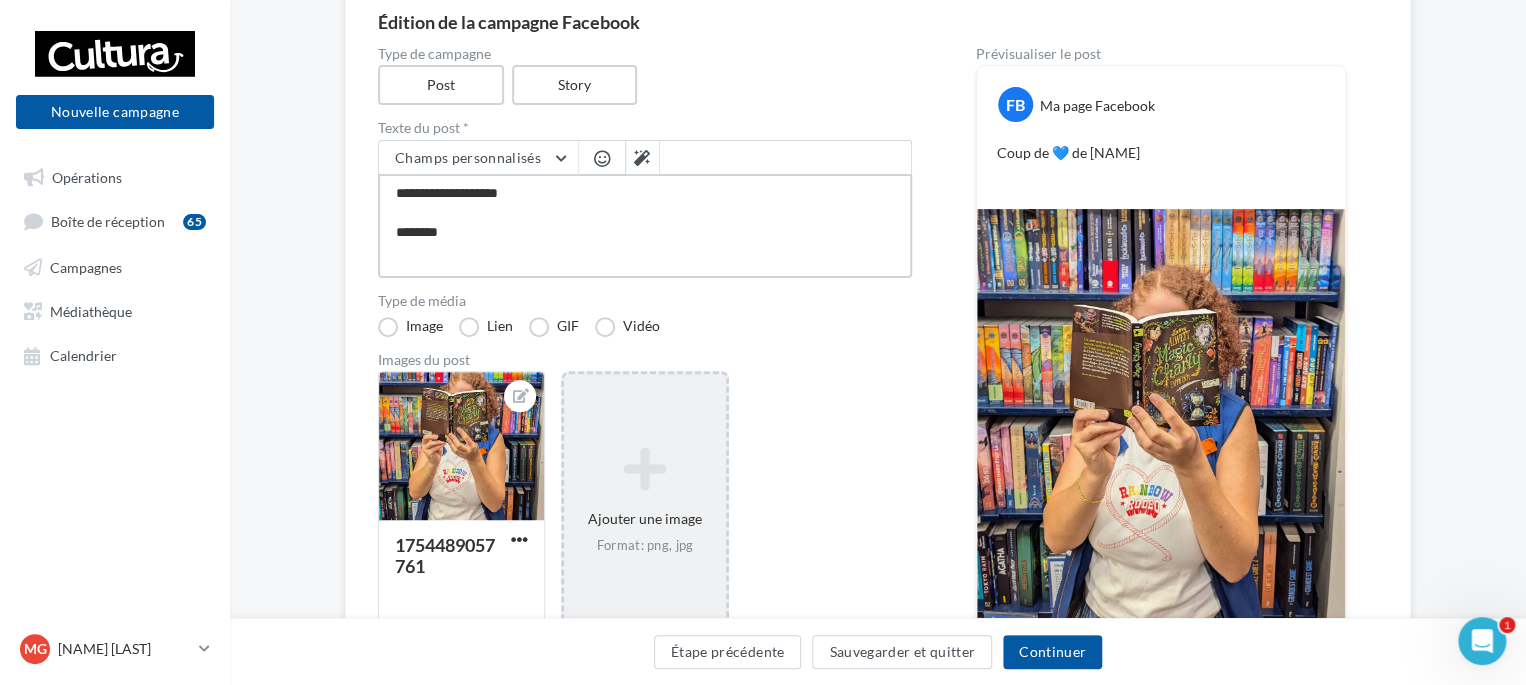 type on "**********" 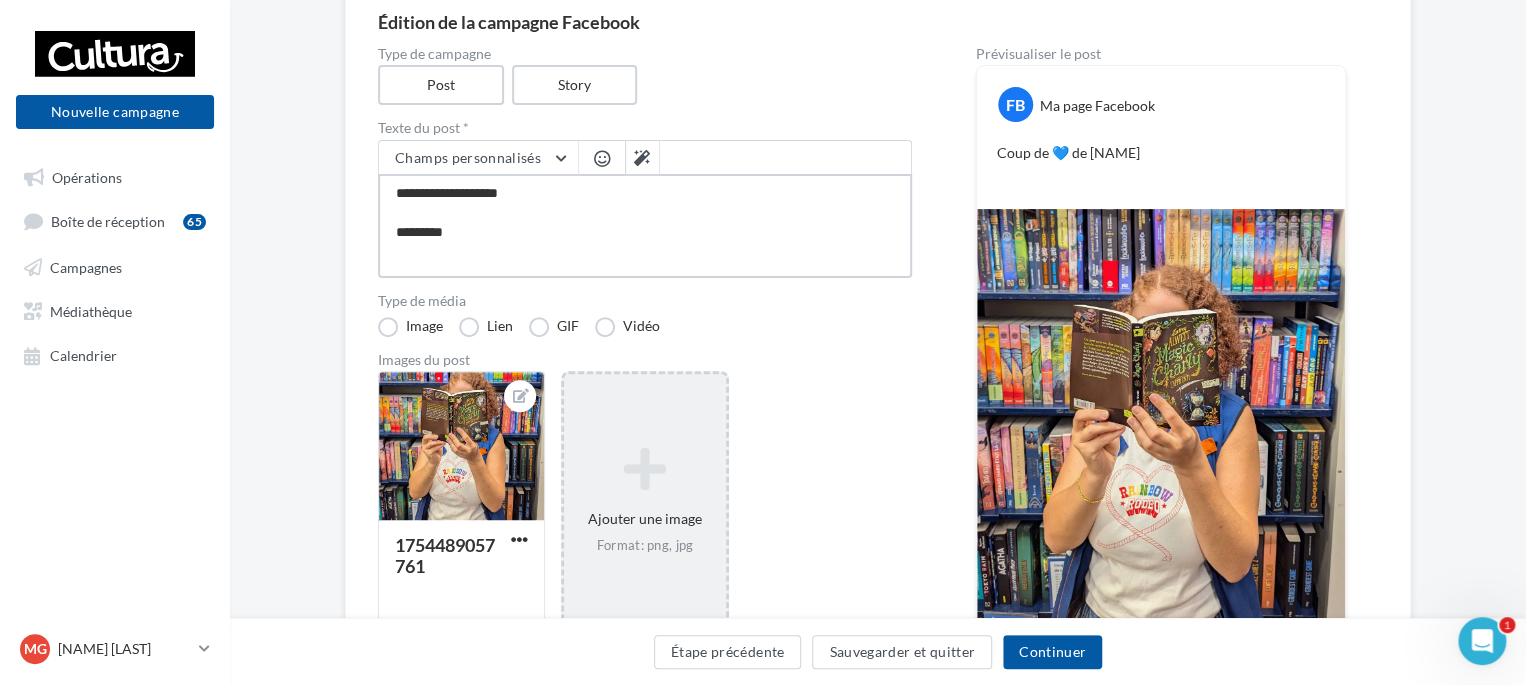 type on "**********" 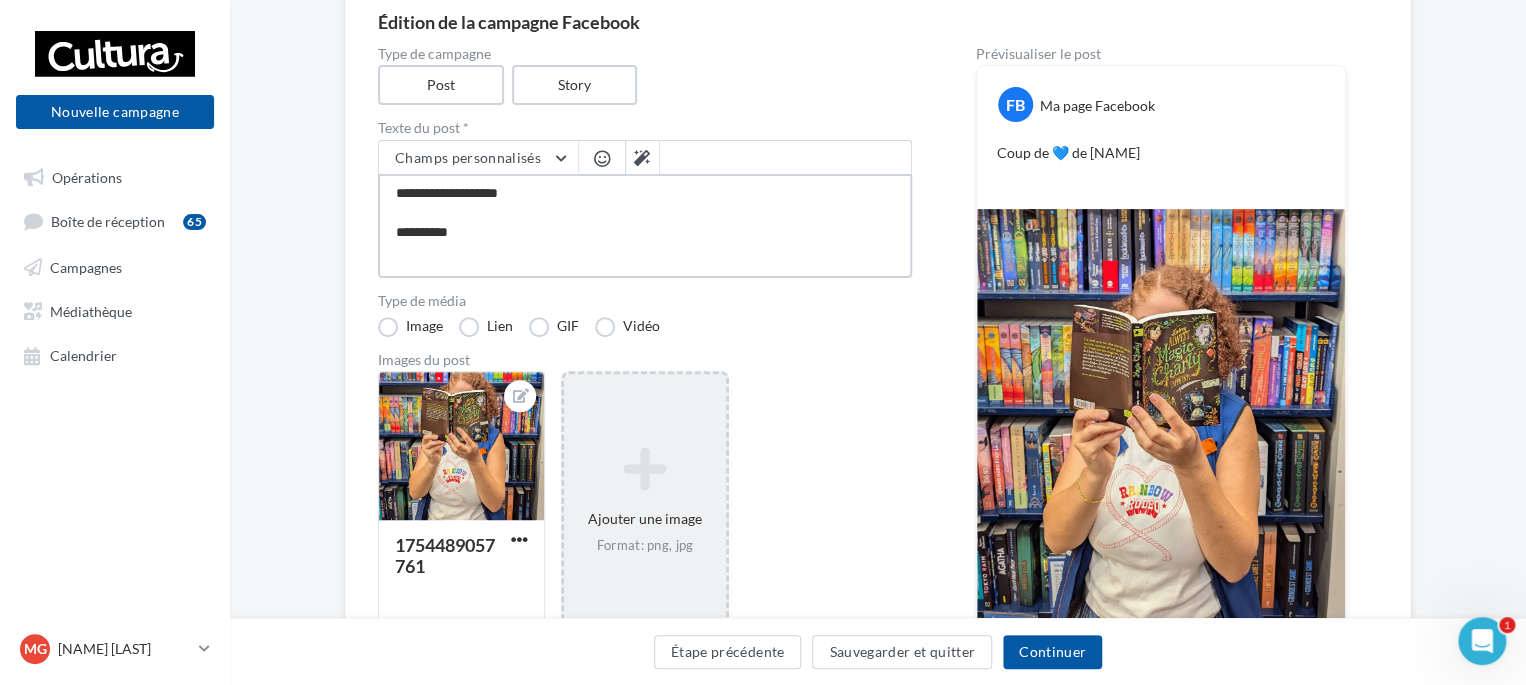 type on "**********" 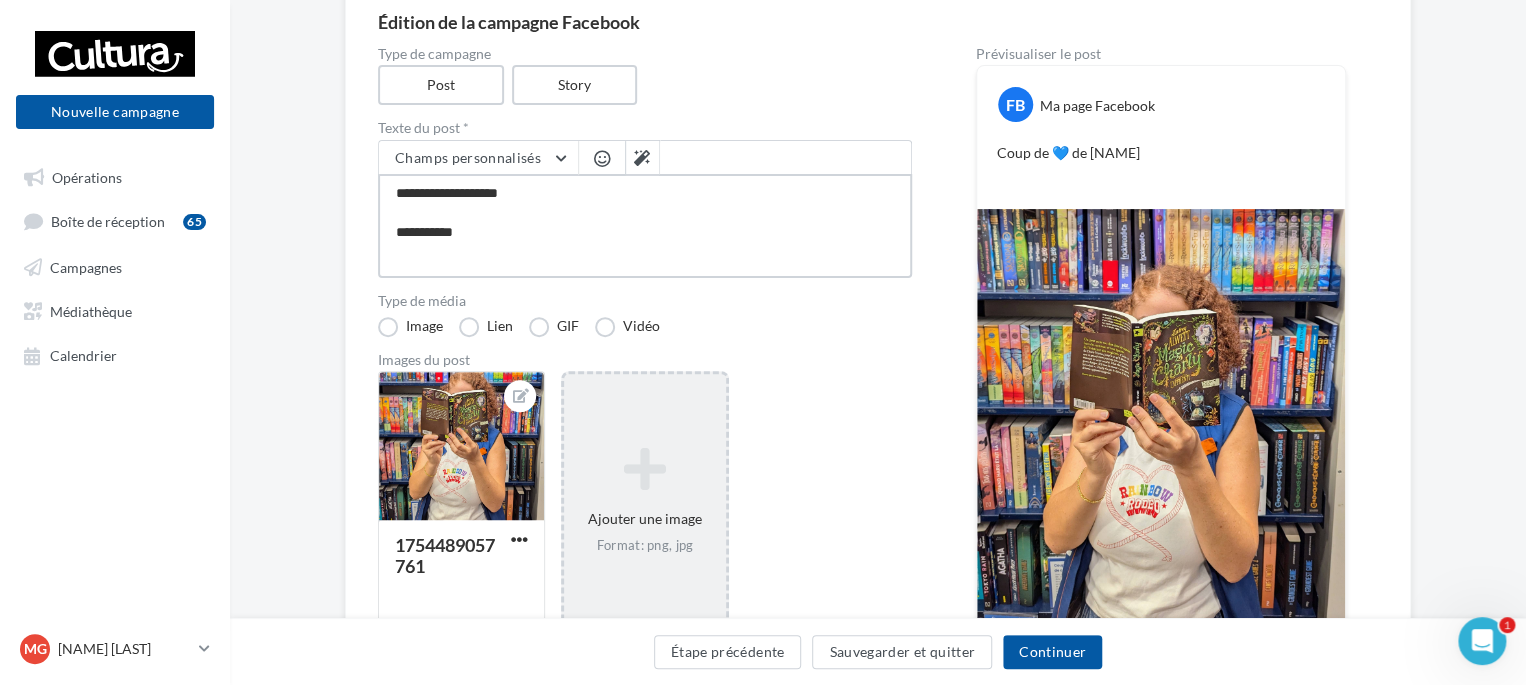 type on "**********" 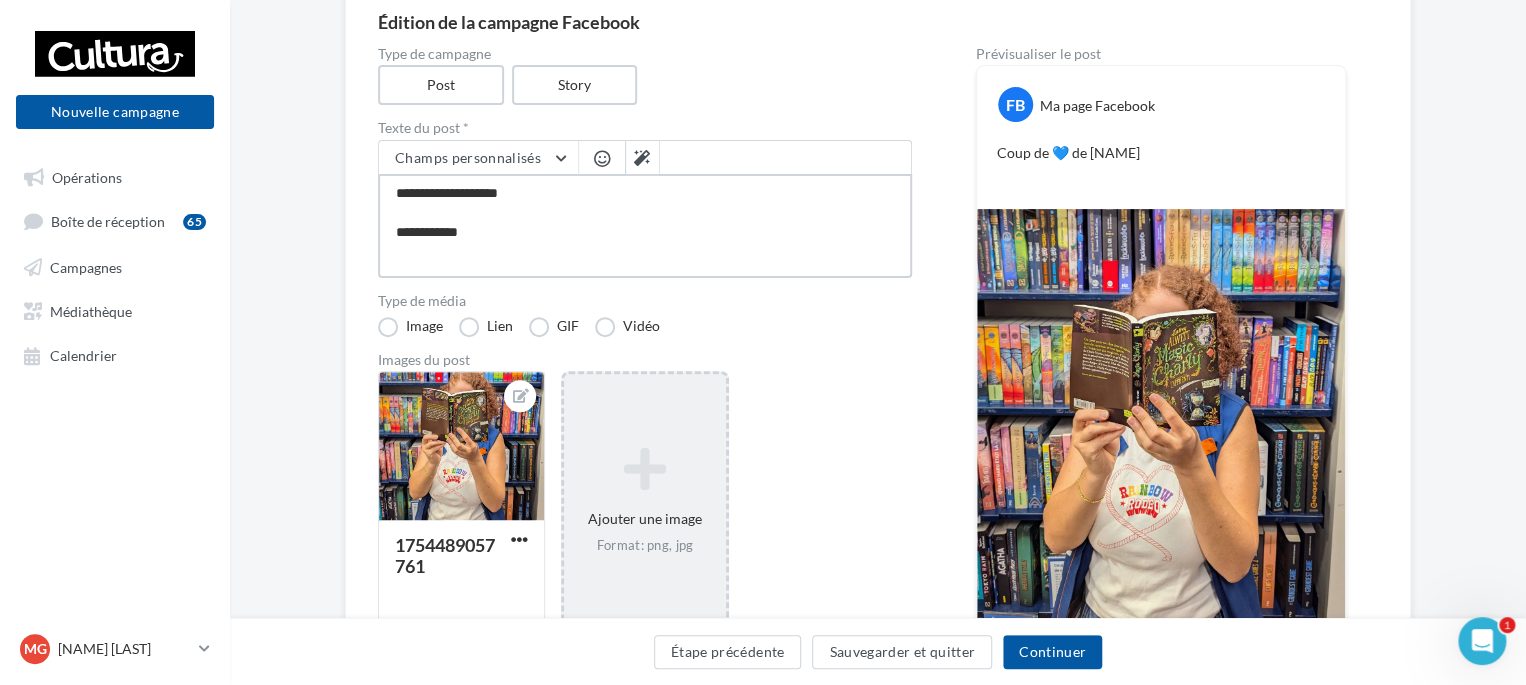 type on "**********" 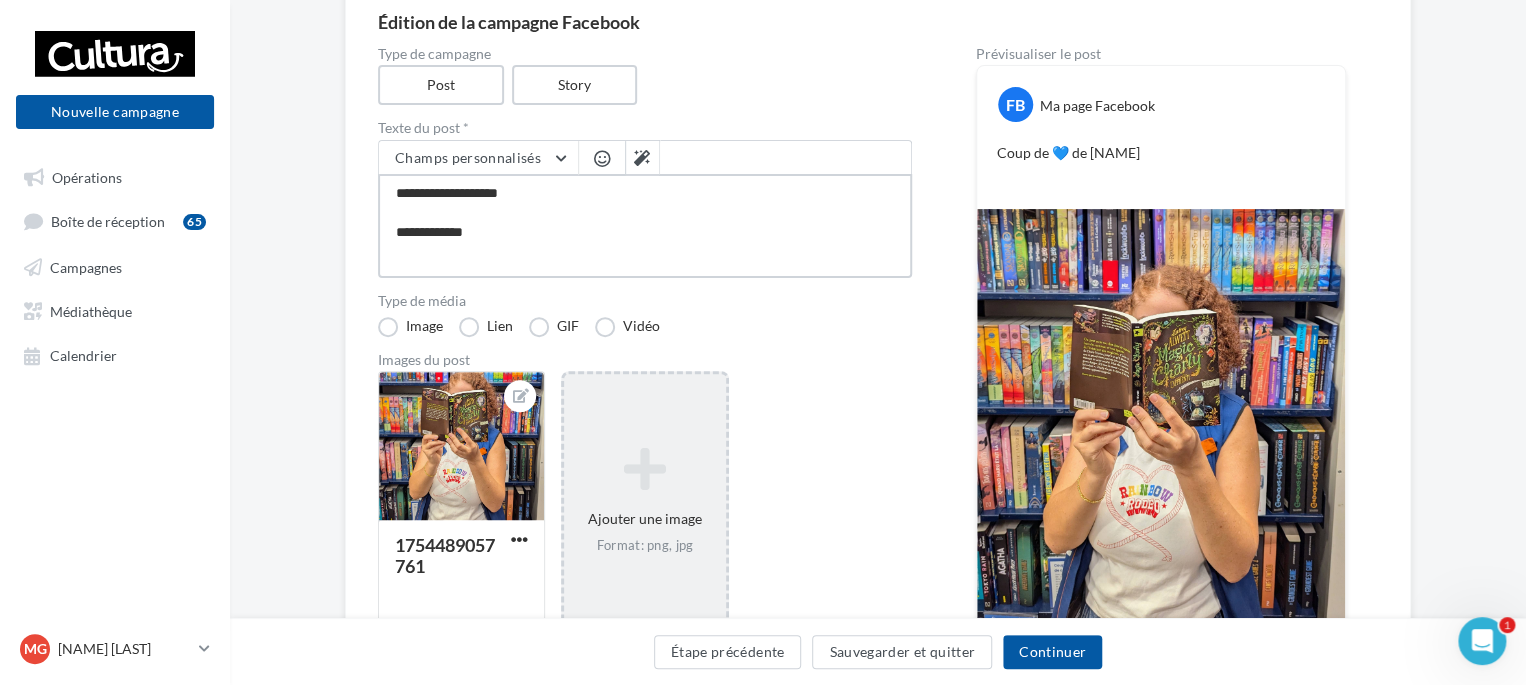 type on "**********" 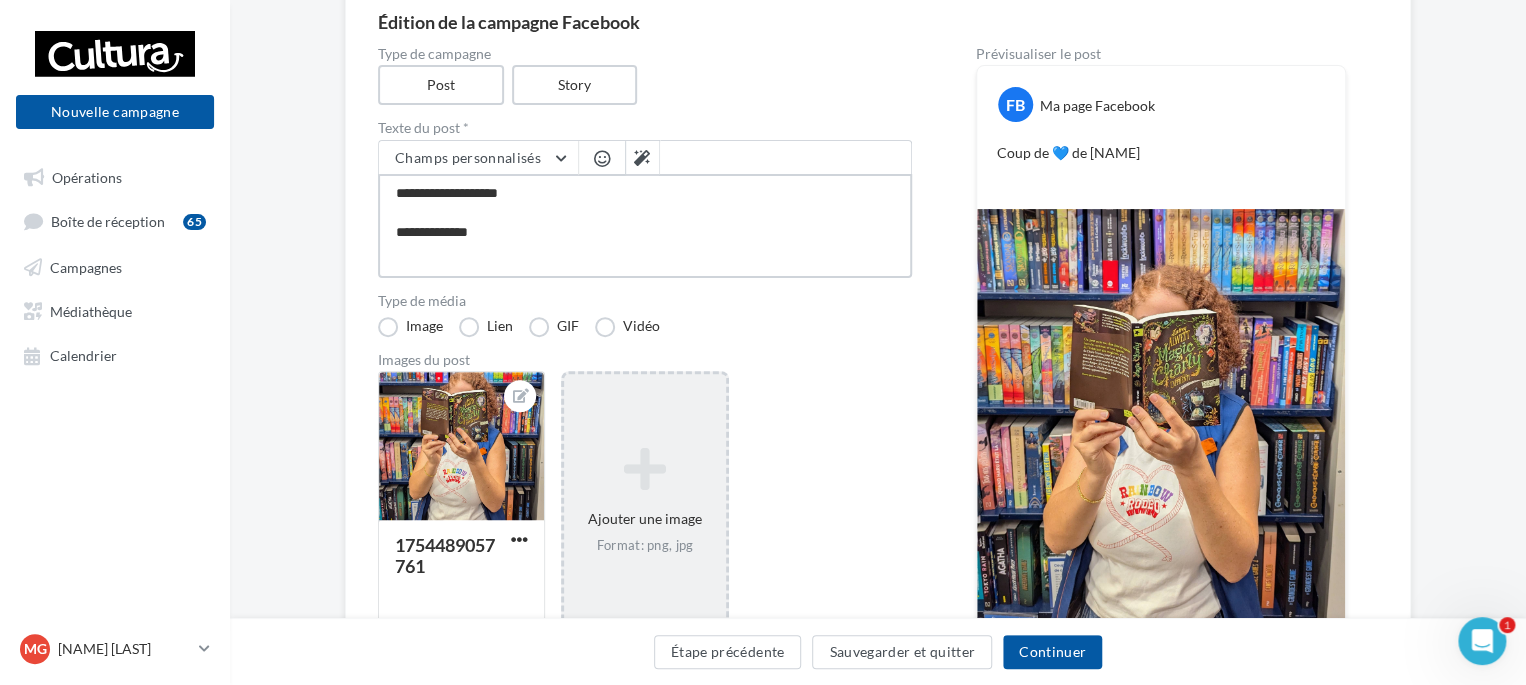 type on "**********" 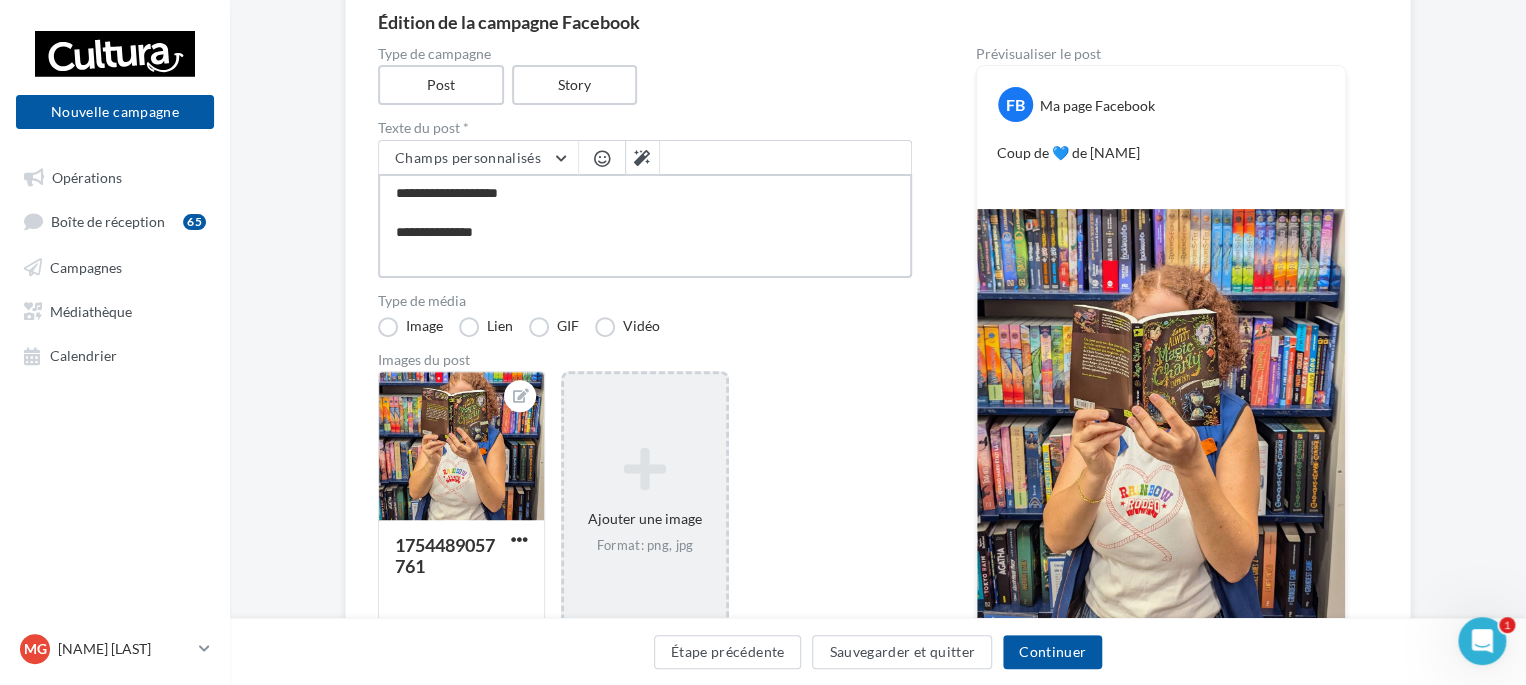 type on "**********" 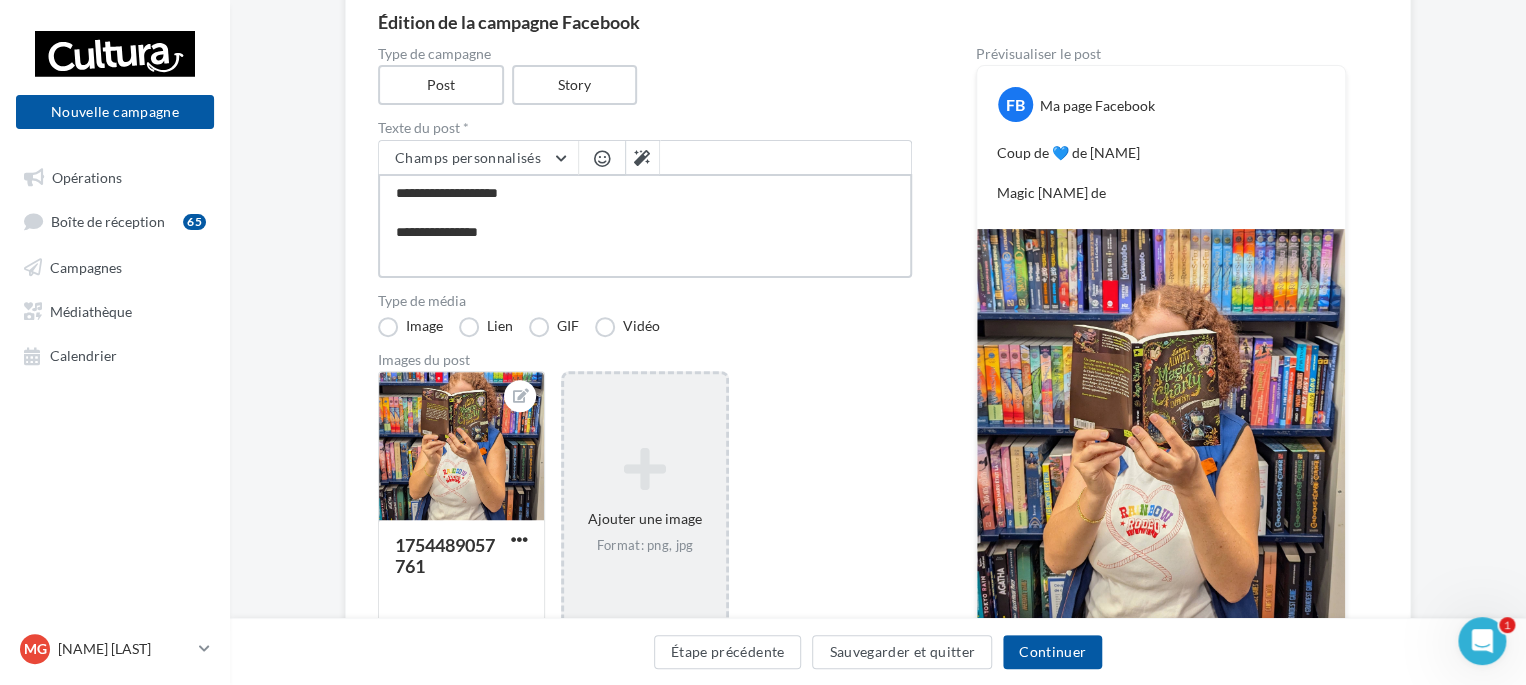 type on "**********" 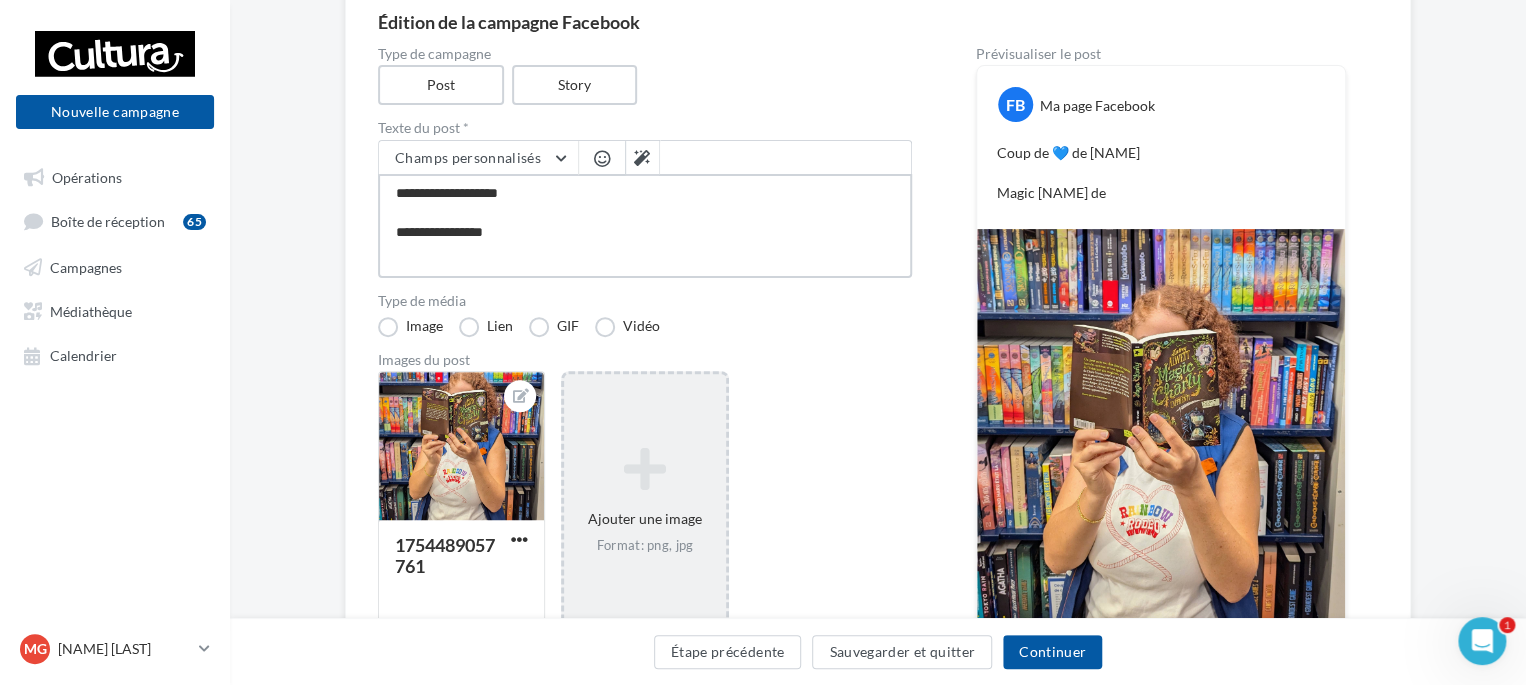 type on "**********" 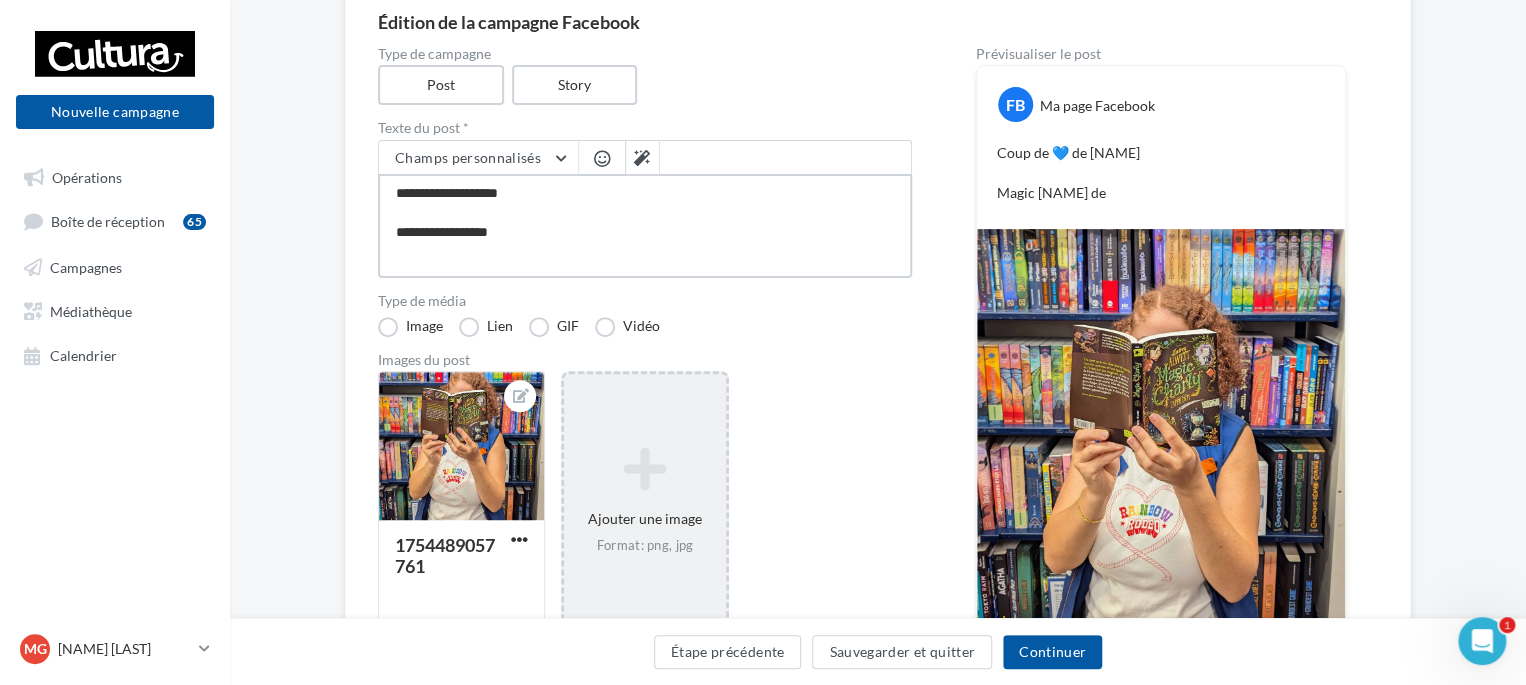 type on "**********" 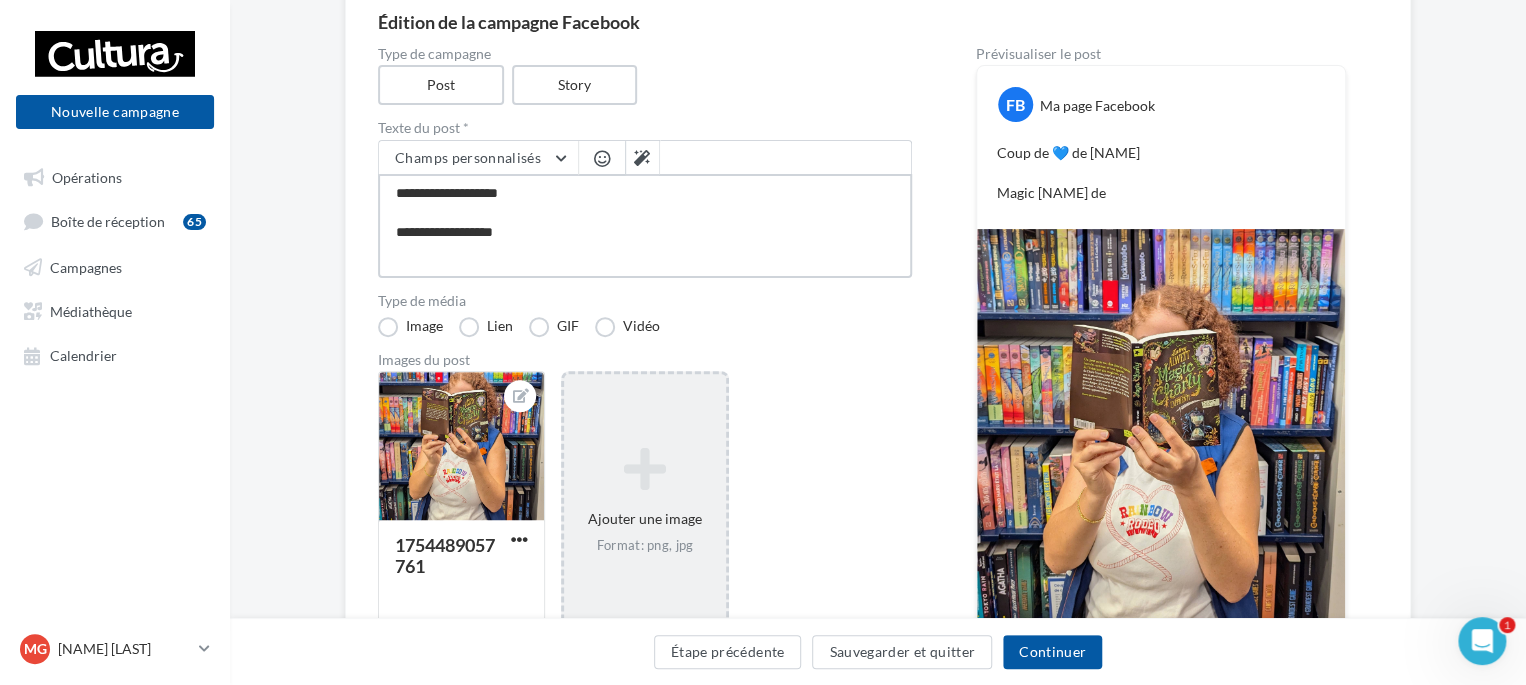 type on "**********" 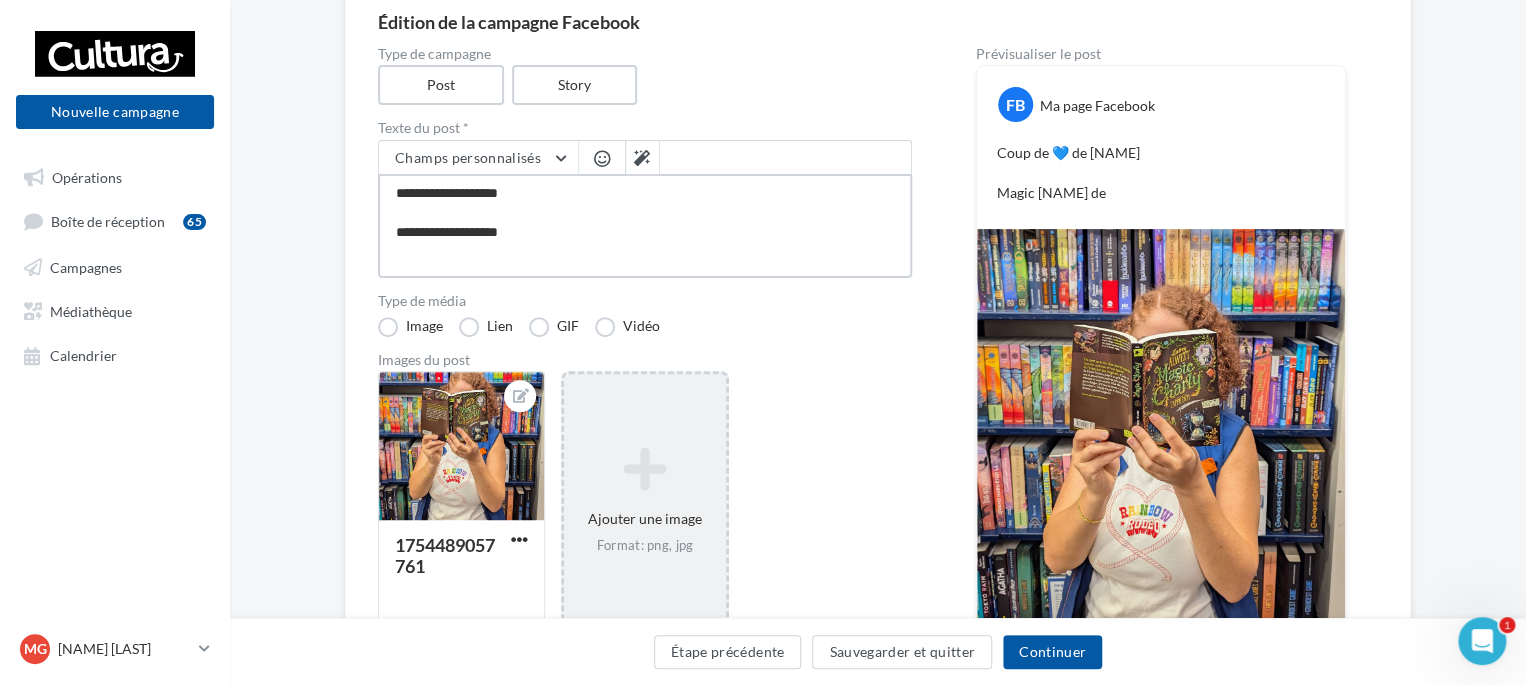 type on "**********" 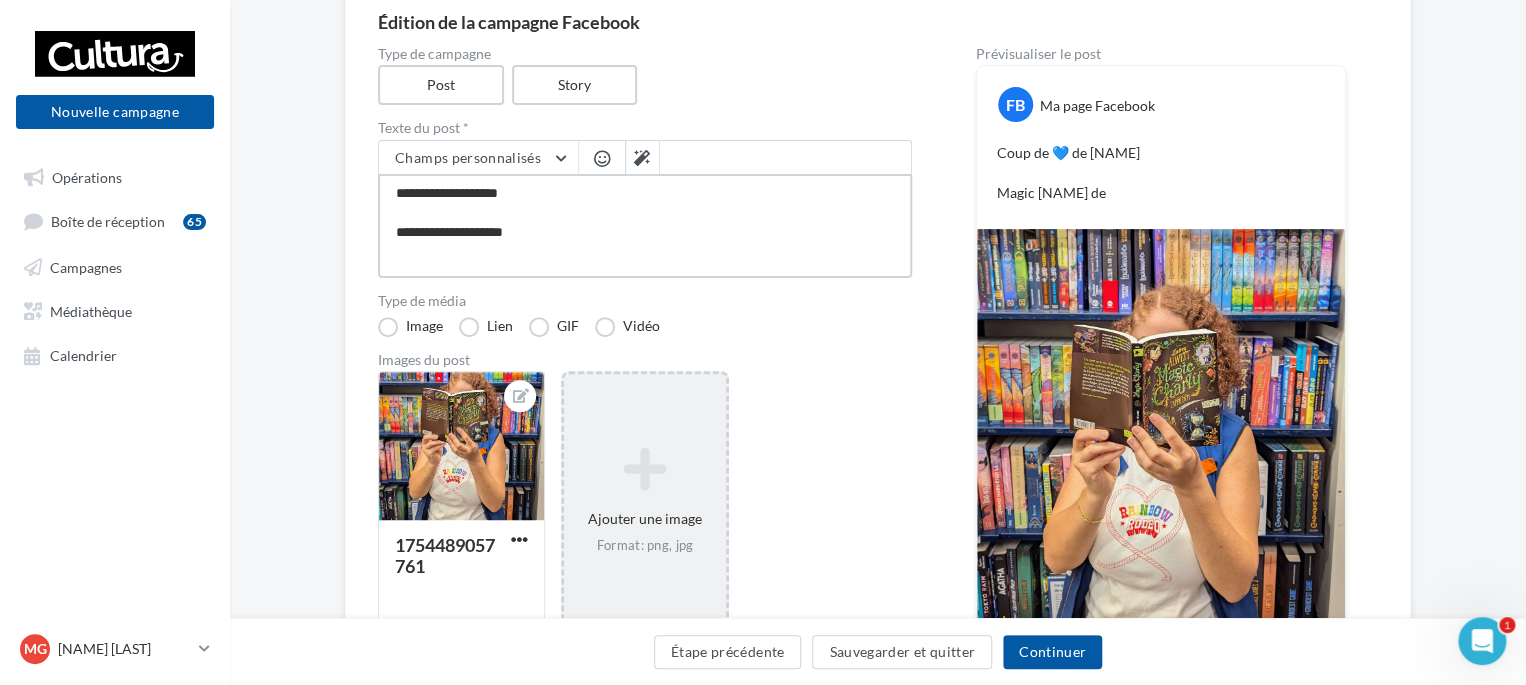 type on "**********" 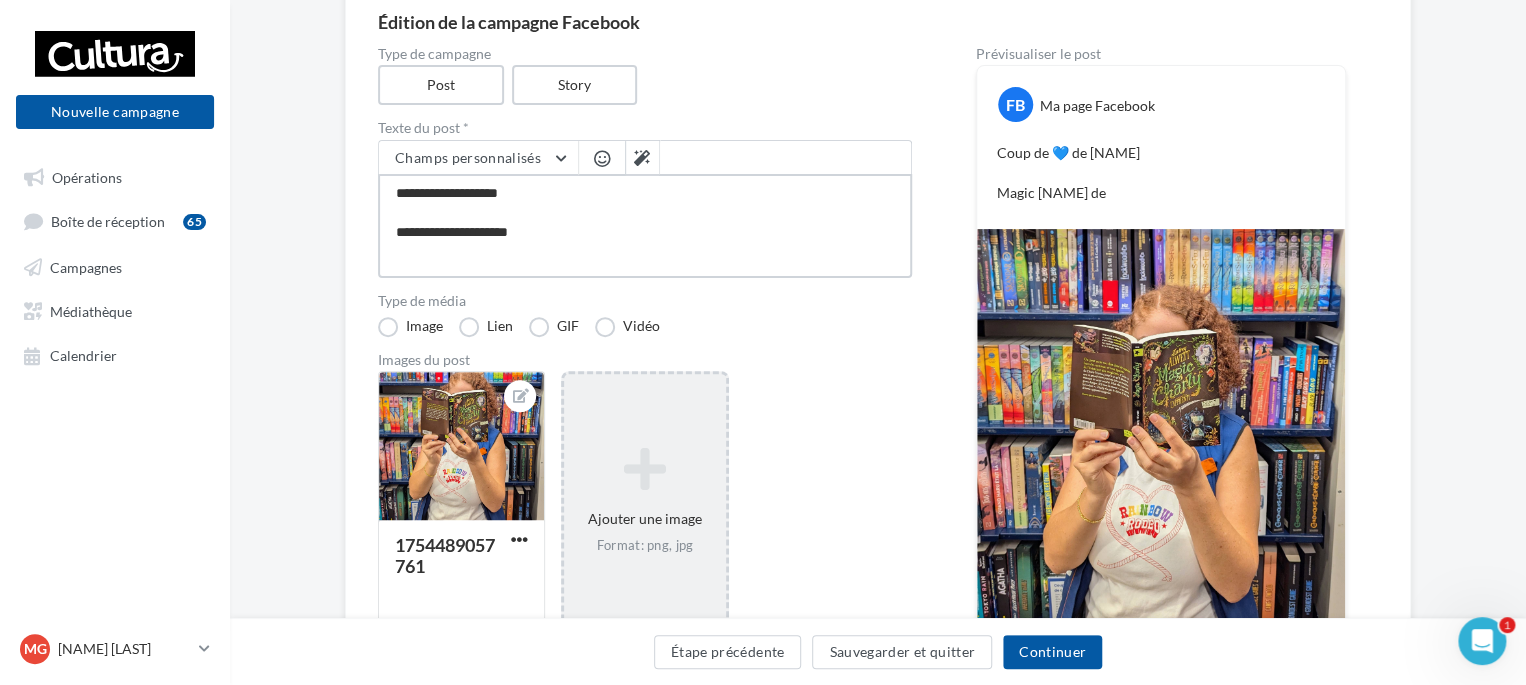 type on "**********" 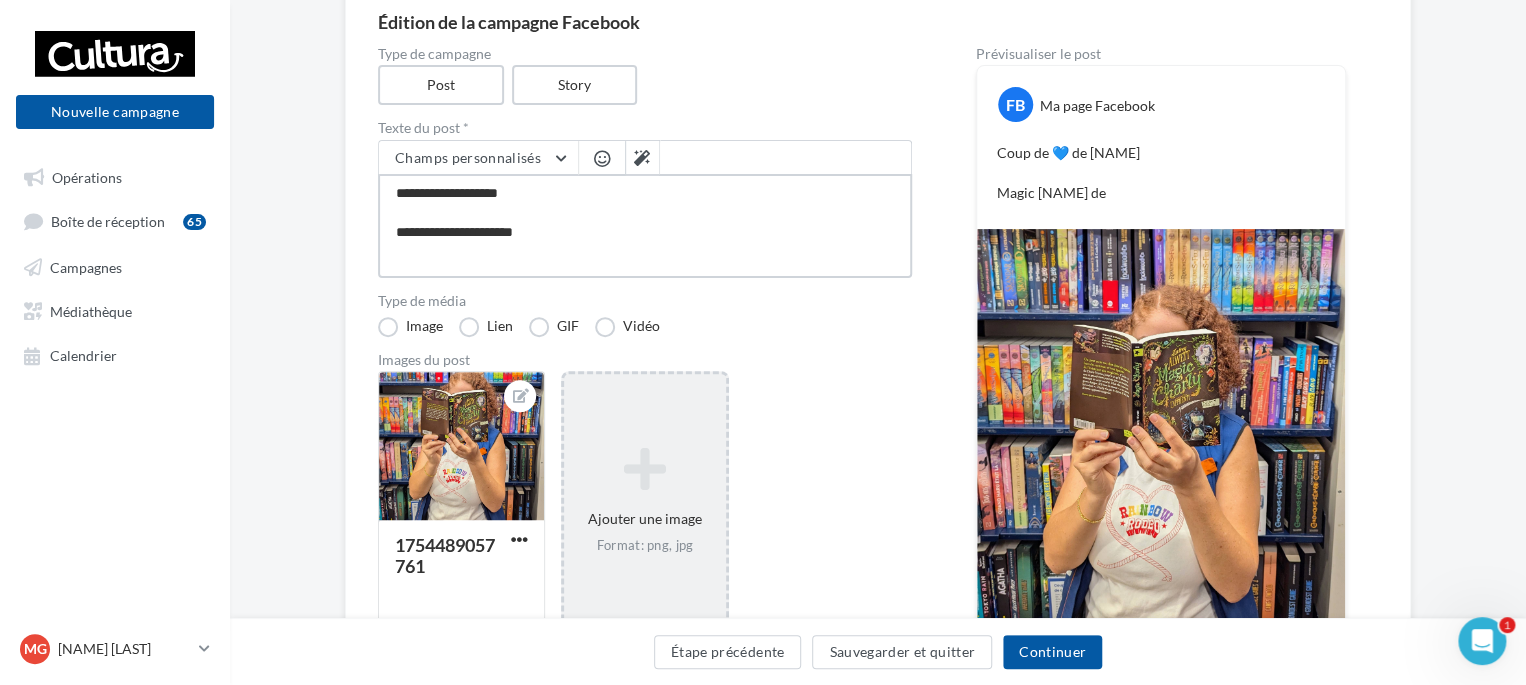 type on "**********" 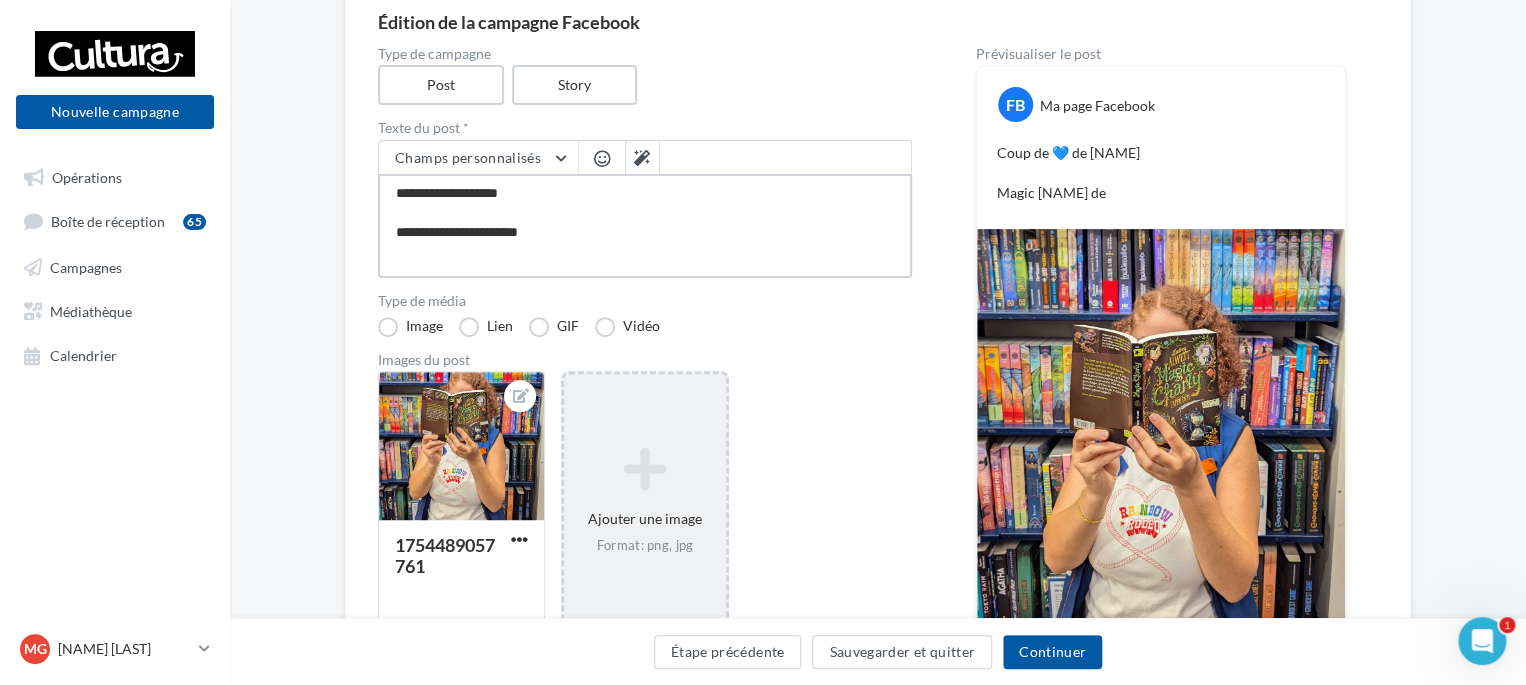 type on "**********" 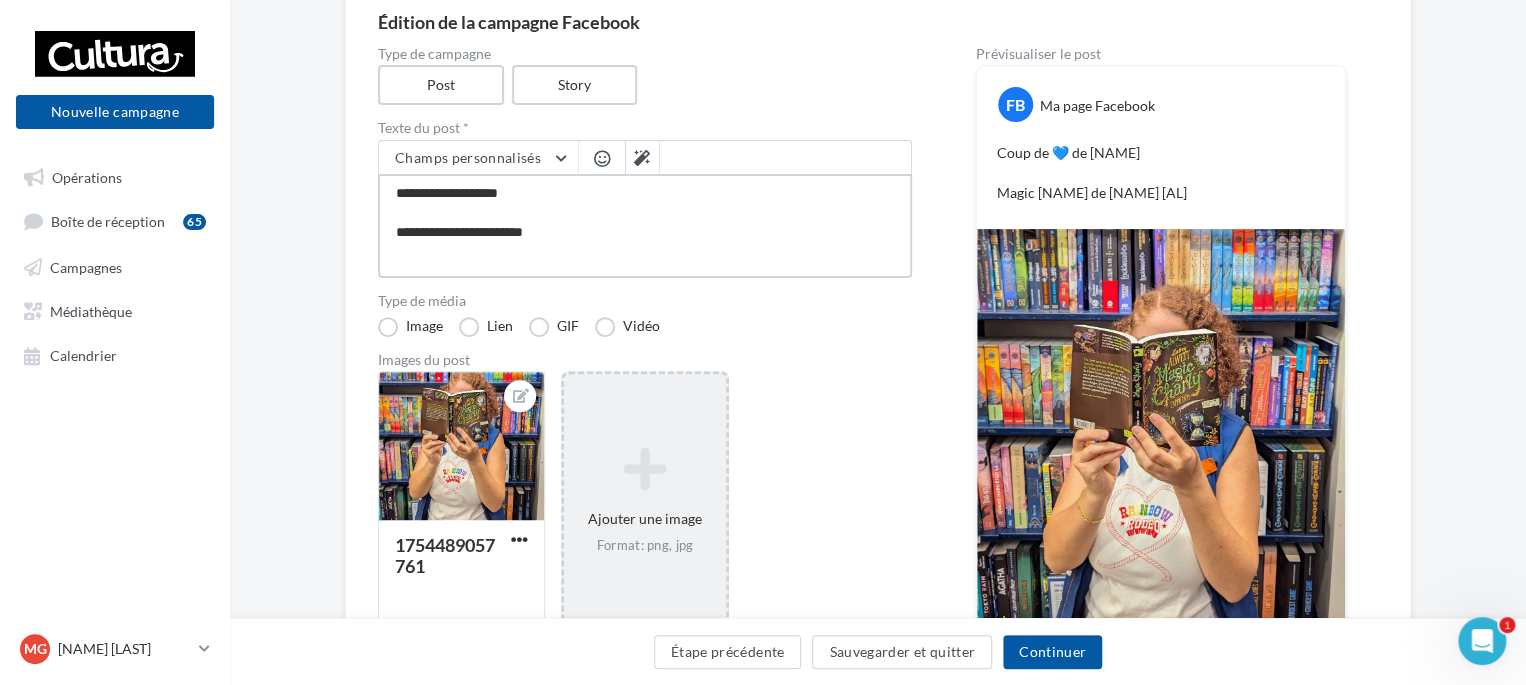 type on "**********" 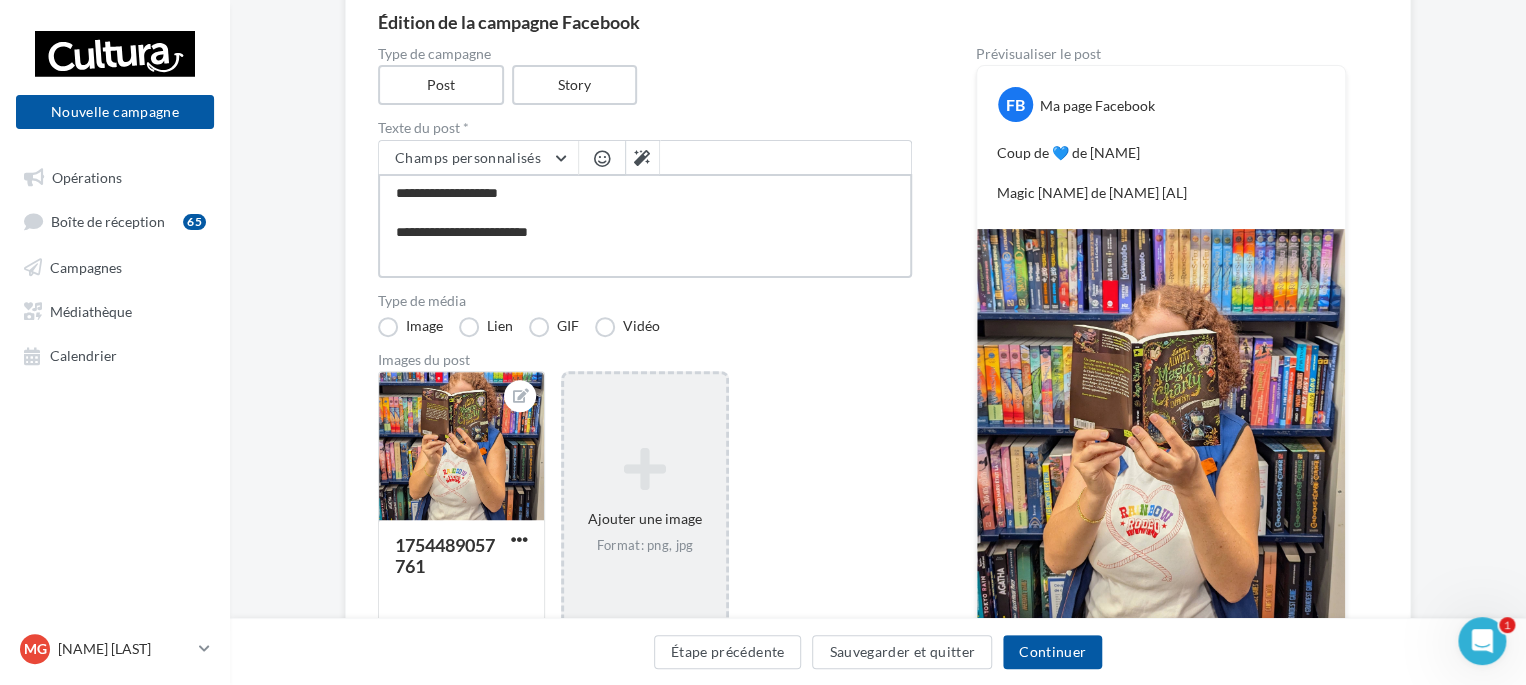 type on "**********" 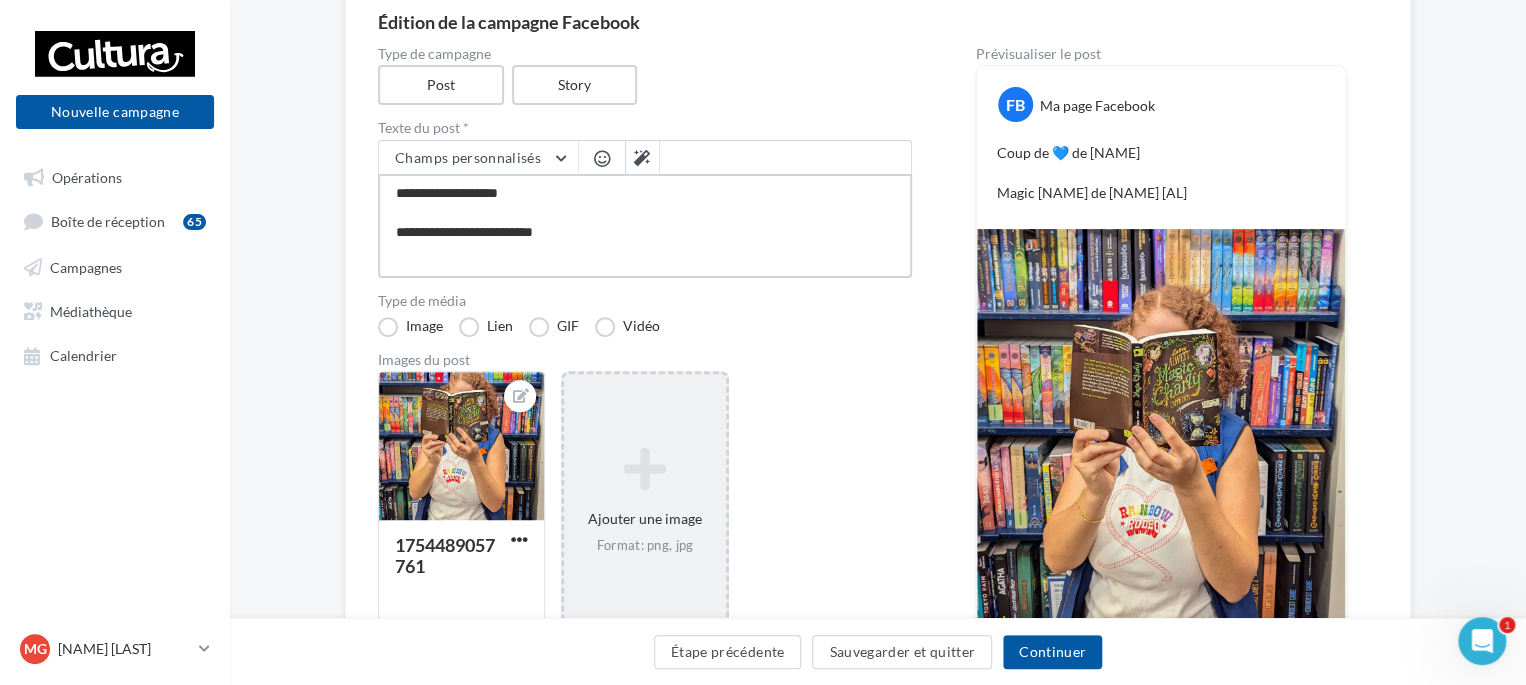 type on "**********" 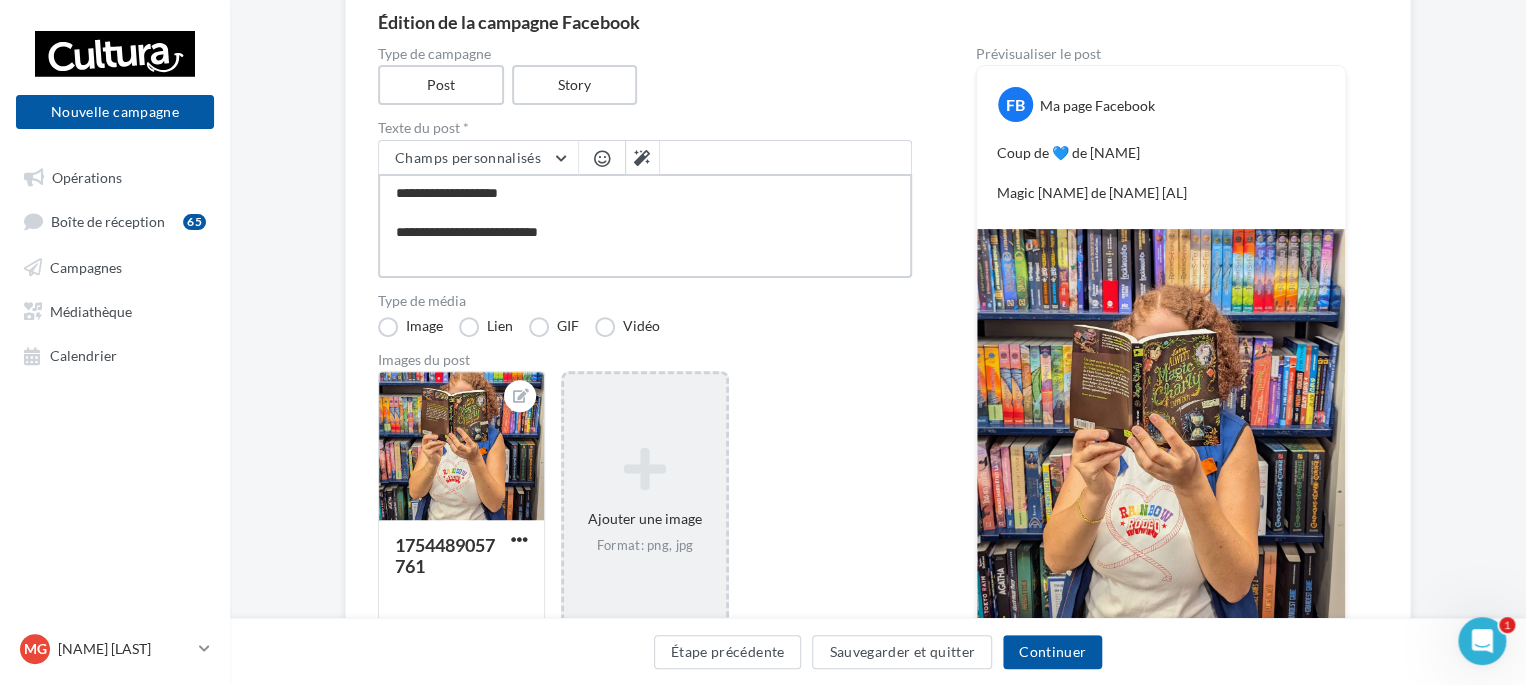 type on "**********" 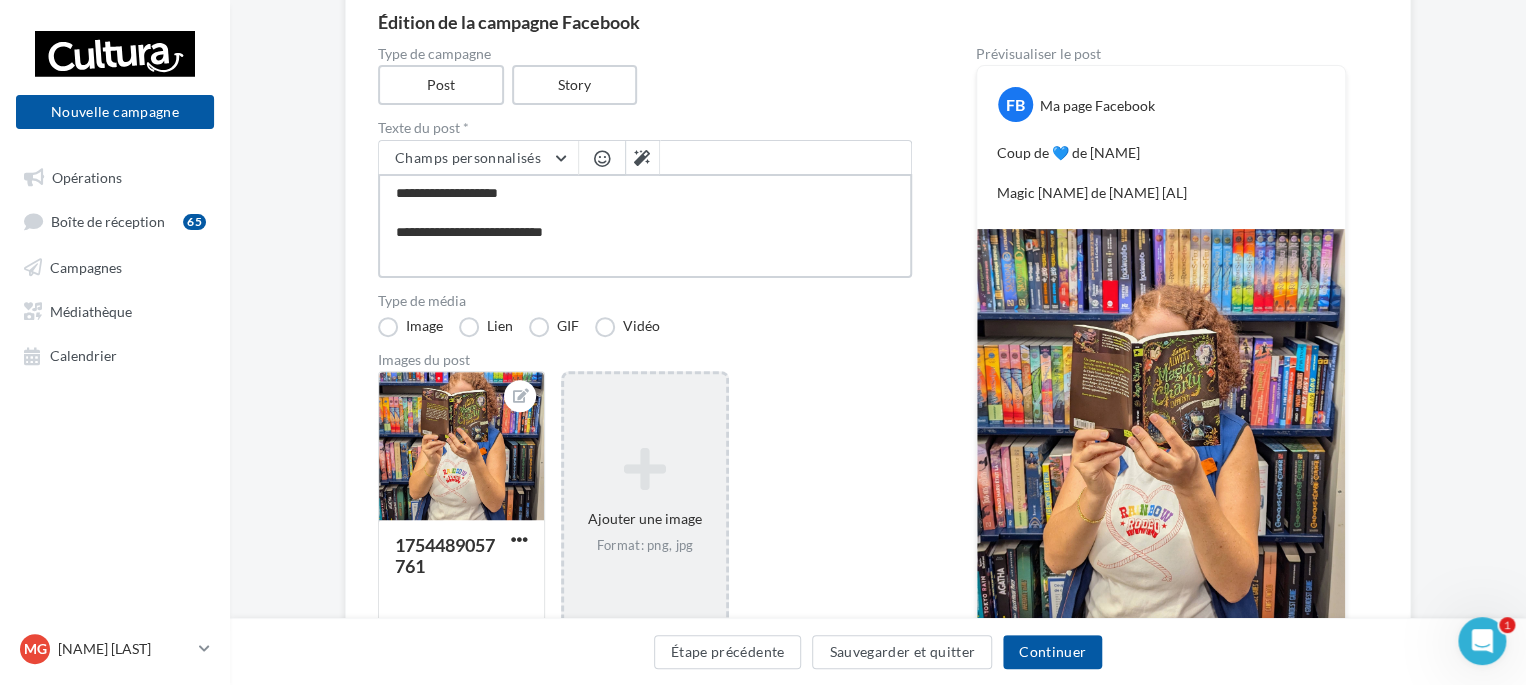 type on "**********" 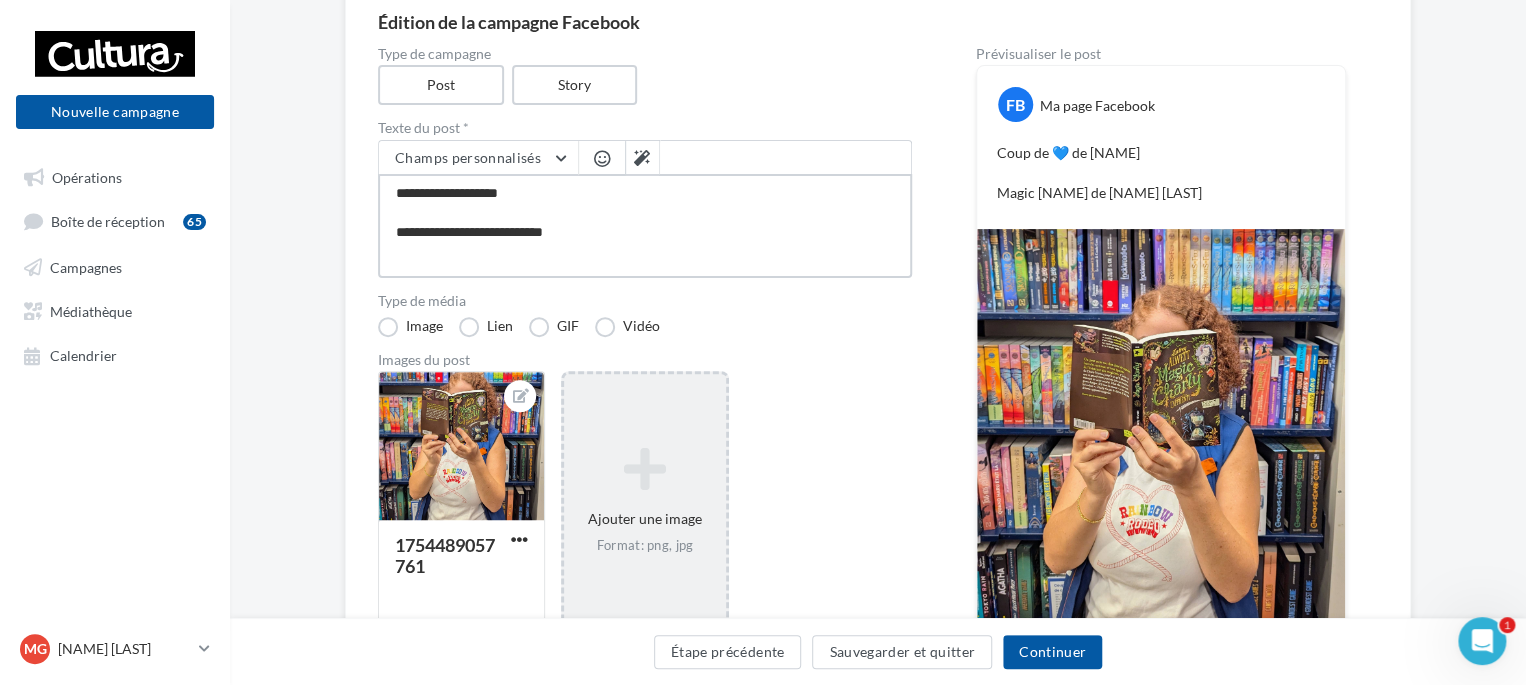 click on "**********" at bounding box center (645, 226) 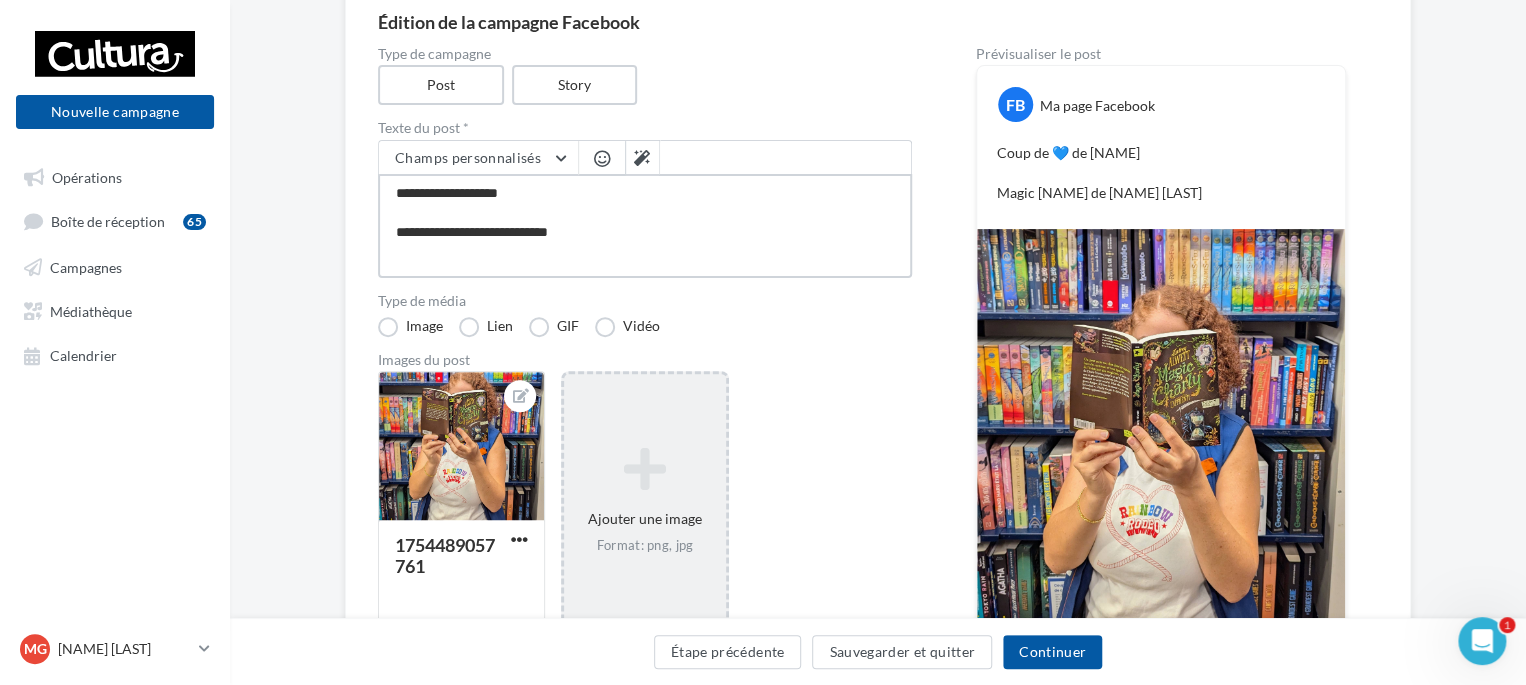 type on "**********" 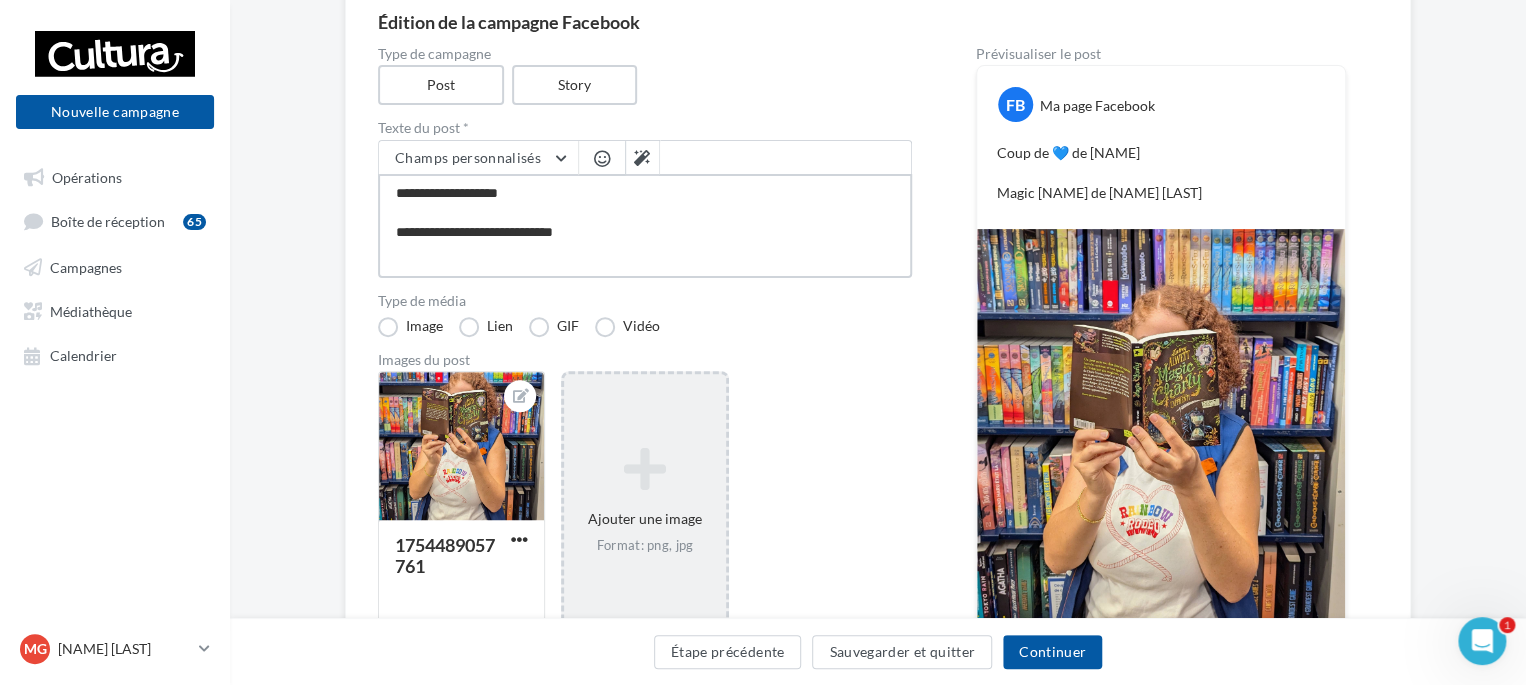type on "**********" 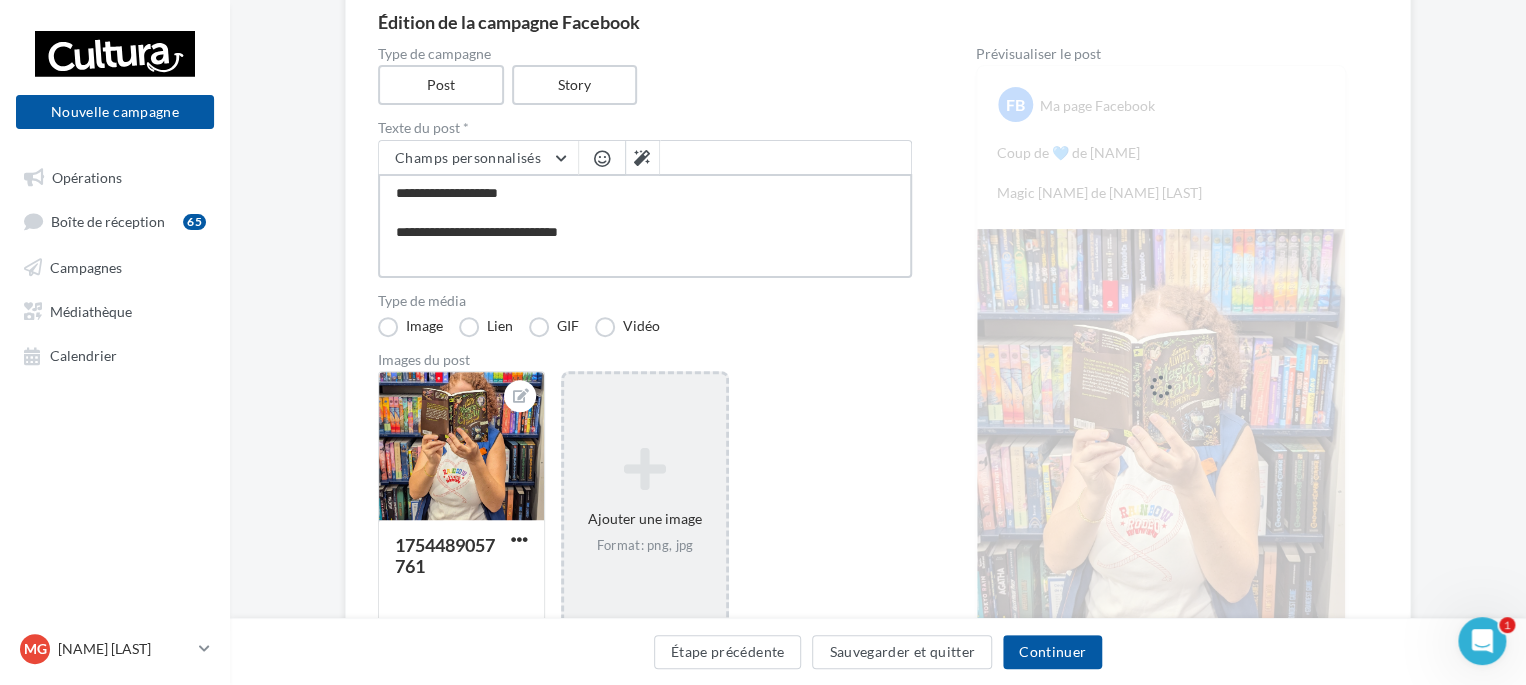 type on "**********" 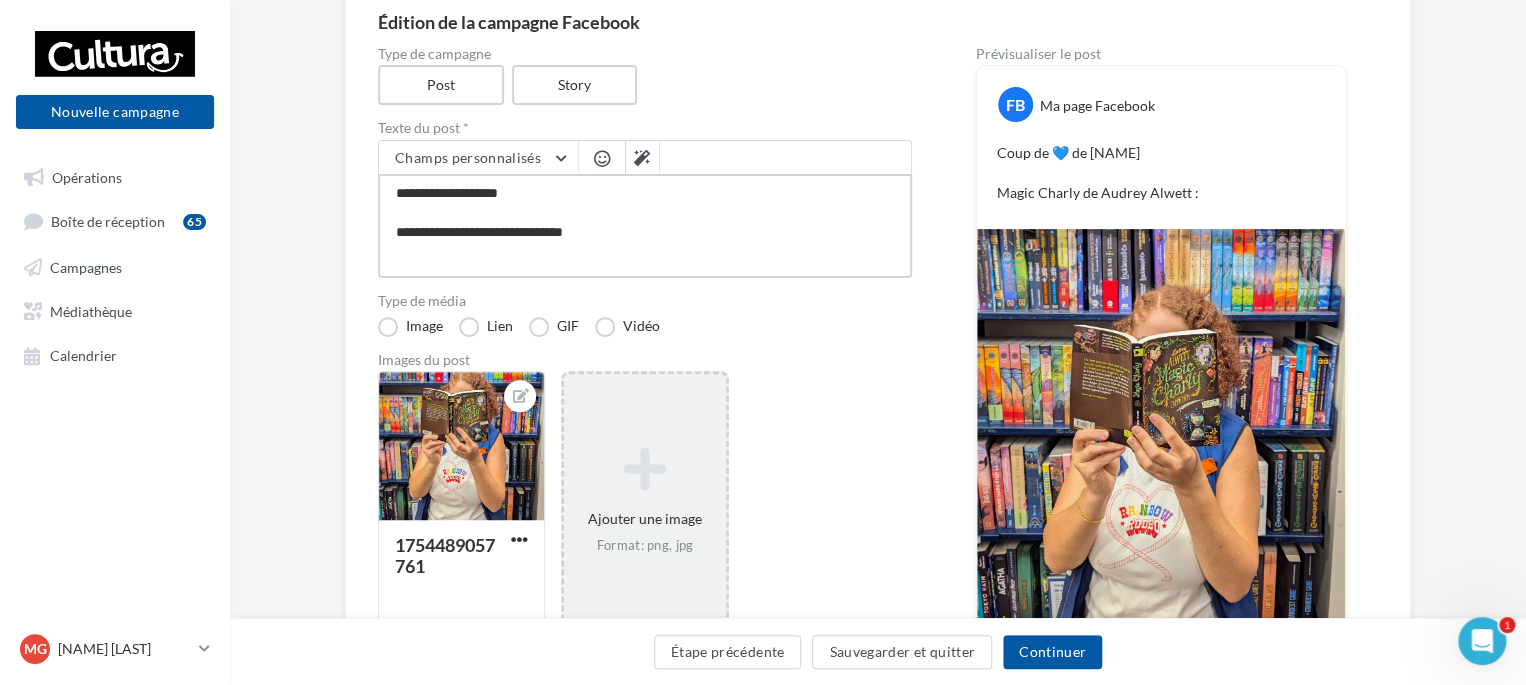 type on "**********" 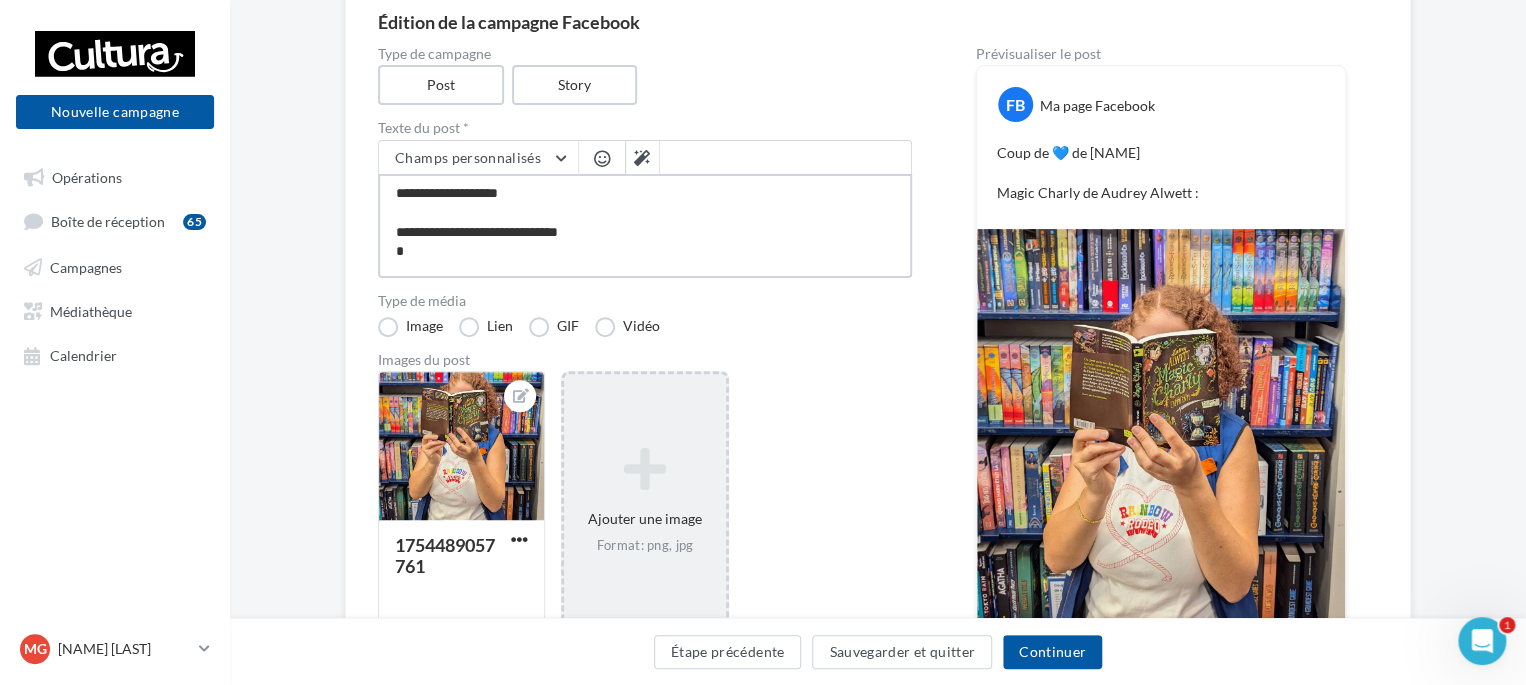 type on "**********" 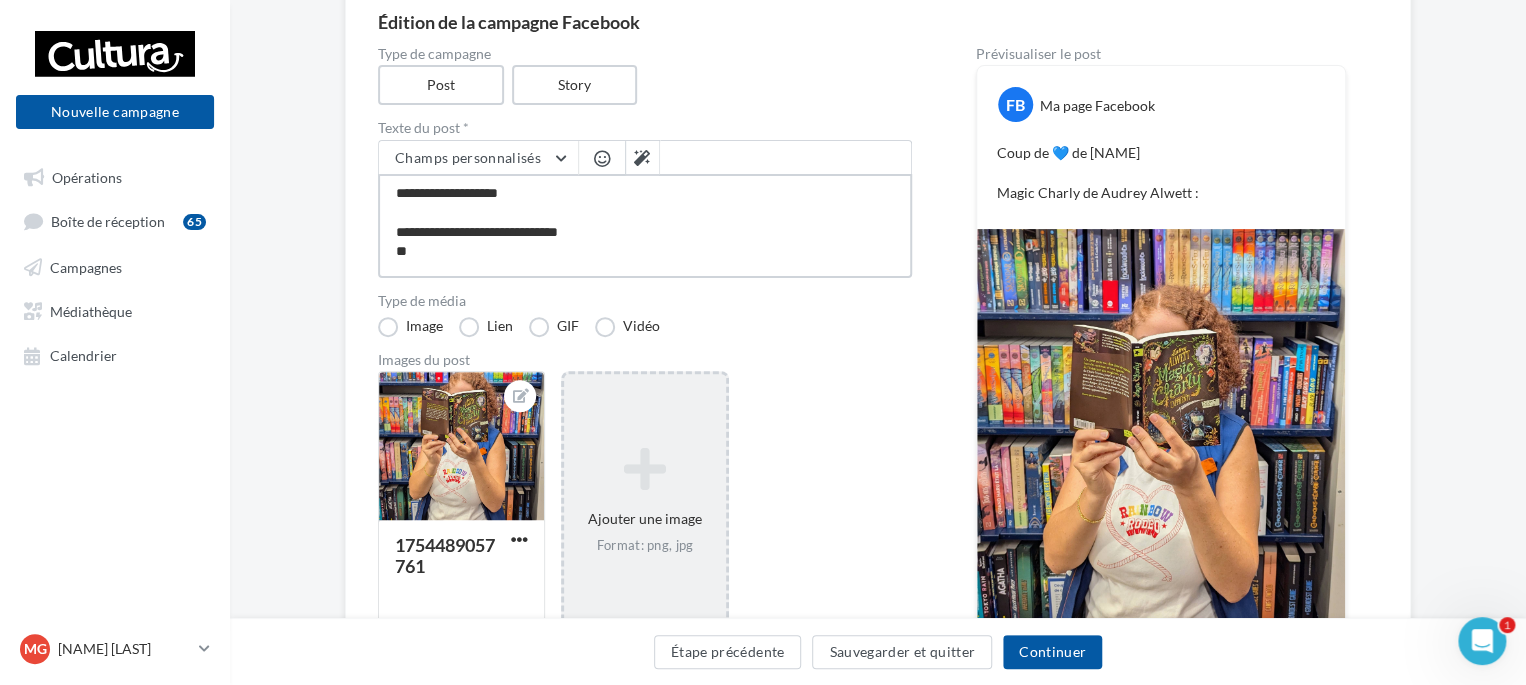 type on "**********" 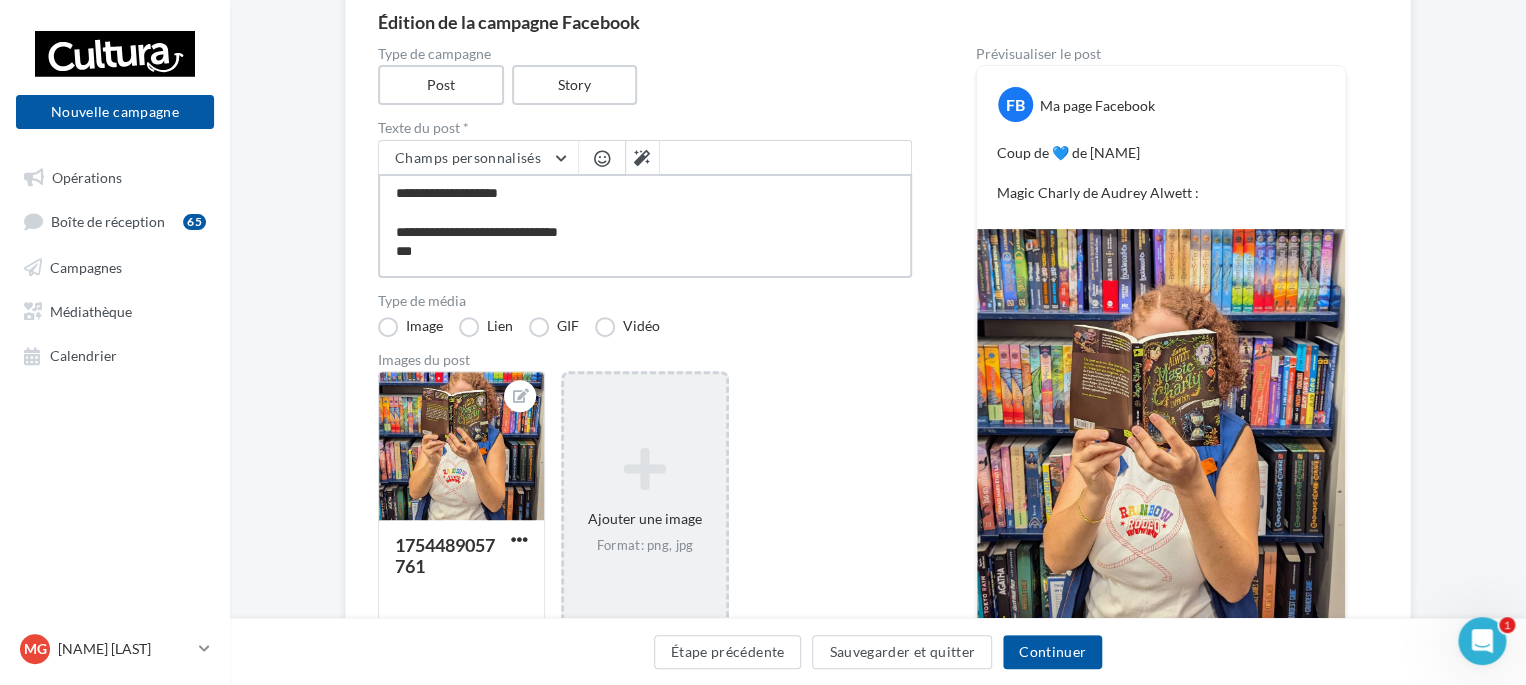 type on "**********" 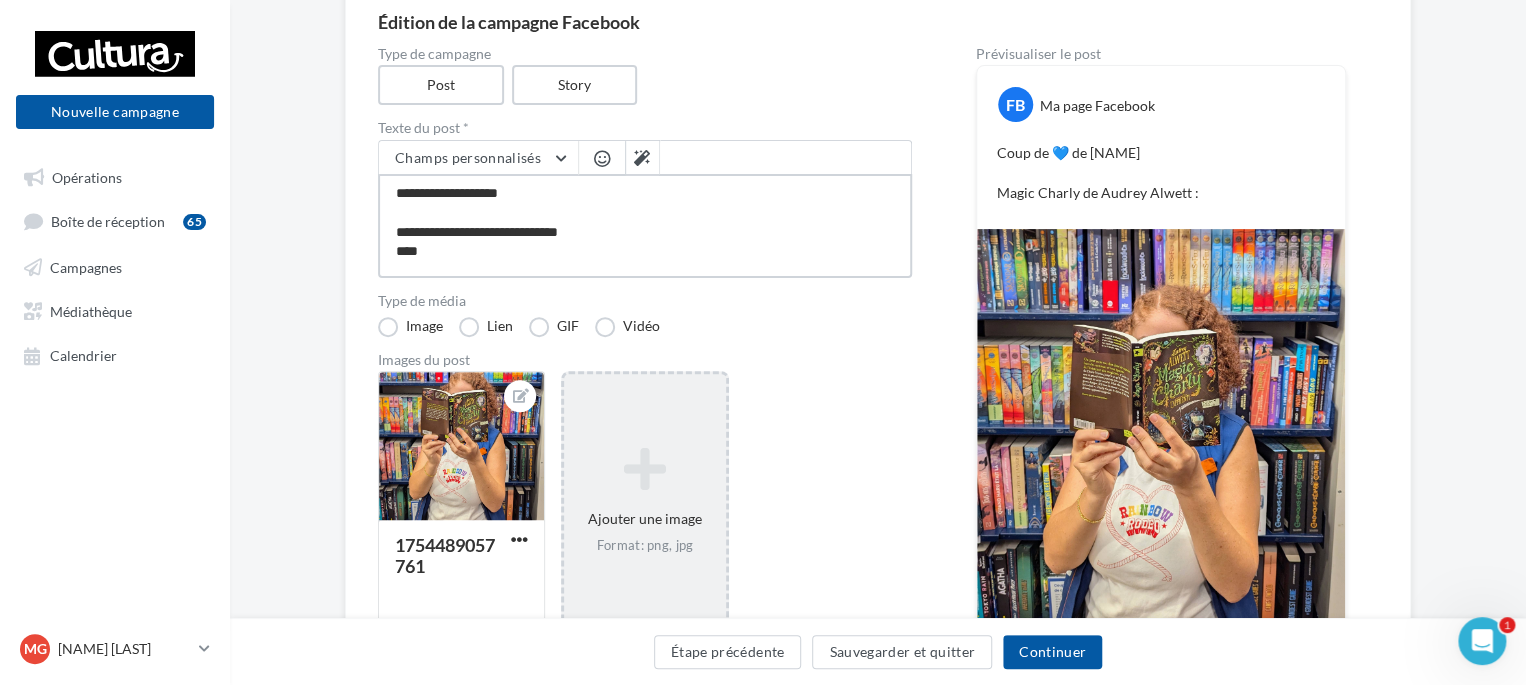 type on "**********" 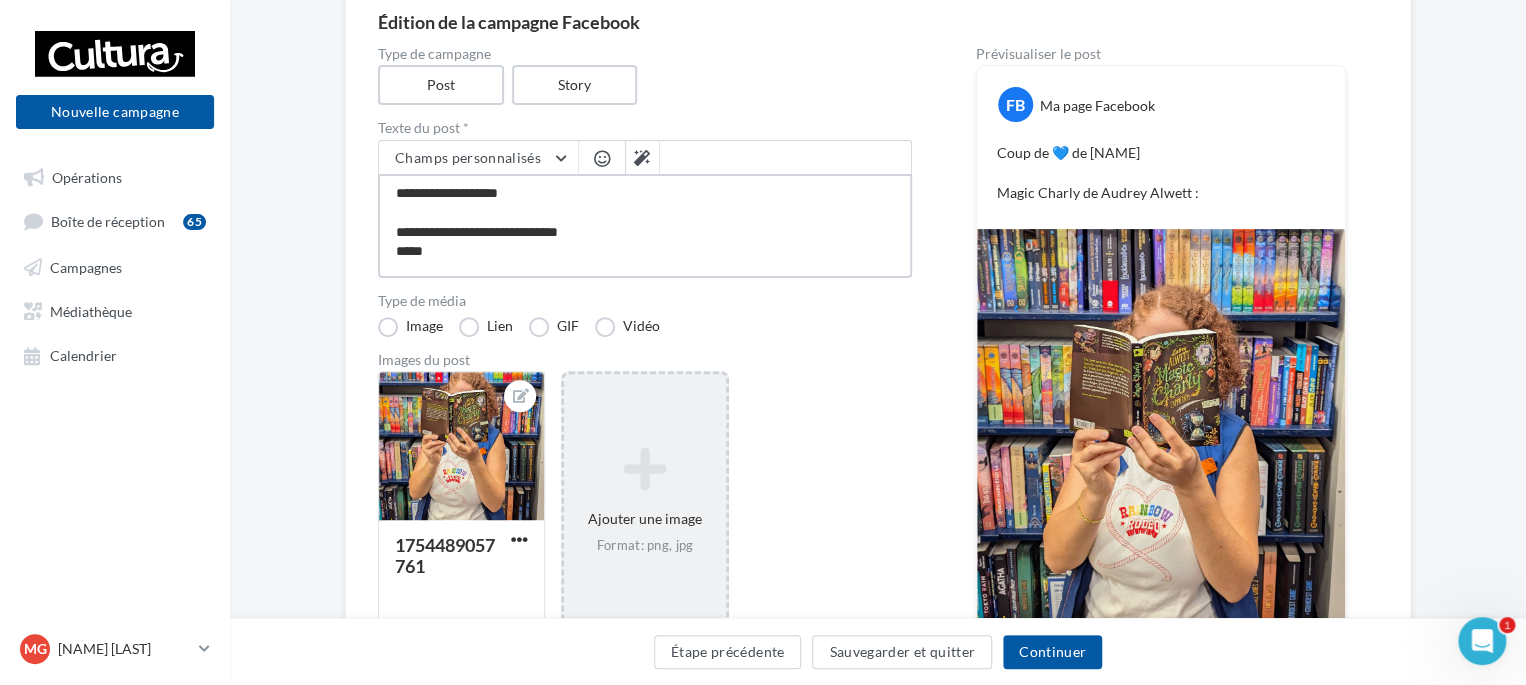 type on "**********" 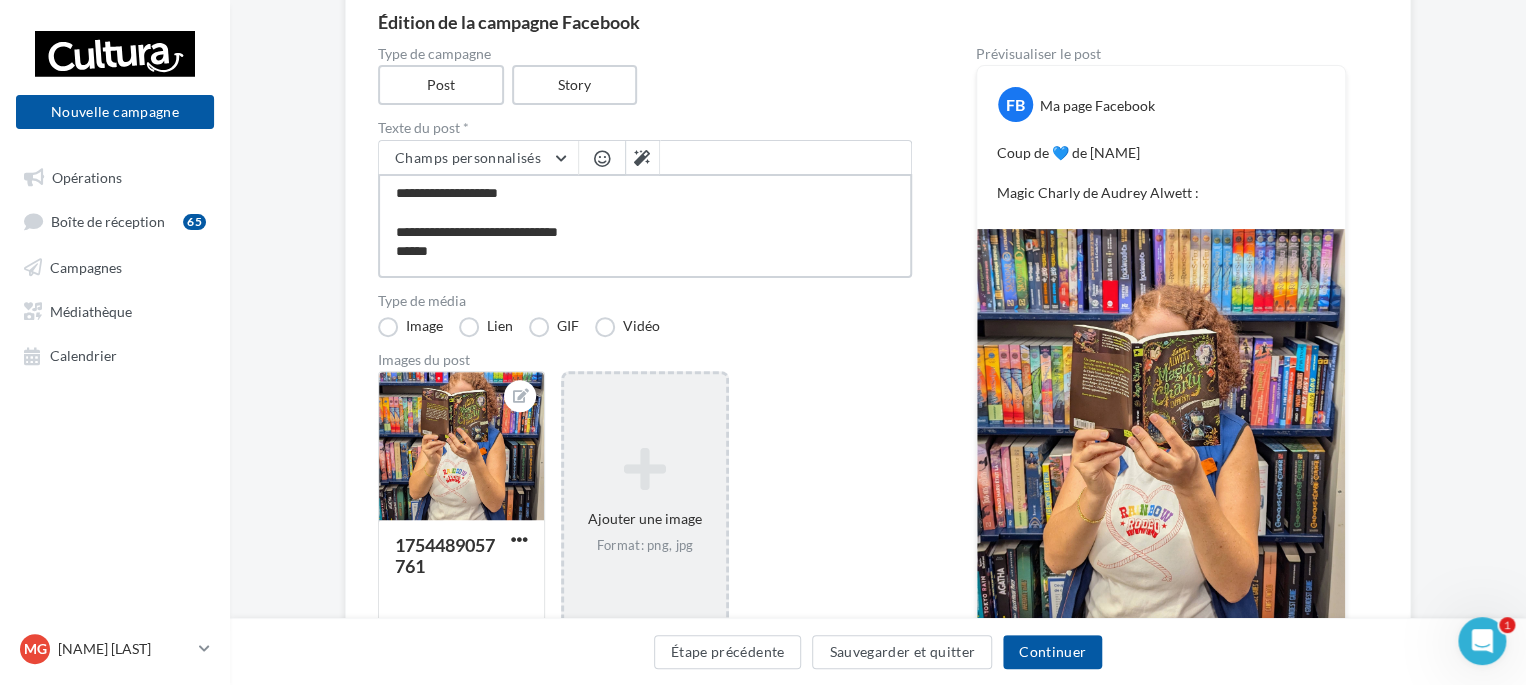 type on "**********" 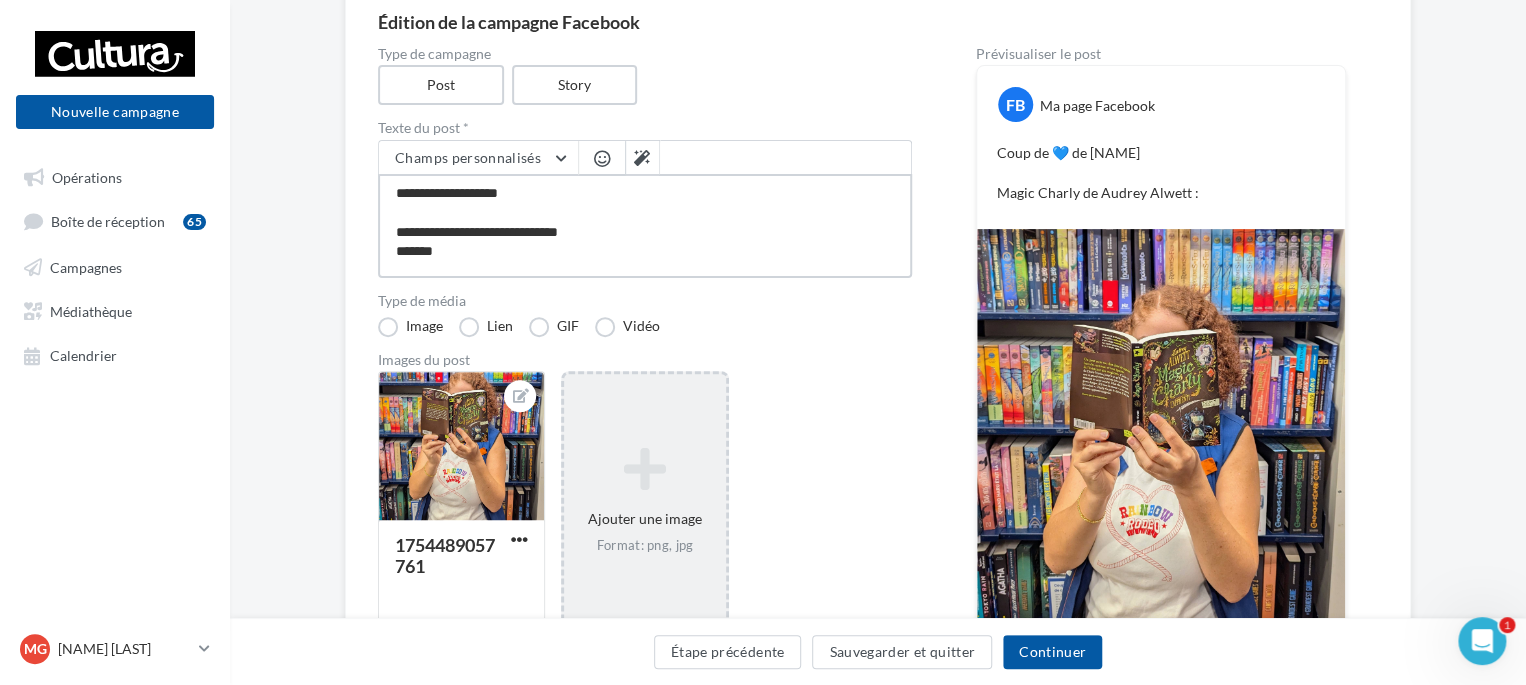 type on "**********" 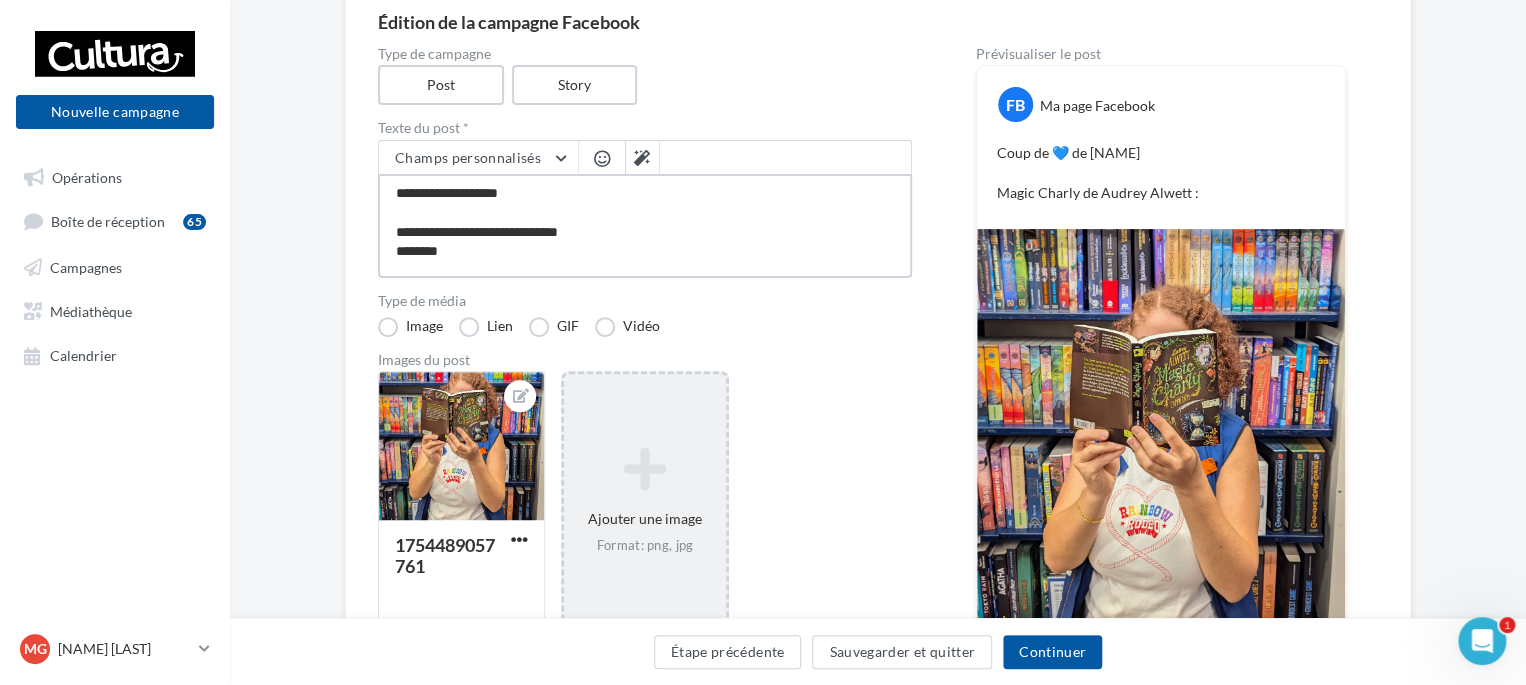 type on "**********" 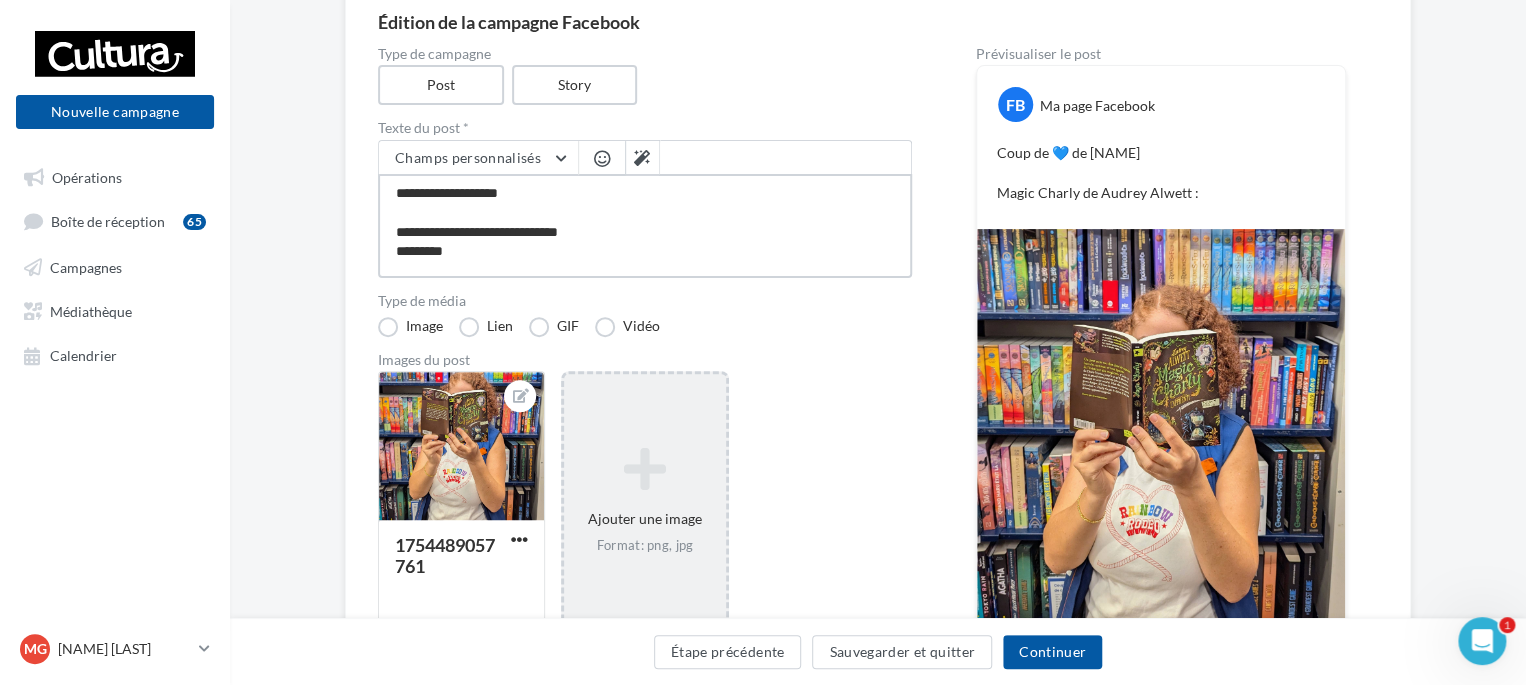 type on "**********" 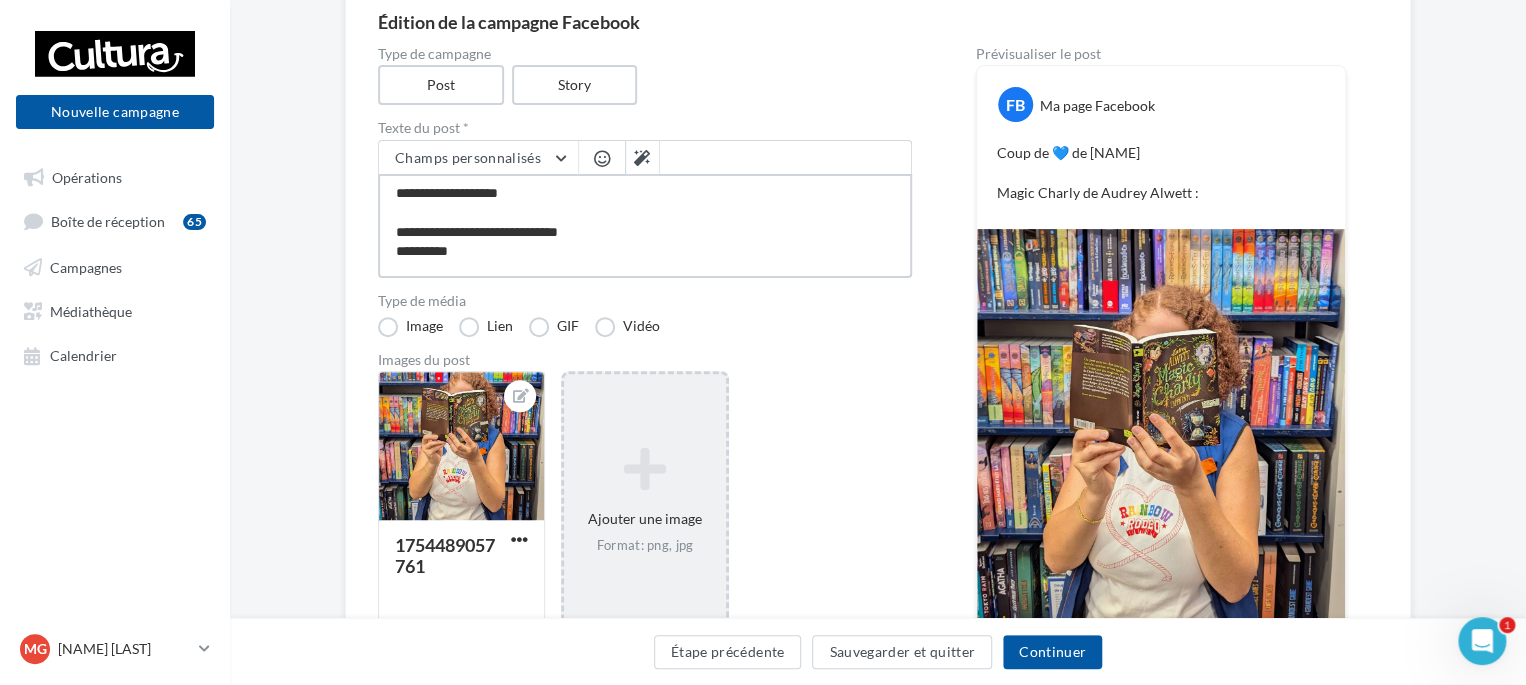 type on "**********" 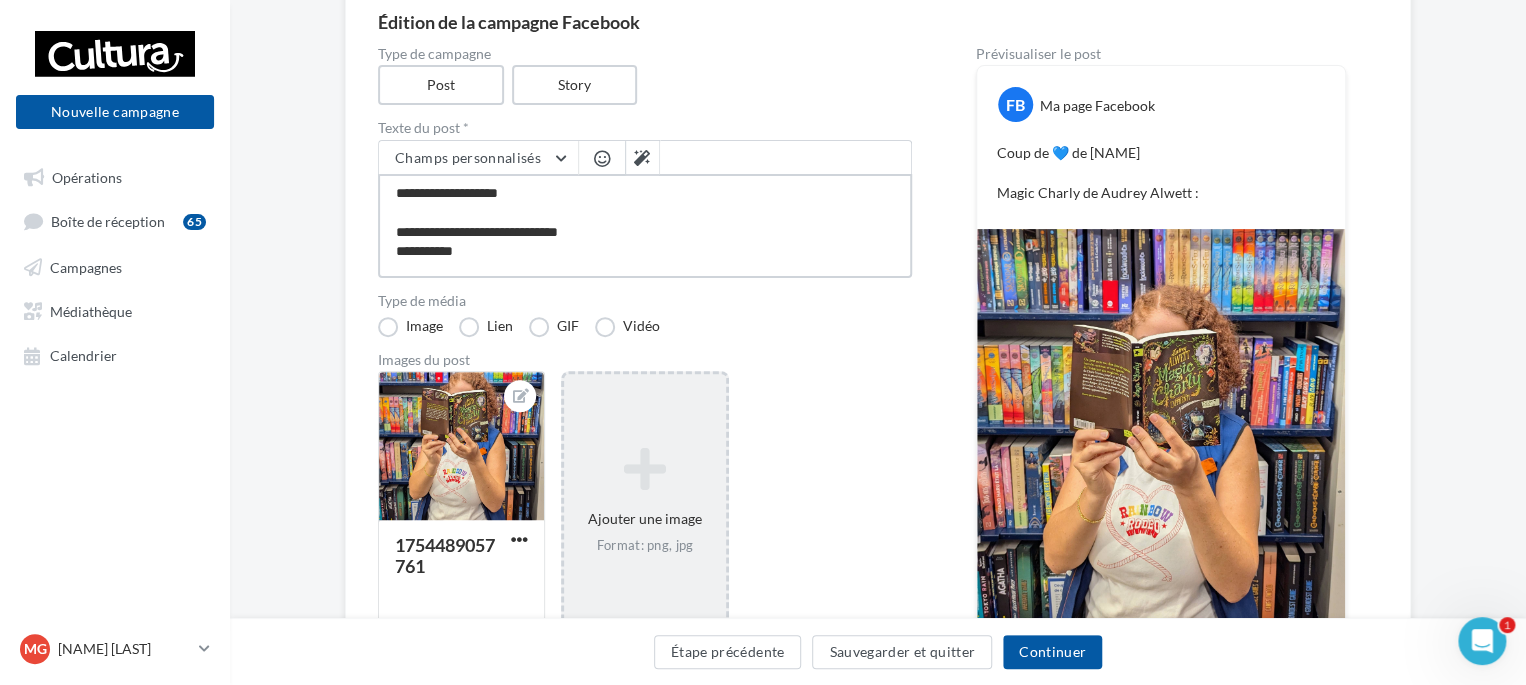 type on "**********" 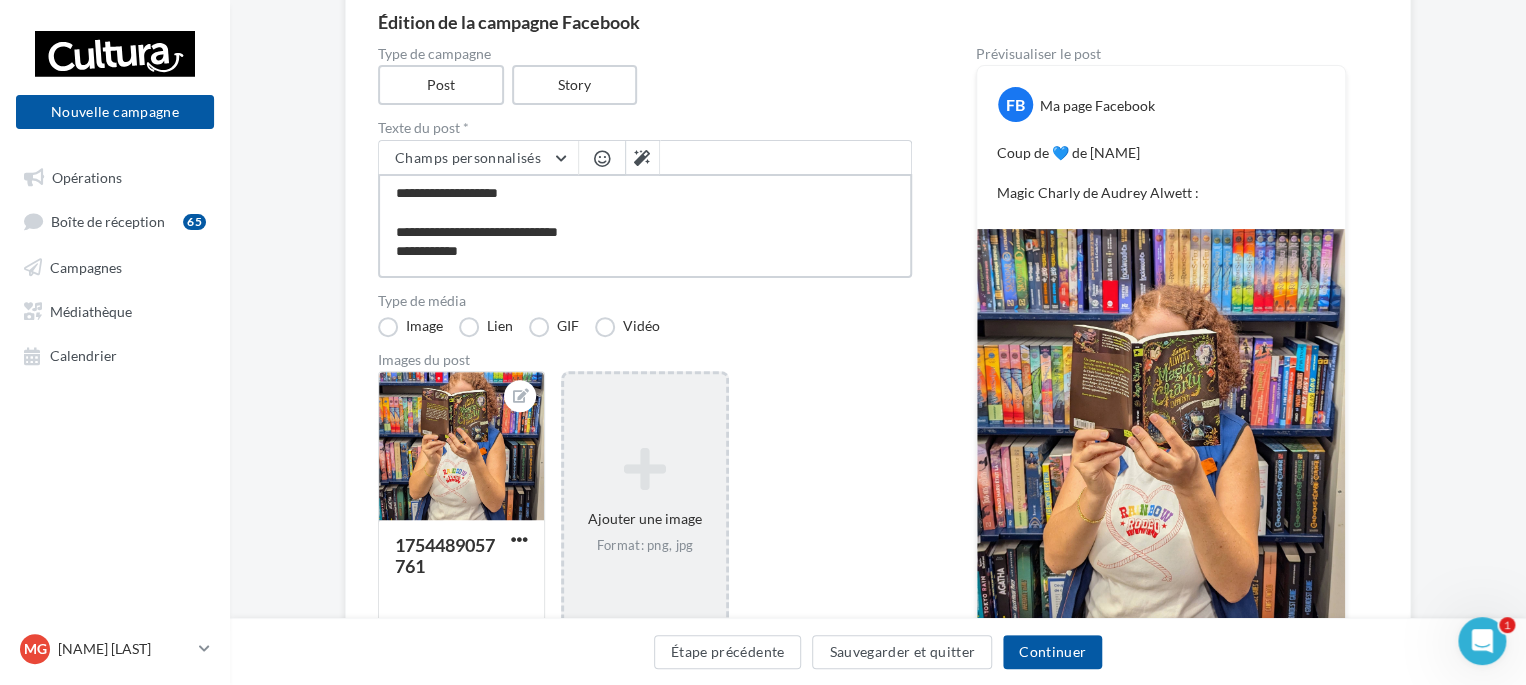 type on "**********" 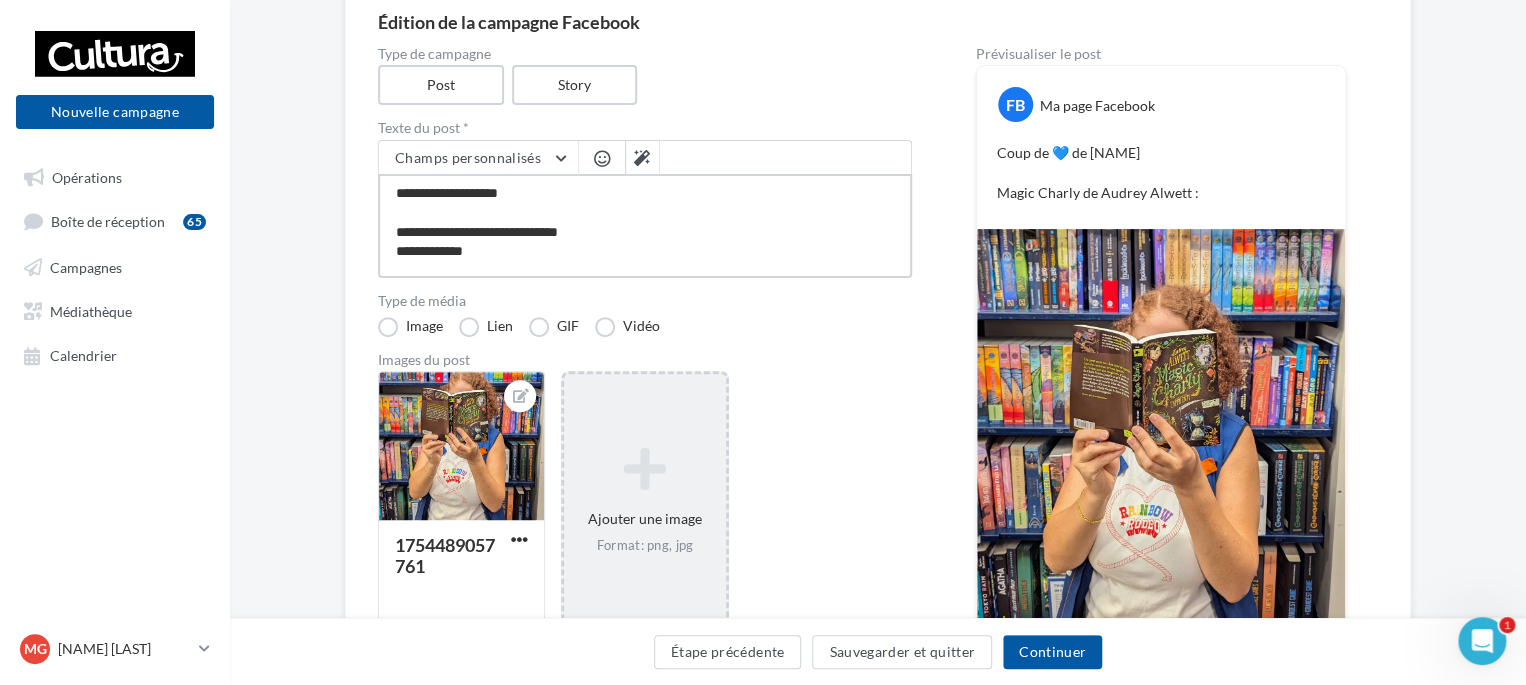 type on "**********" 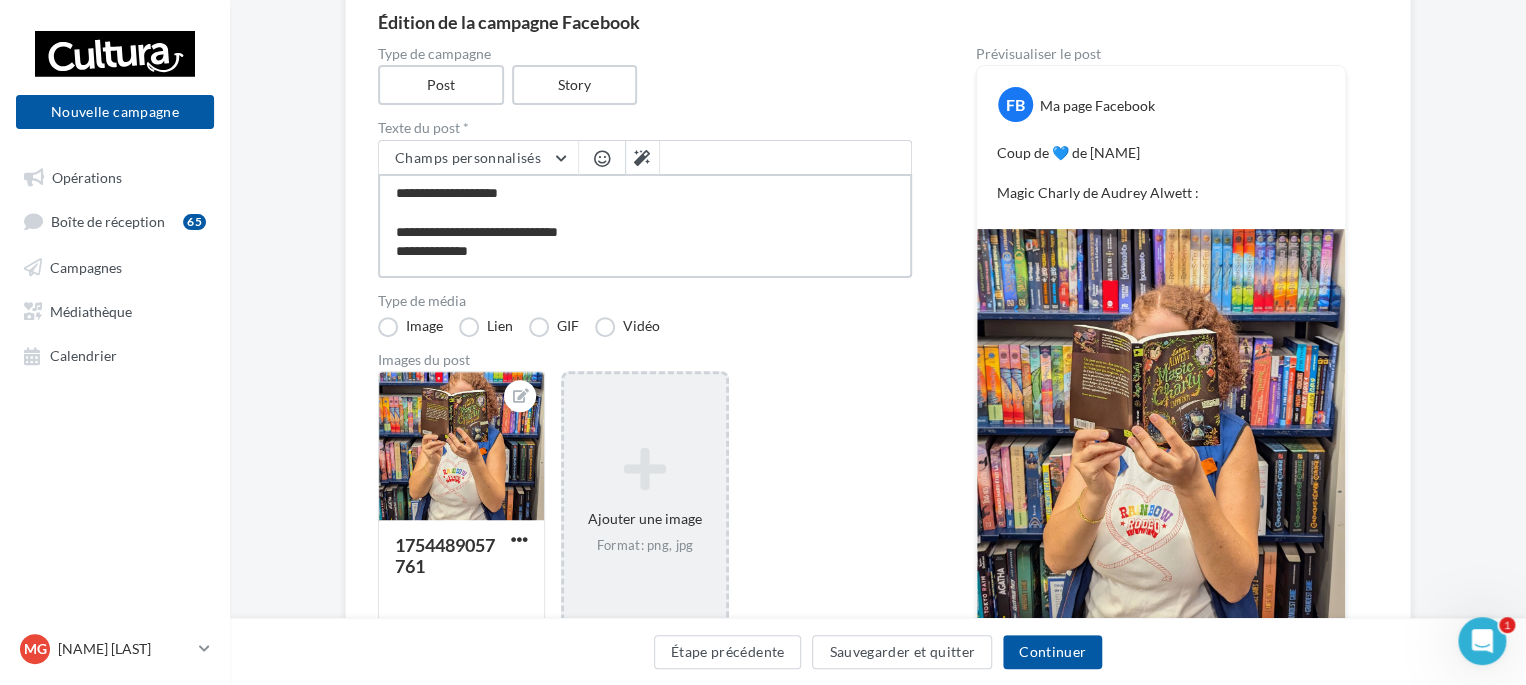 type on "**********" 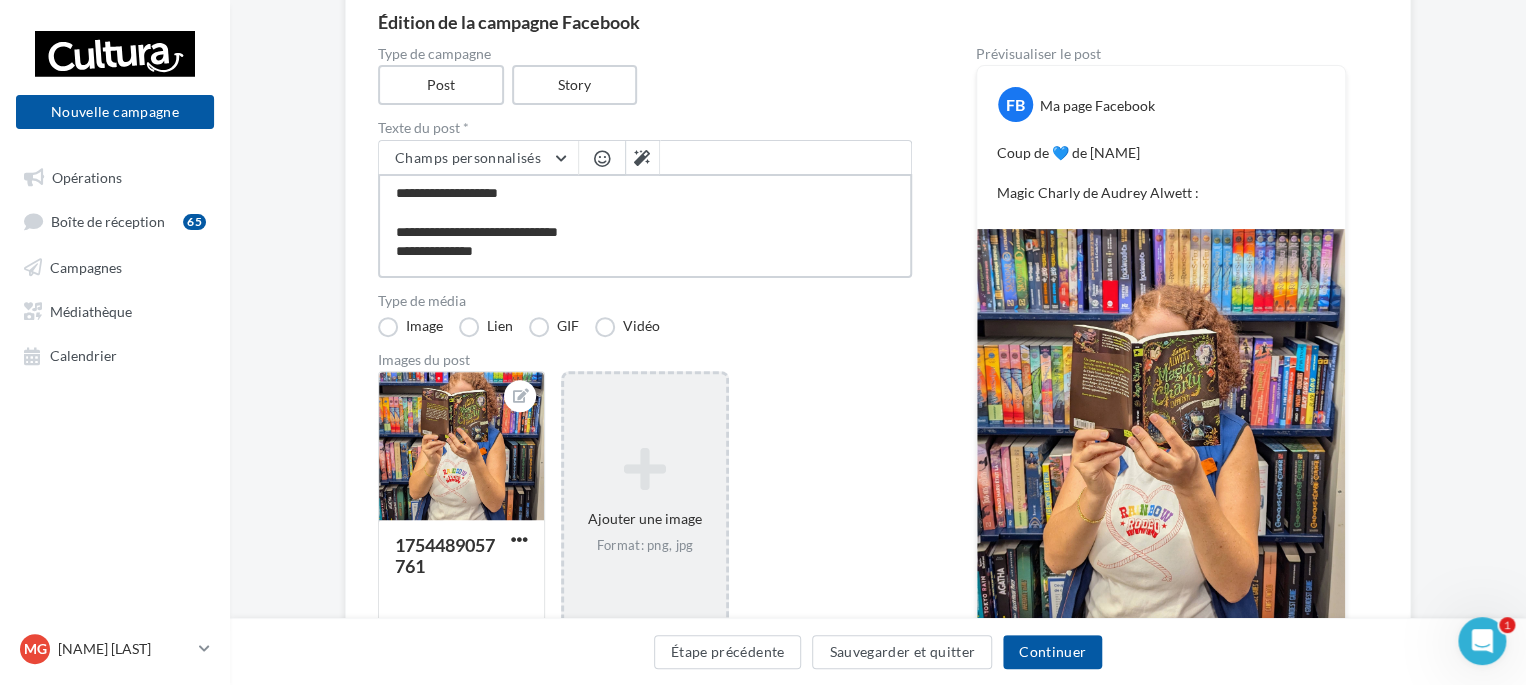 type on "**********" 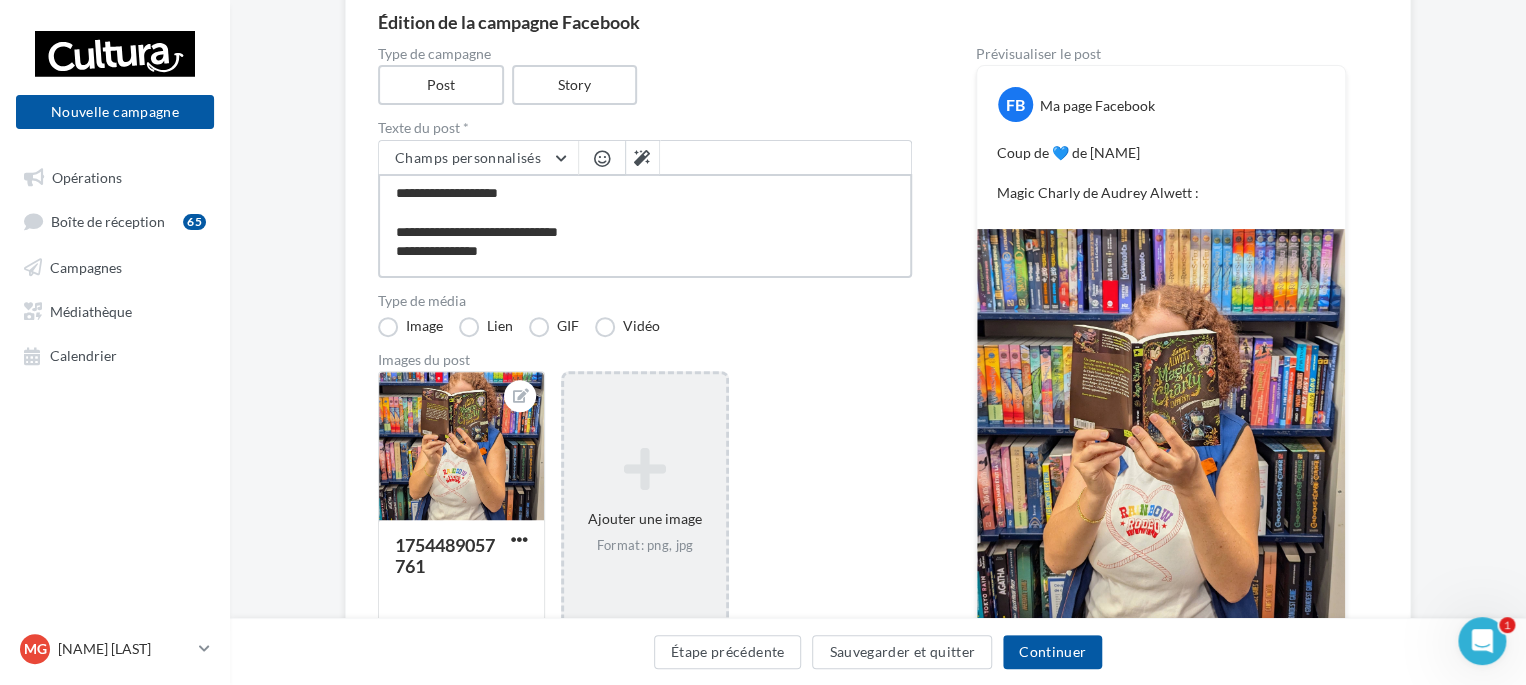 type on "**********" 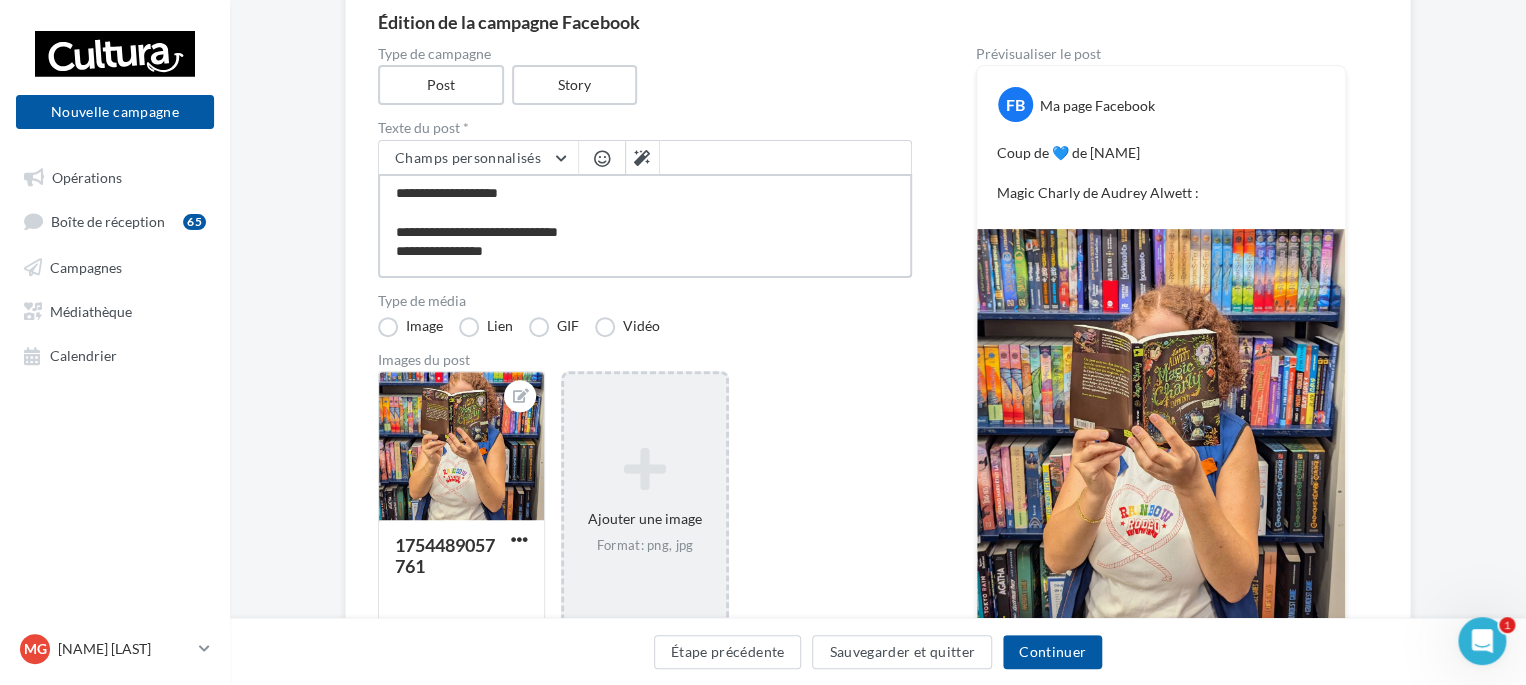 type on "**********" 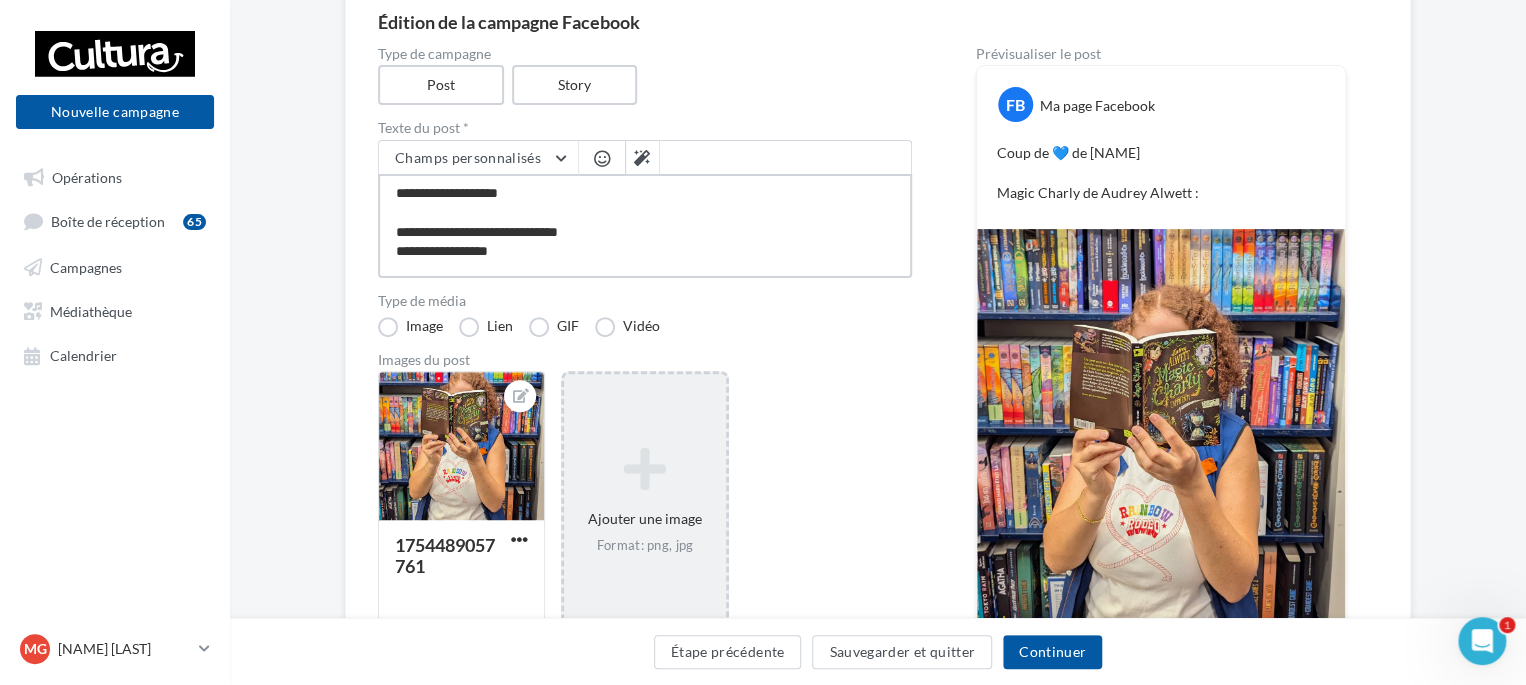 type on "**********" 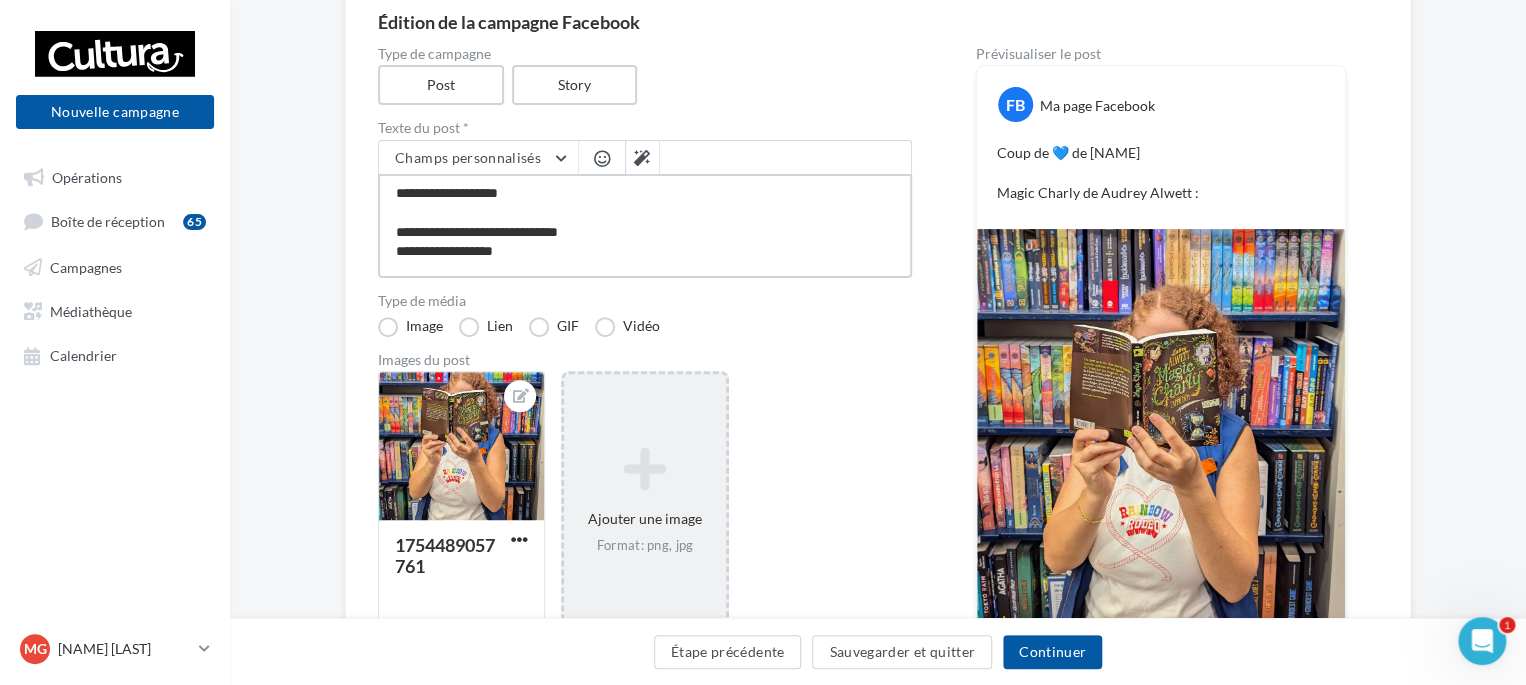 type on "**********" 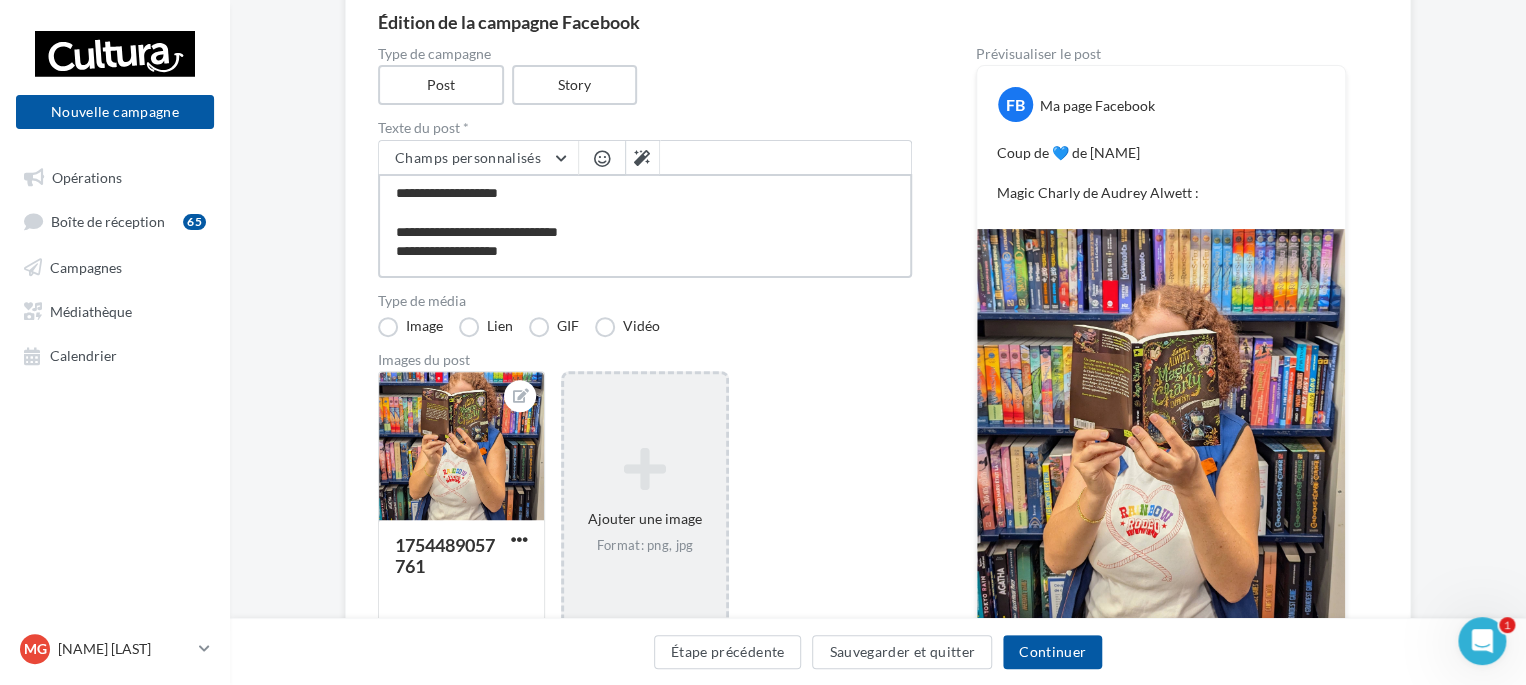 type on "**********" 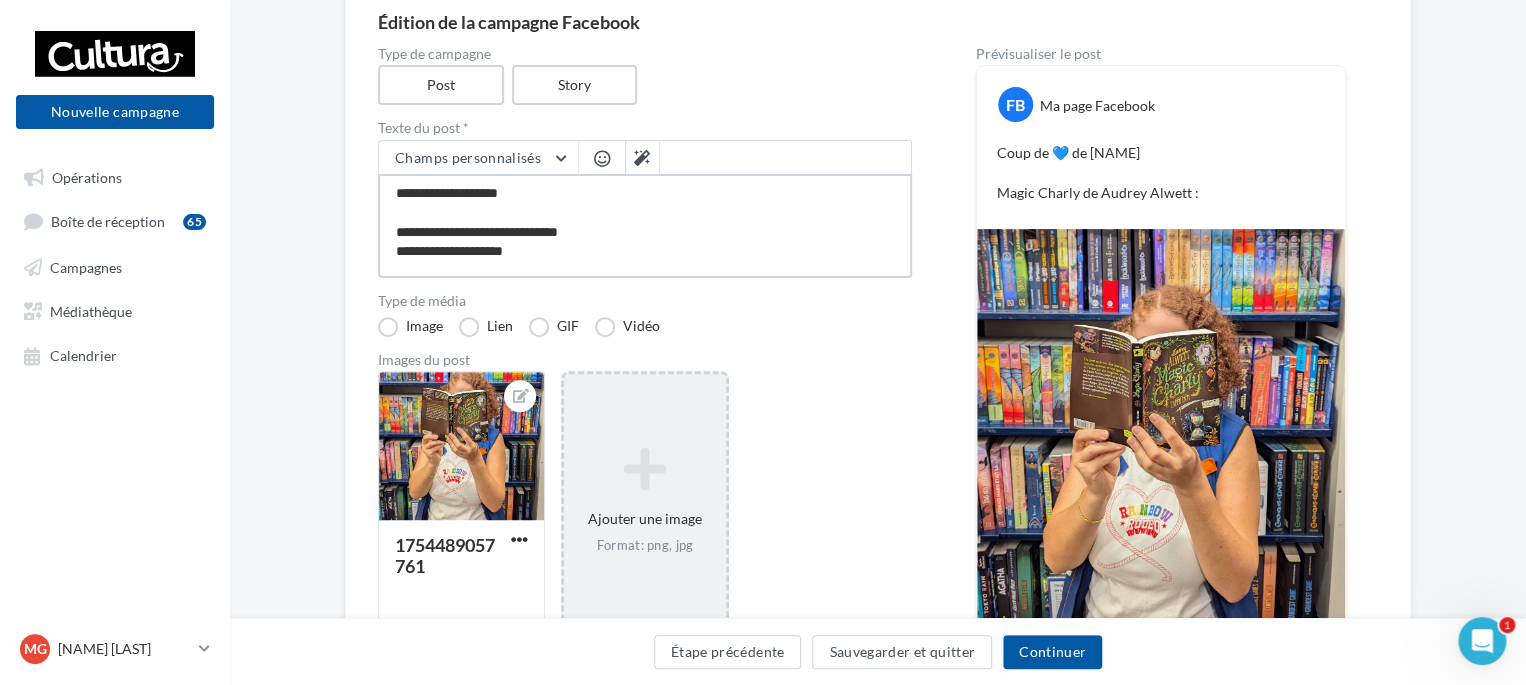 type on "**********" 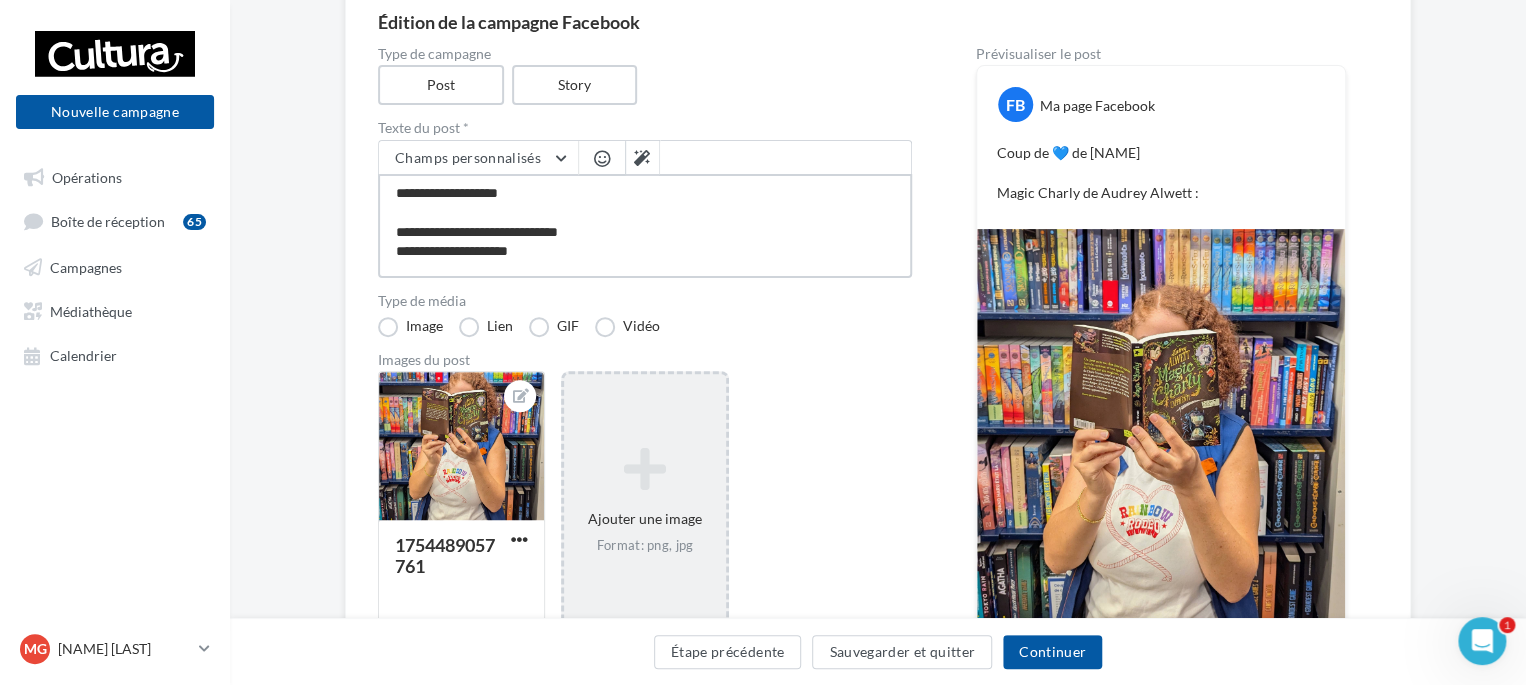 type on "**********" 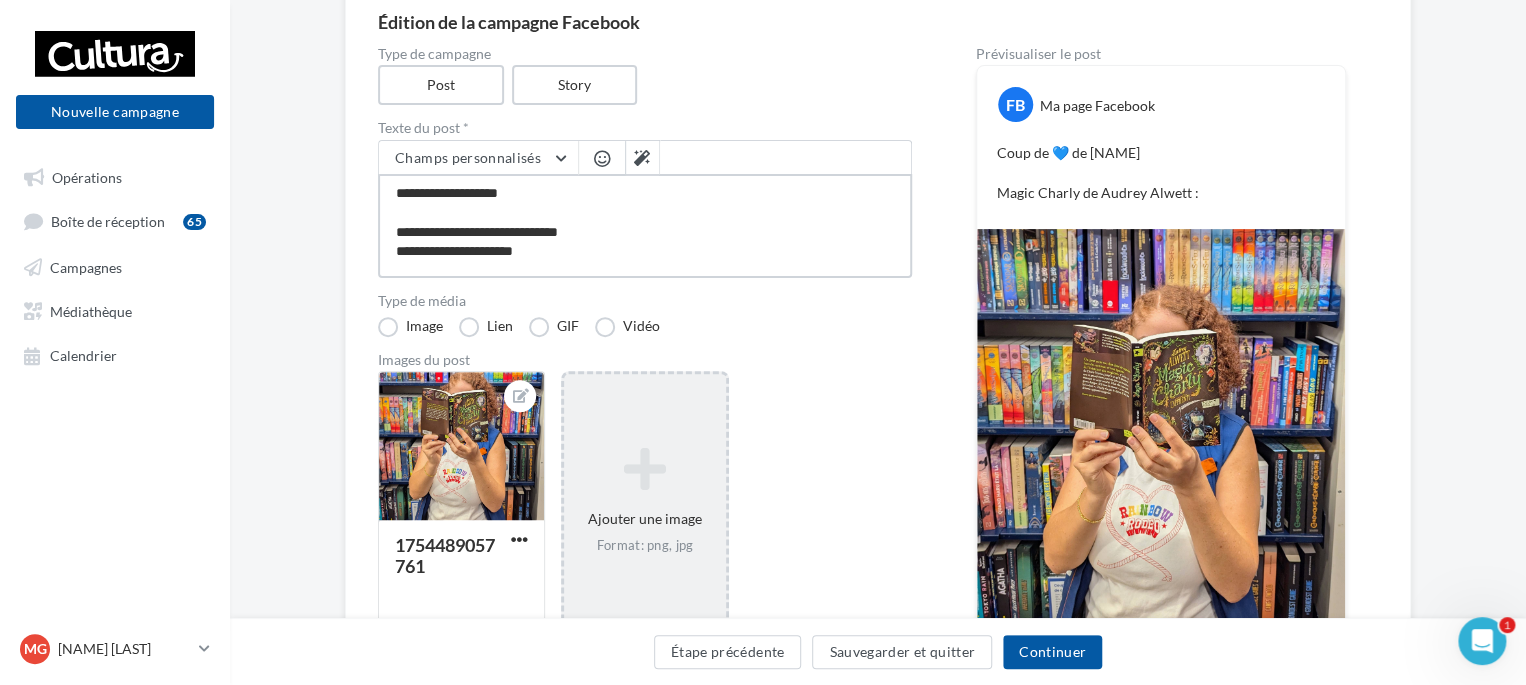 type on "**********" 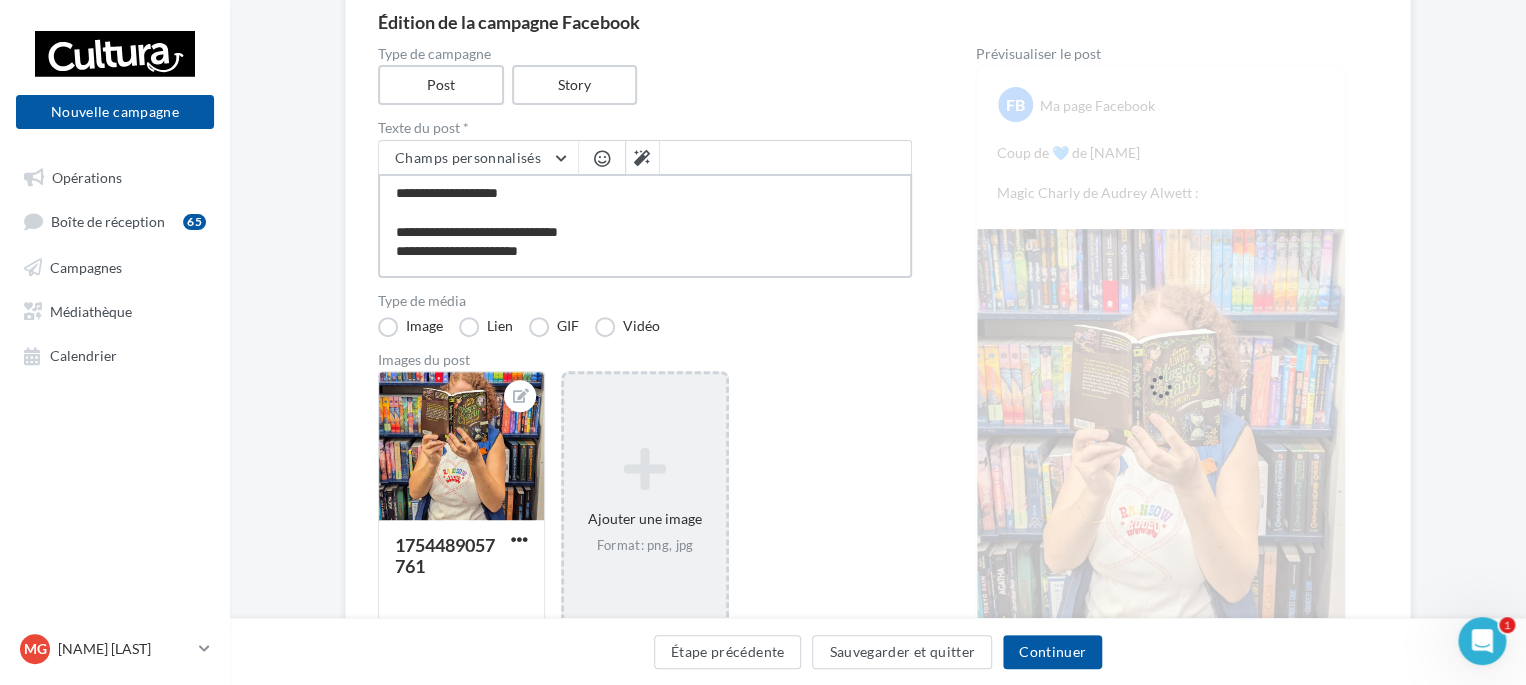 type on "**********" 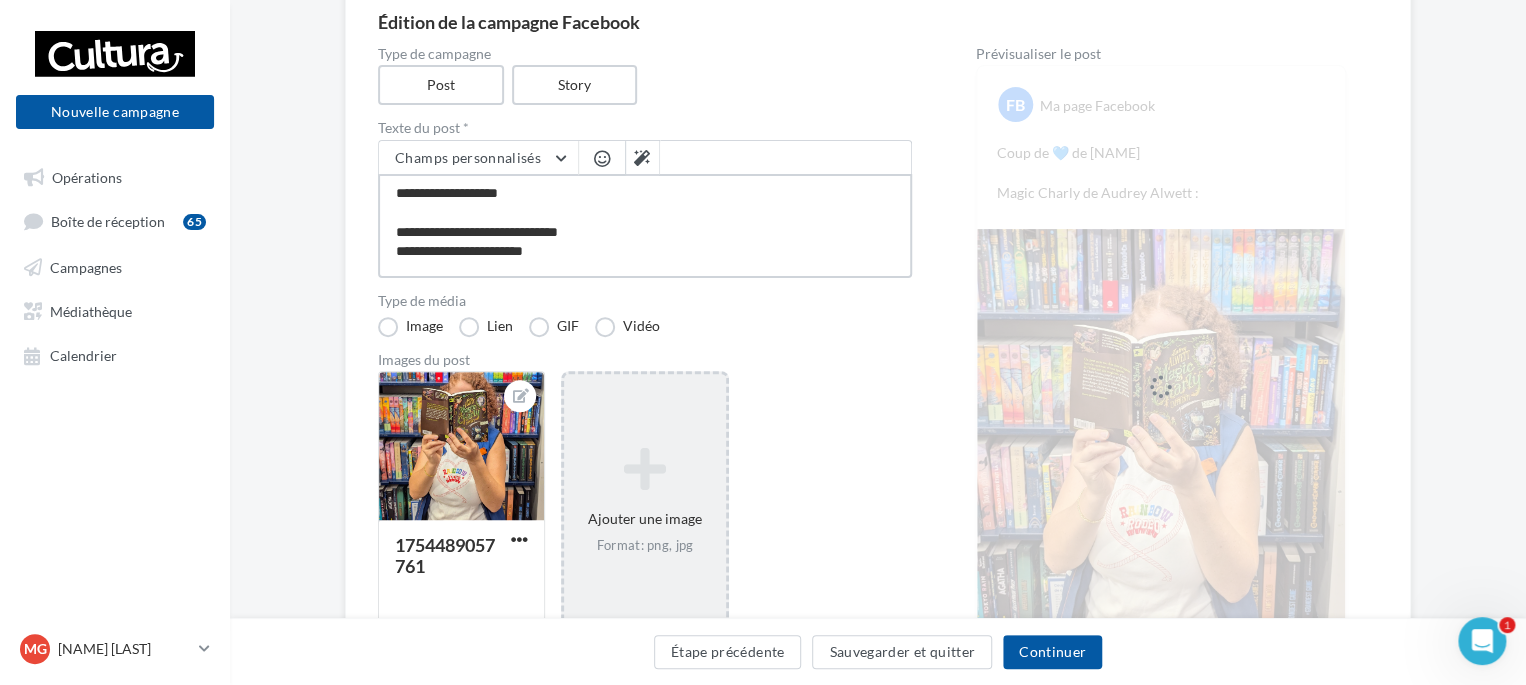 type on "**********" 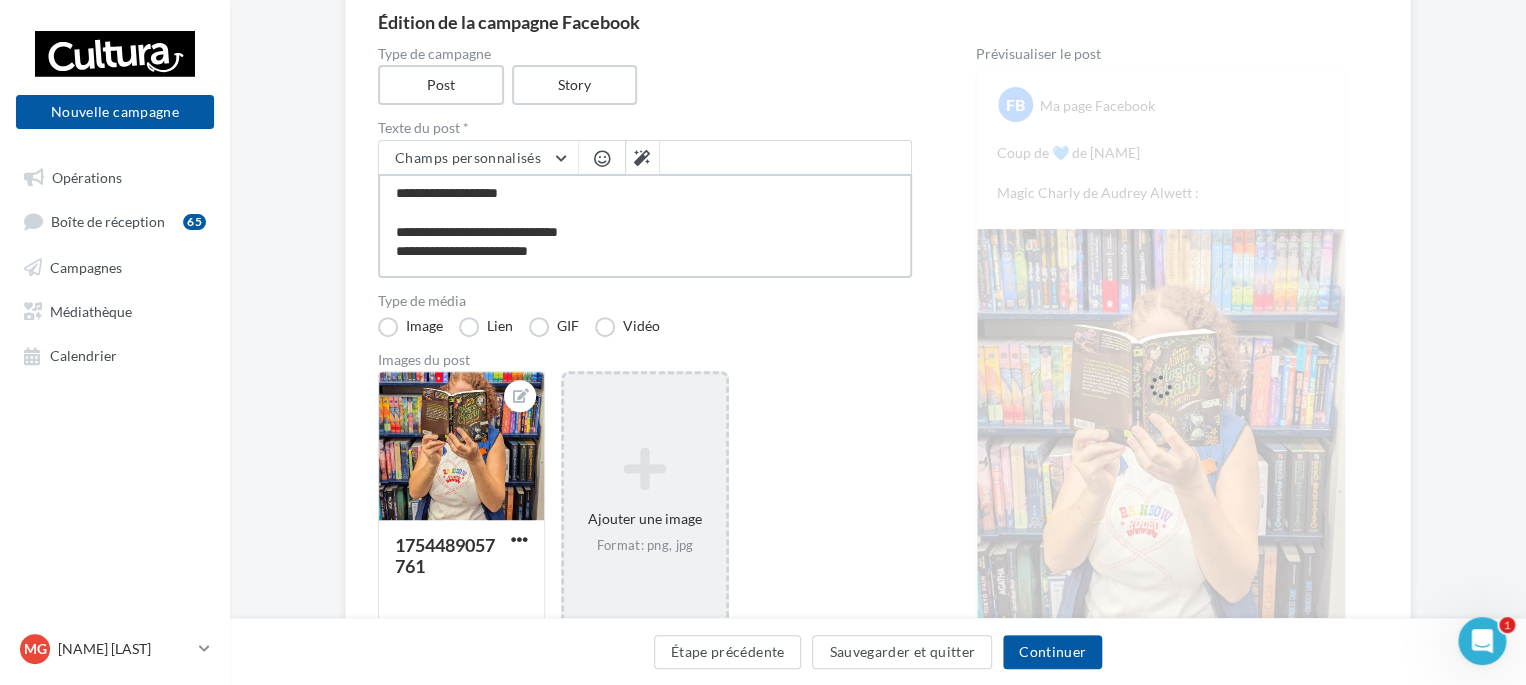 type on "**********" 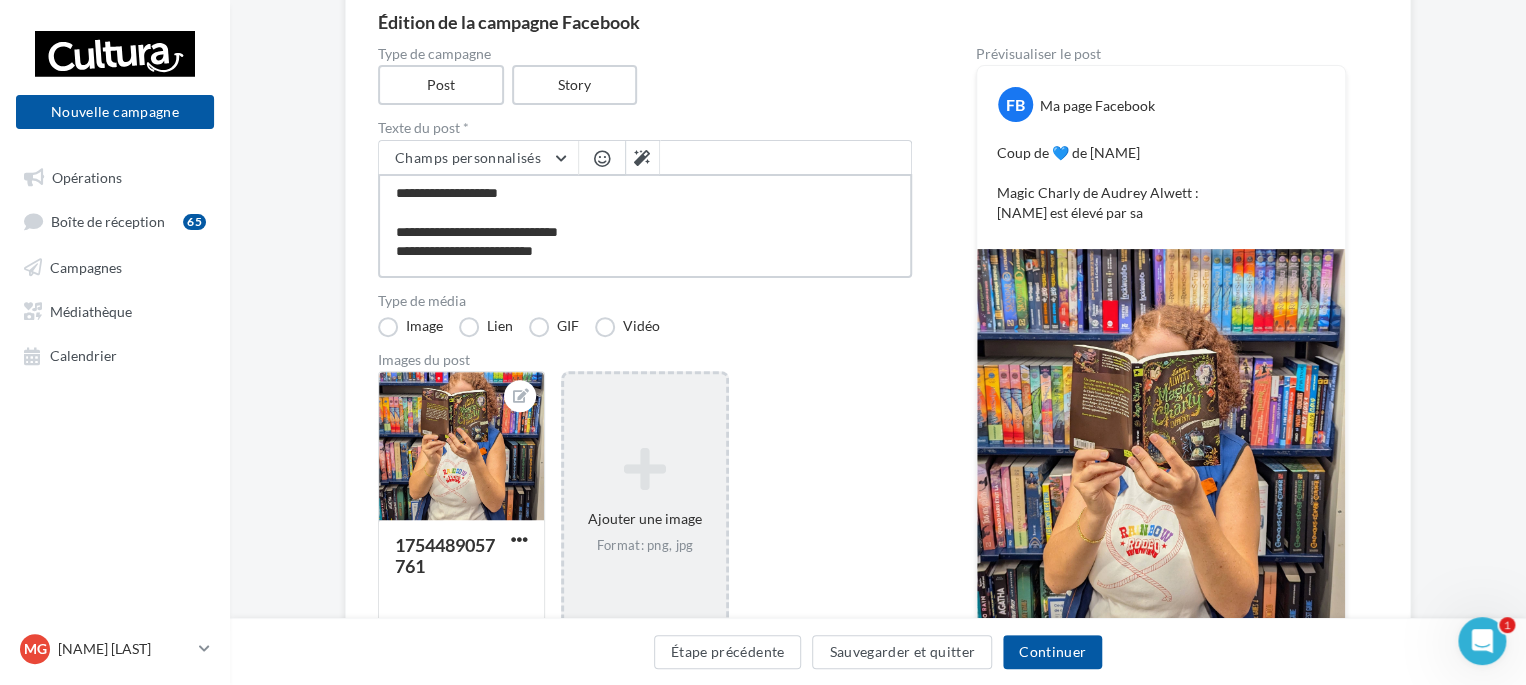 type on "**********" 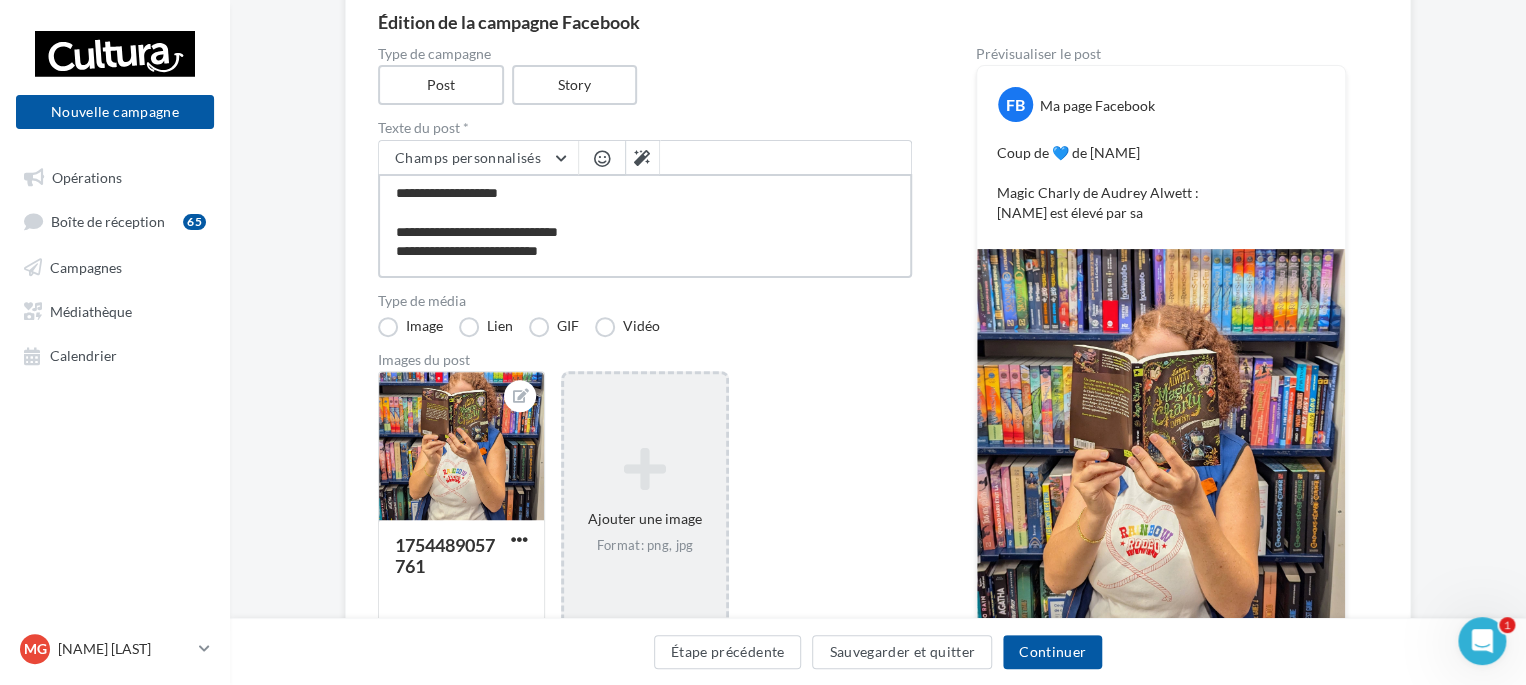 type on "**********" 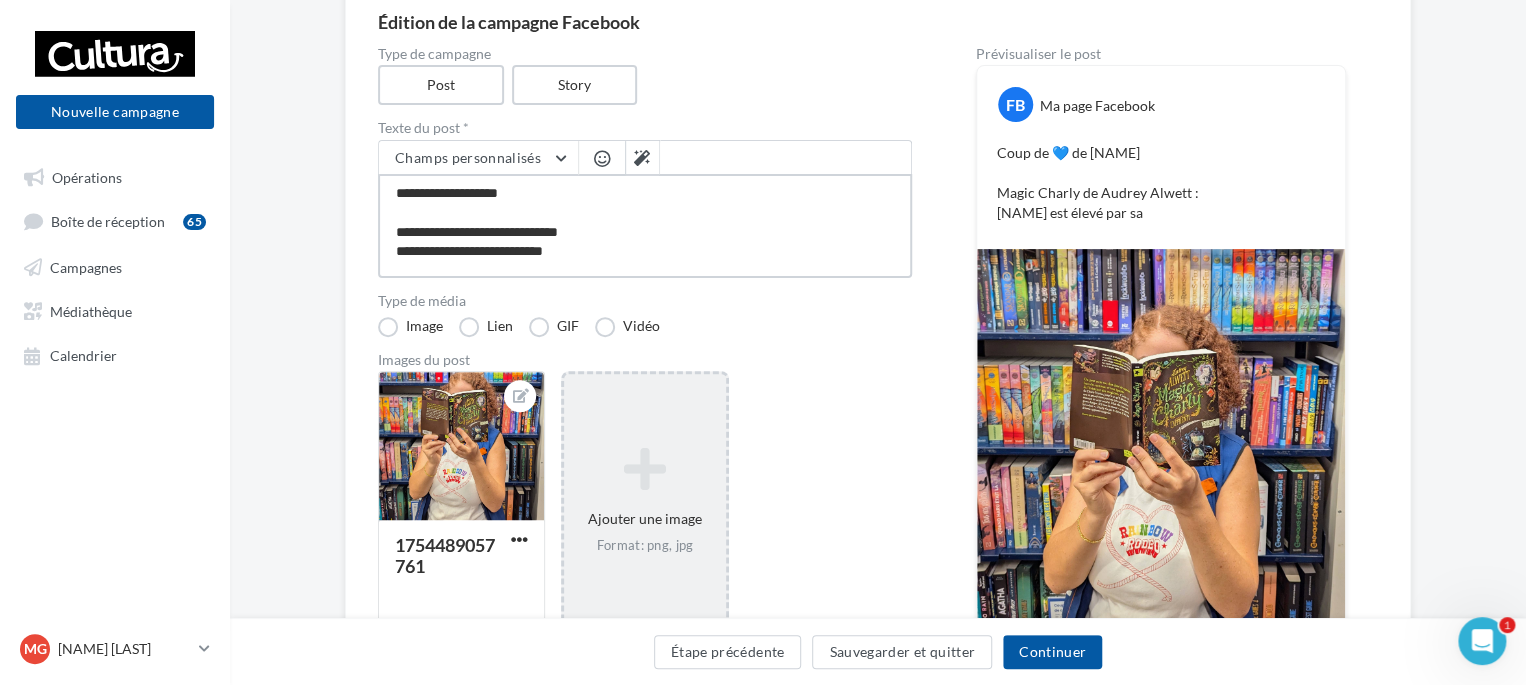 type on "**********" 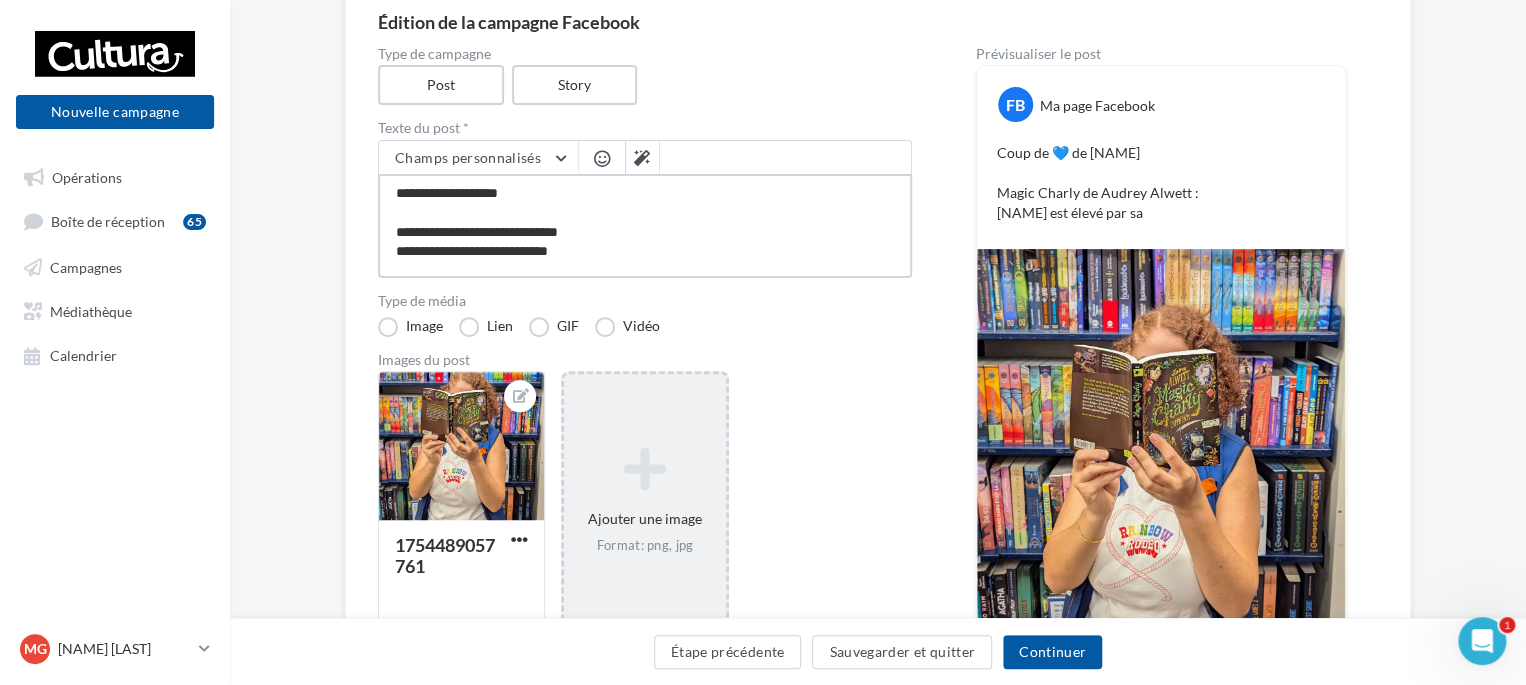 type on "**********" 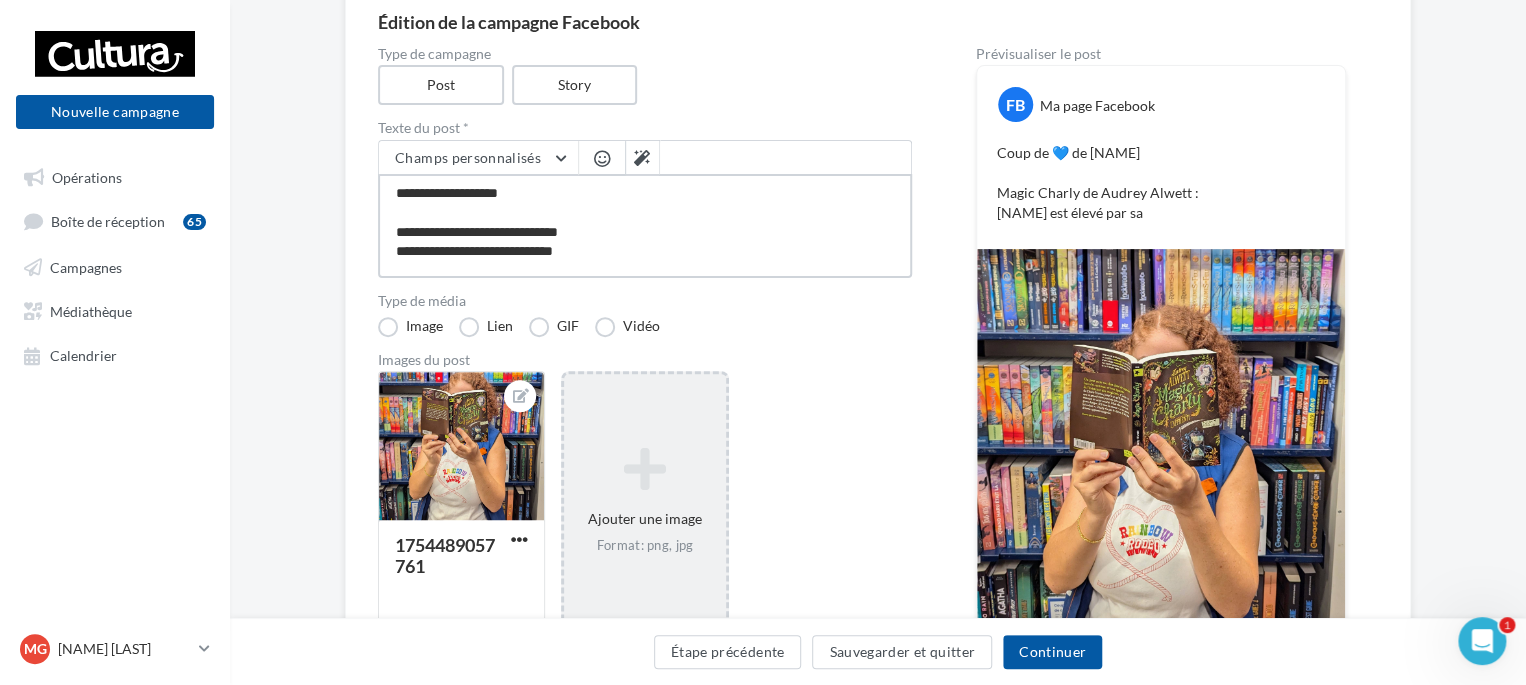type on "**********" 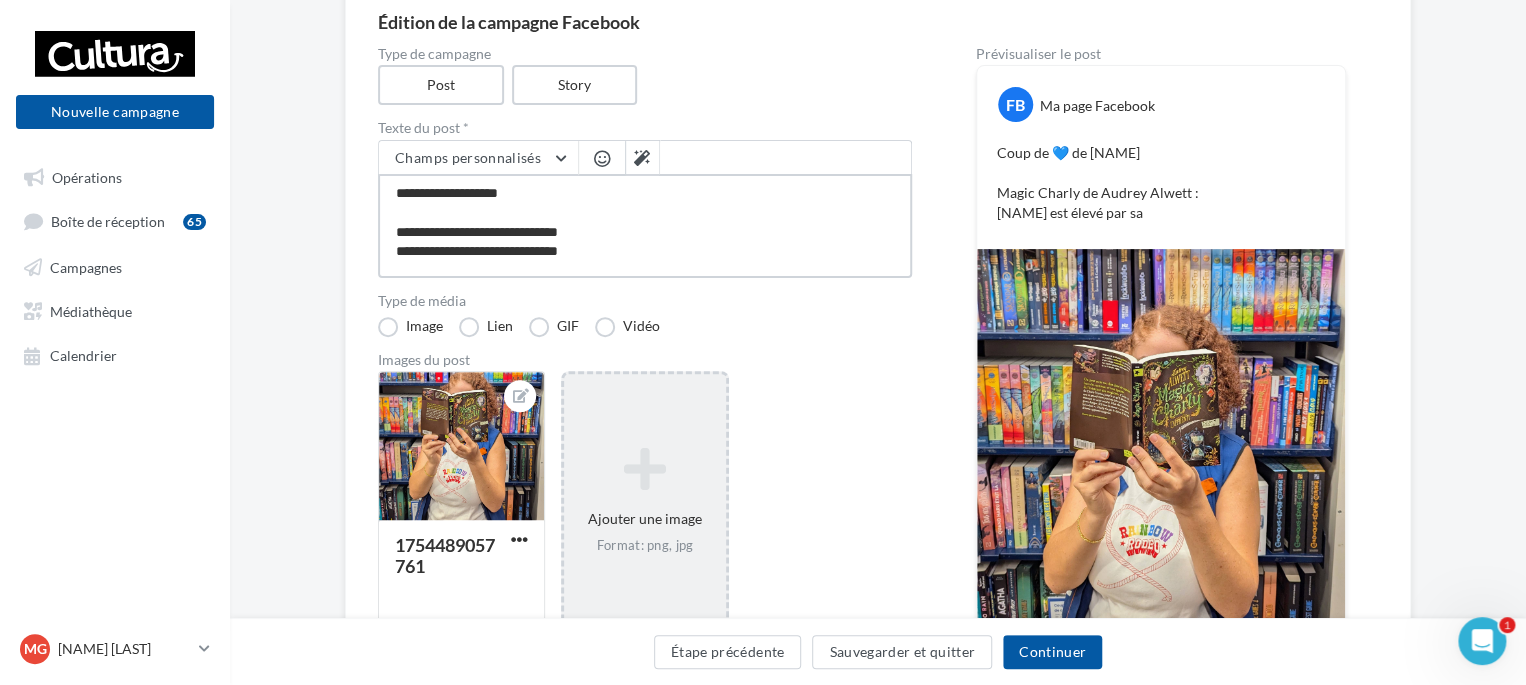 type on "**********" 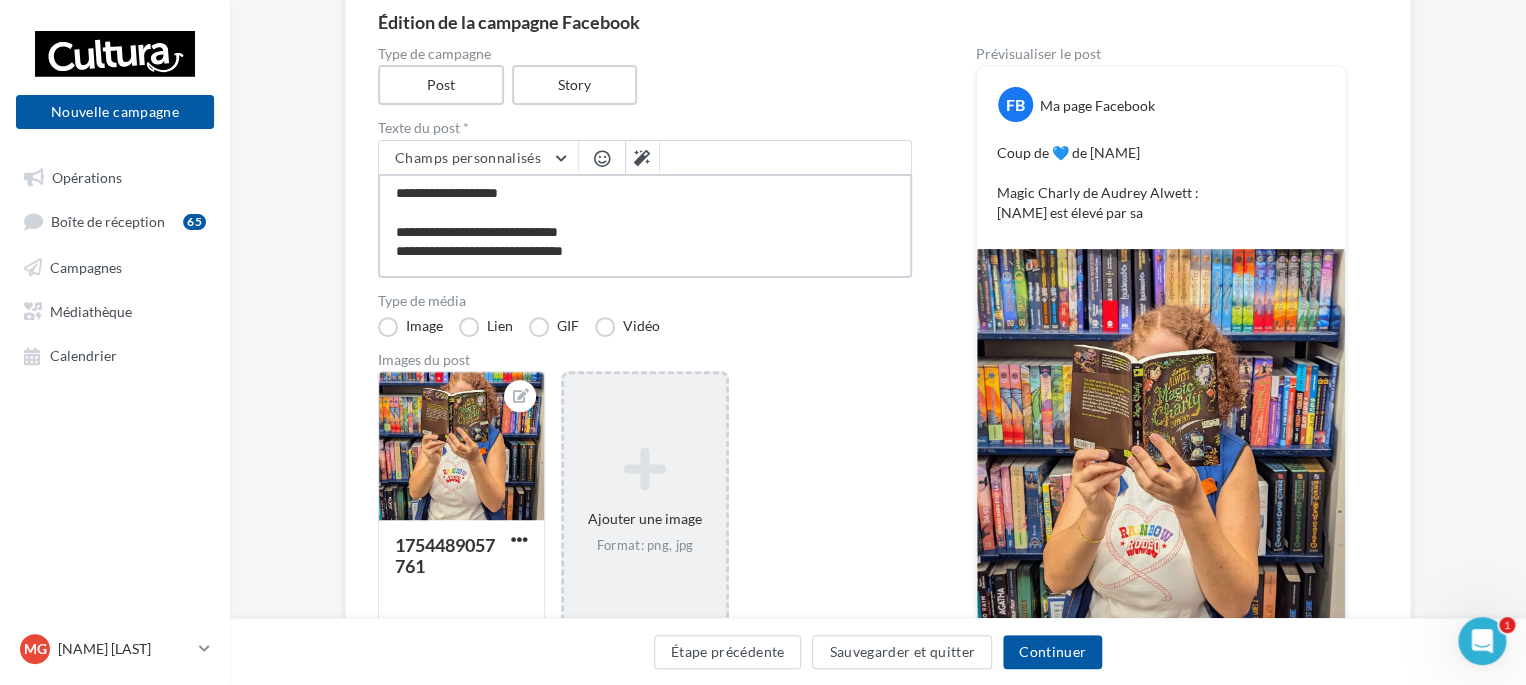 type on "**********" 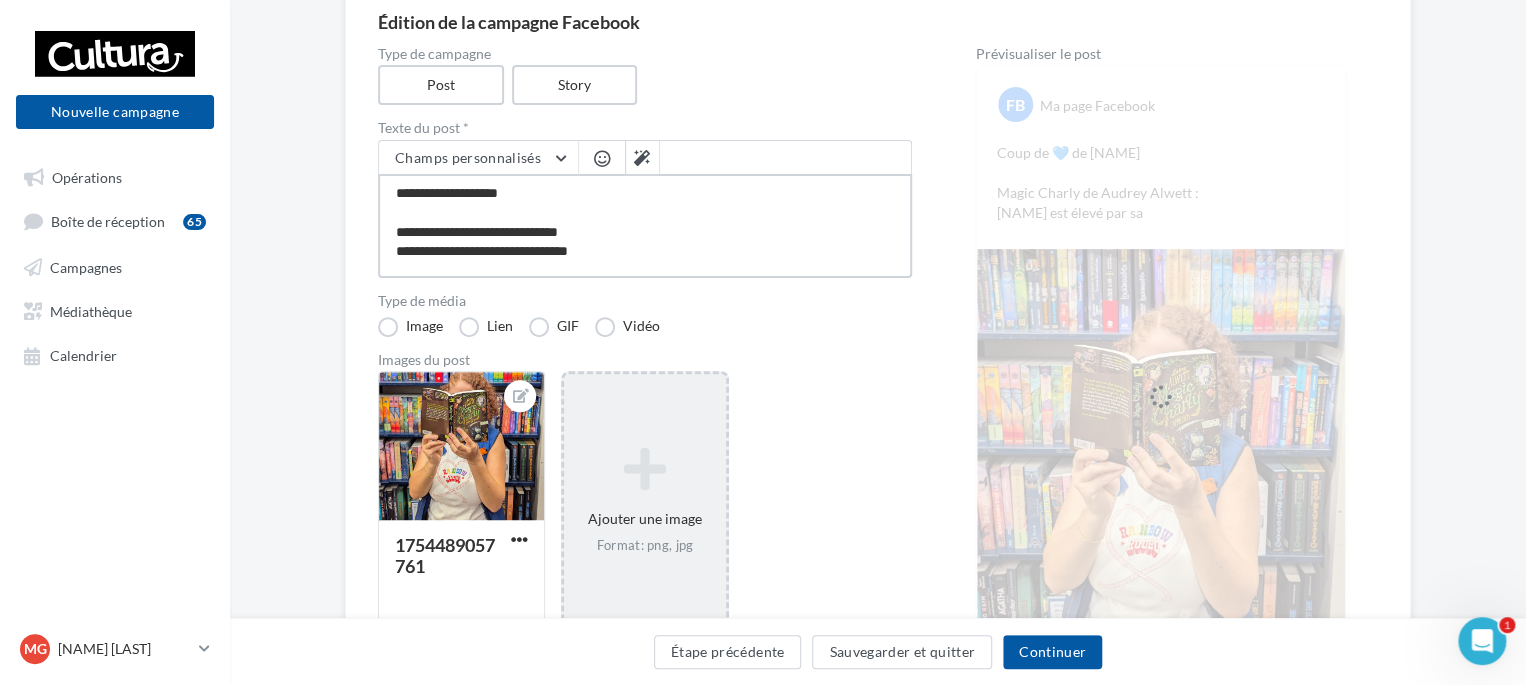 type on "**********" 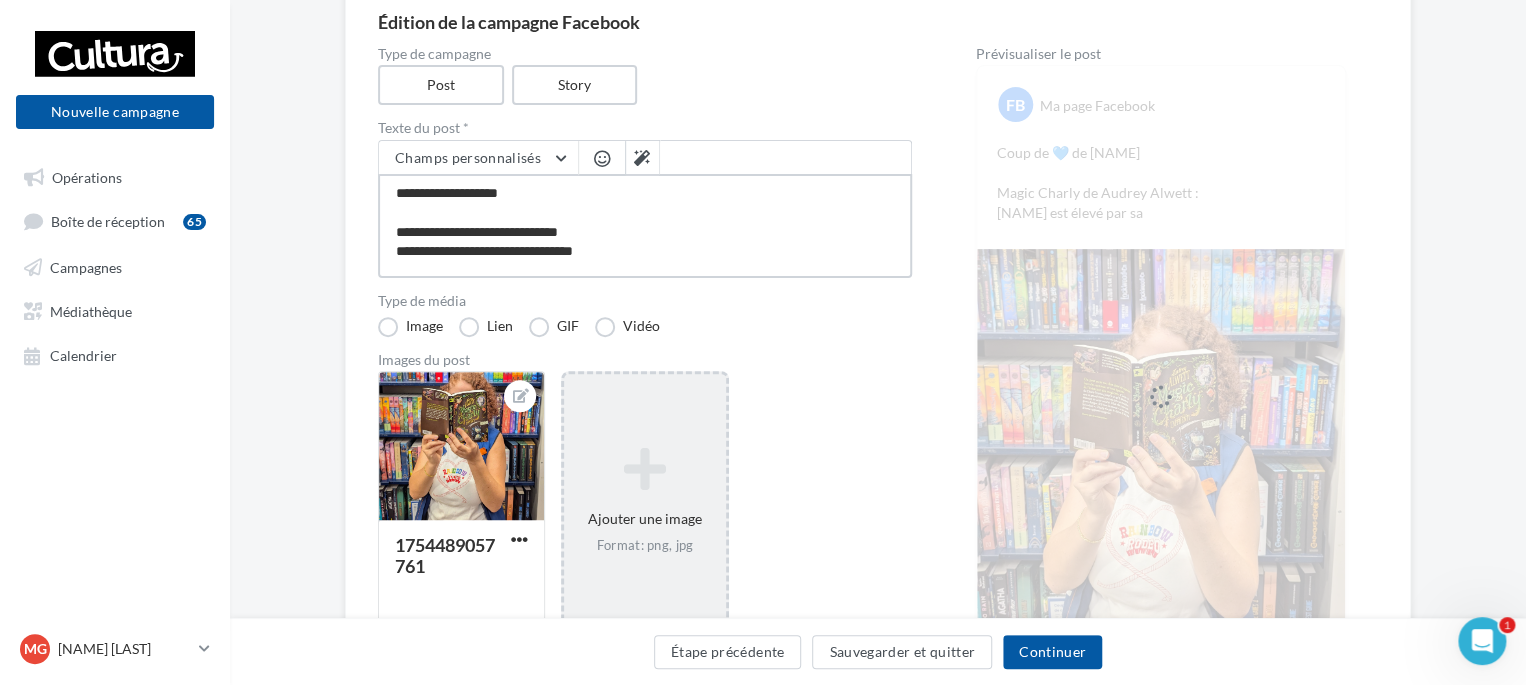 type on "**********" 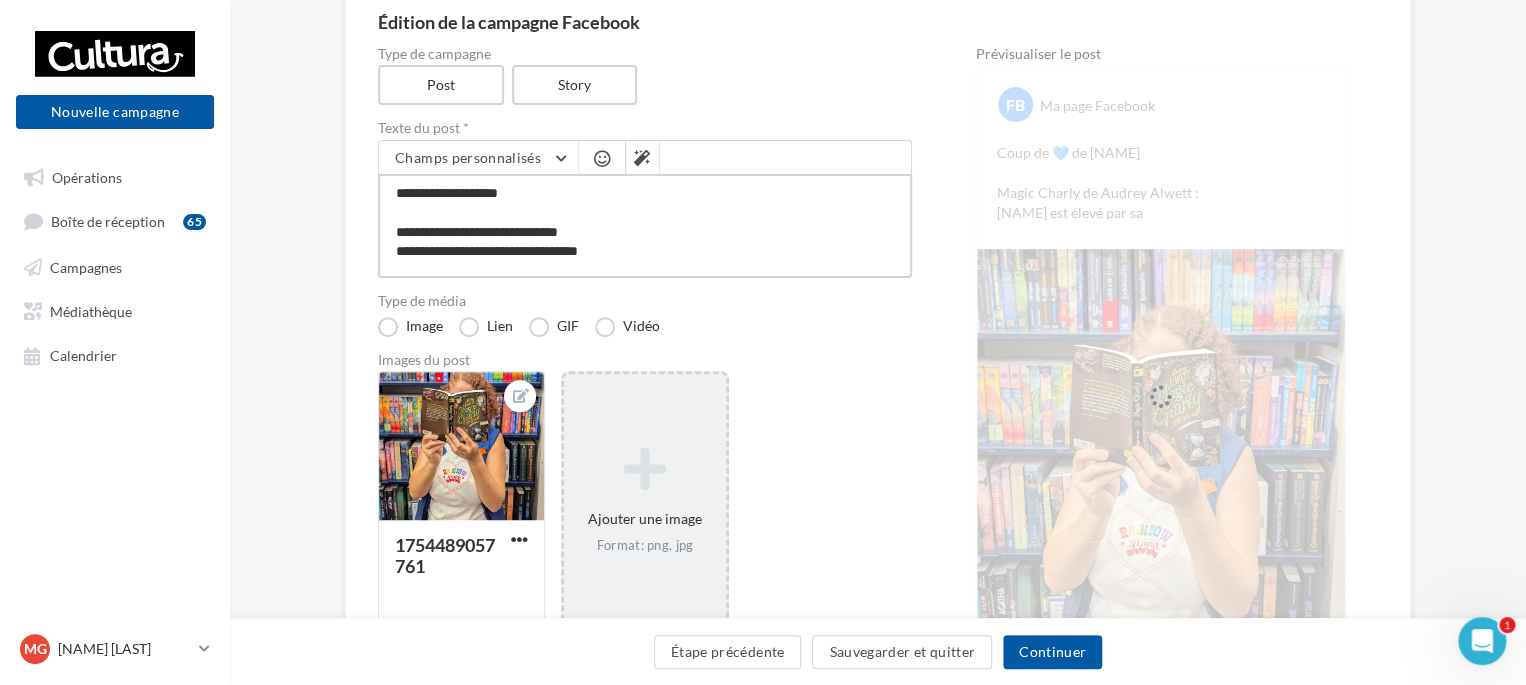 type on "**********" 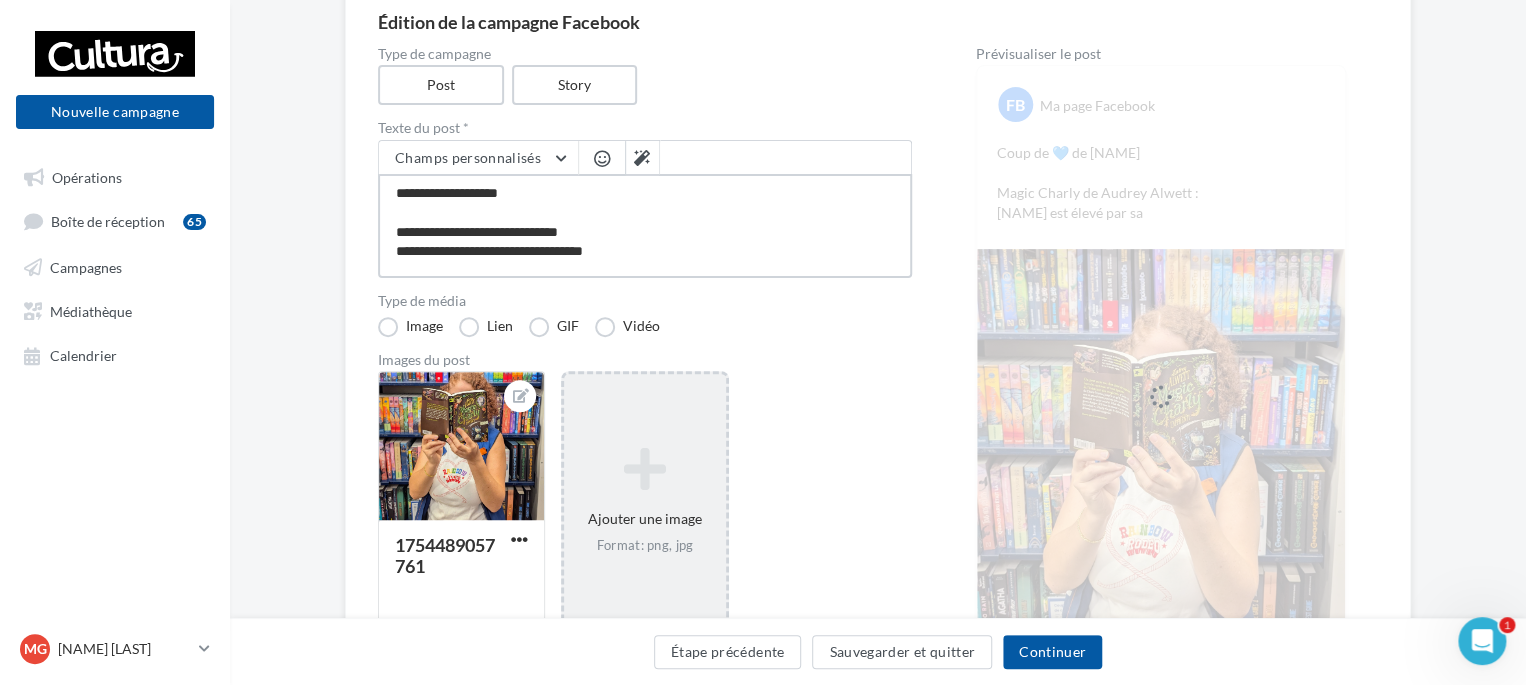 type on "**********" 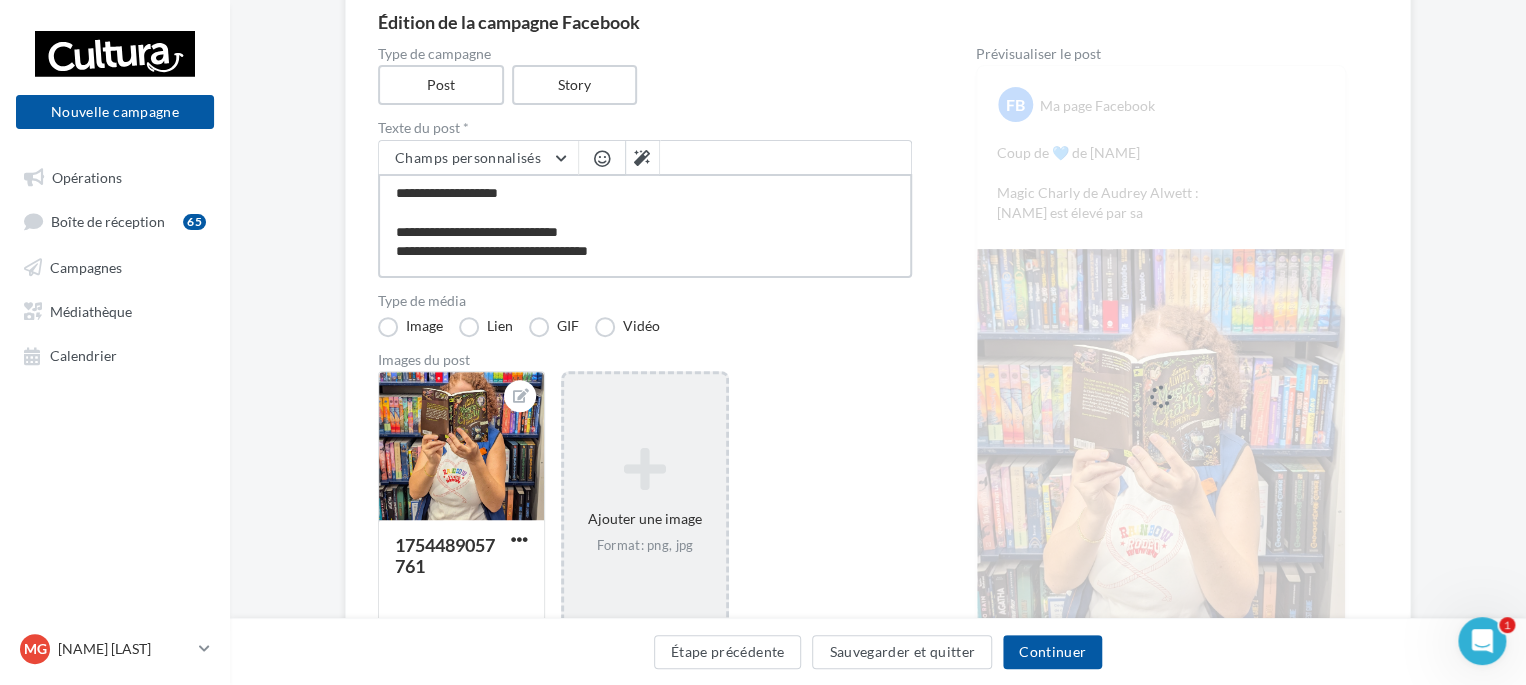 type on "**********" 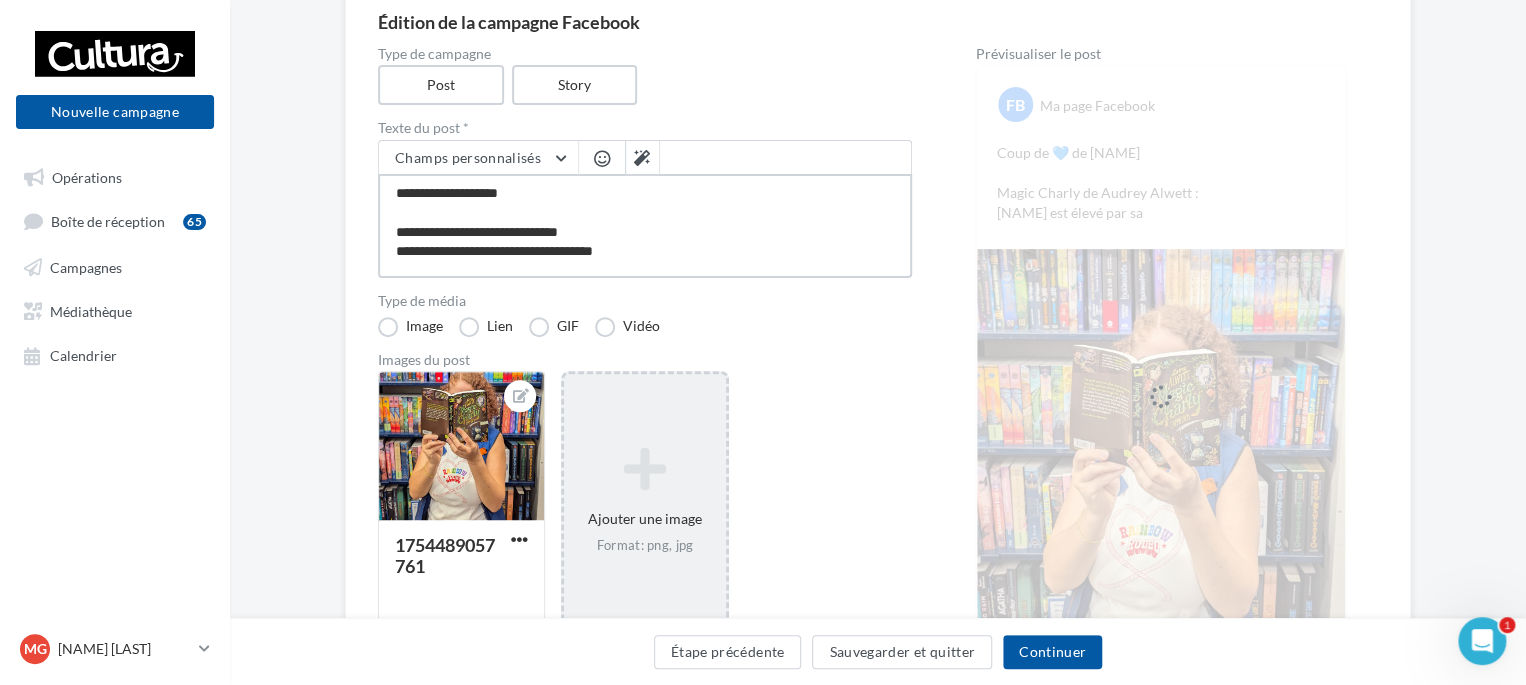 type on "**********" 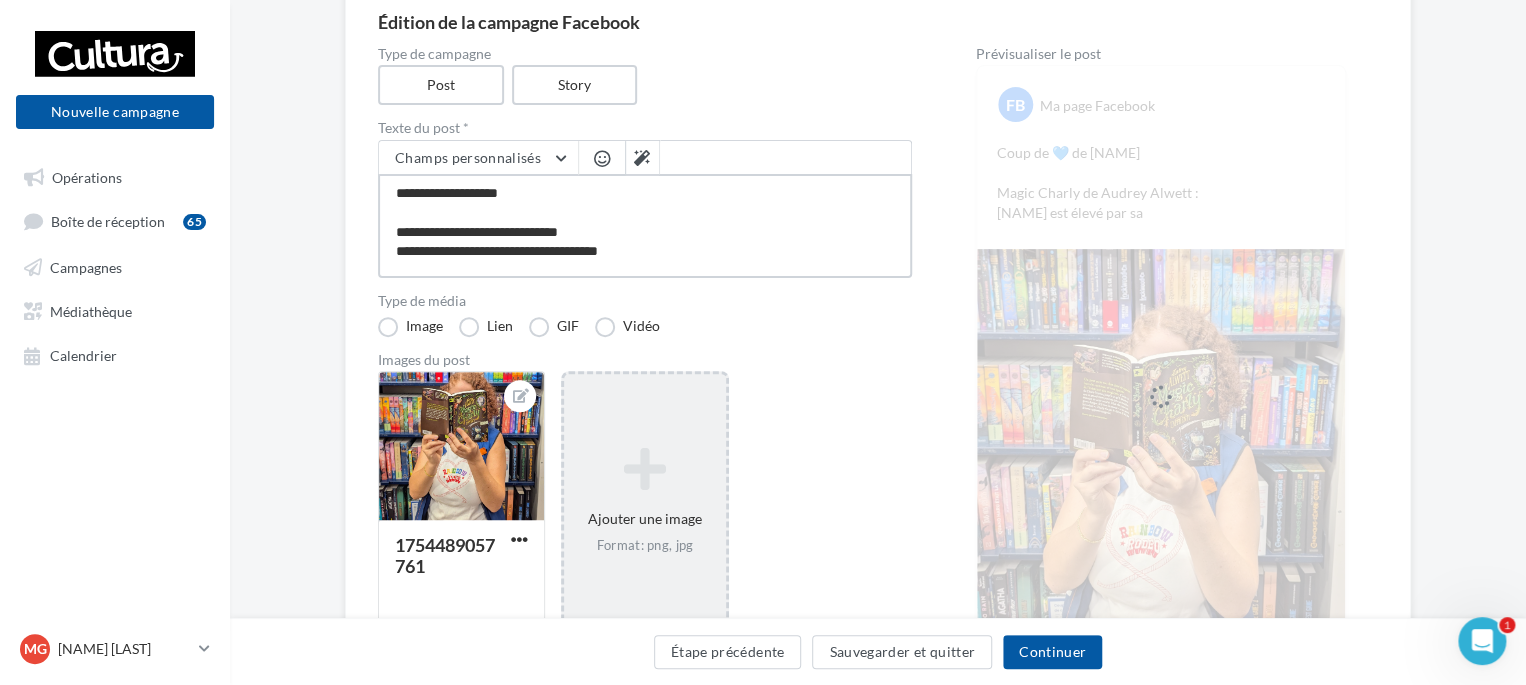 type on "**********" 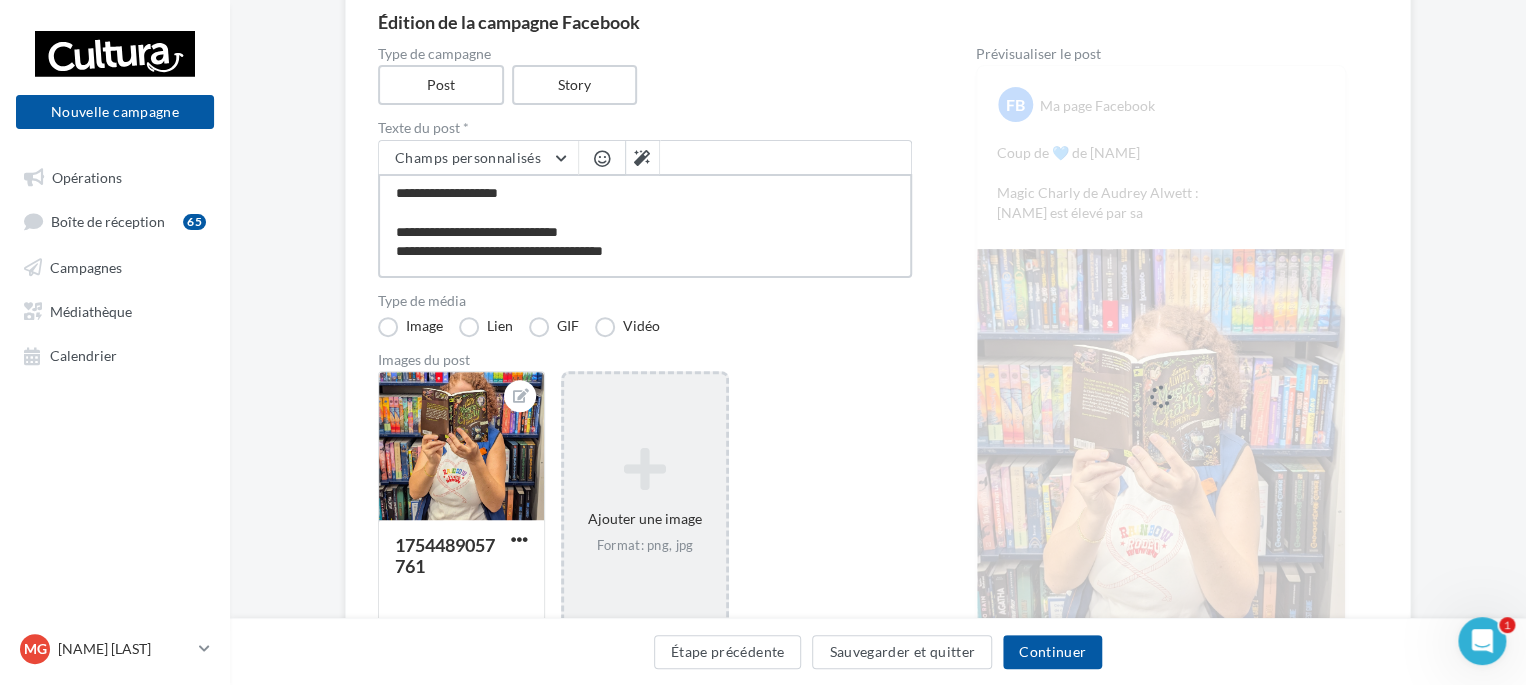 type on "**********" 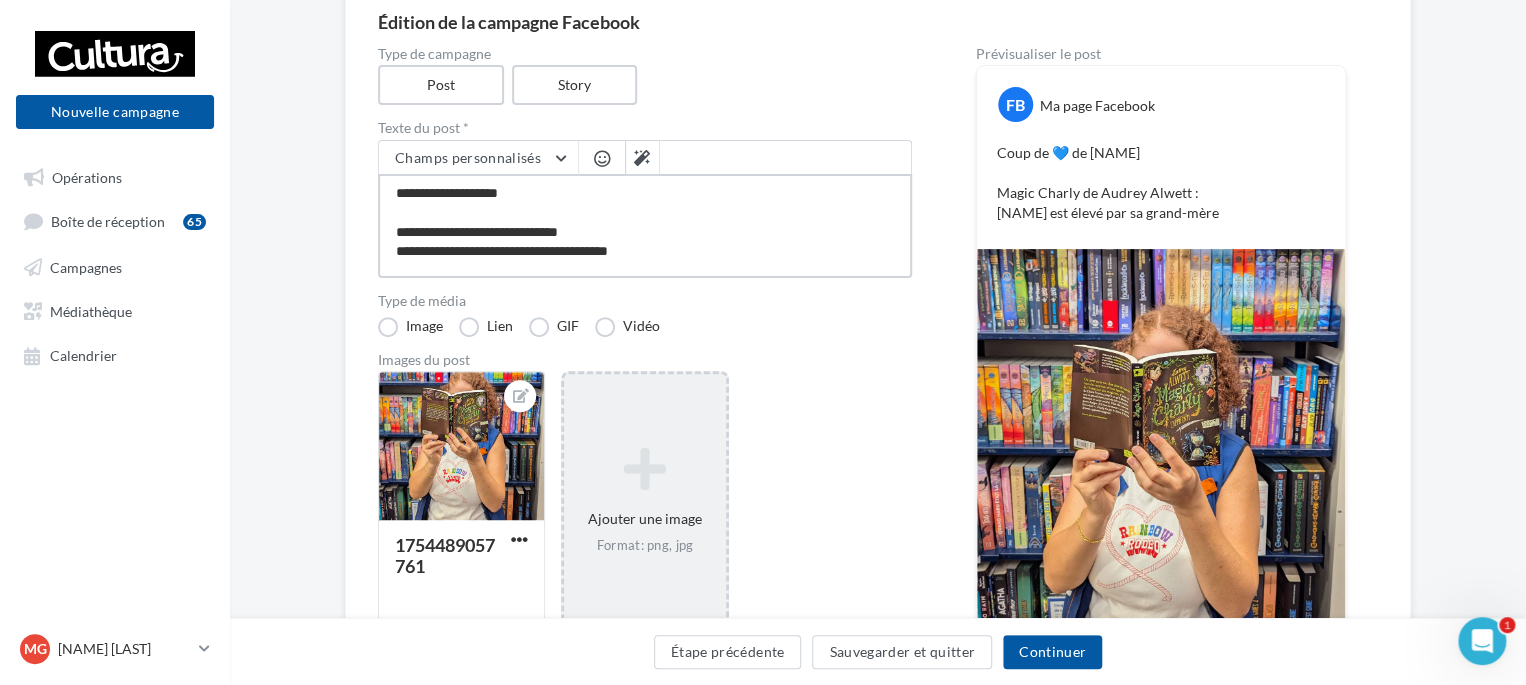type on "**********" 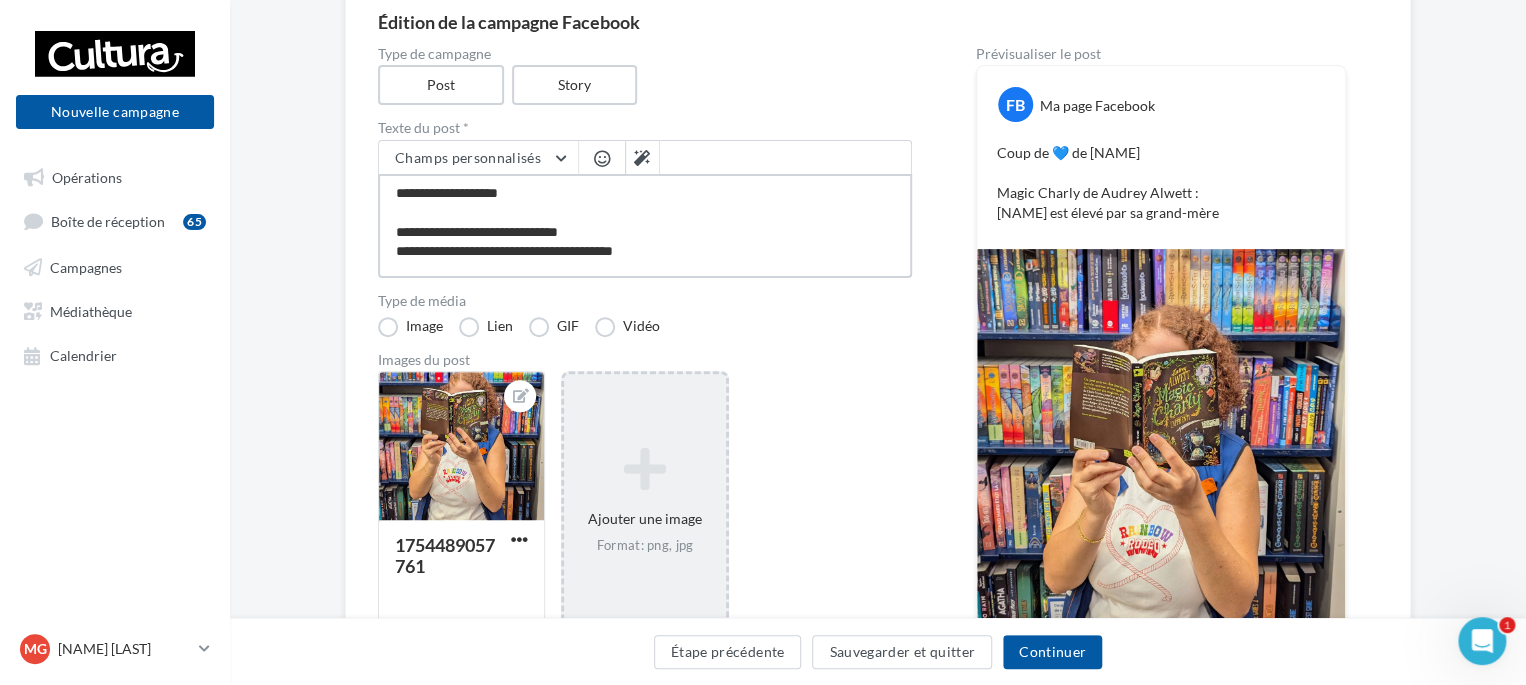 type on "**********" 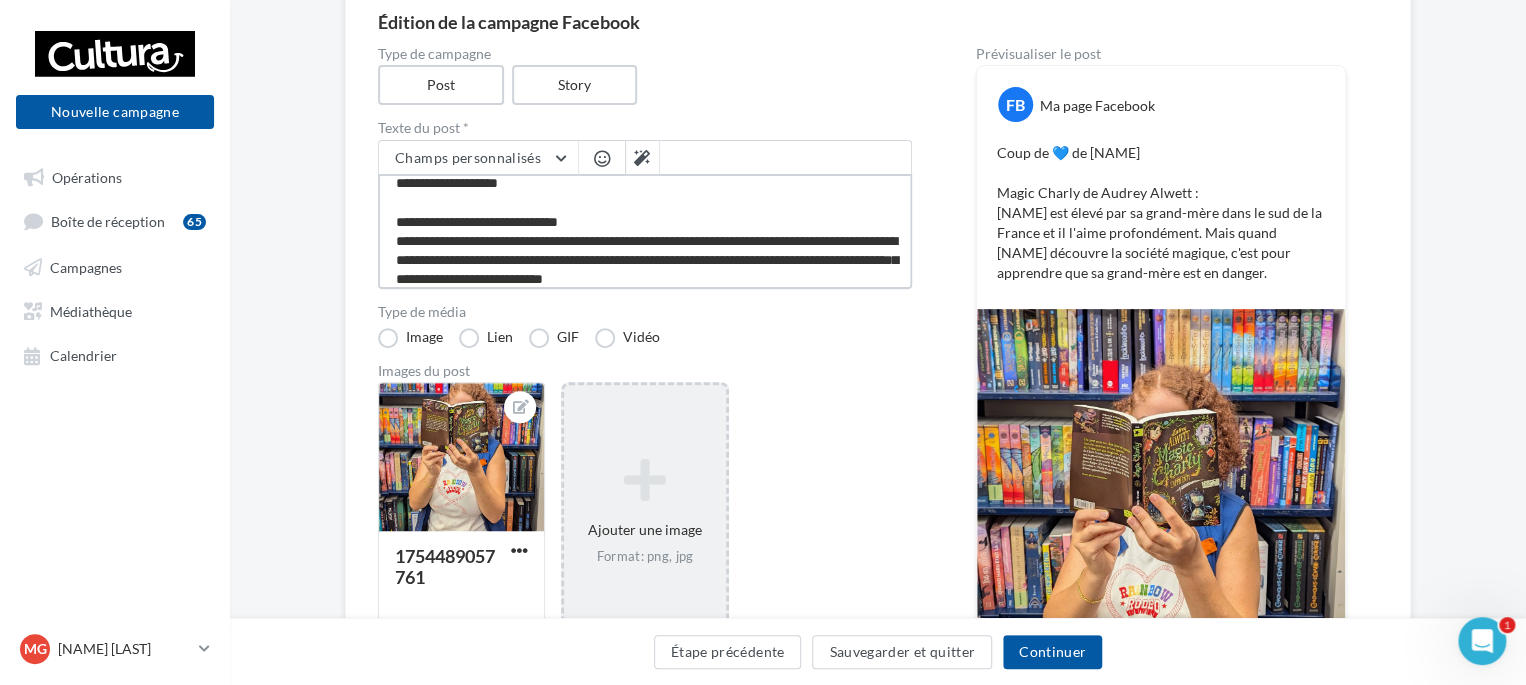 scroll, scrollTop: 29, scrollLeft: 0, axis: vertical 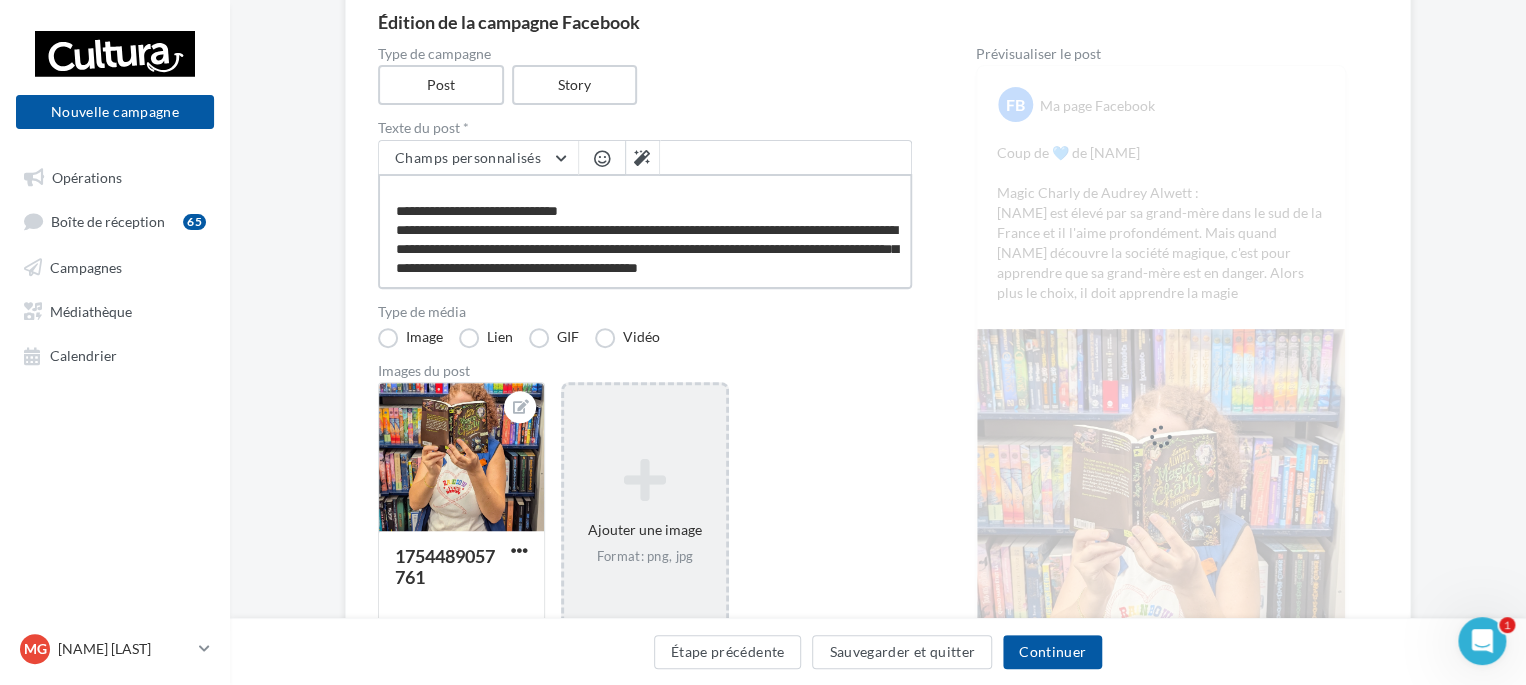 click on "**********" at bounding box center (645, 231) 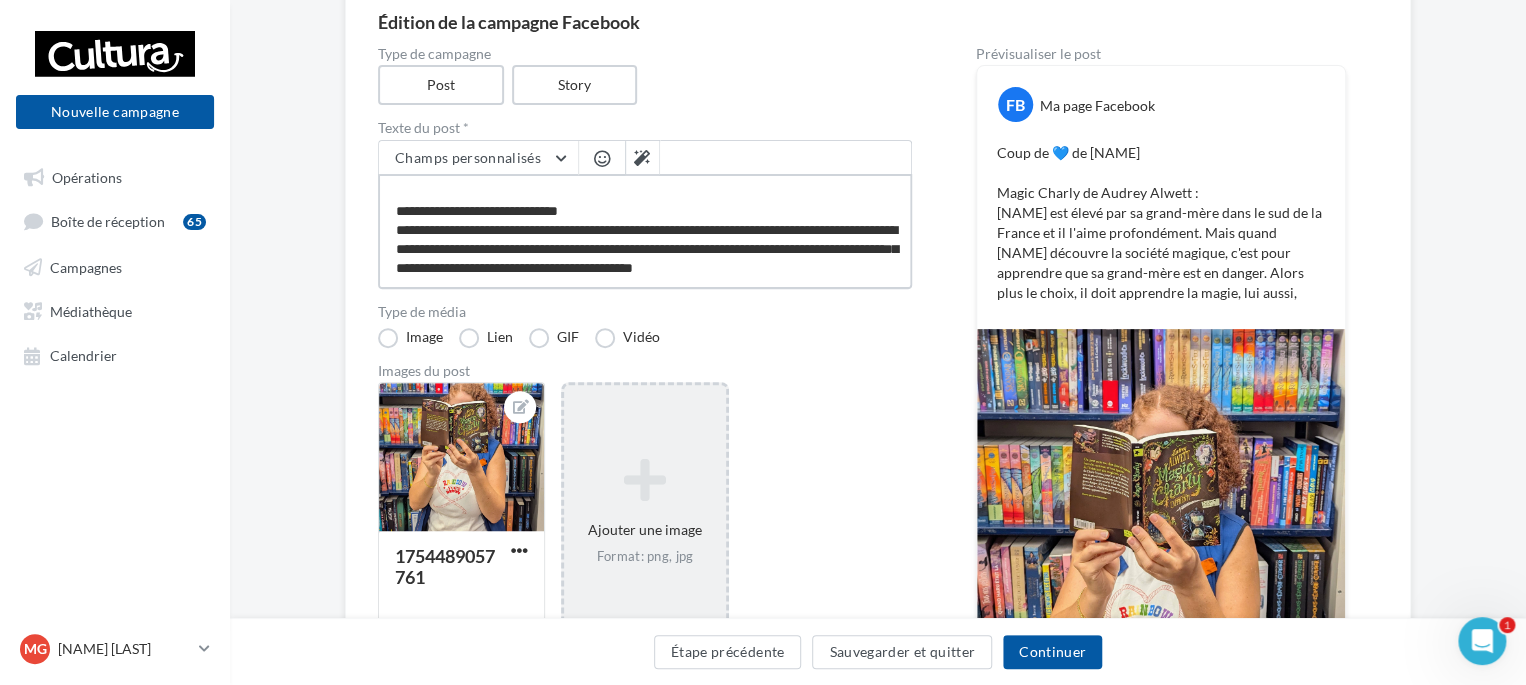 click on "**********" at bounding box center (645, 231) 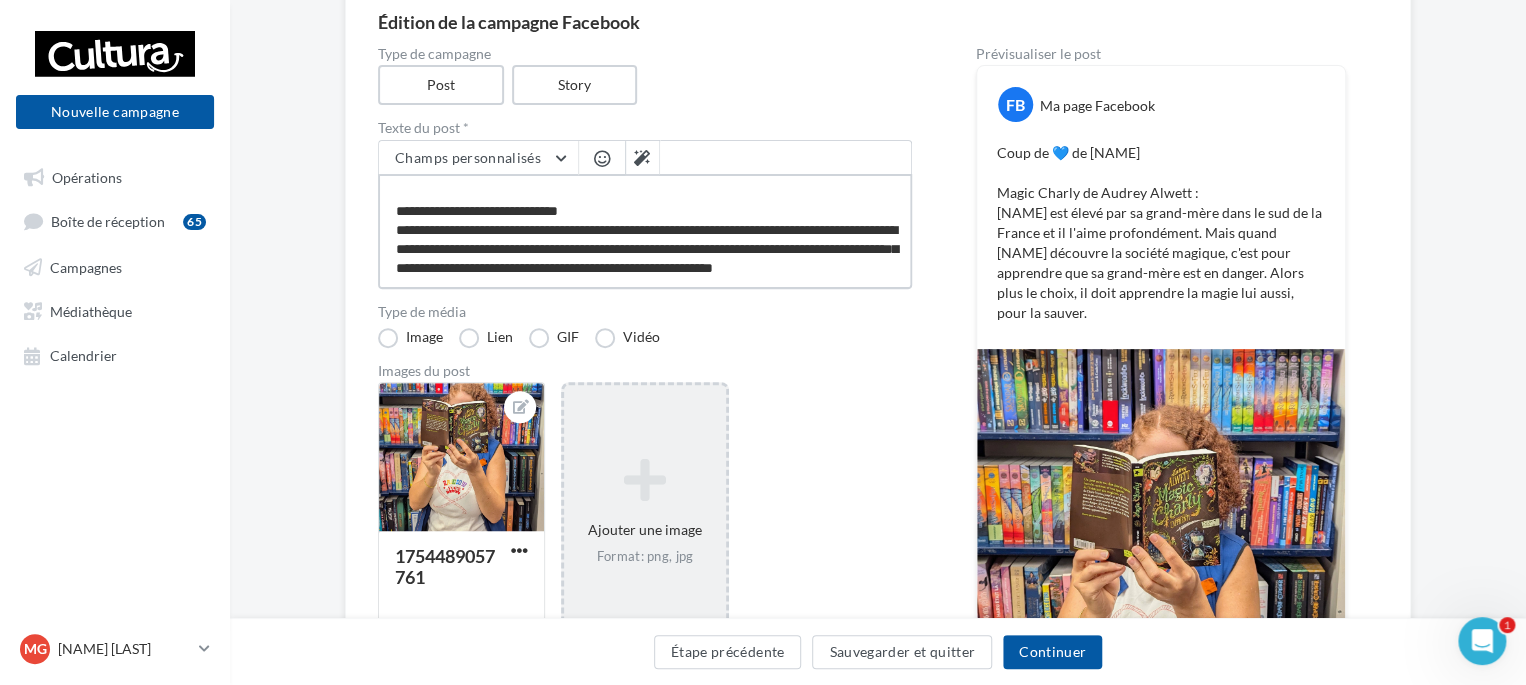 scroll, scrollTop: 48, scrollLeft: 0, axis: vertical 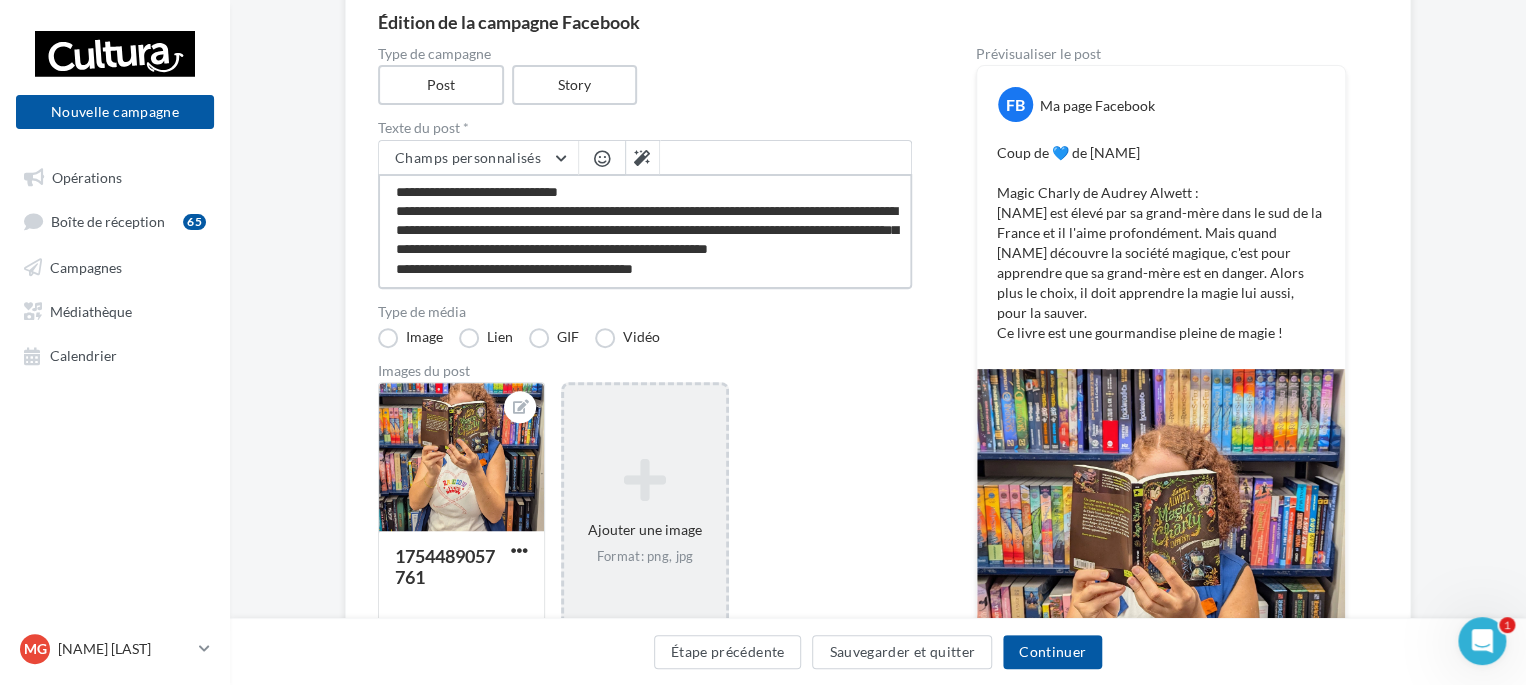 click on "**********" at bounding box center (645, 231) 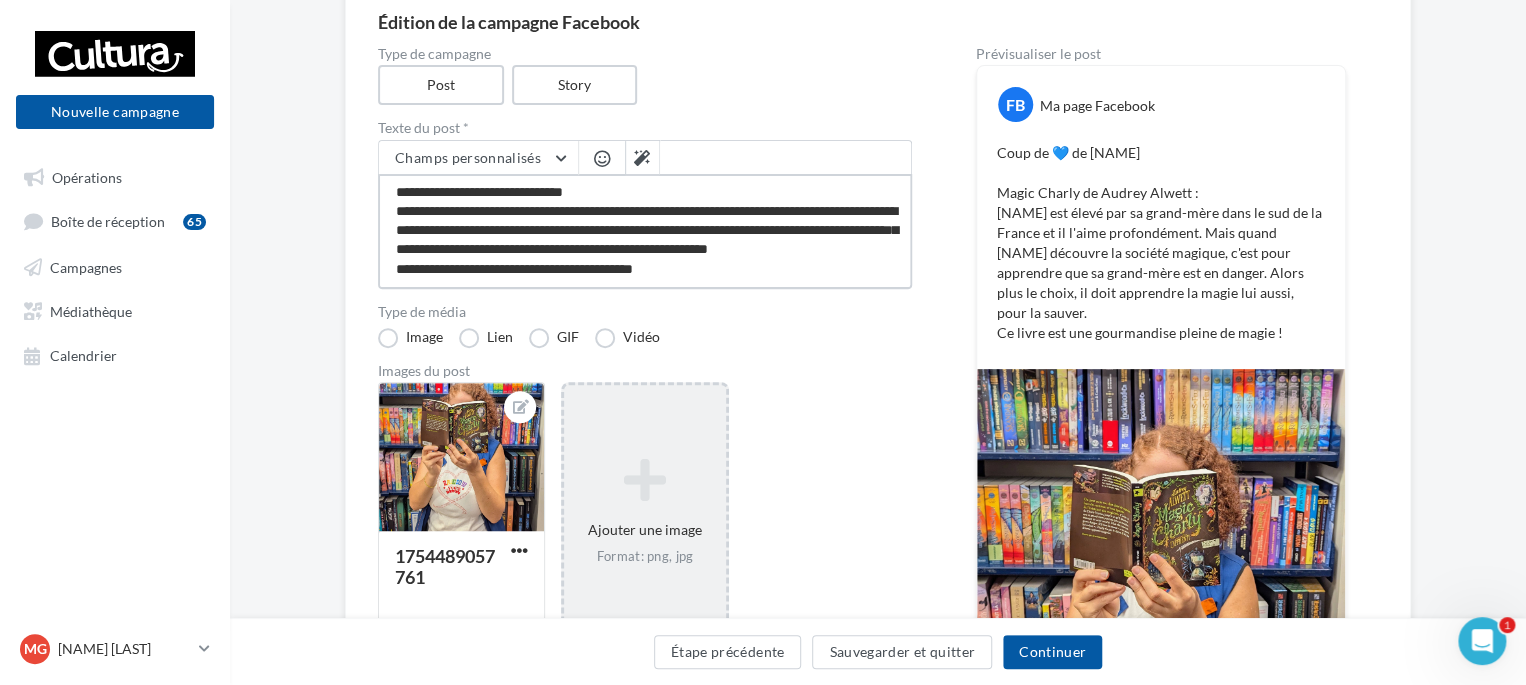 scroll, scrollTop: 47, scrollLeft: 0, axis: vertical 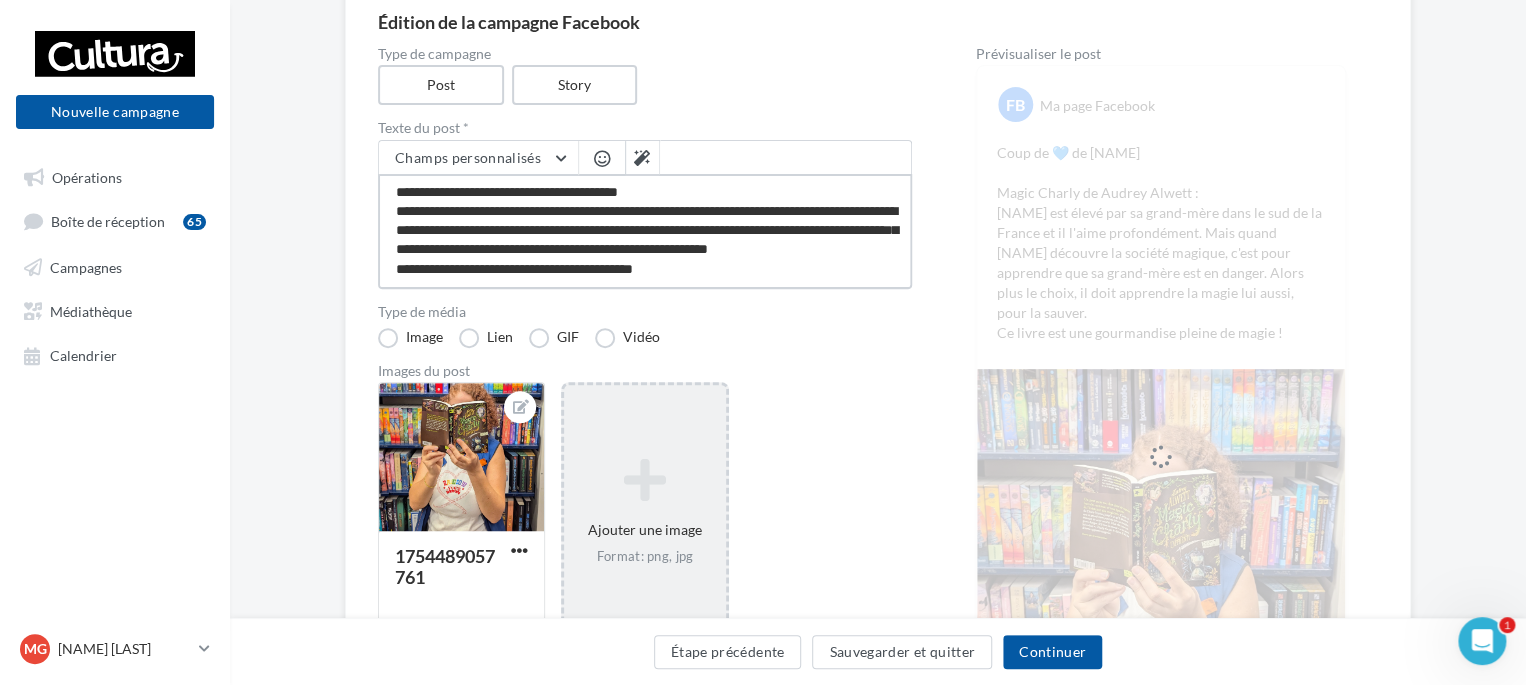 click on "**********" at bounding box center [645, 231] 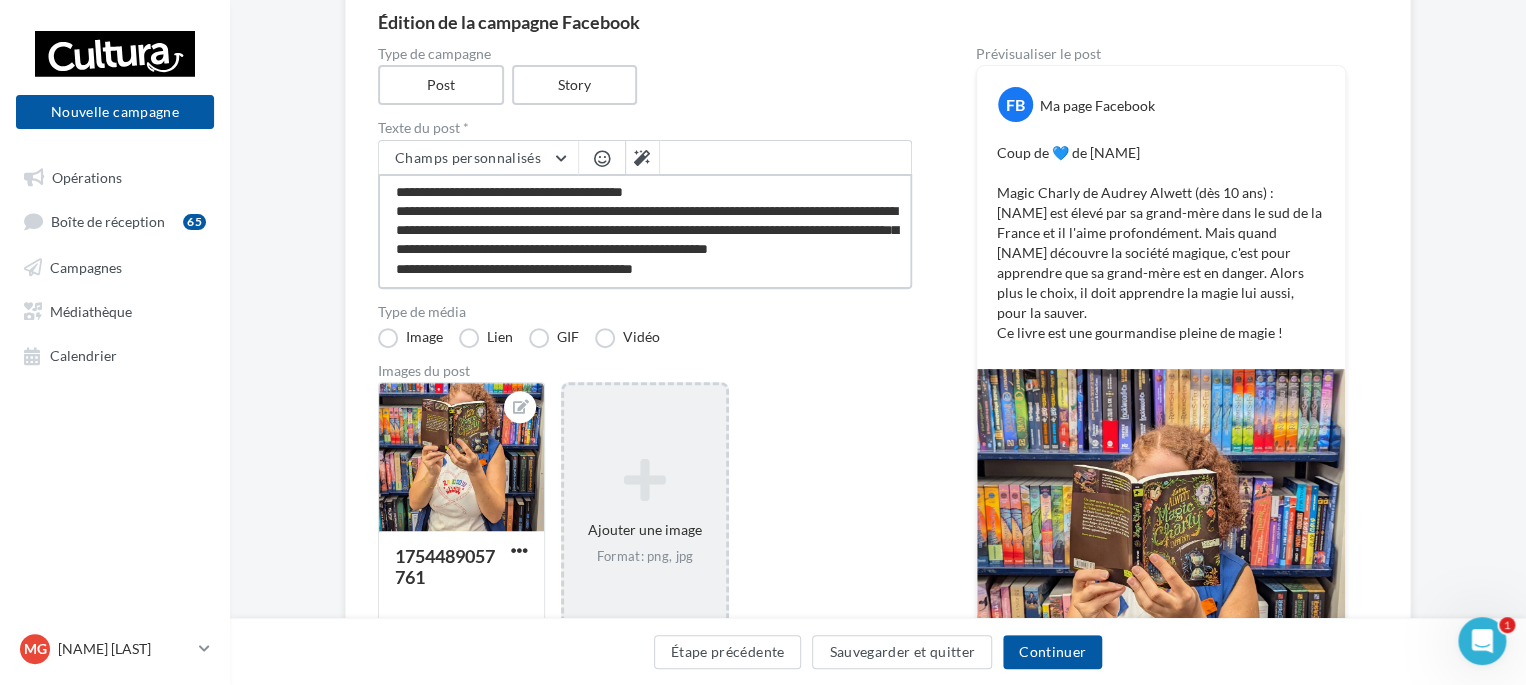 scroll, scrollTop: 47, scrollLeft: 0, axis: vertical 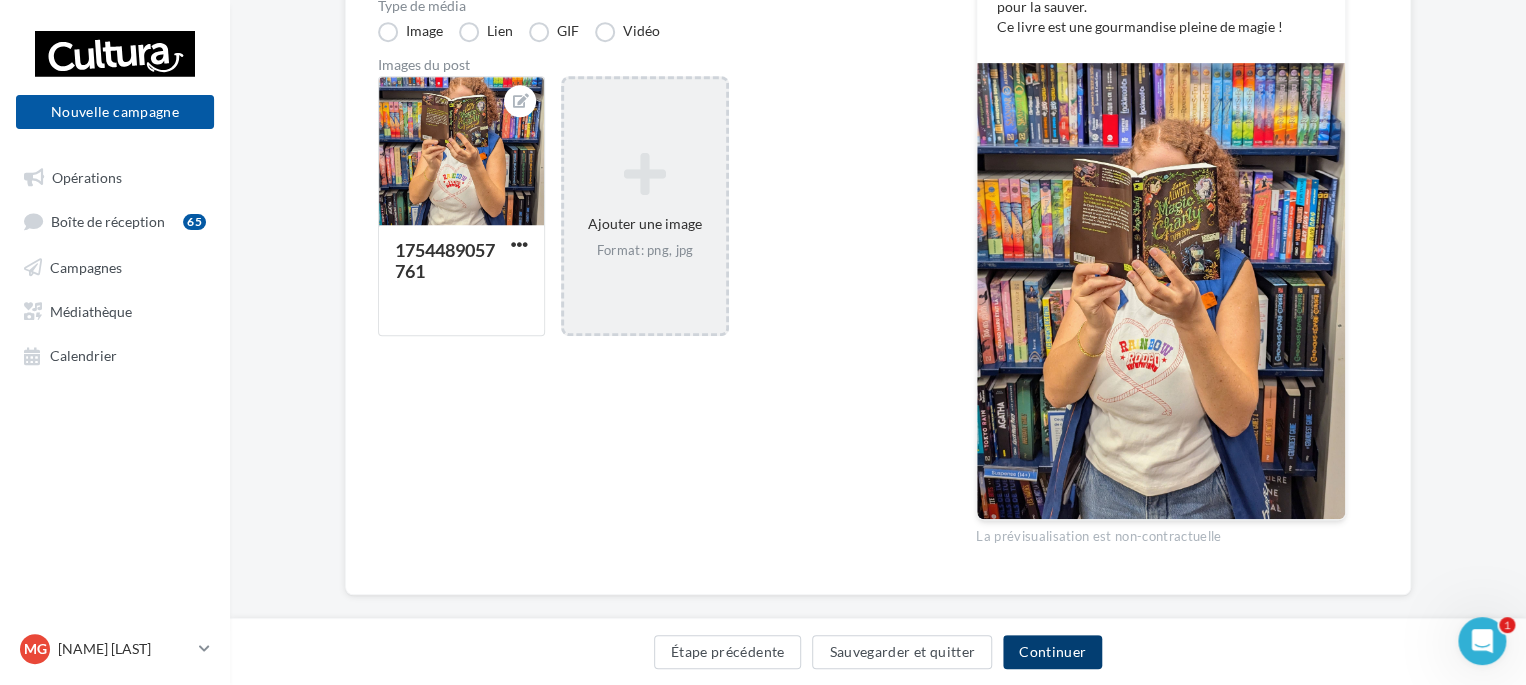 click on "Continuer" at bounding box center (1052, 652) 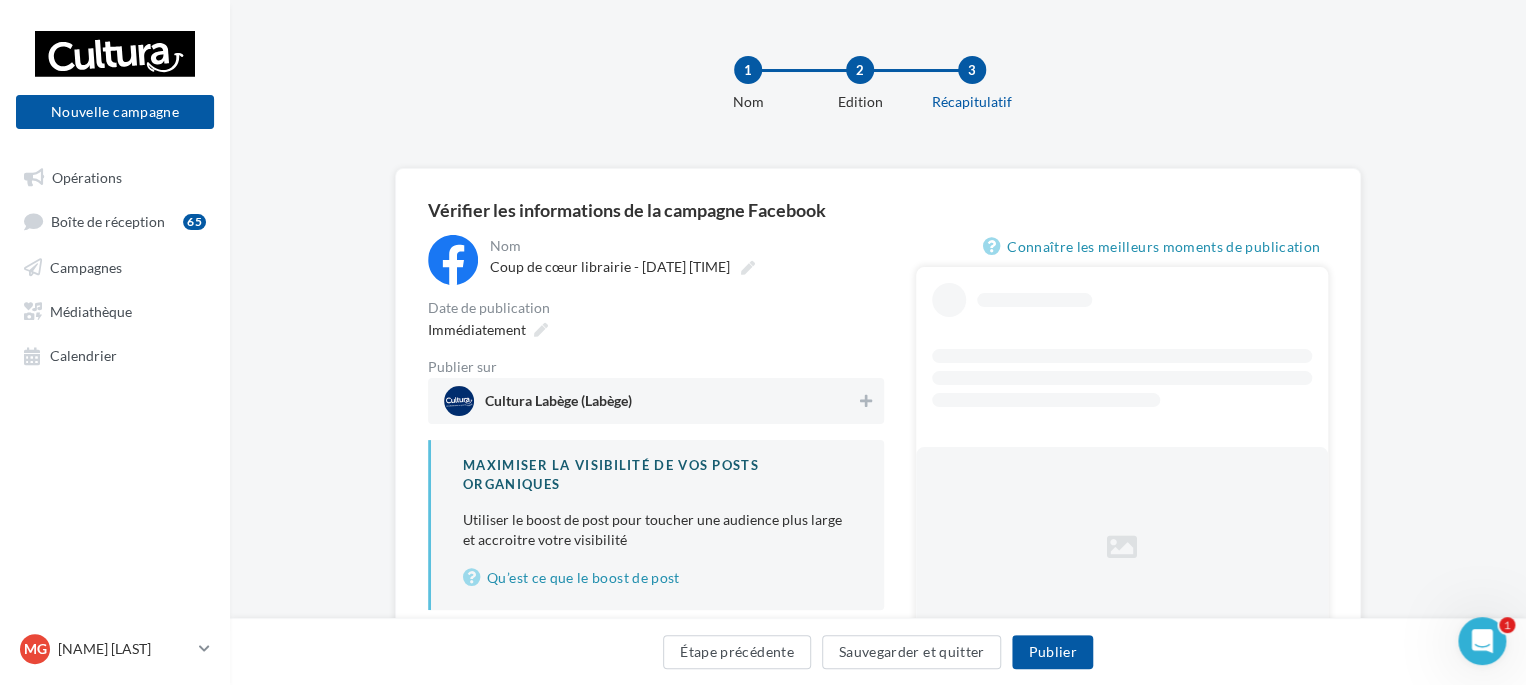click on "Cultura Labège (Labège)" at bounding box center [650, 401] 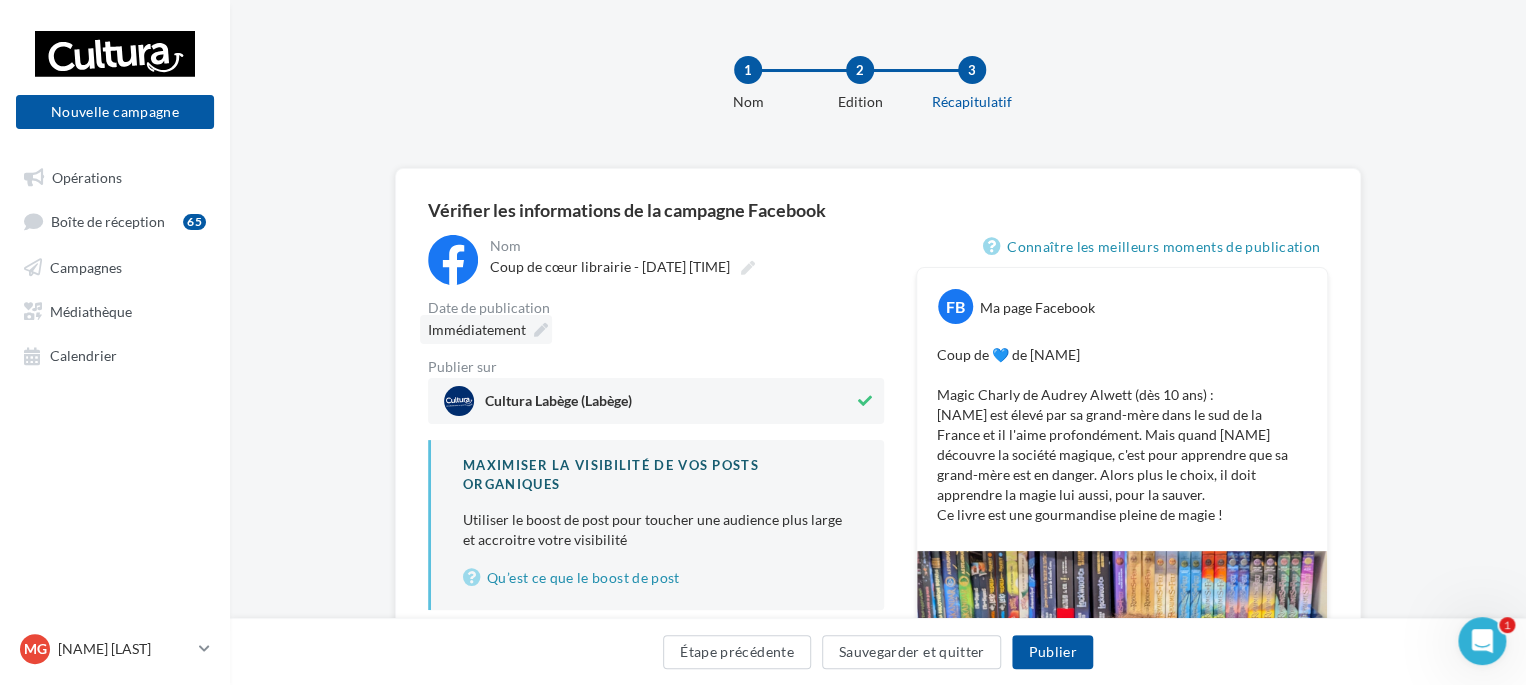 click at bounding box center (541, 330) 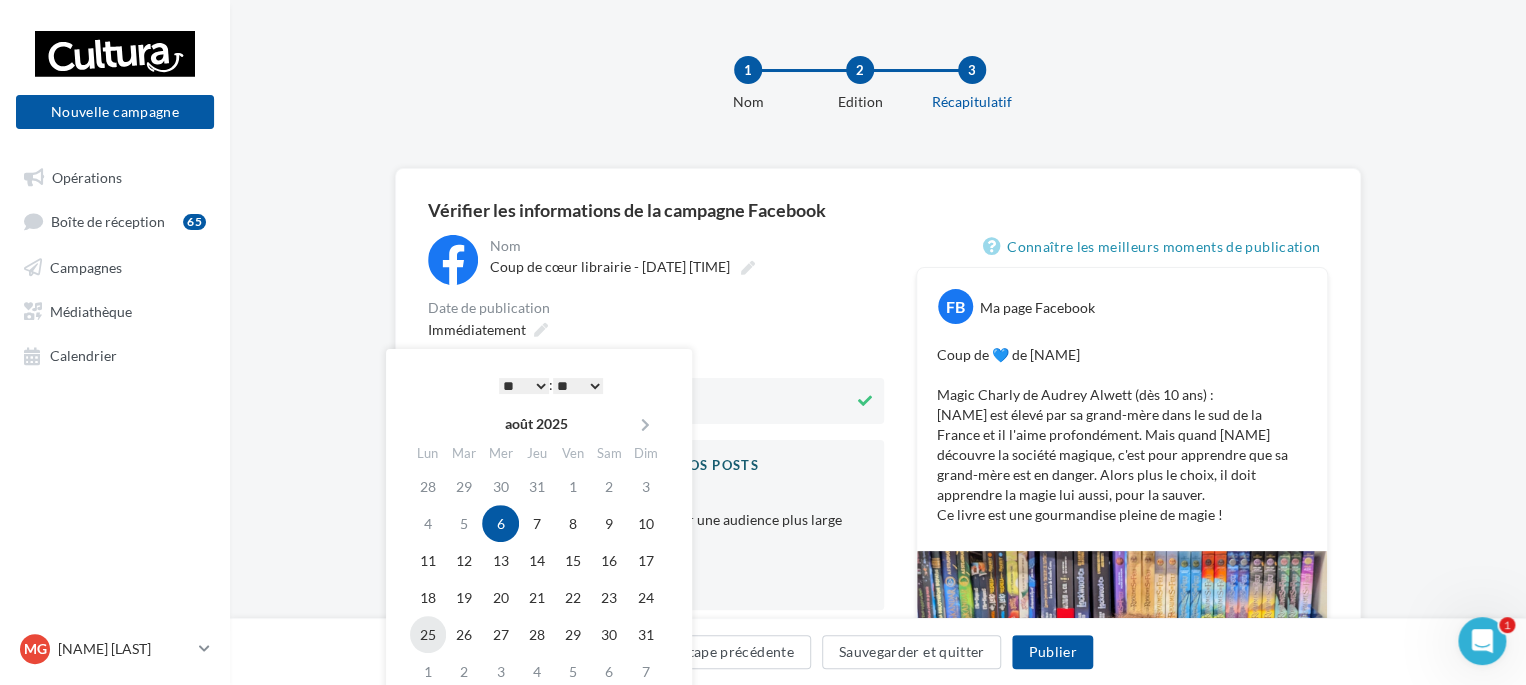 click on "25" at bounding box center (428, 634) 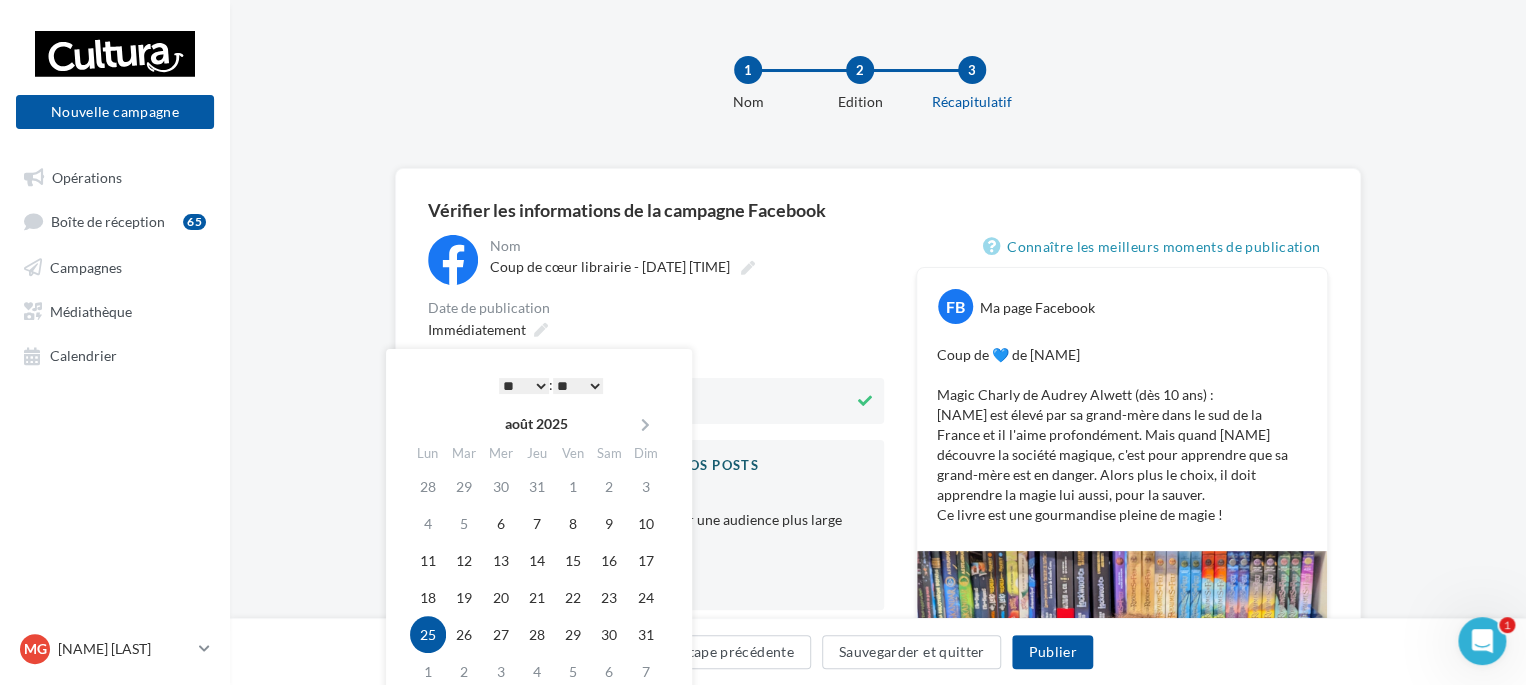 click on "* * * * * * * * * * ** ** ** ** ** ** ** ** ** ** ** ** ** **" at bounding box center (524, 386) 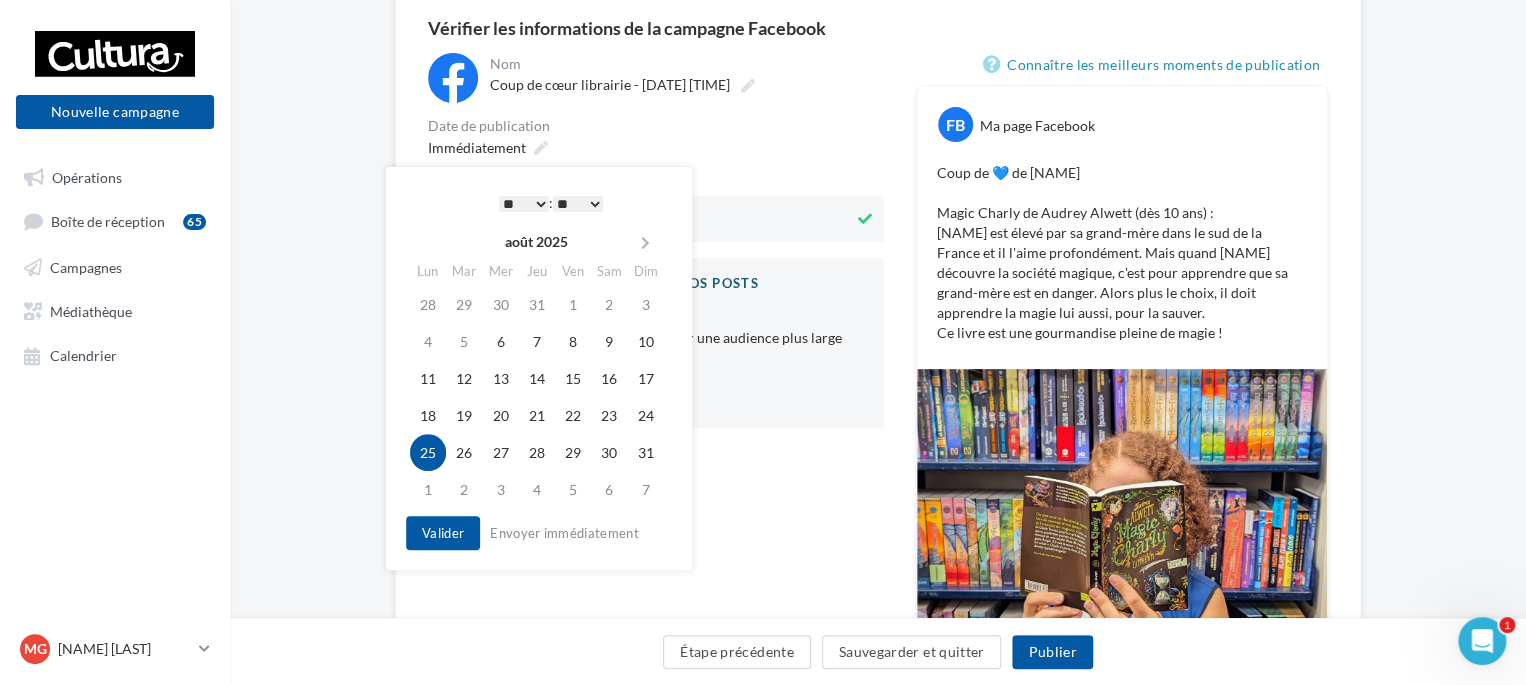scroll, scrollTop: 184, scrollLeft: 0, axis: vertical 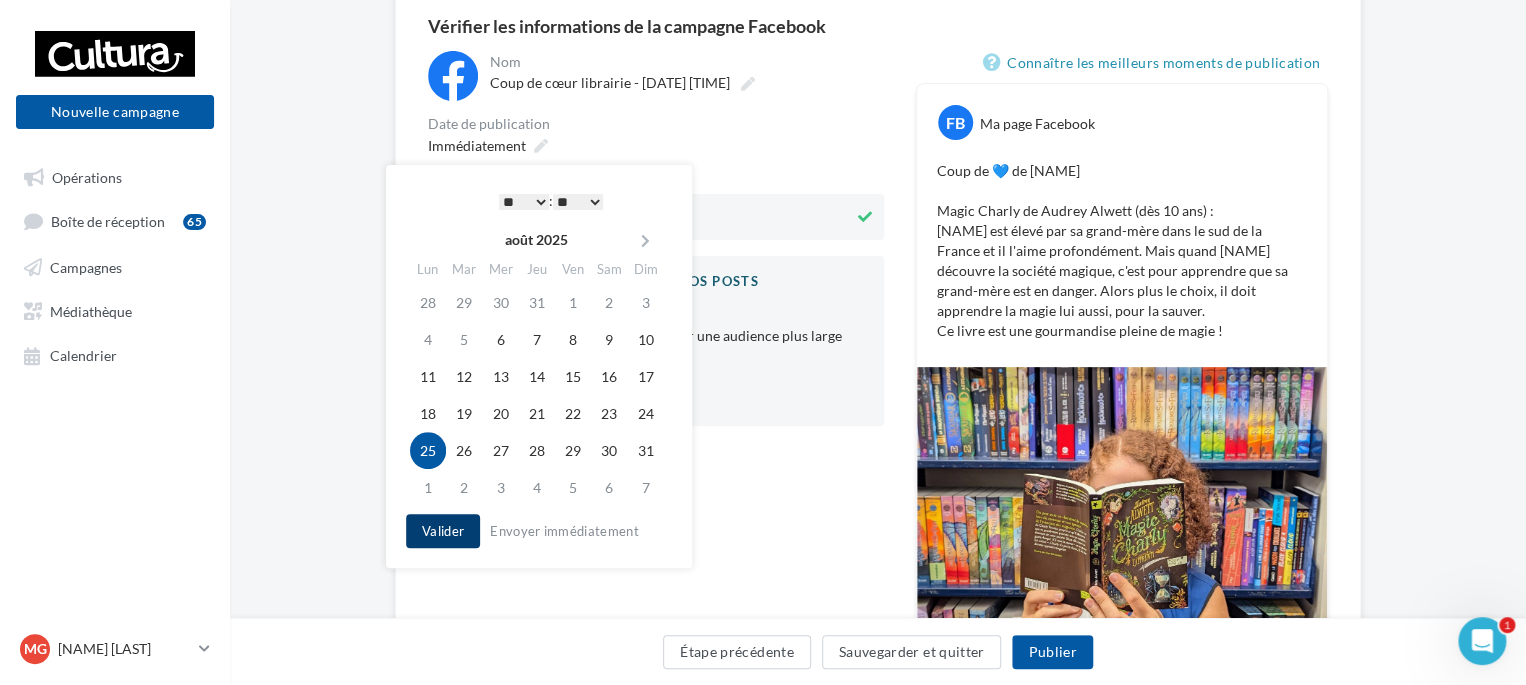 click on "Valider" at bounding box center (443, 531) 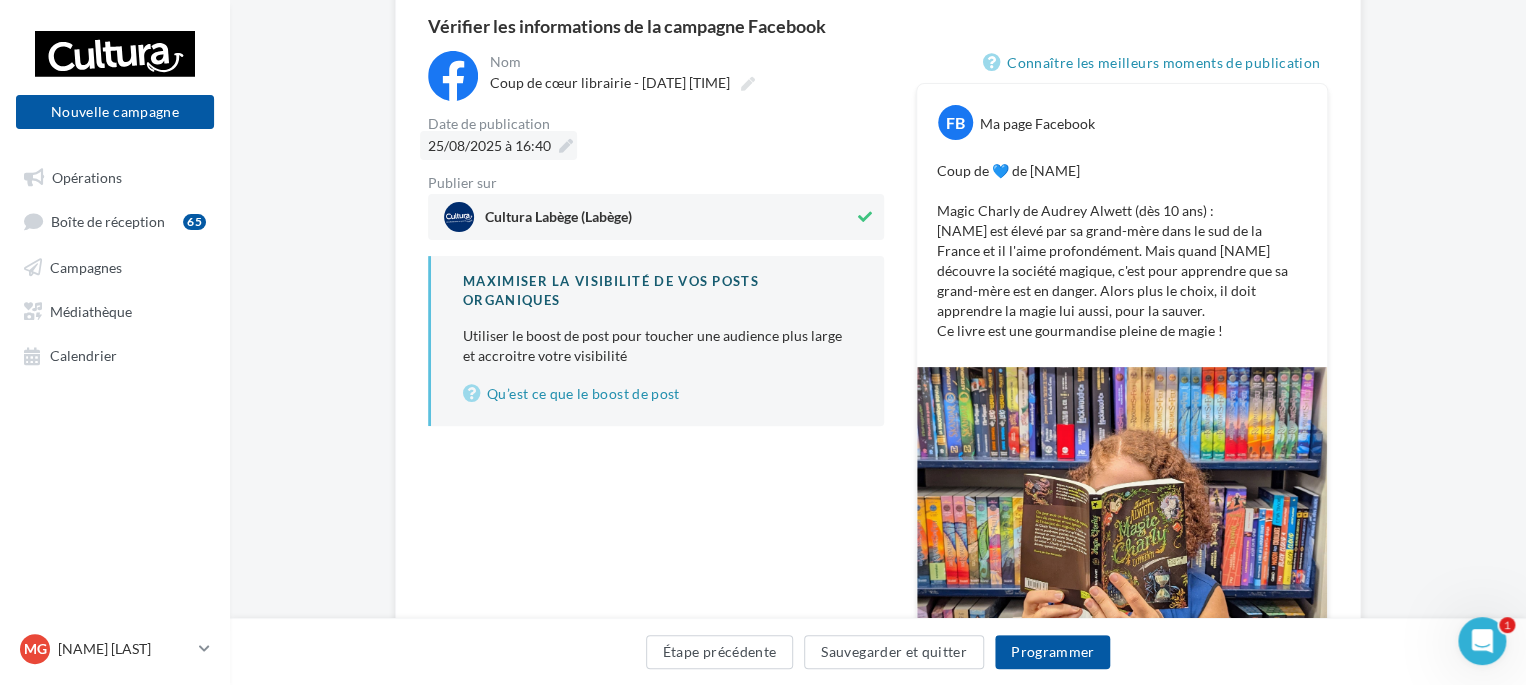 click at bounding box center (566, 146) 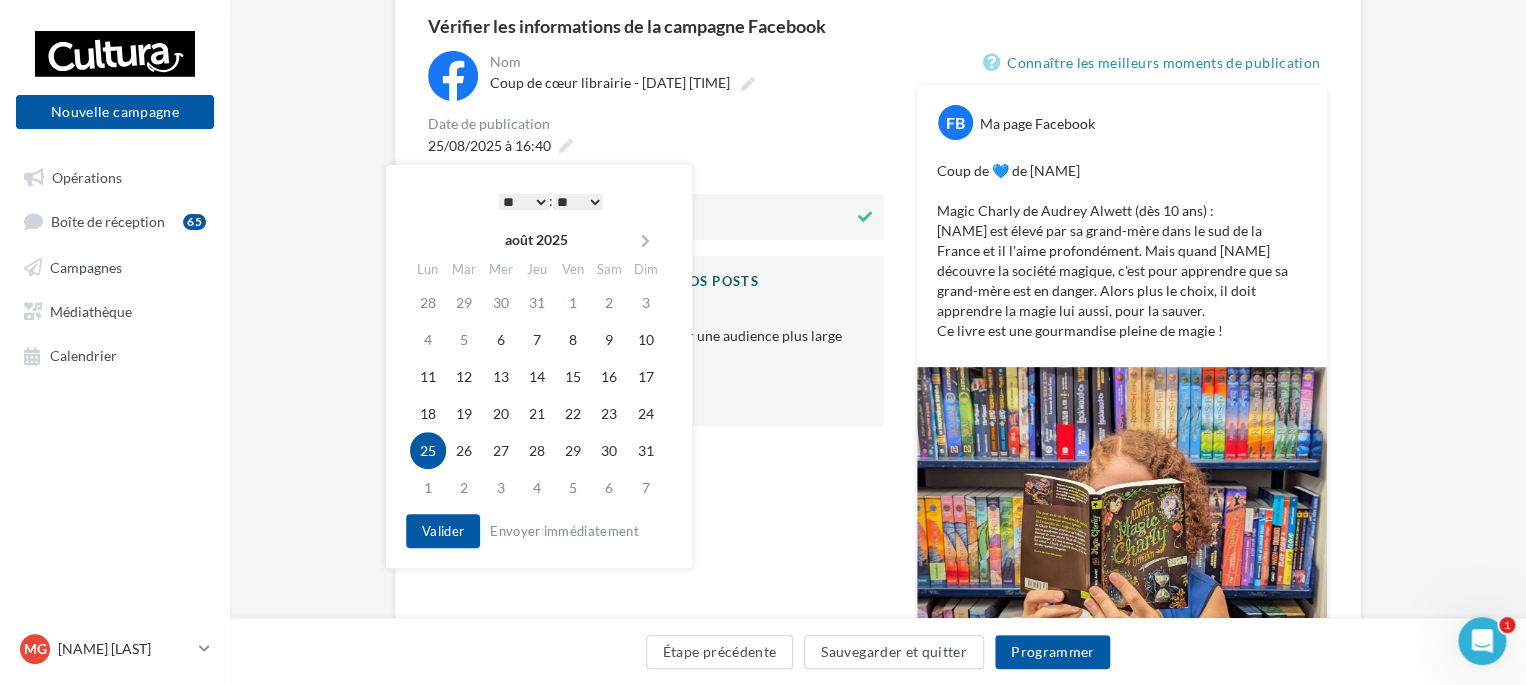click on "* * * * * * * * * * ** ** ** ** ** ** ** ** ** ** ** ** ** **" at bounding box center [524, 202] 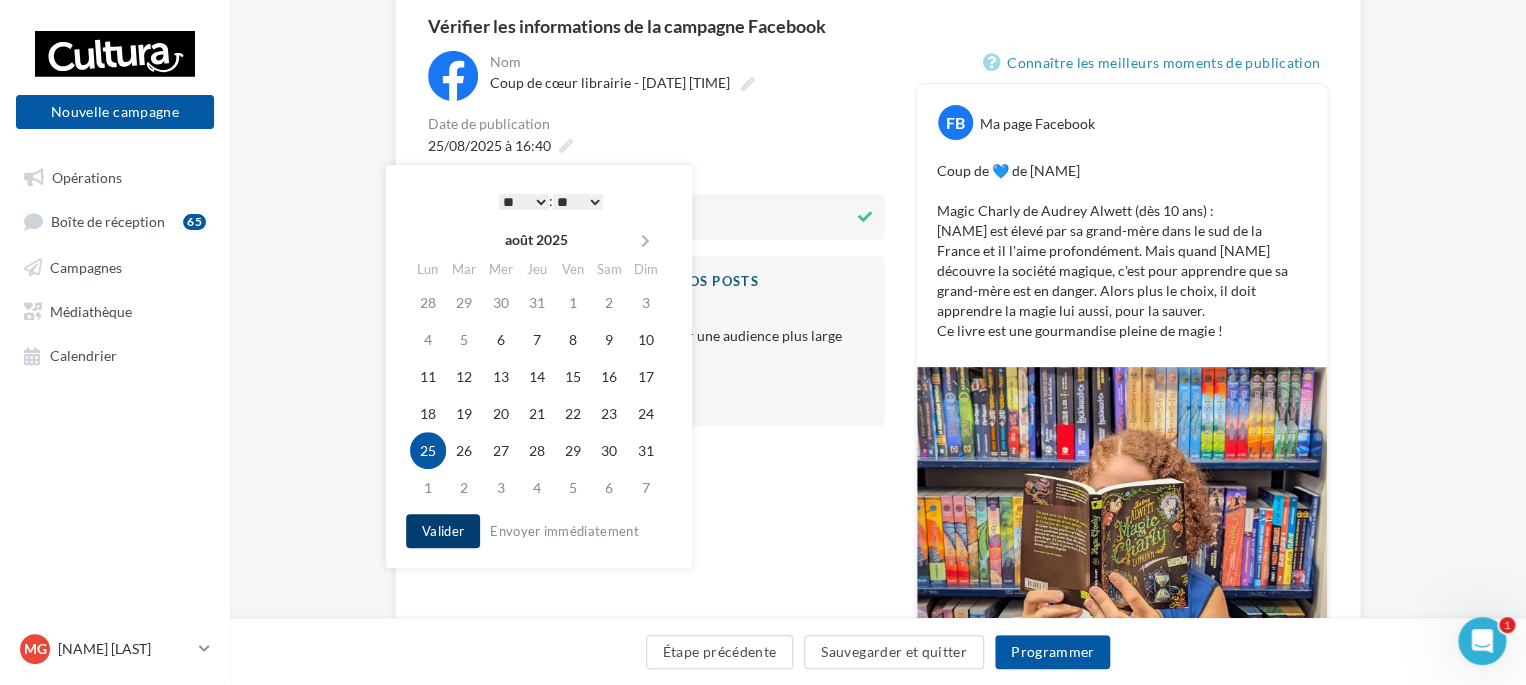click on "Valider" at bounding box center [443, 531] 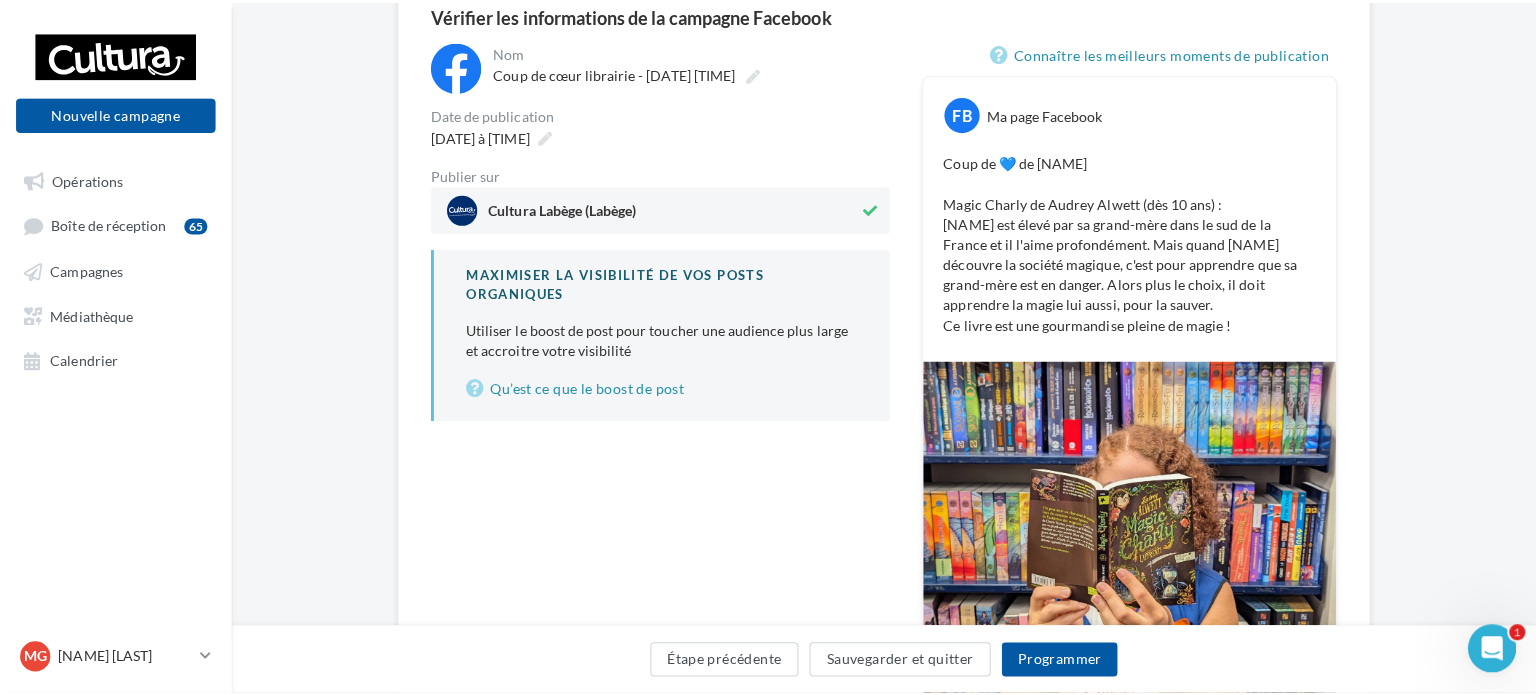 scroll, scrollTop: 192, scrollLeft: 0, axis: vertical 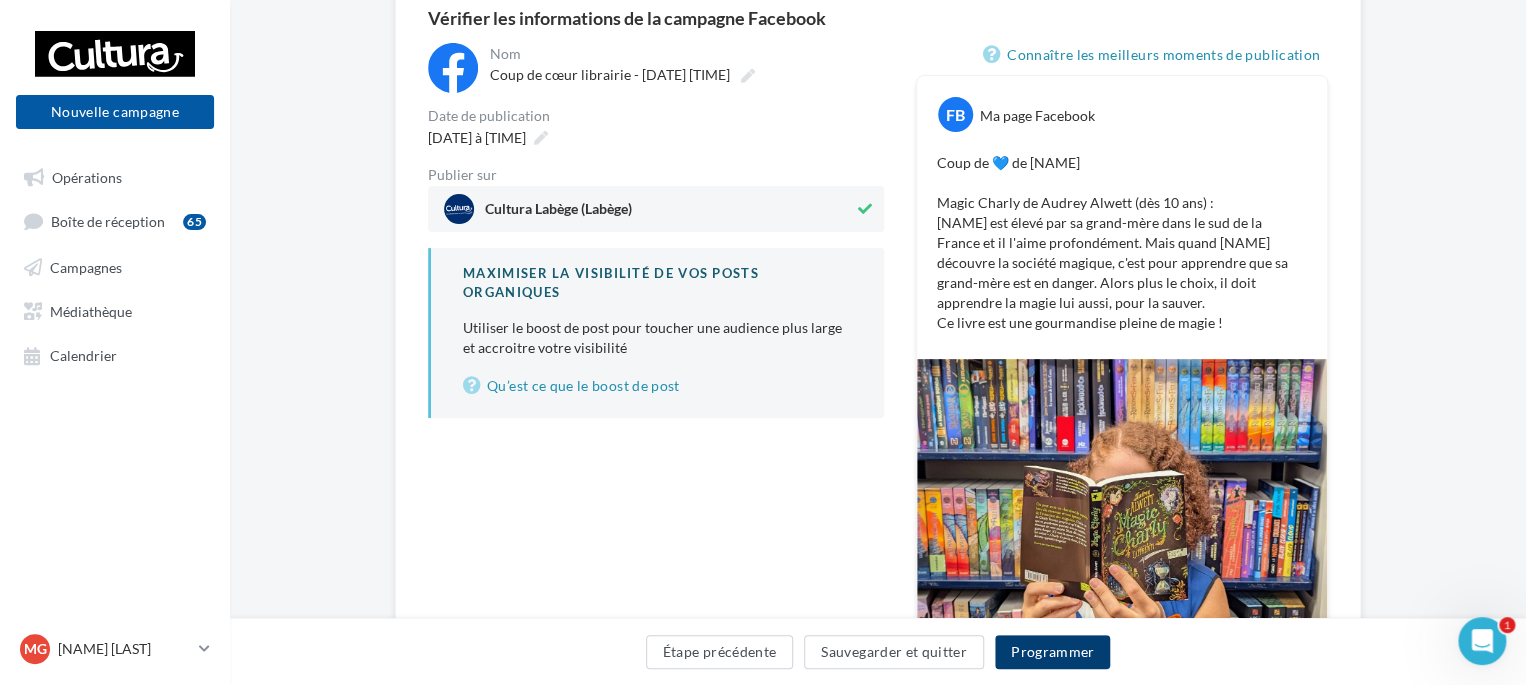 click on "Programmer" at bounding box center [1053, 652] 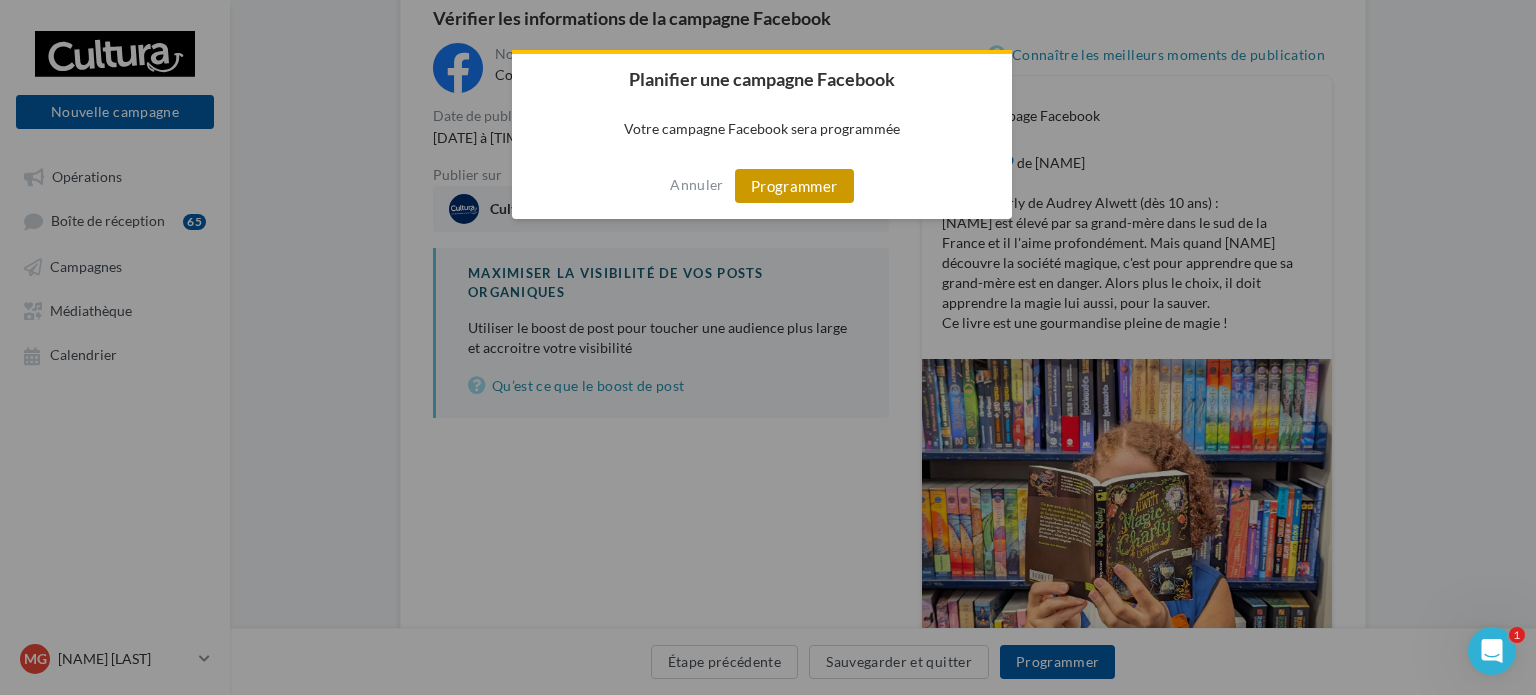 click on "Programmer" at bounding box center [794, 186] 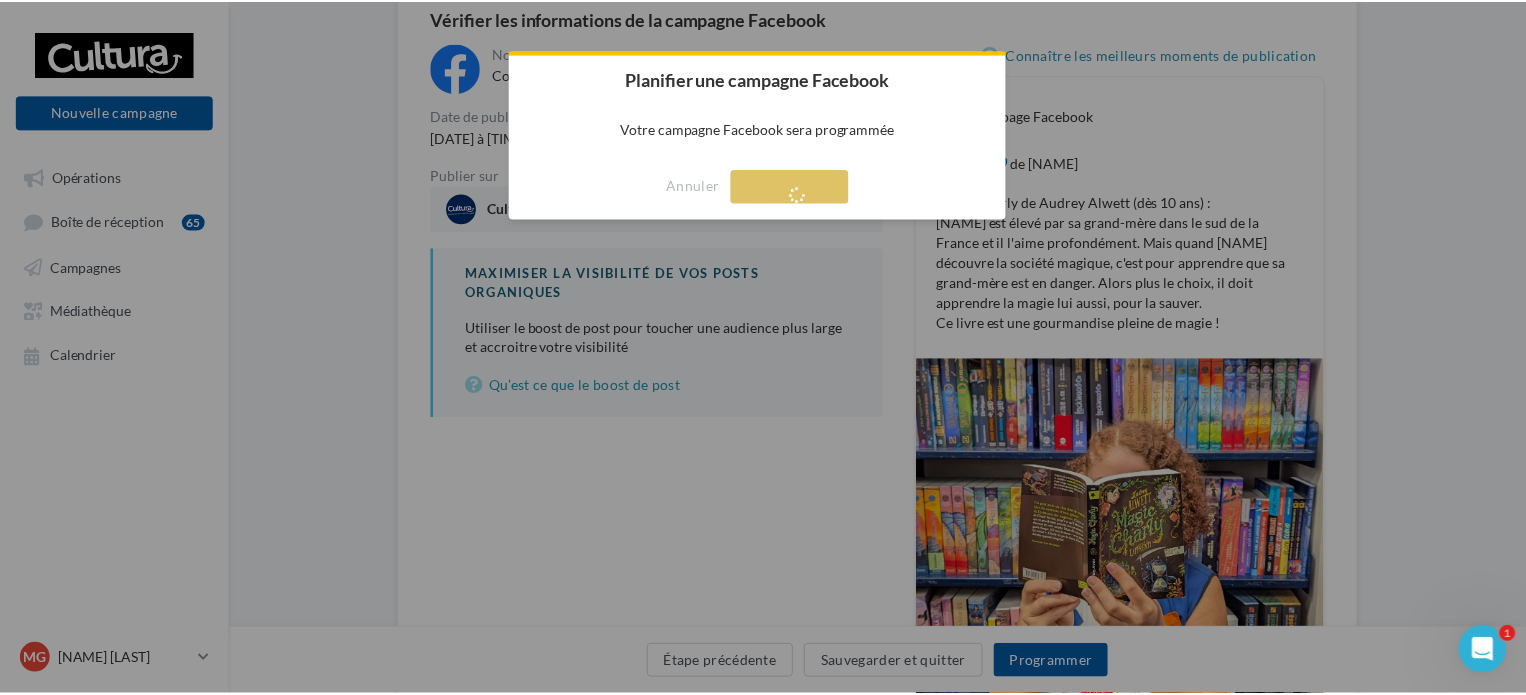 scroll, scrollTop: 32, scrollLeft: 0, axis: vertical 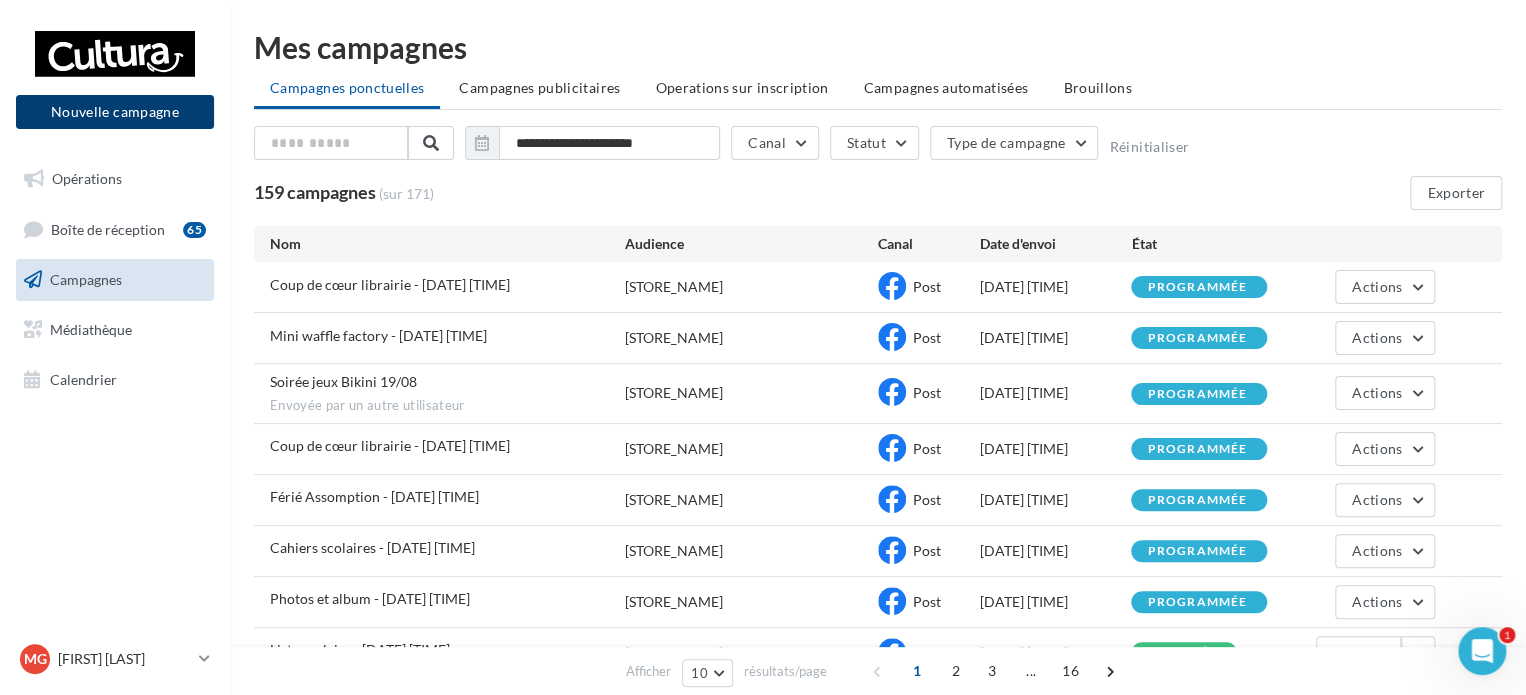 click on "Nouvelle campagne" at bounding box center [115, 112] 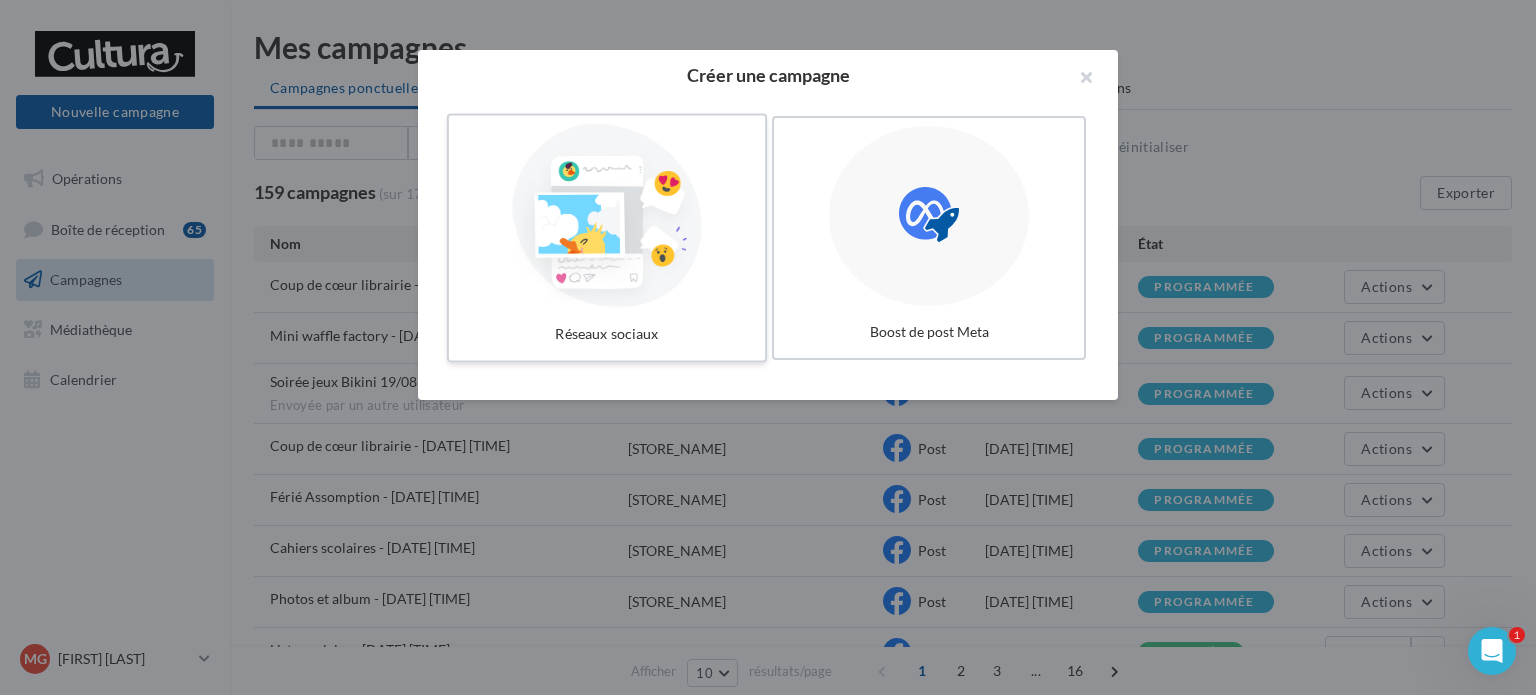 click at bounding box center (607, 216) 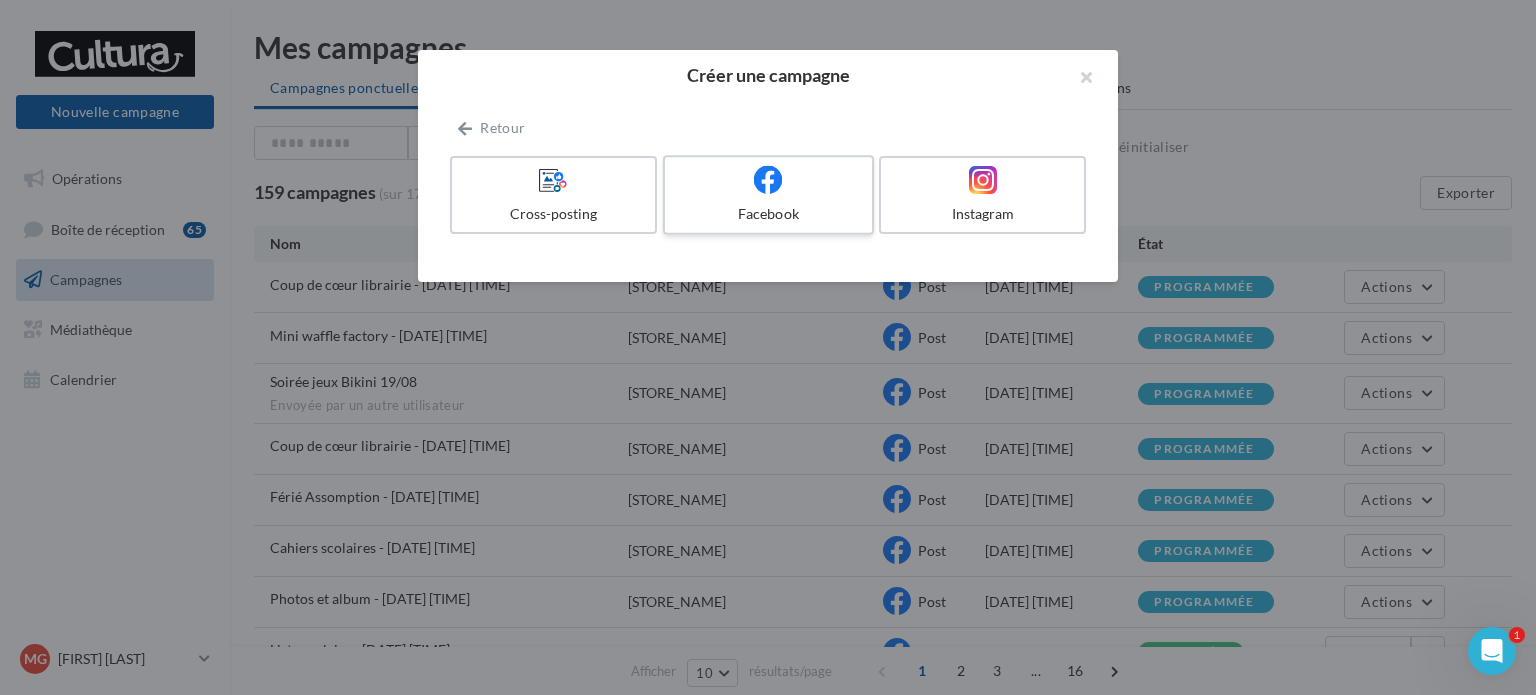 click on "Facebook" at bounding box center [768, 195] 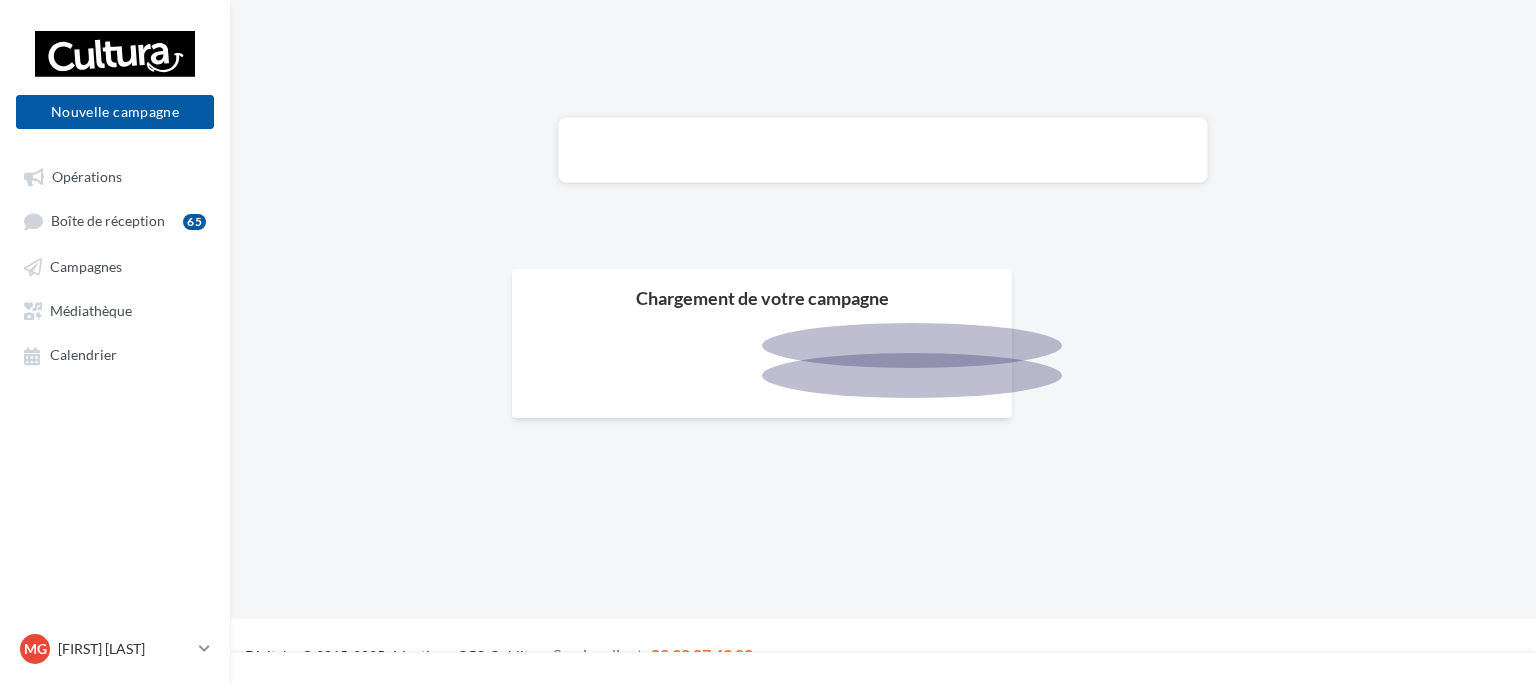 scroll, scrollTop: 0, scrollLeft: 0, axis: both 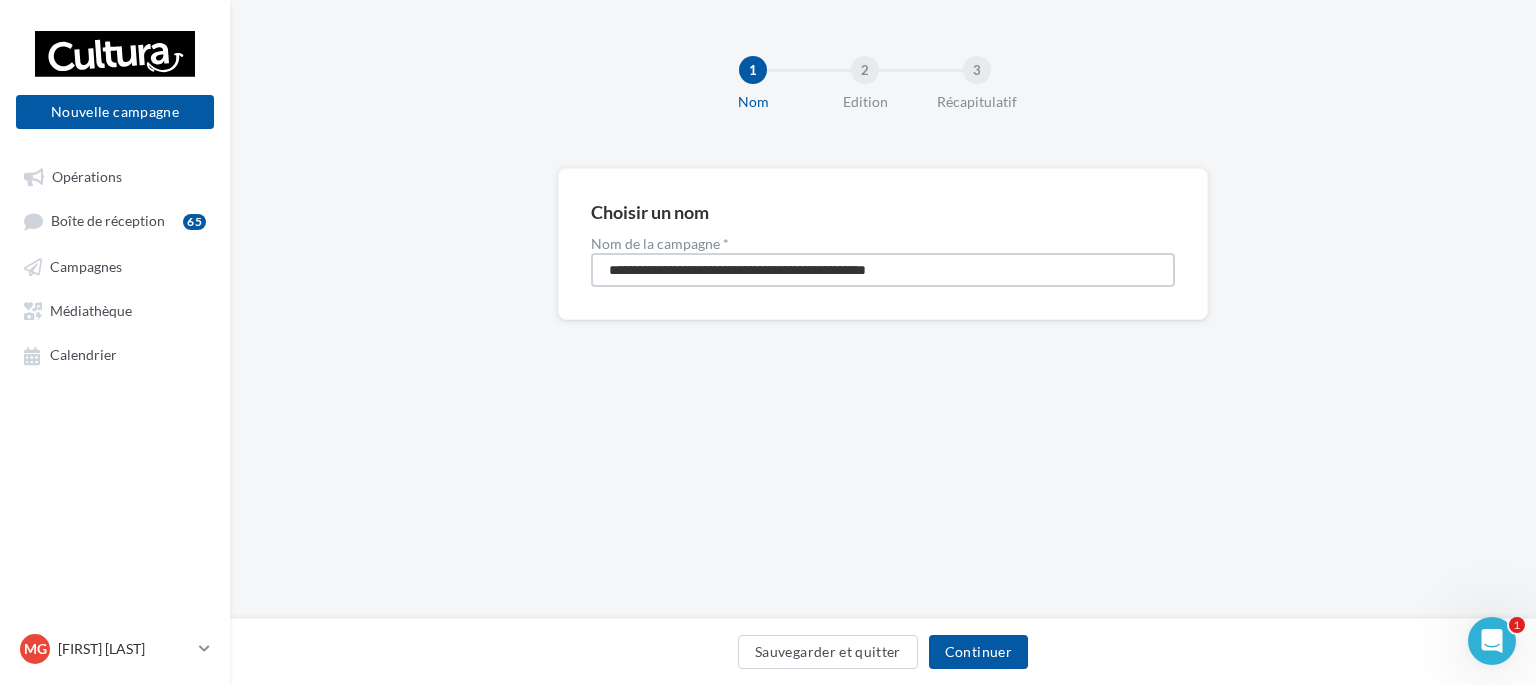 drag, startPoint x: 826, startPoint y: 268, endPoint x: 600, endPoint y: 267, distance: 226.00221 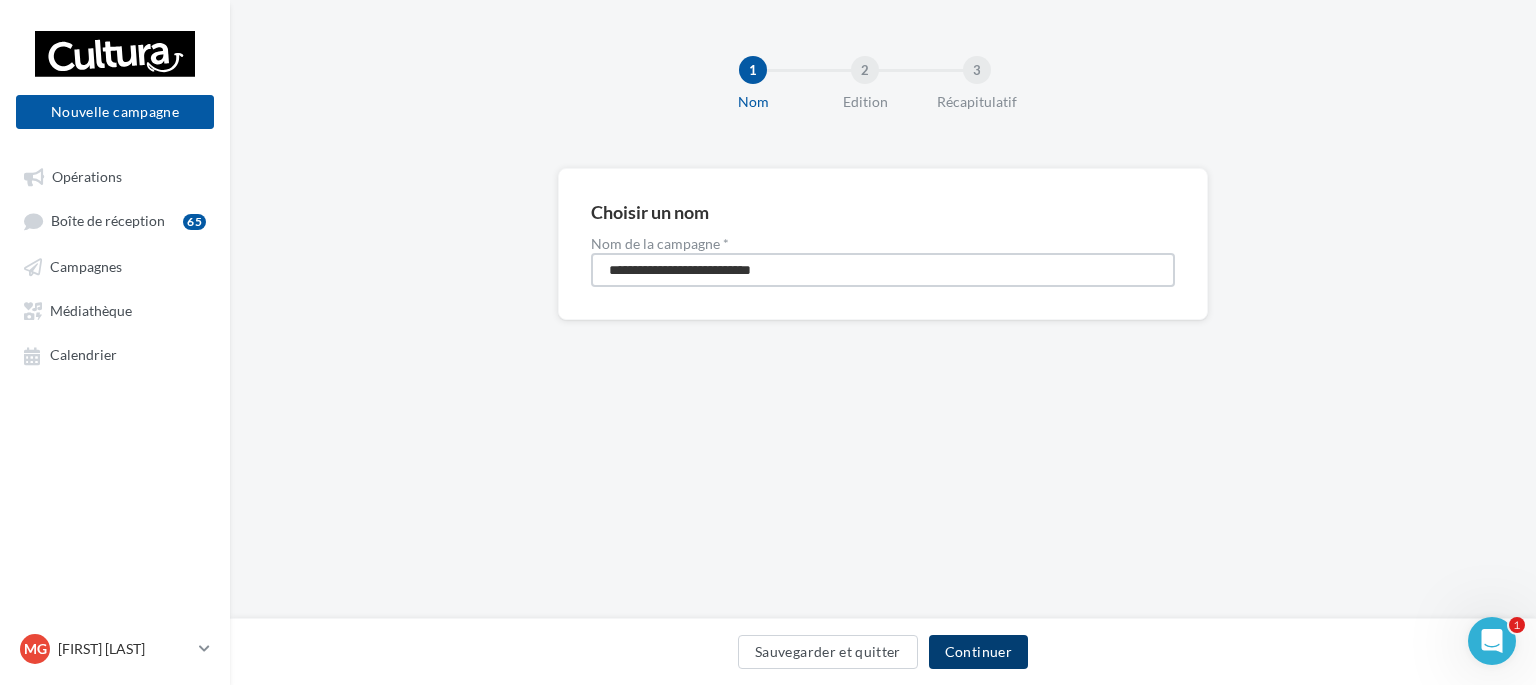type on "**********" 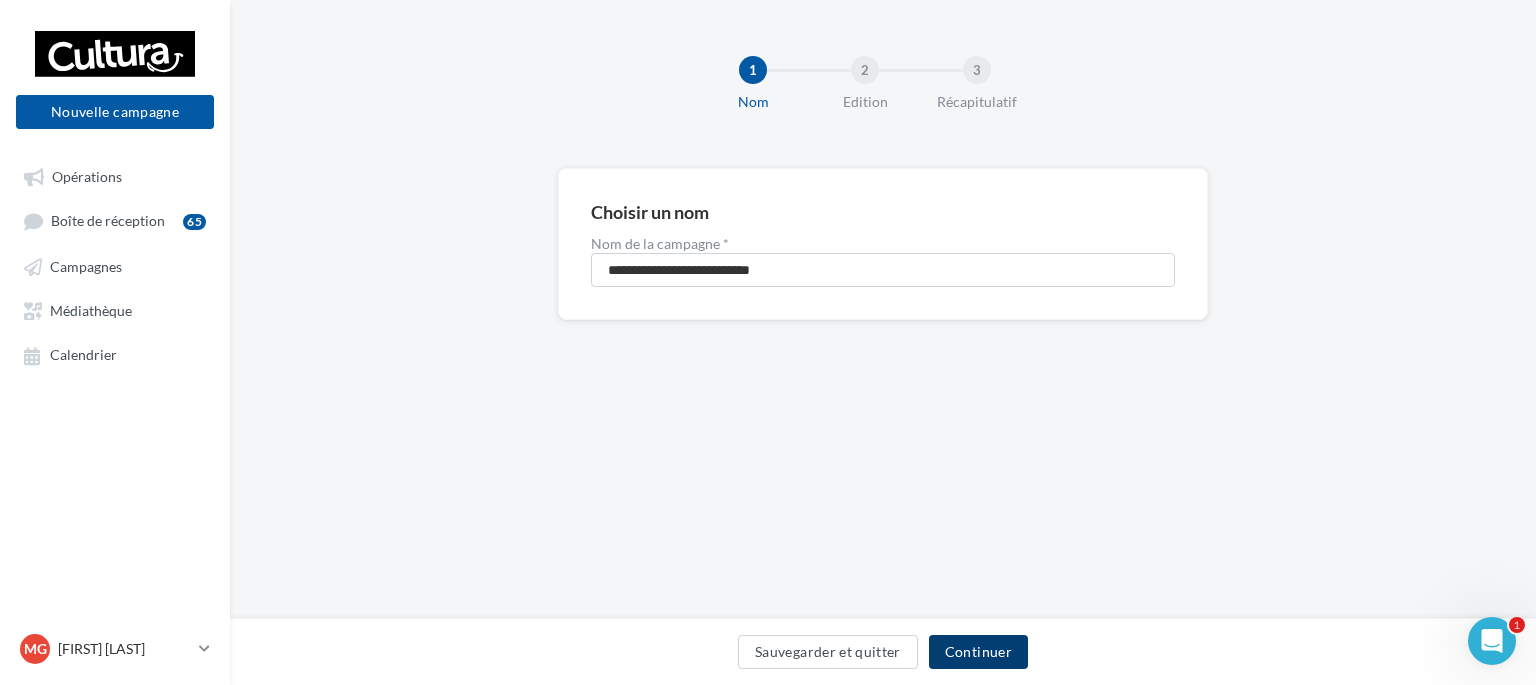 click on "Continuer" at bounding box center [978, 652] 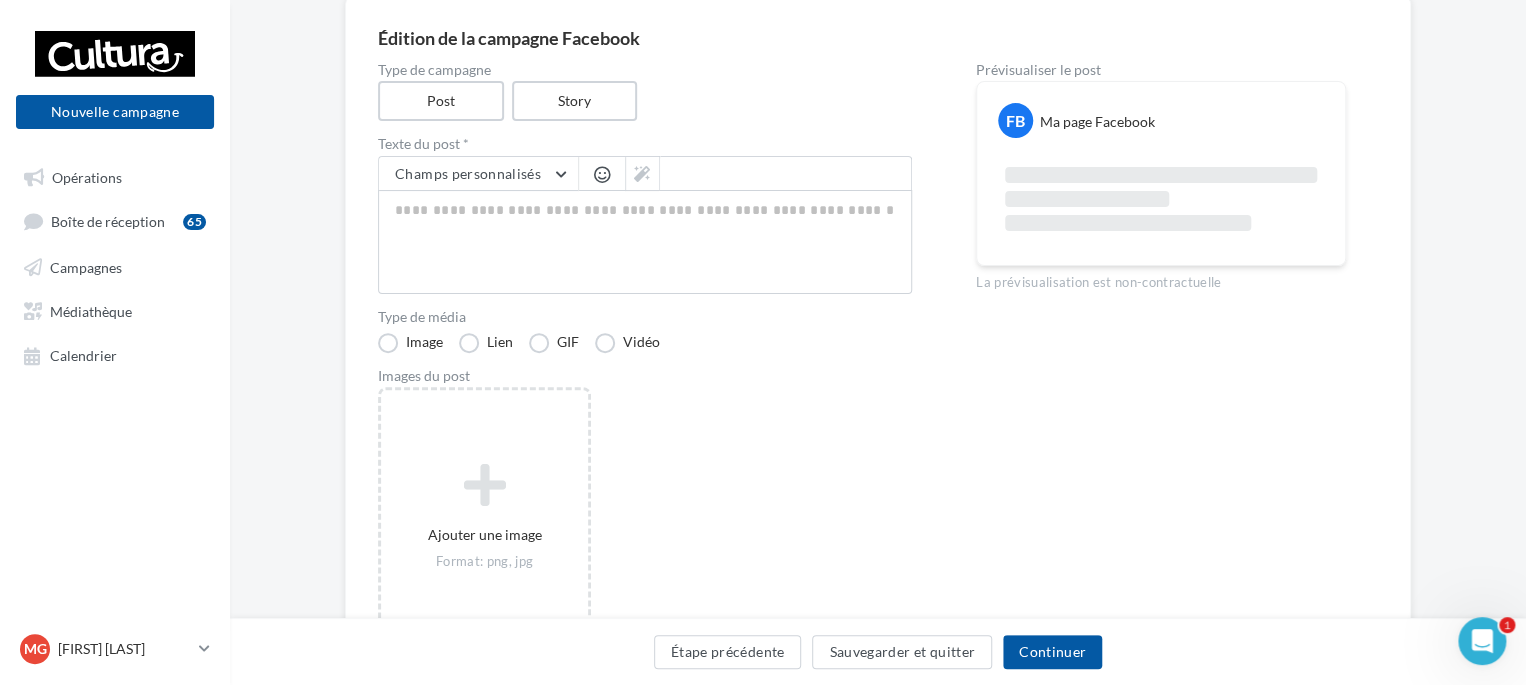 scroll, scrollTop: 176, scrollLeft: 0, axis: vertical 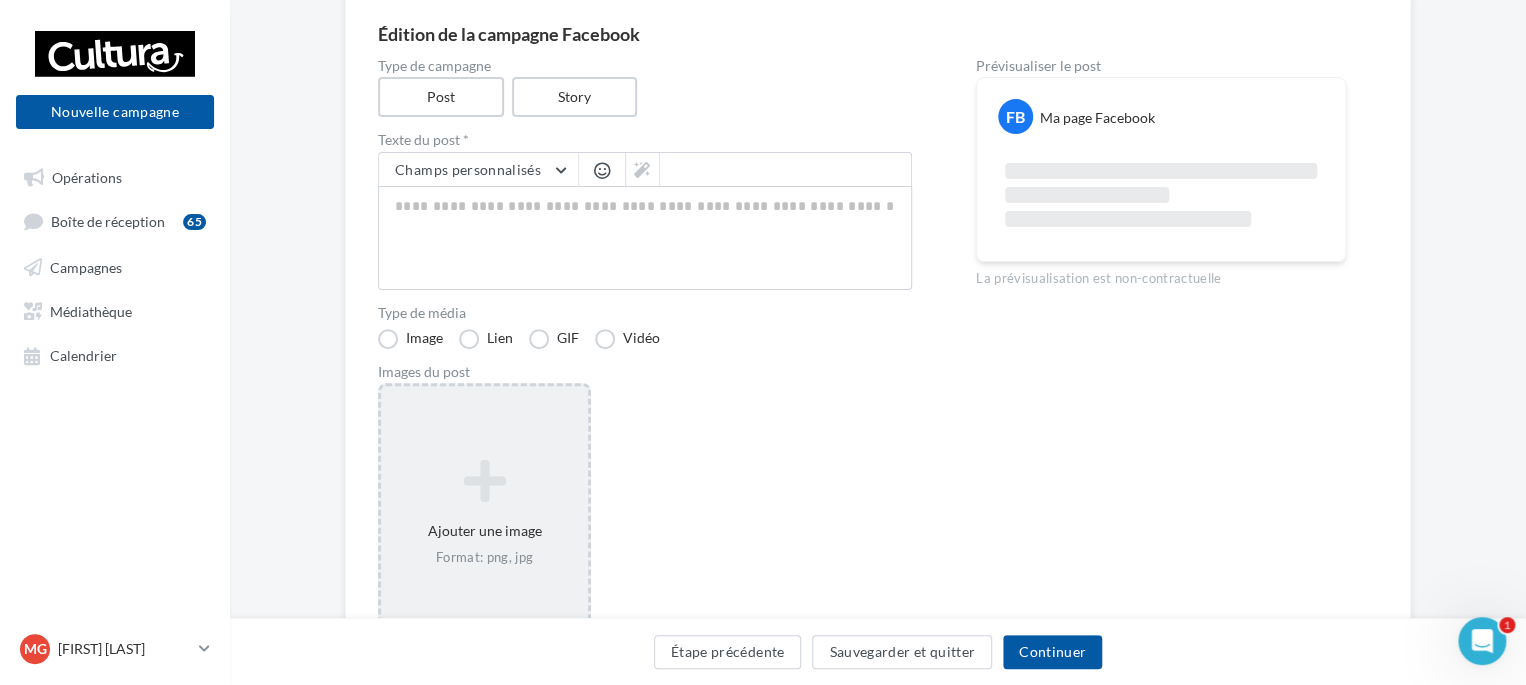 click on "Ajouter une image     Format: png, jpg" at bounding box center (484, 513) 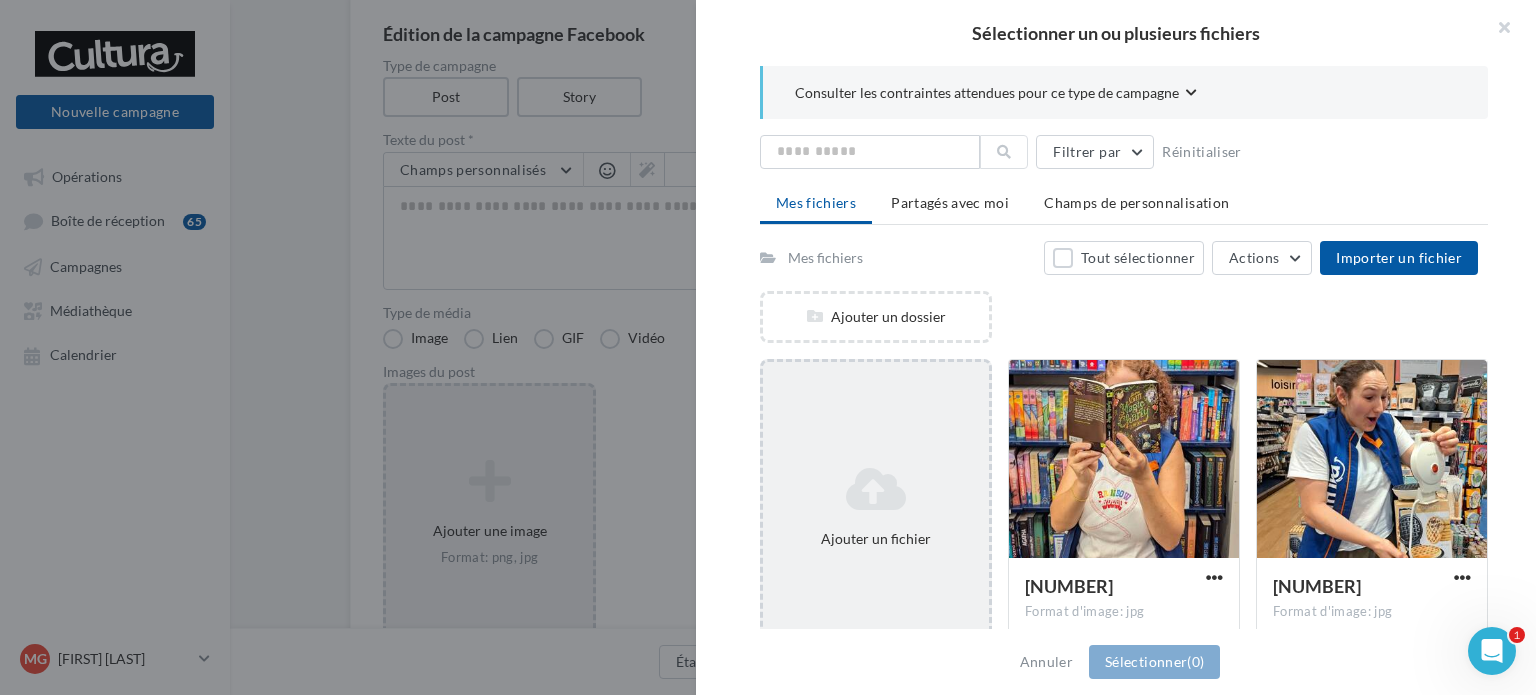 click on "Ajouter un fichier" at bounding box center [876, 507] 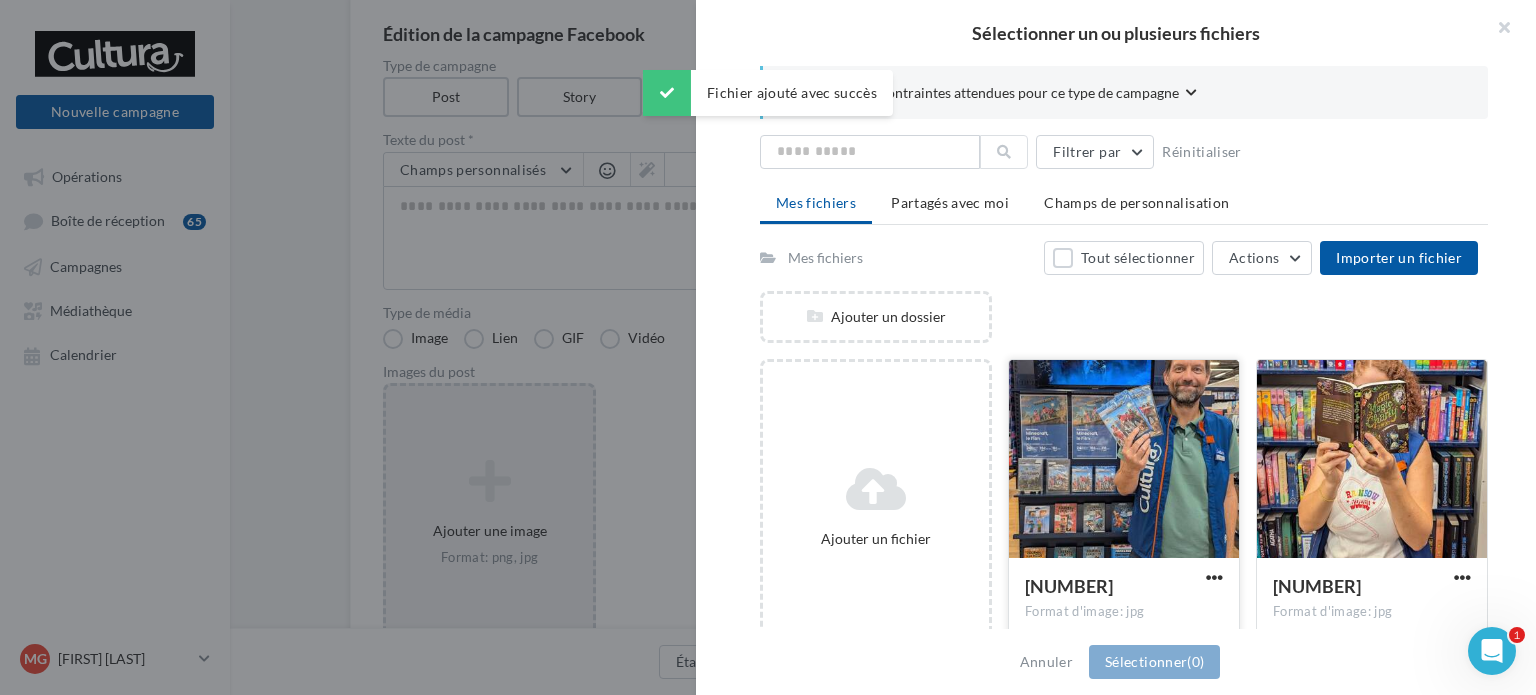 click at bounding box center (1124, 460) 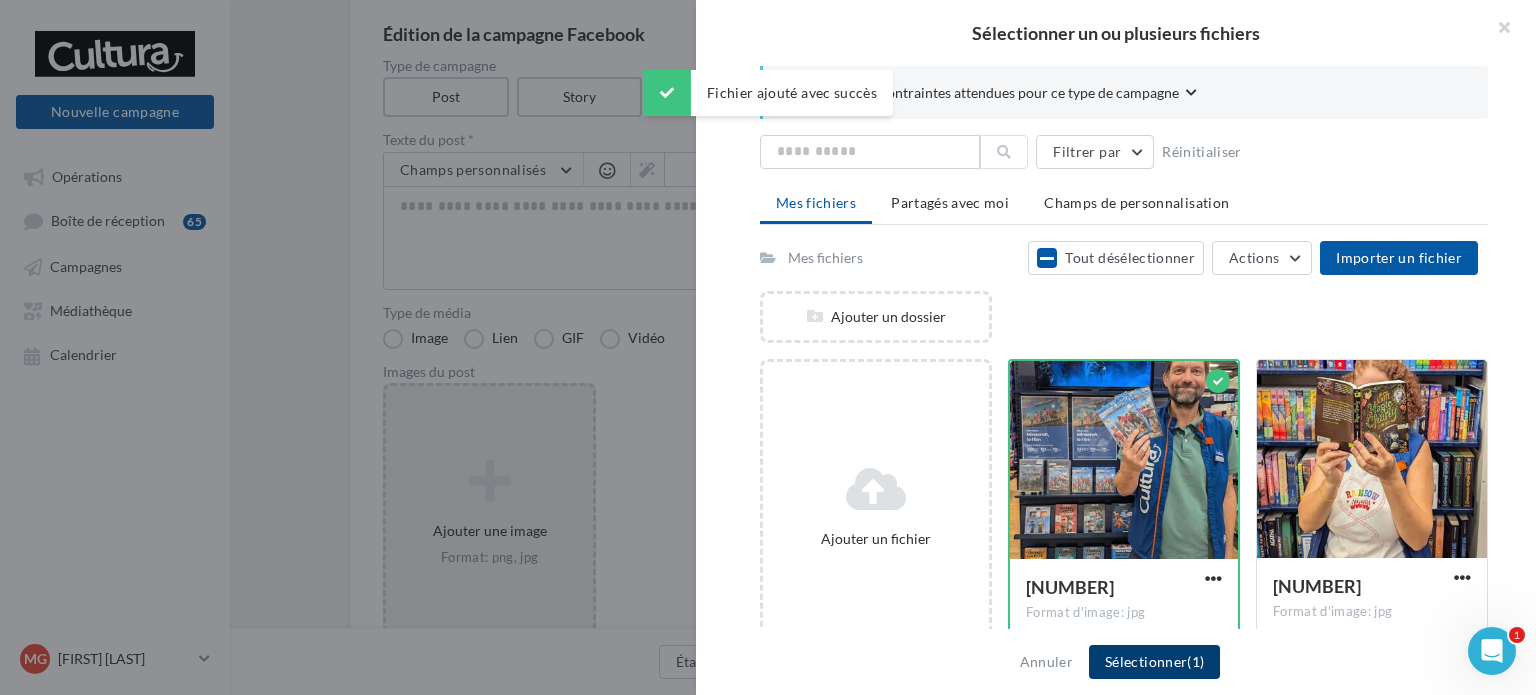 click on "Sélectionner   (1)" at bounding box center [1154, 662] 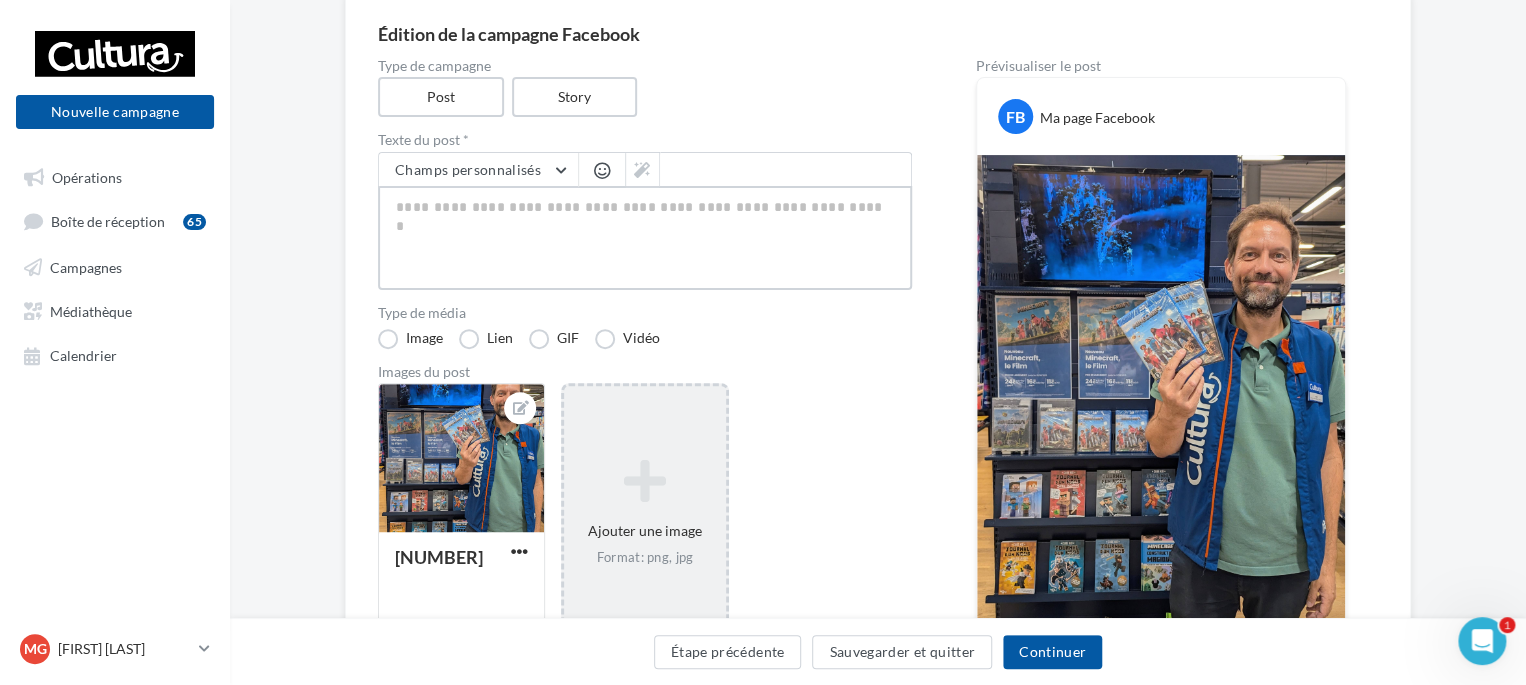 click at bounding box center [645, 238] 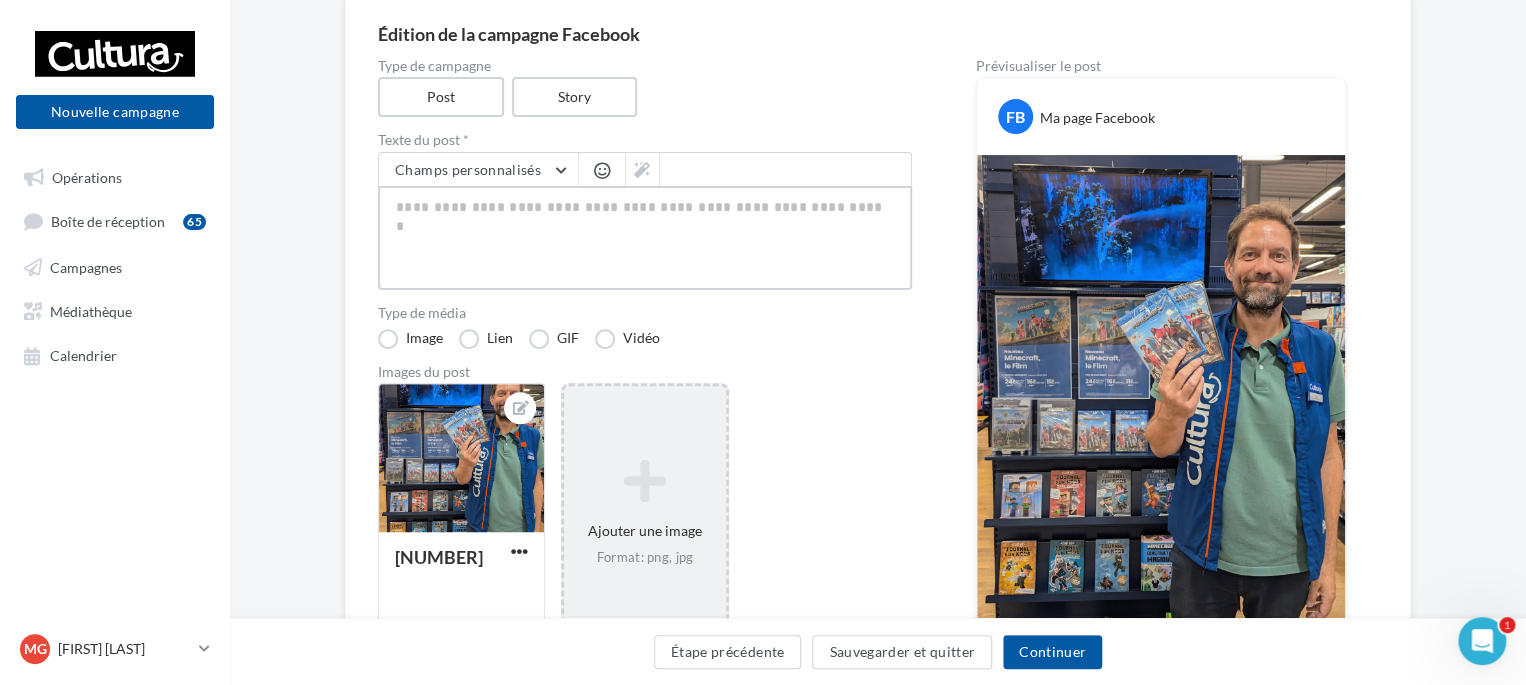 type on "*" 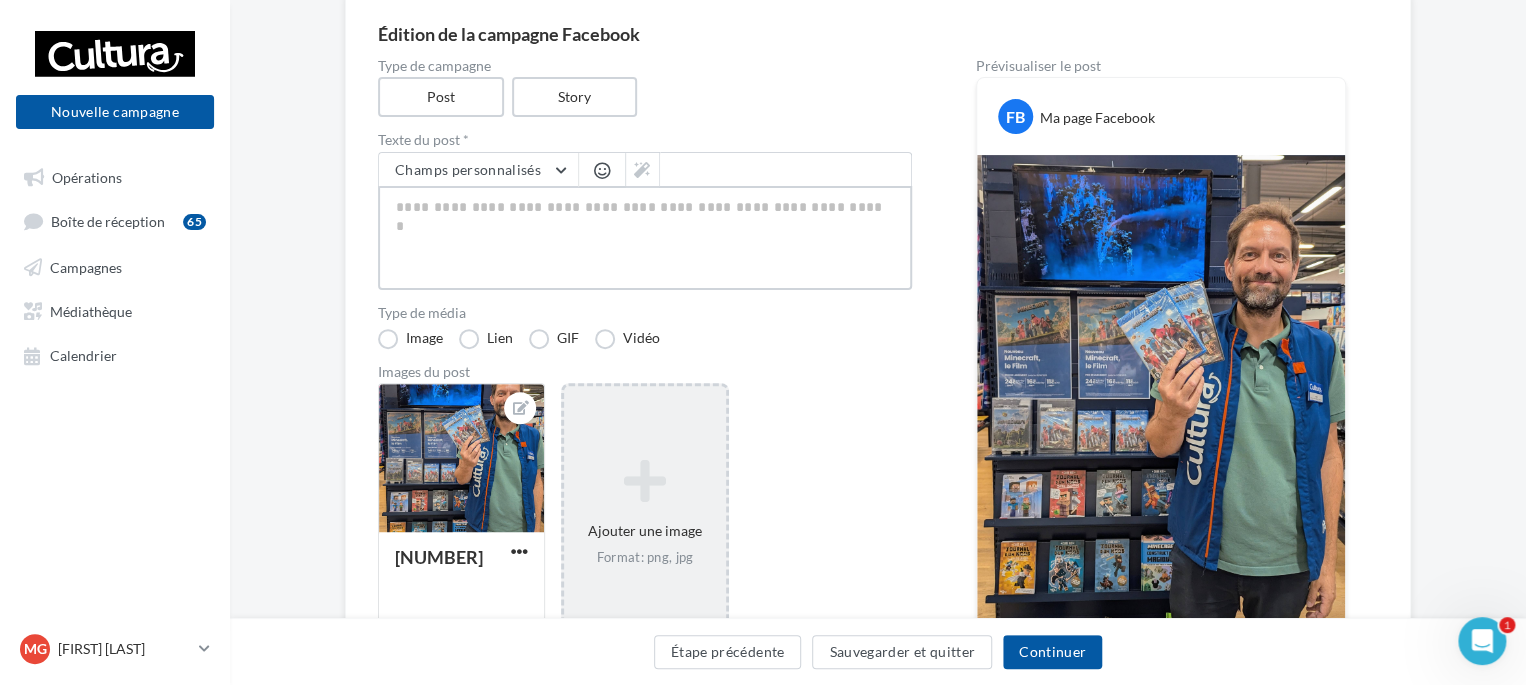 type on "*" 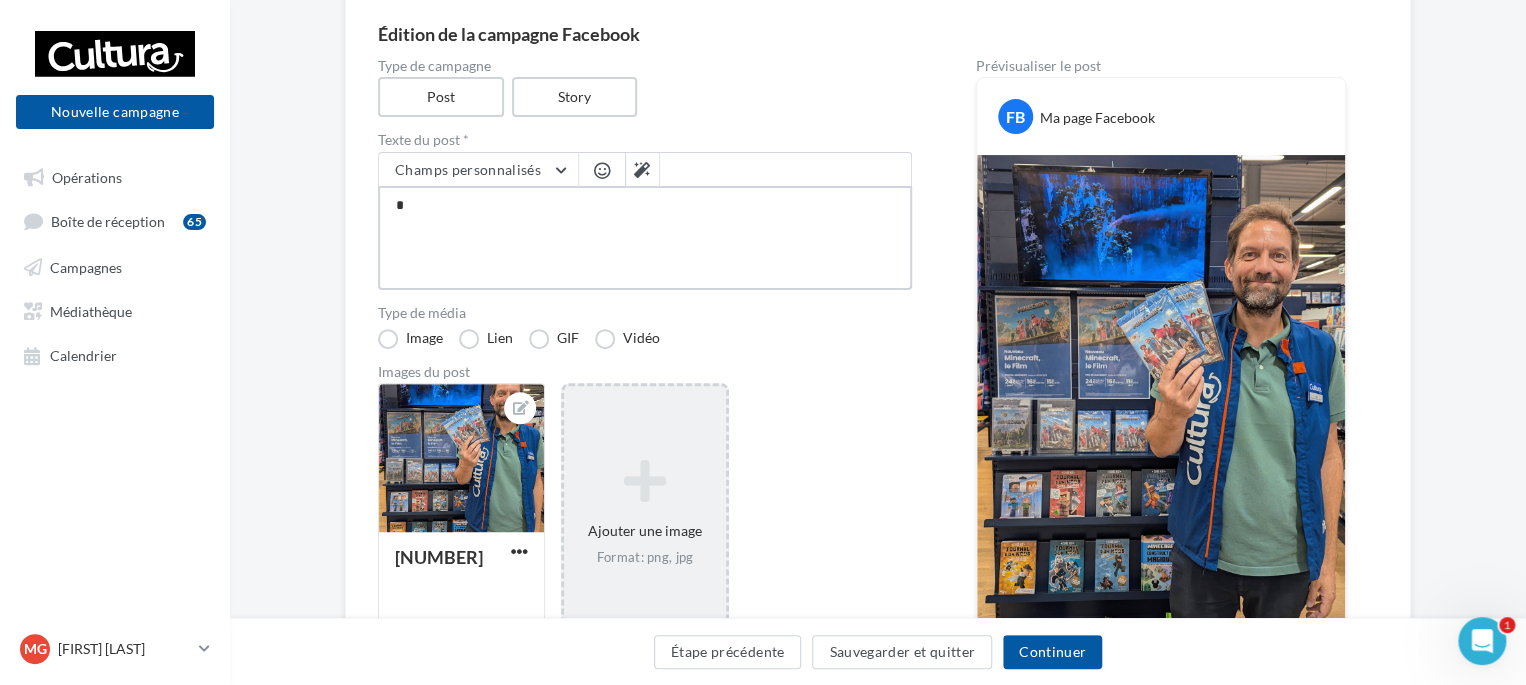 type on "**" 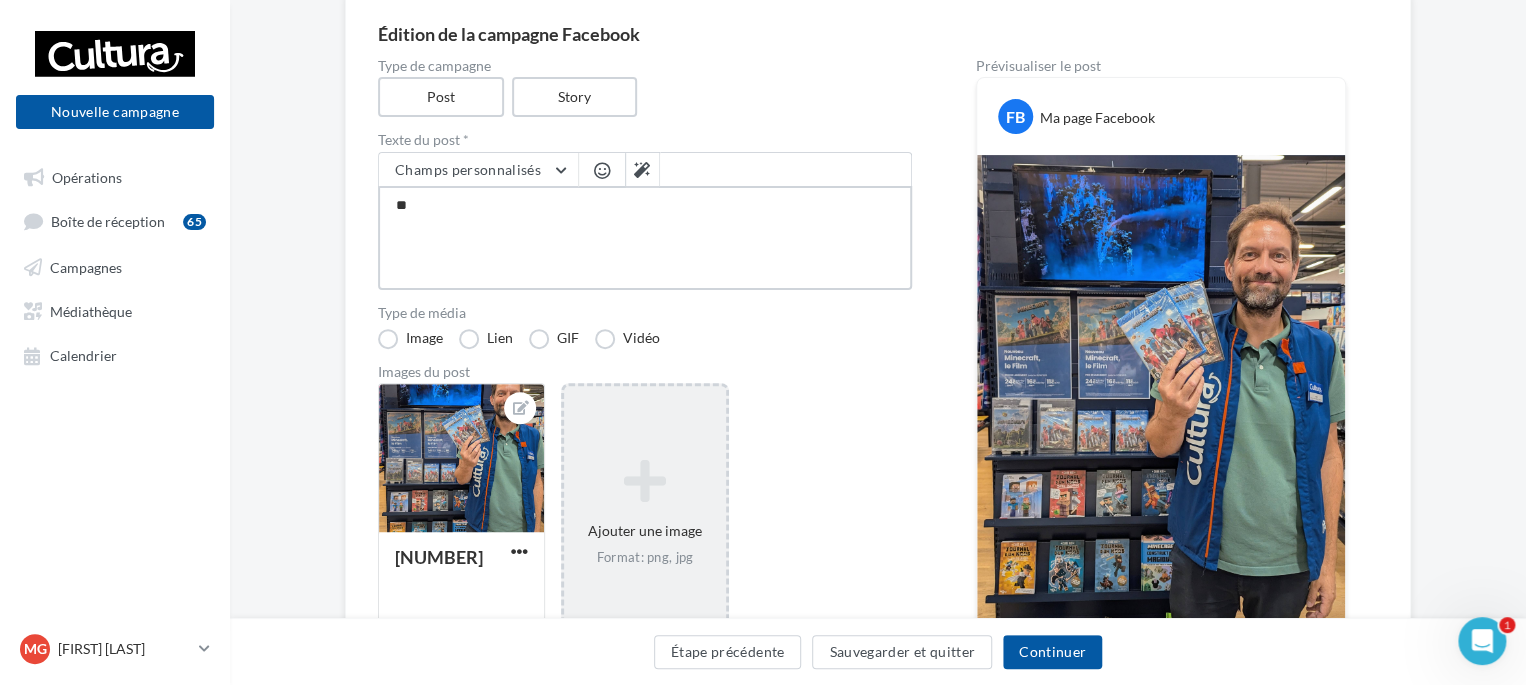 type on "***" 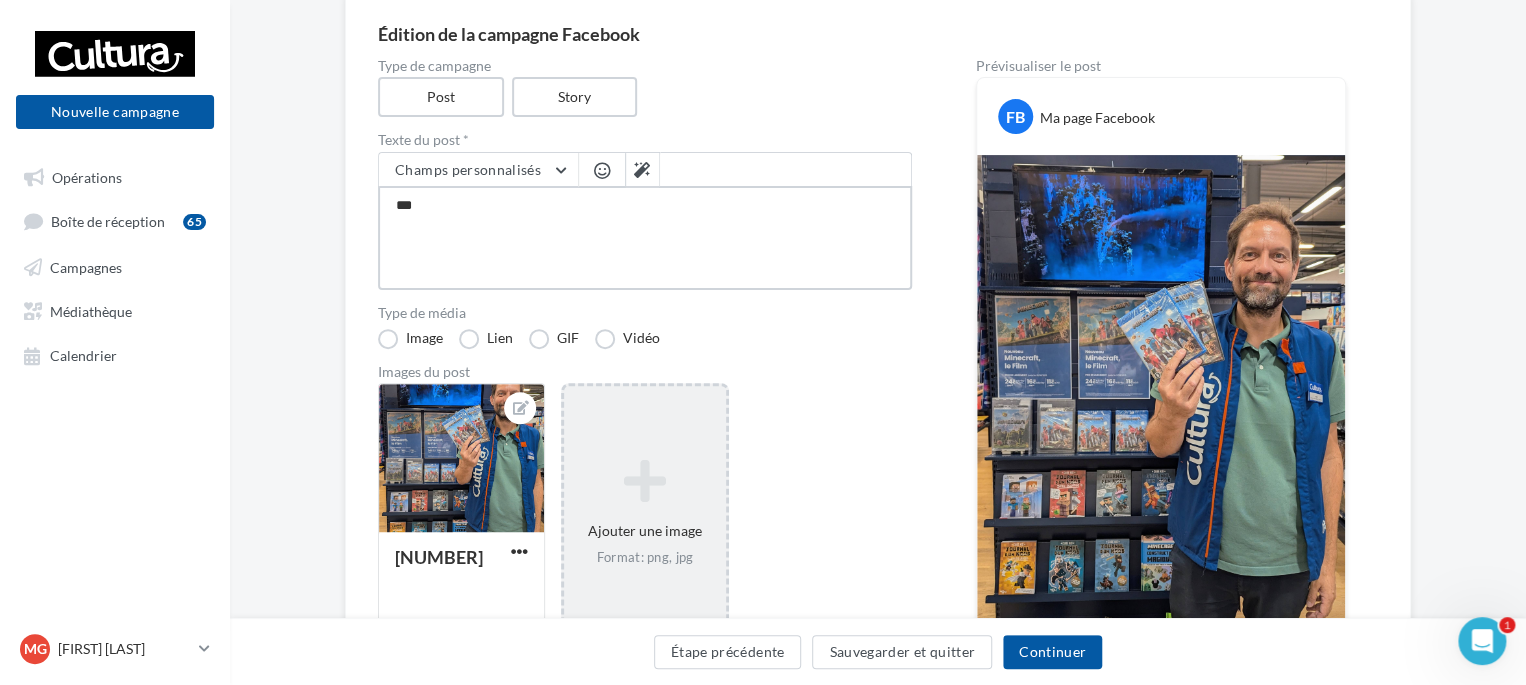 type on "****" 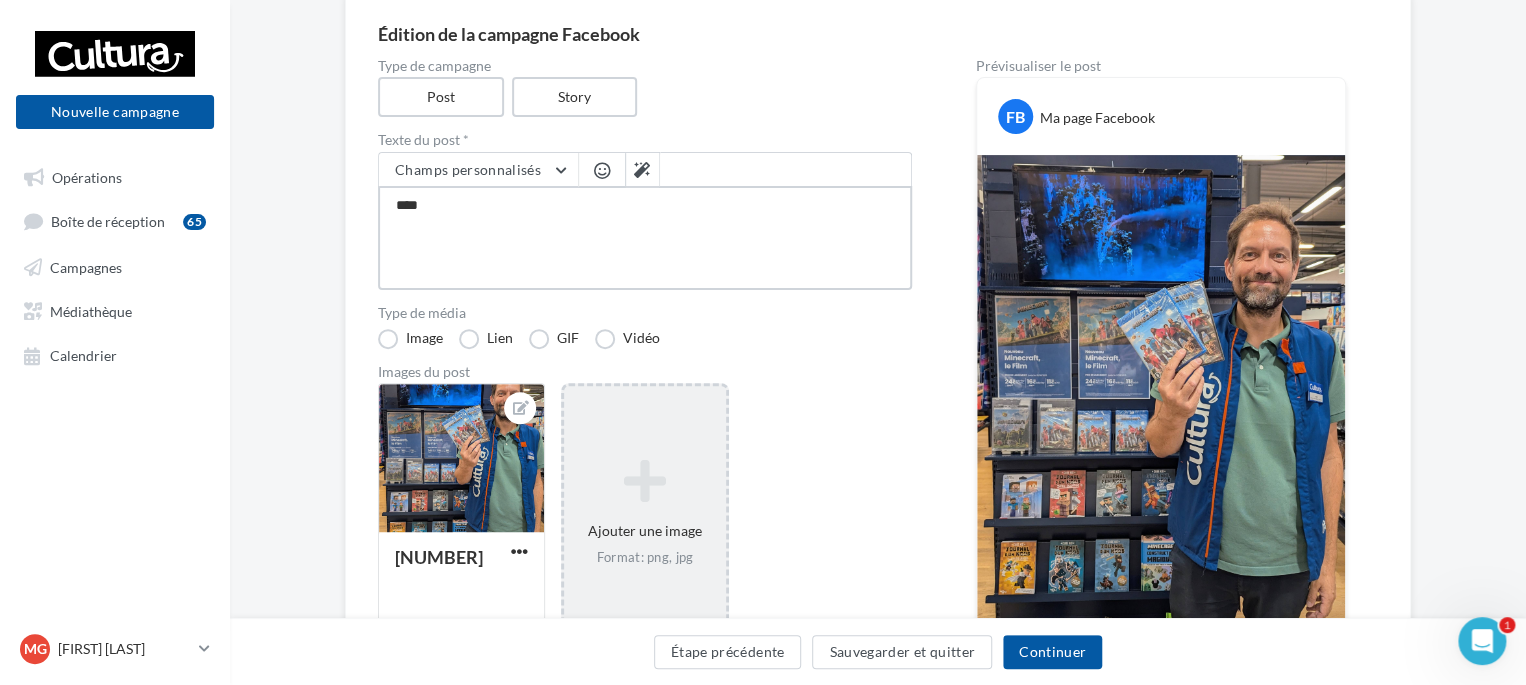 type on "****" 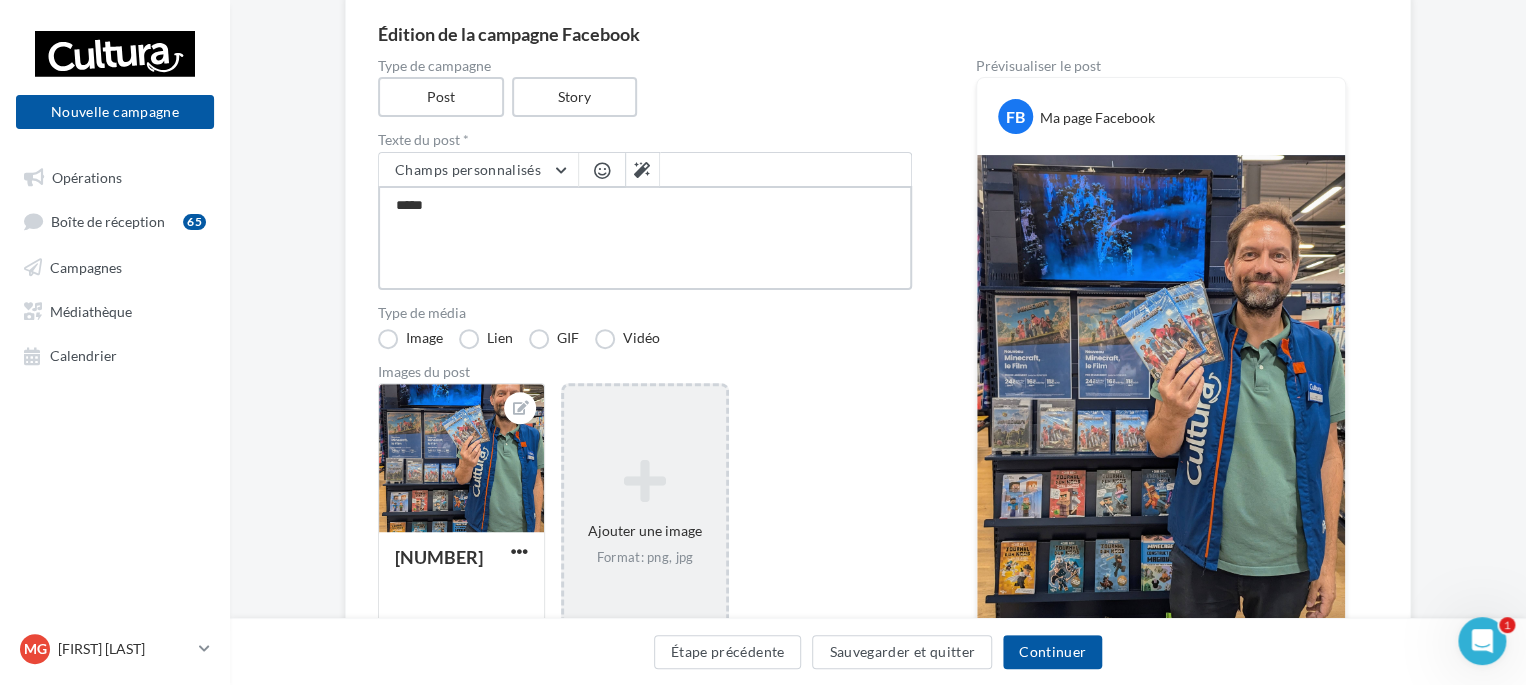type on "******" 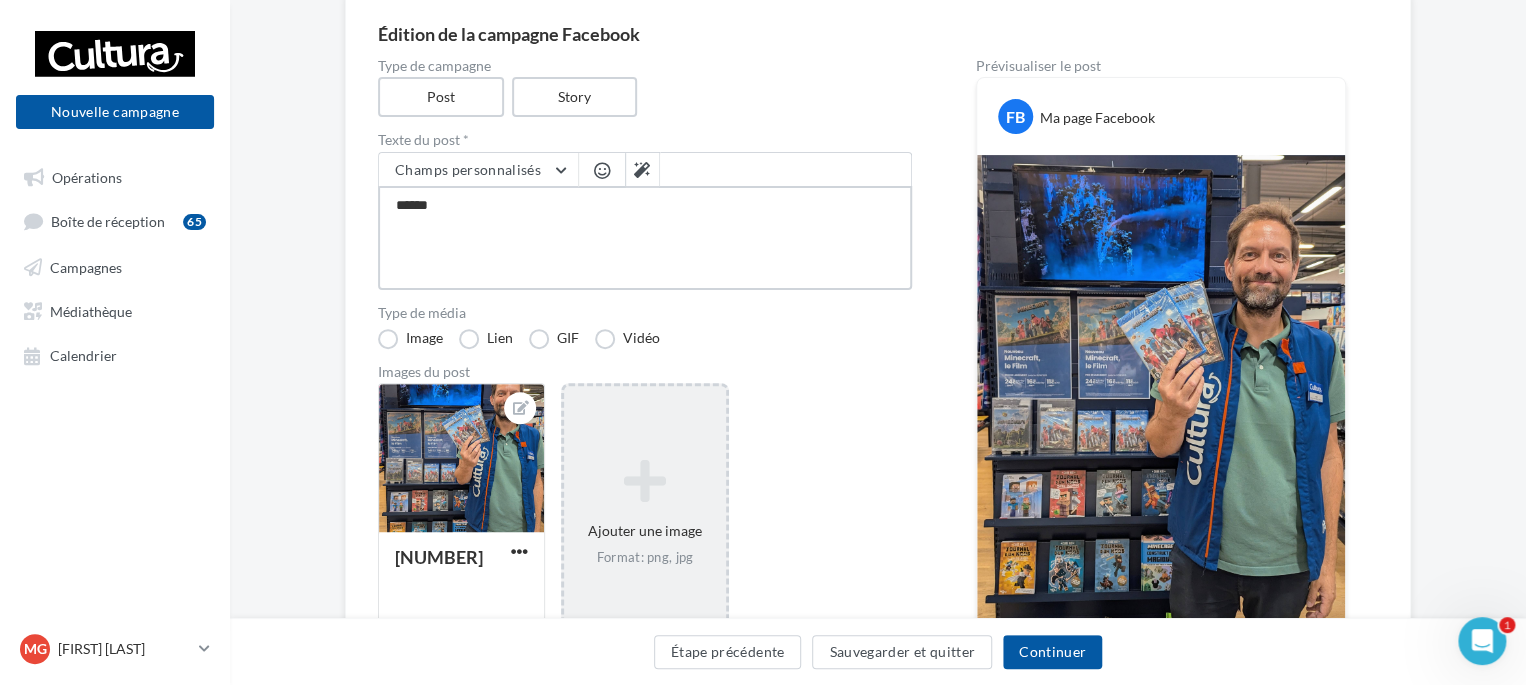 type on "*******" 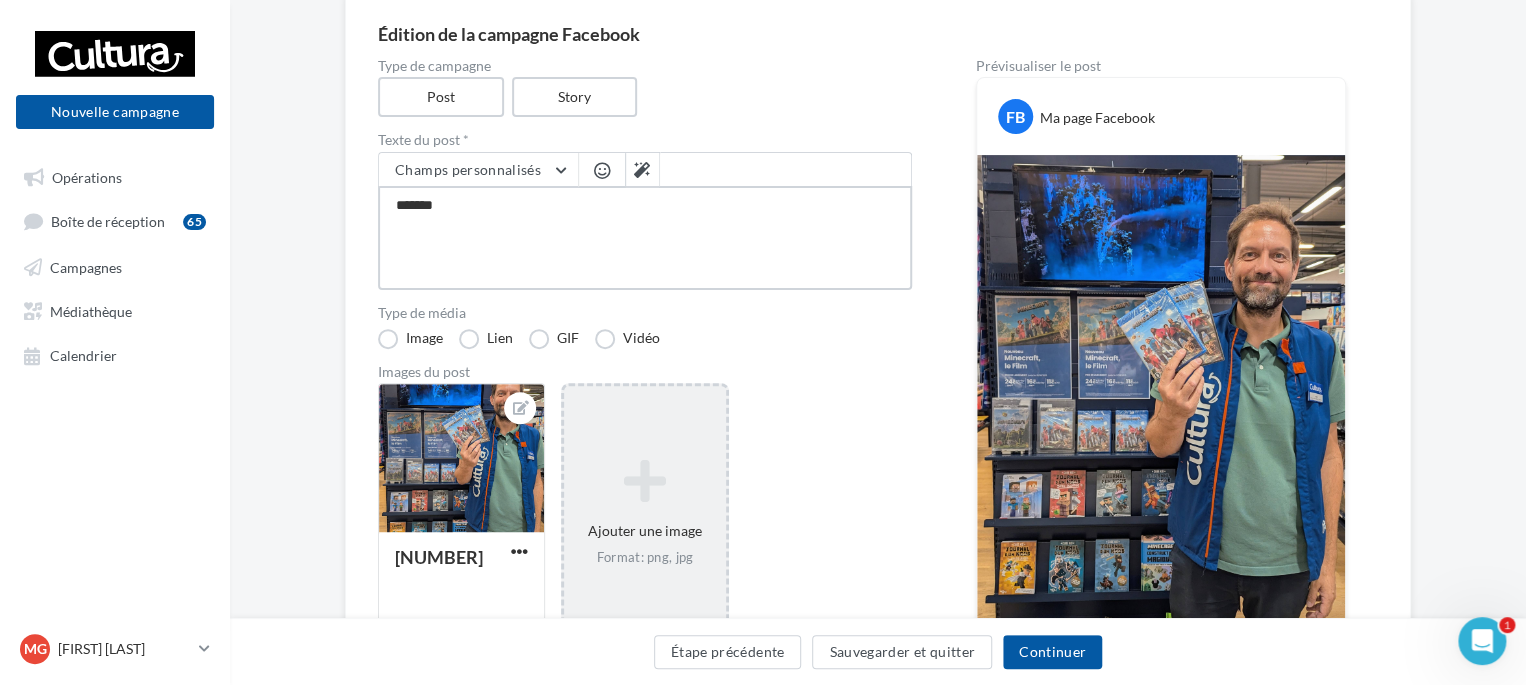 type on "********" 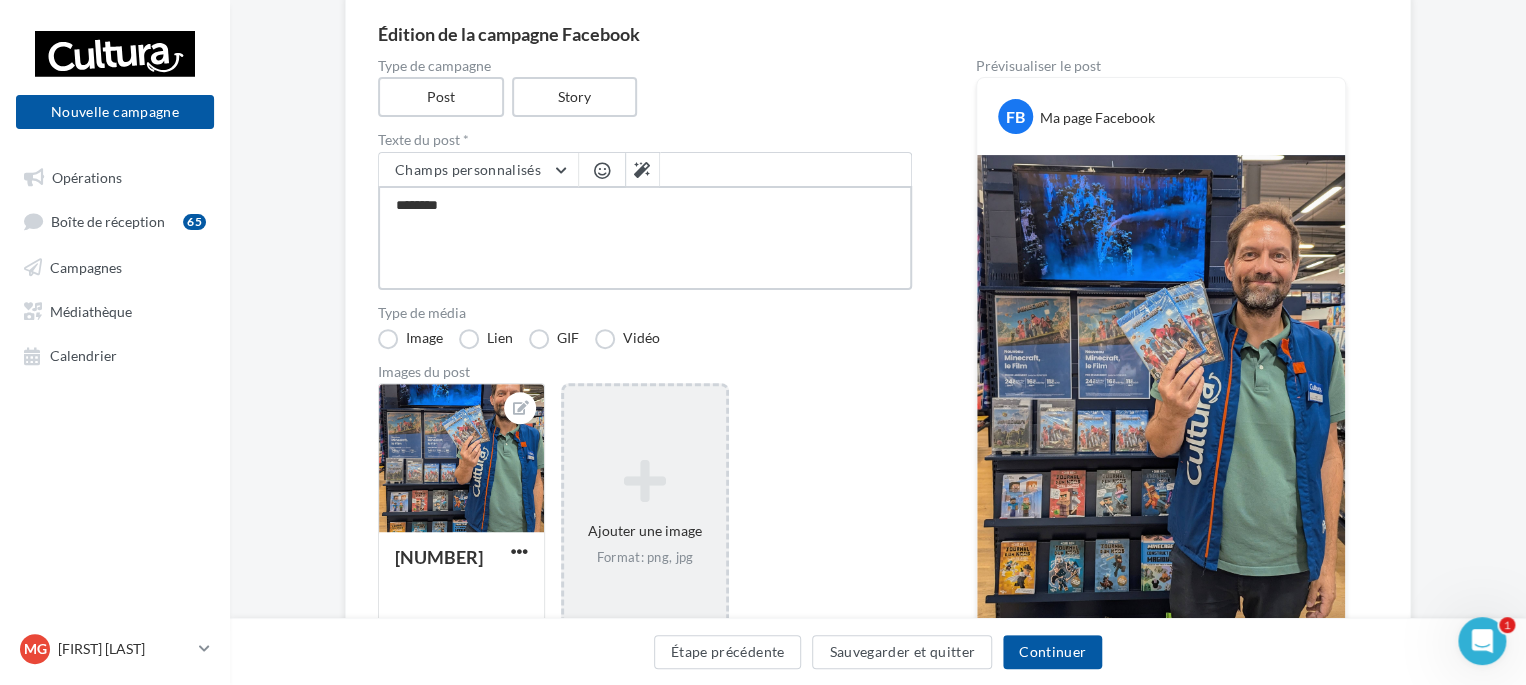 type on "********" 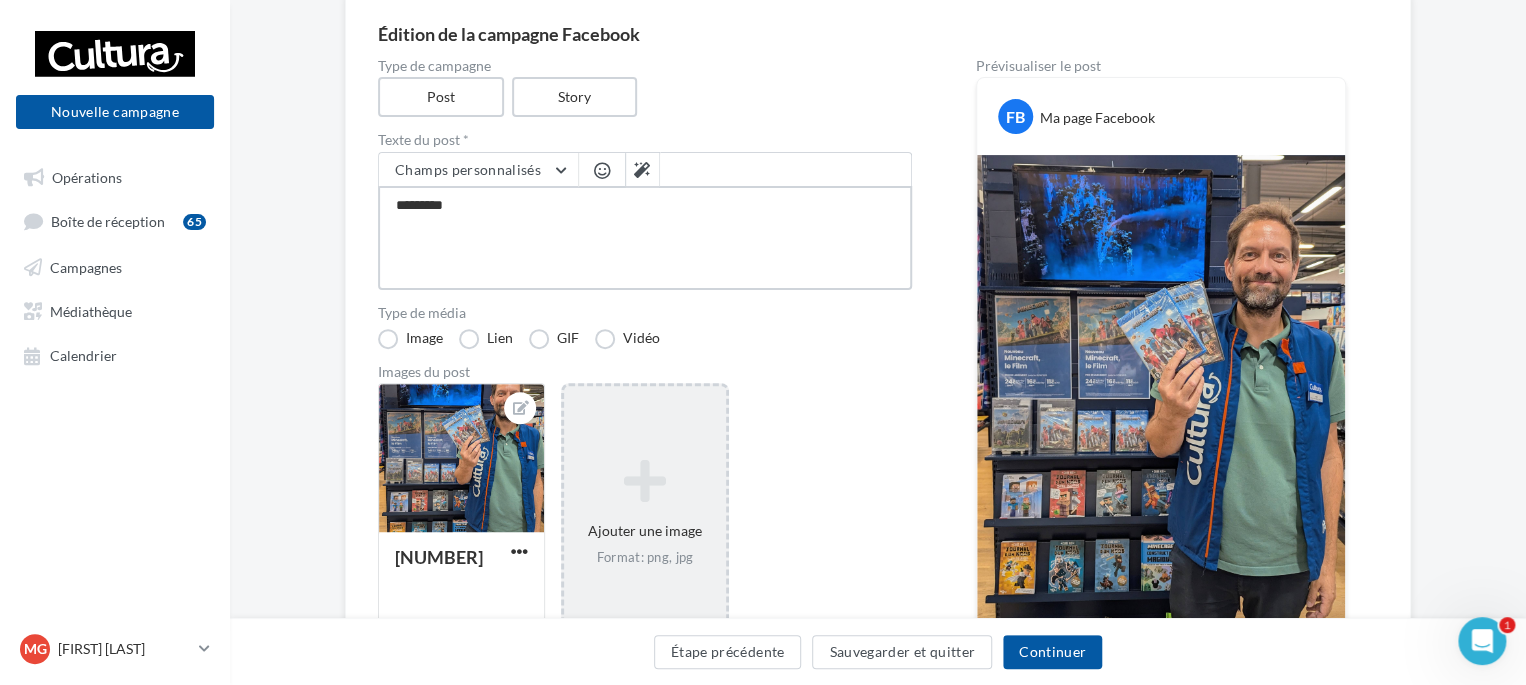 type on "**********" 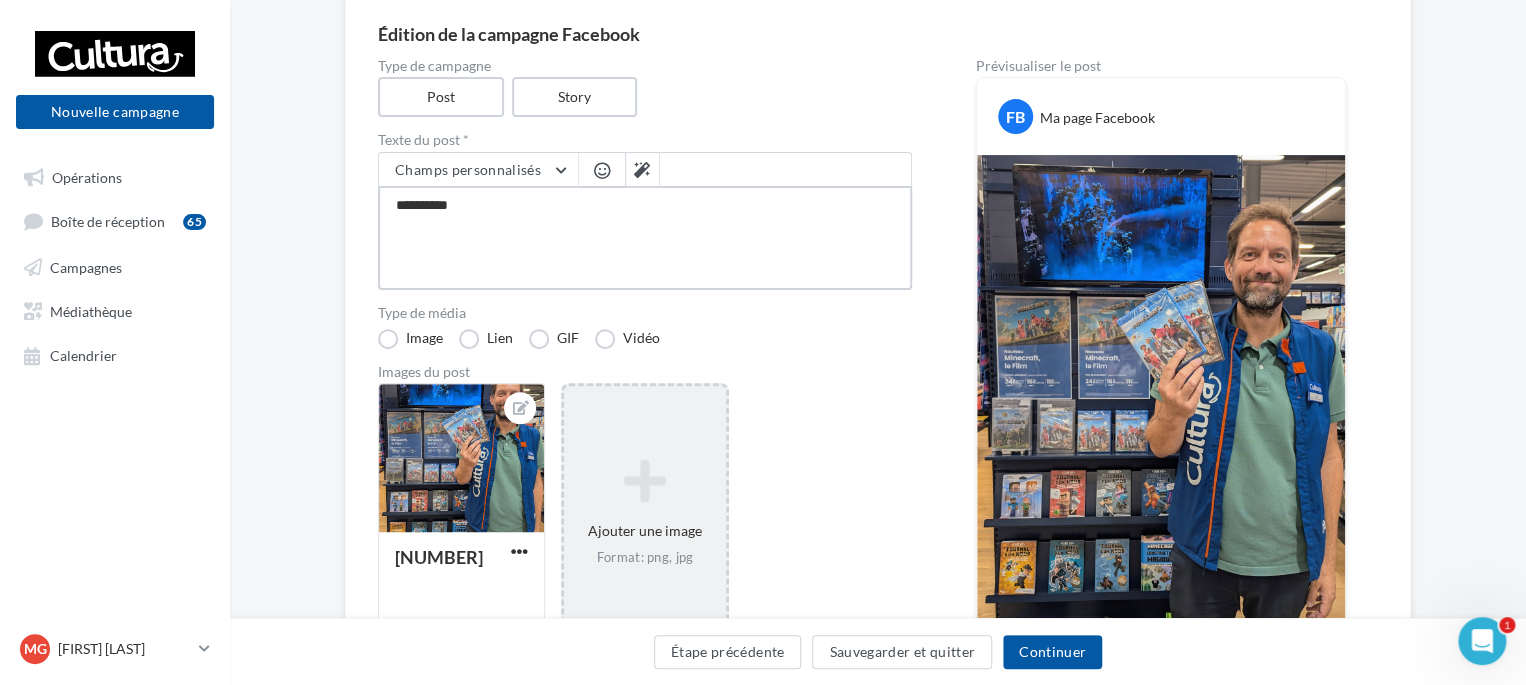 type on "**********" 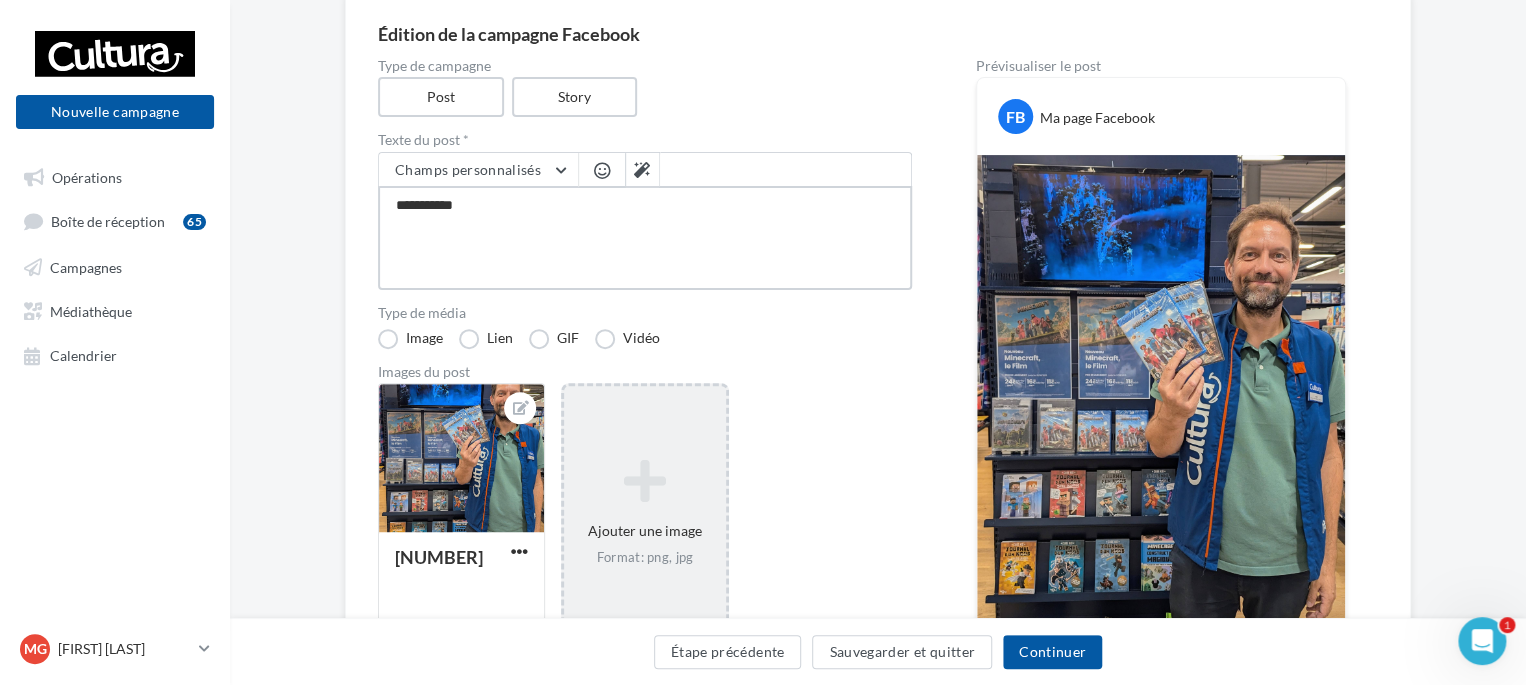 type on "**********" 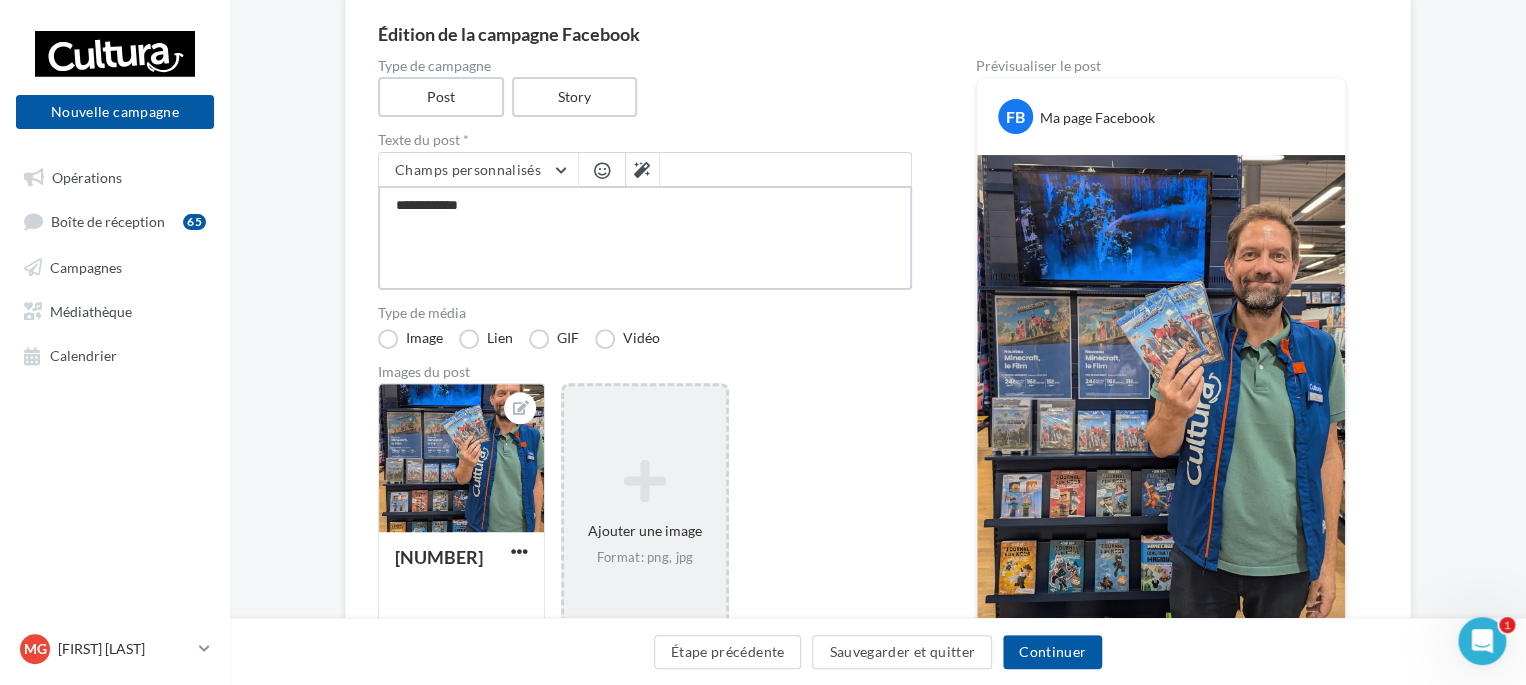type on "**********" 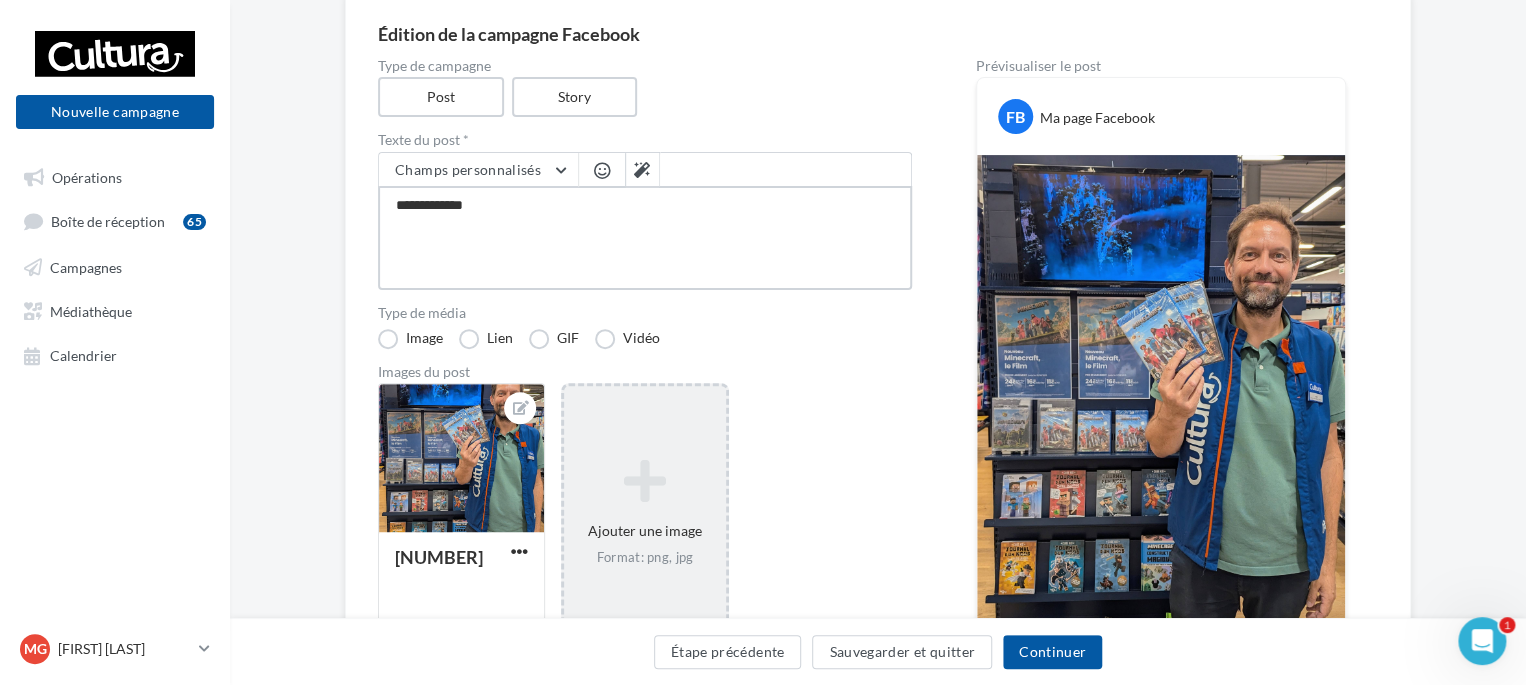 type on "**********" 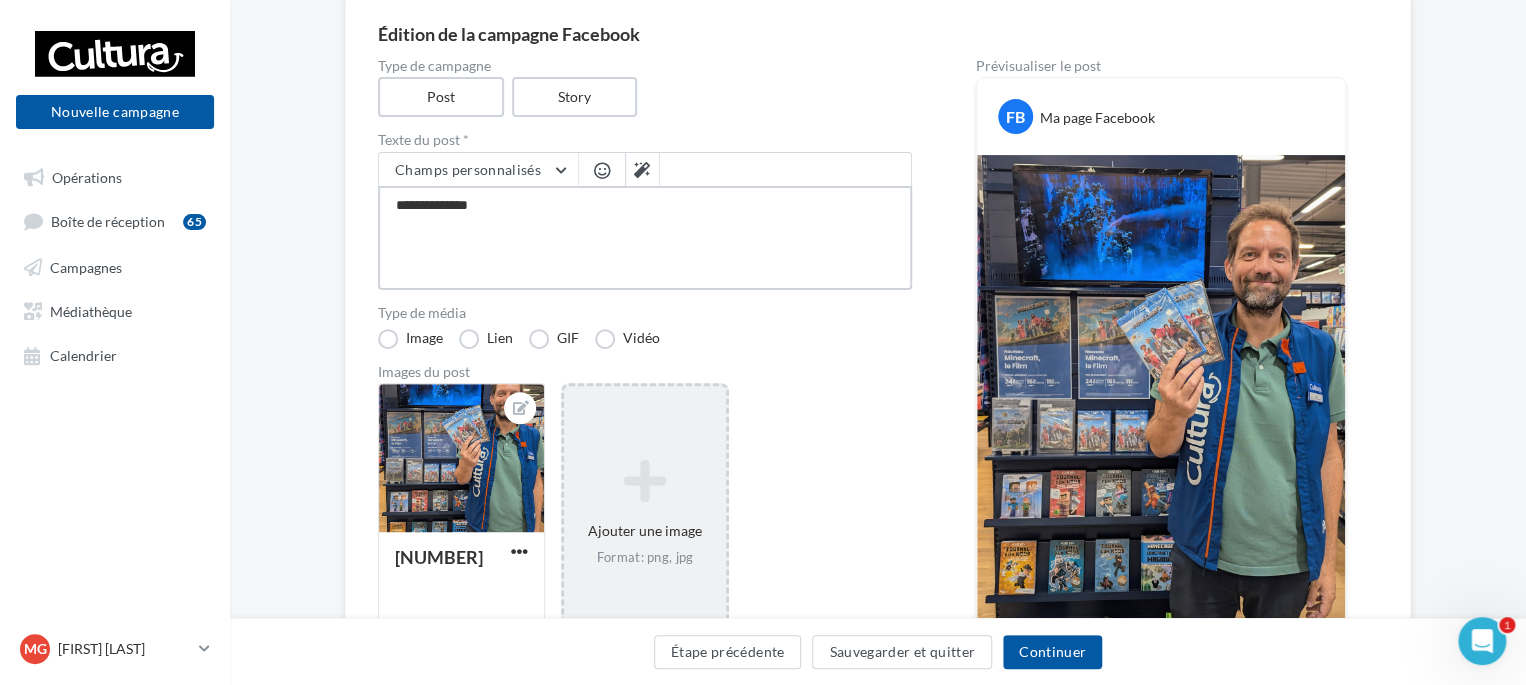 type on "**********" 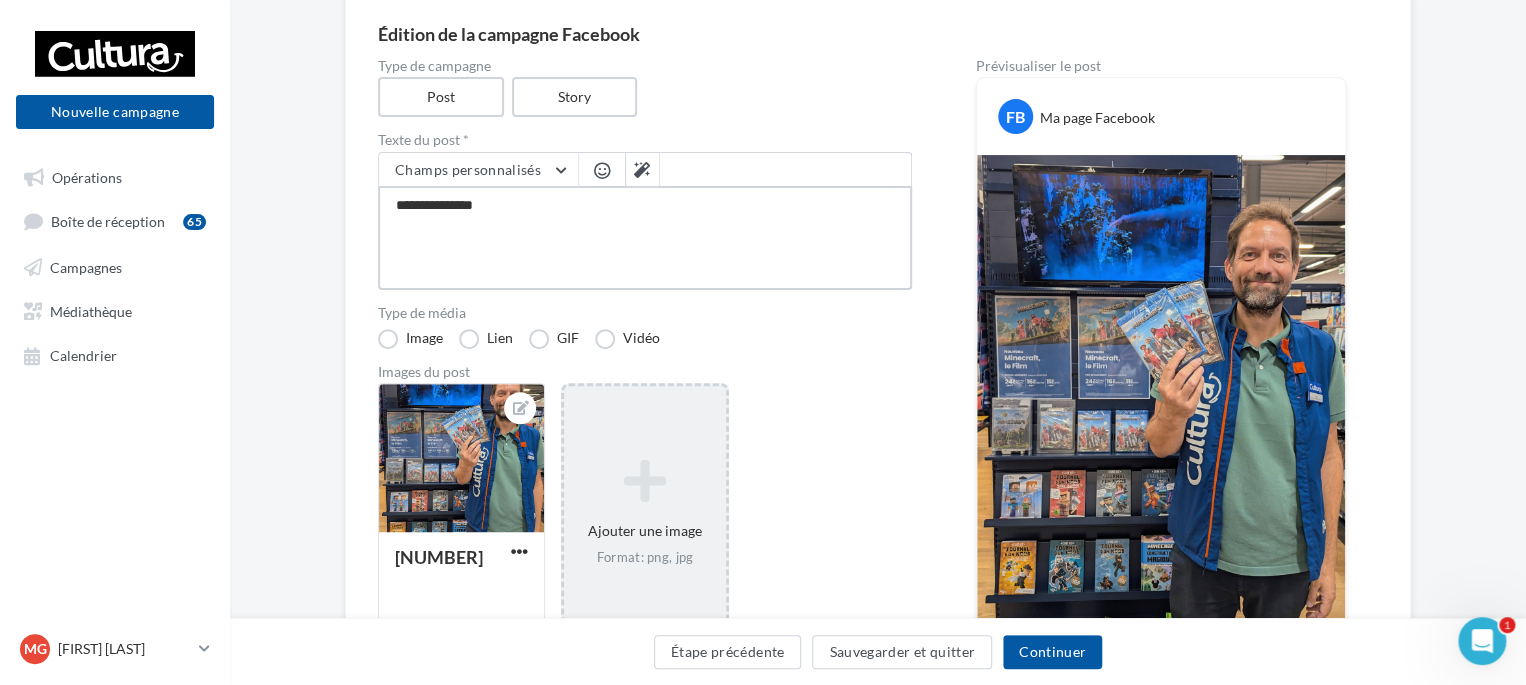 type on "**********" 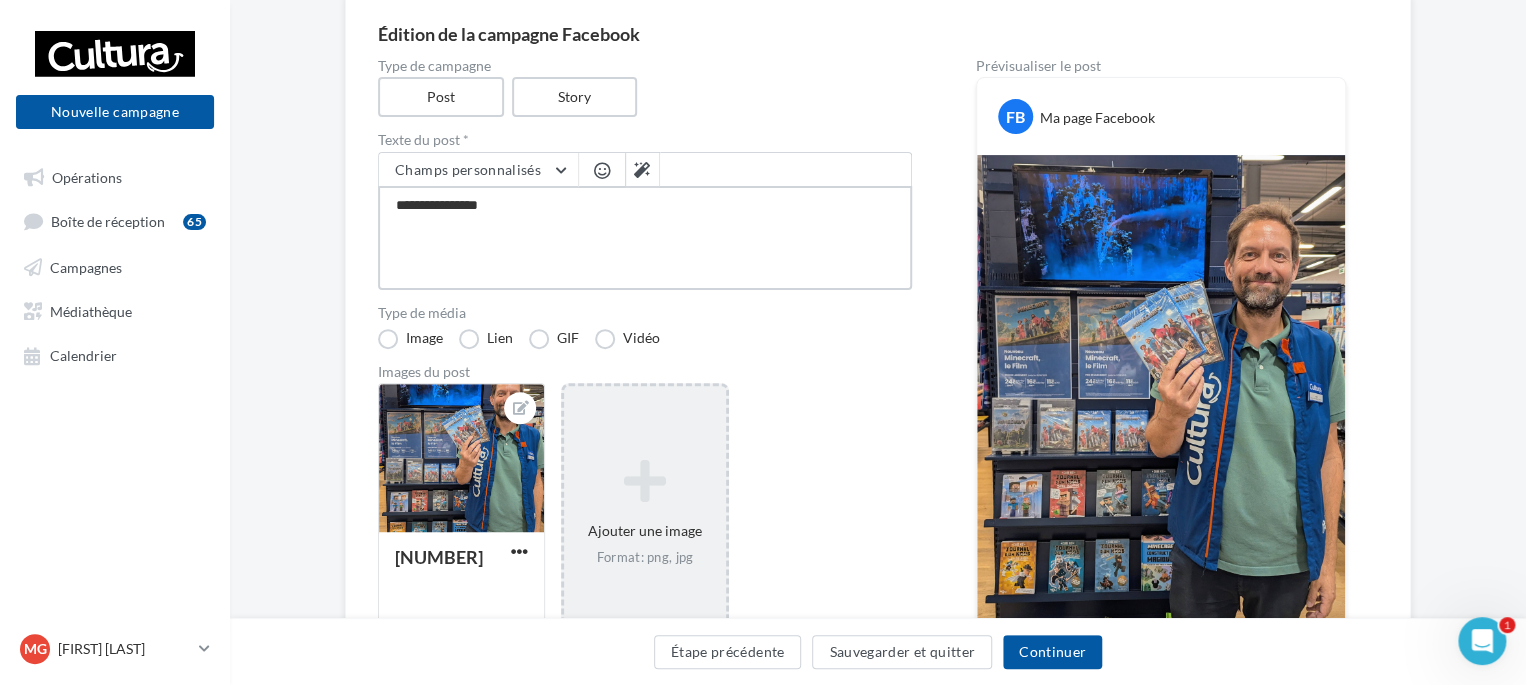 type on "**********" 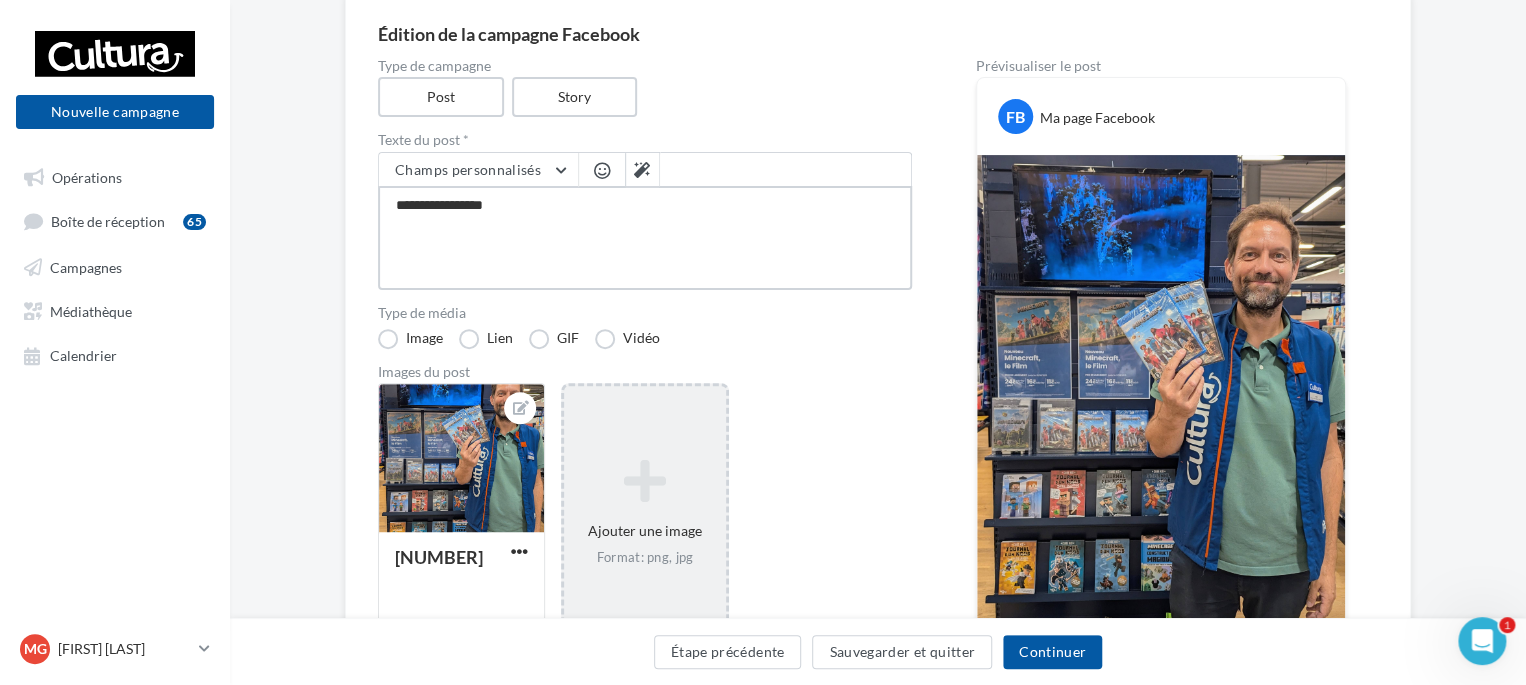 type on "**********" 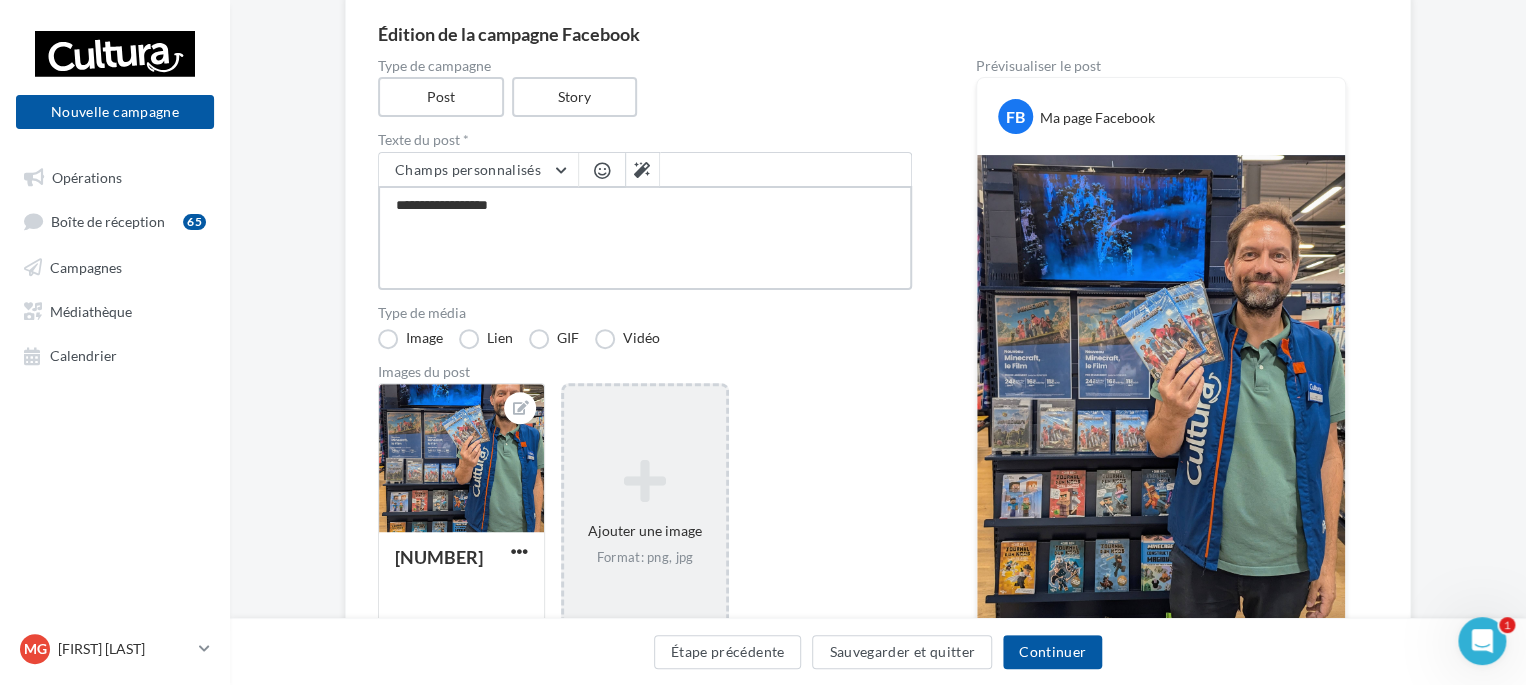 type on "**********" 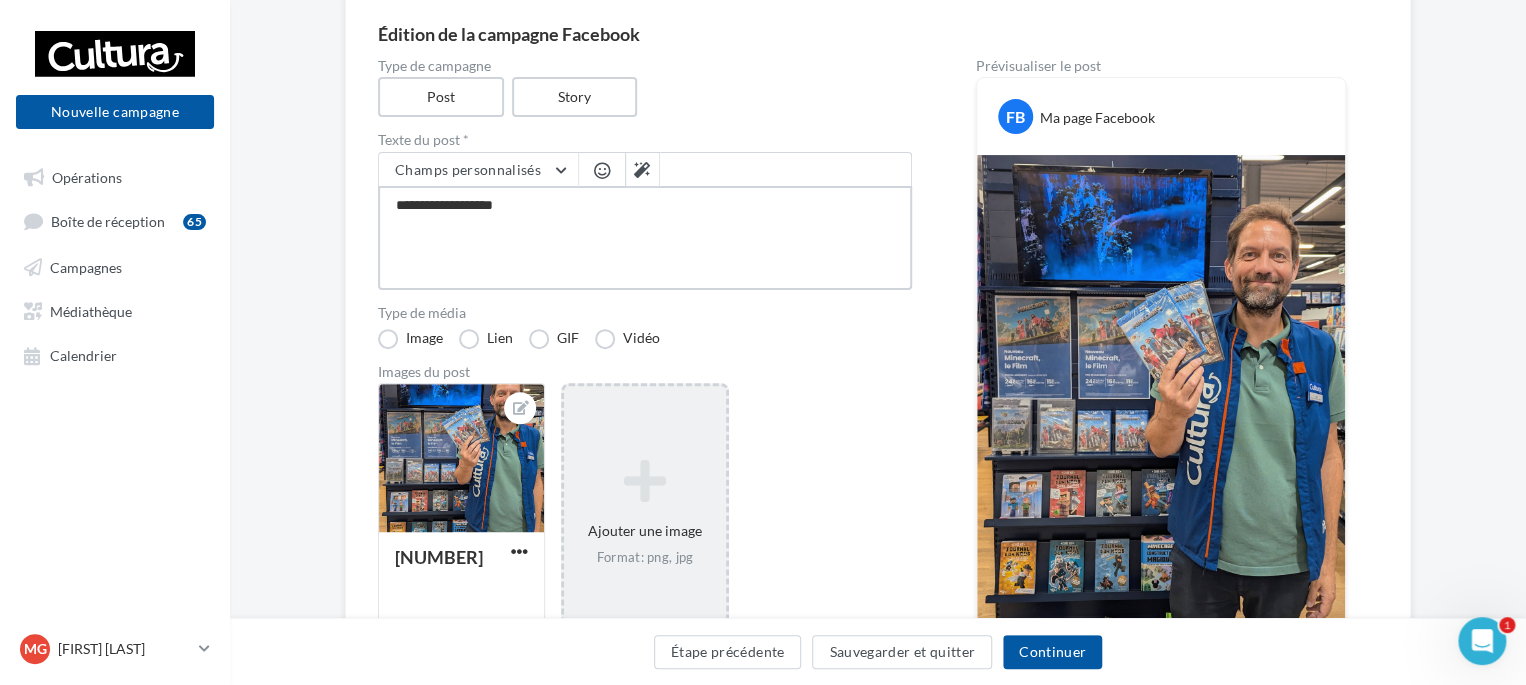 type on "**********" 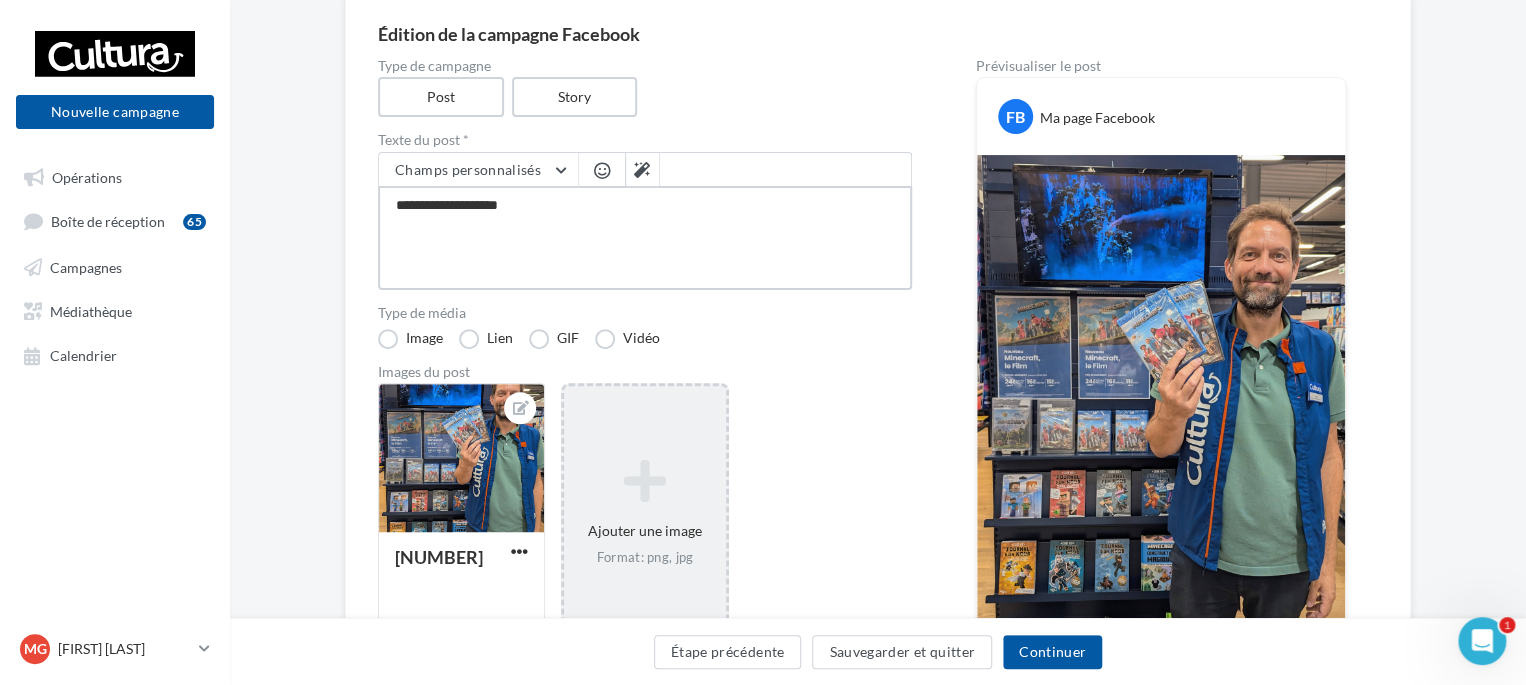 type on "**********" 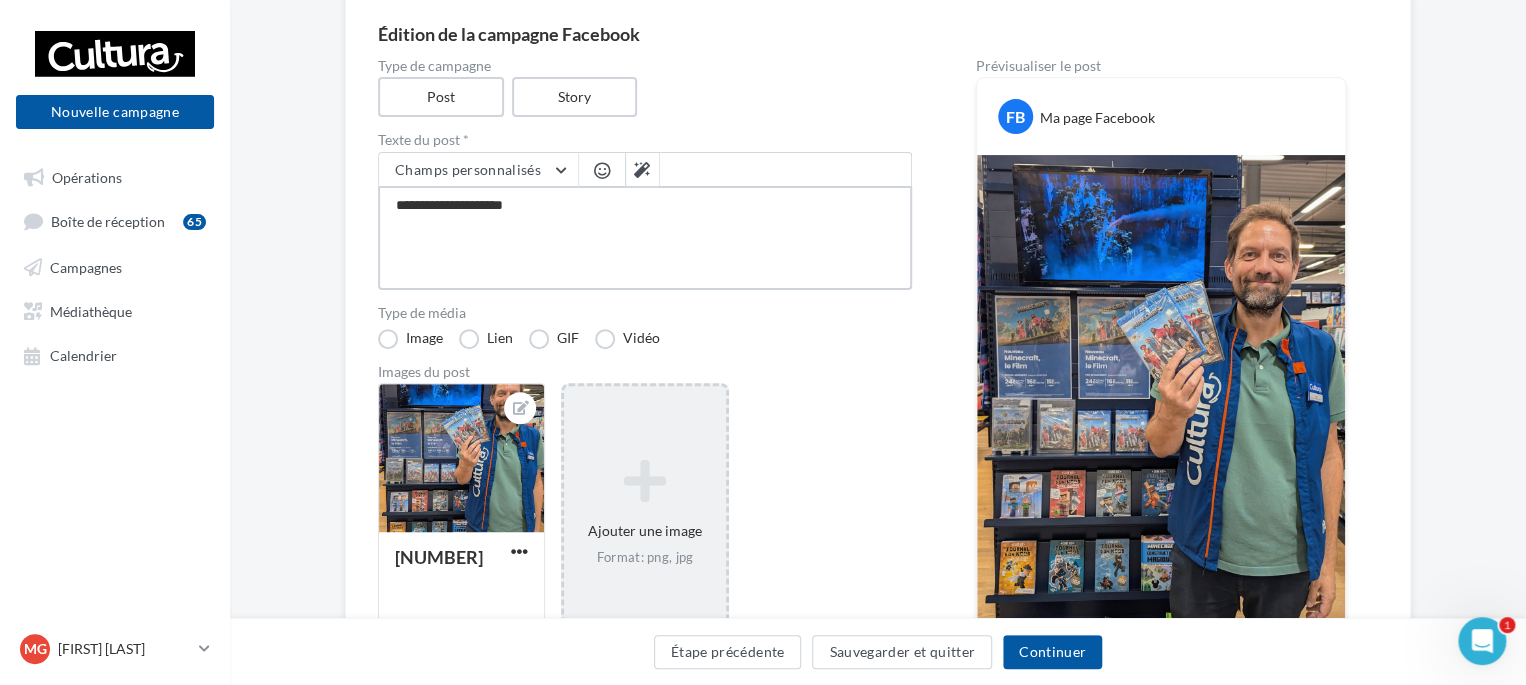type on "**********" 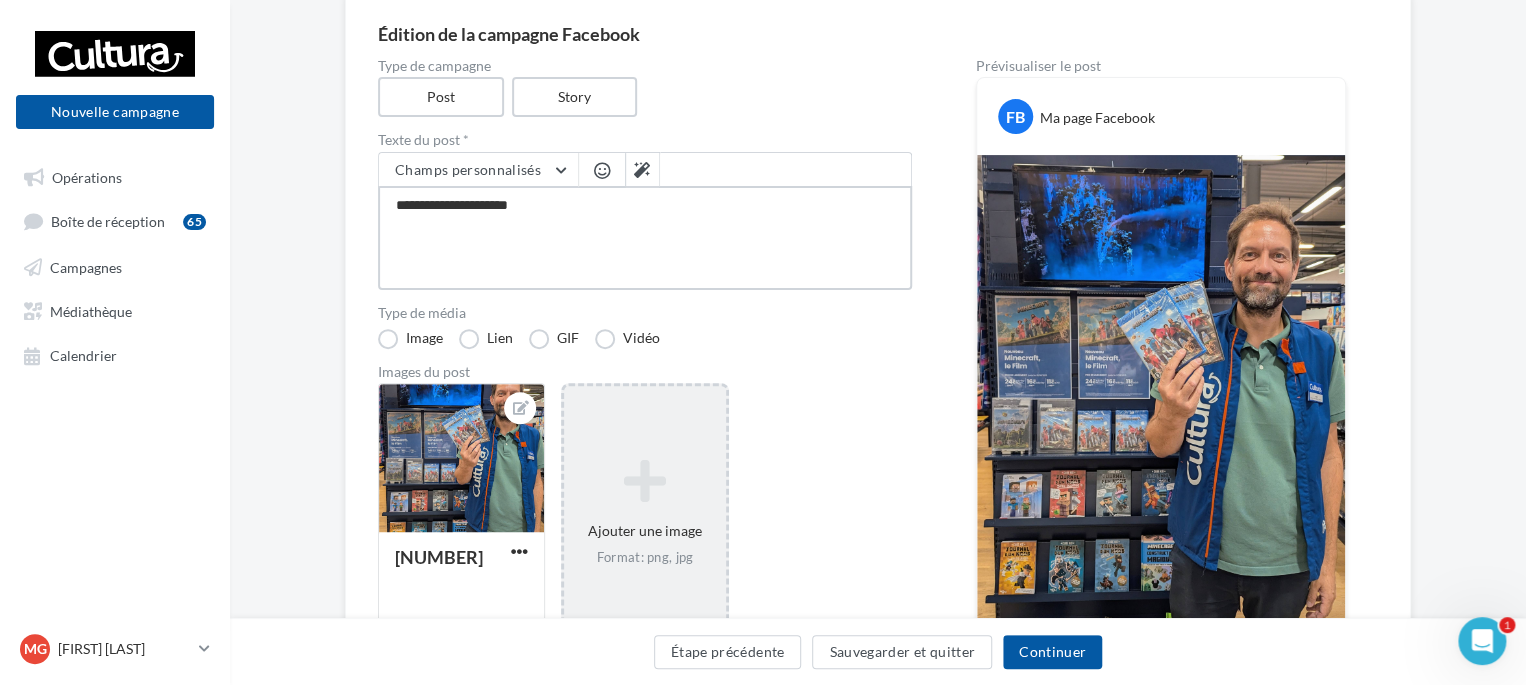 type on "**********" 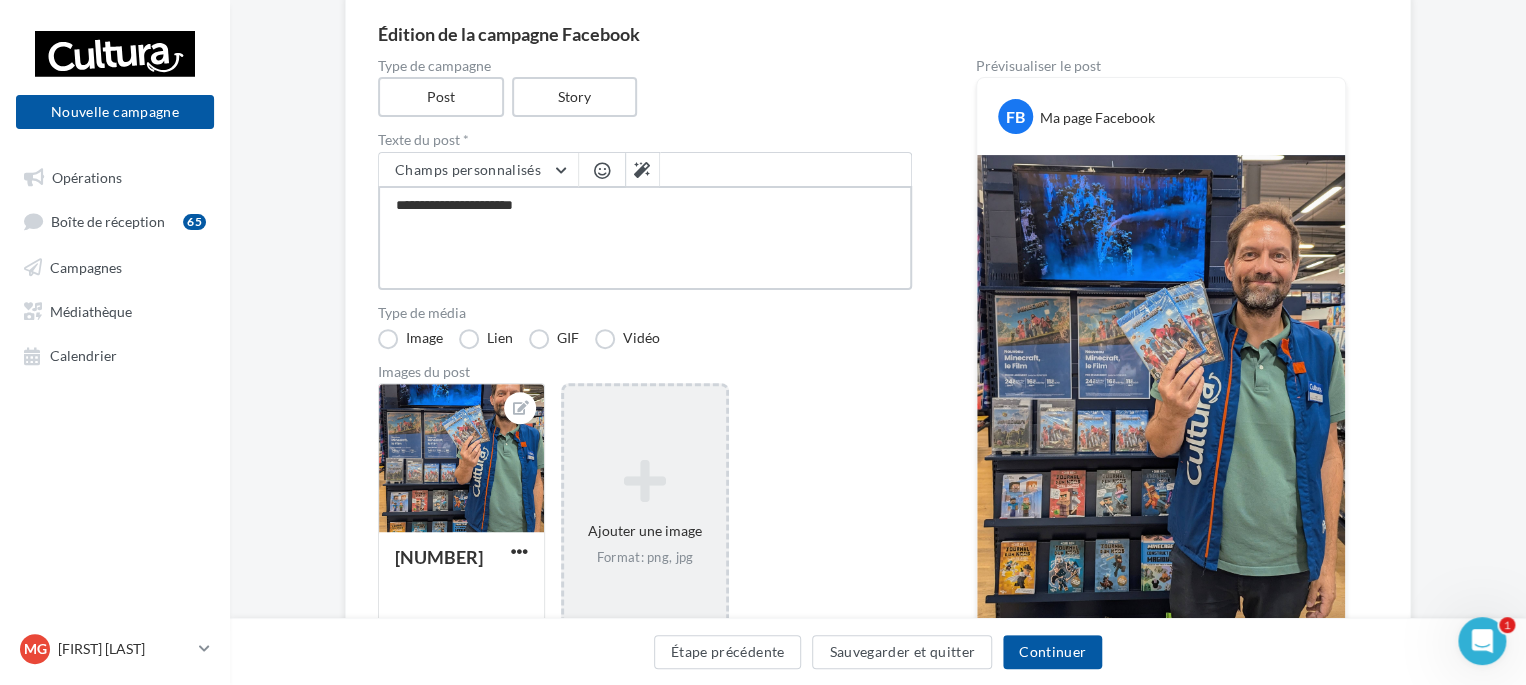 type on "**********" 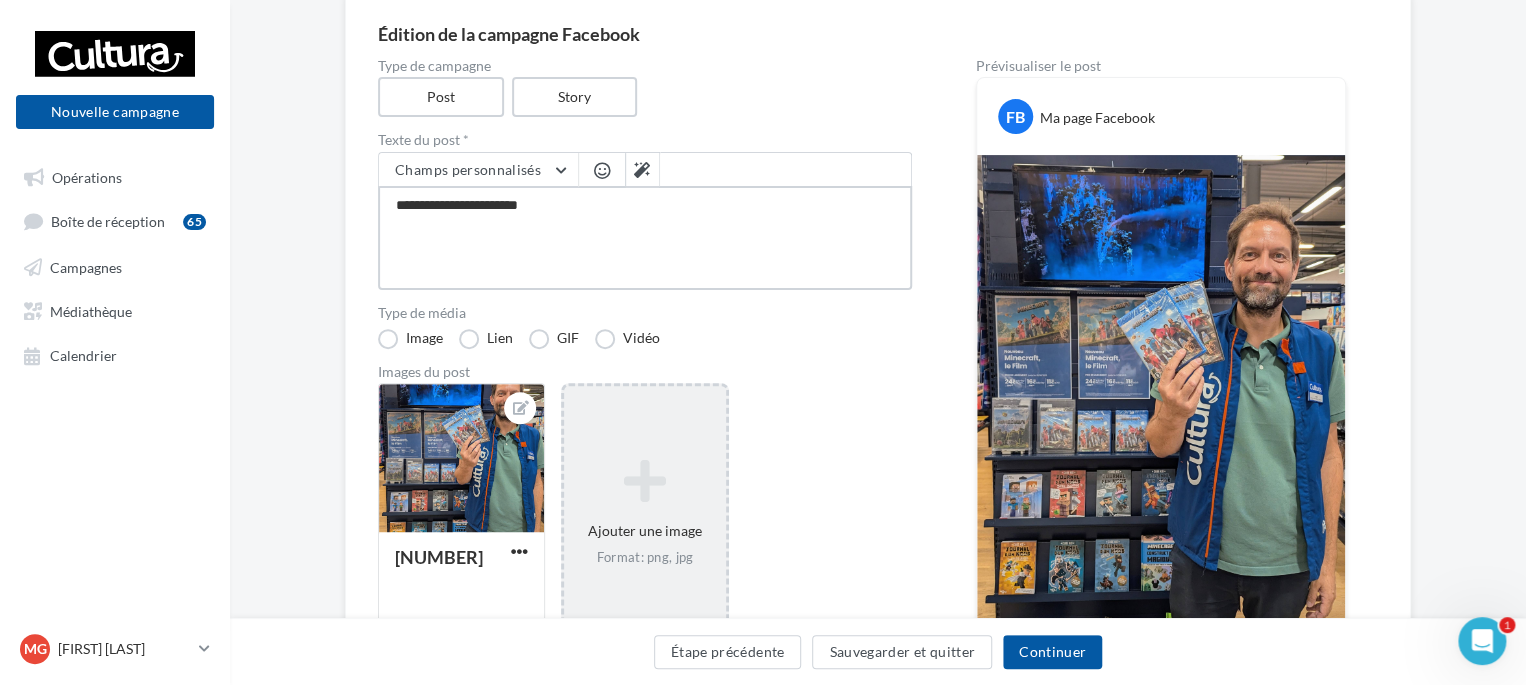 type on "**********" 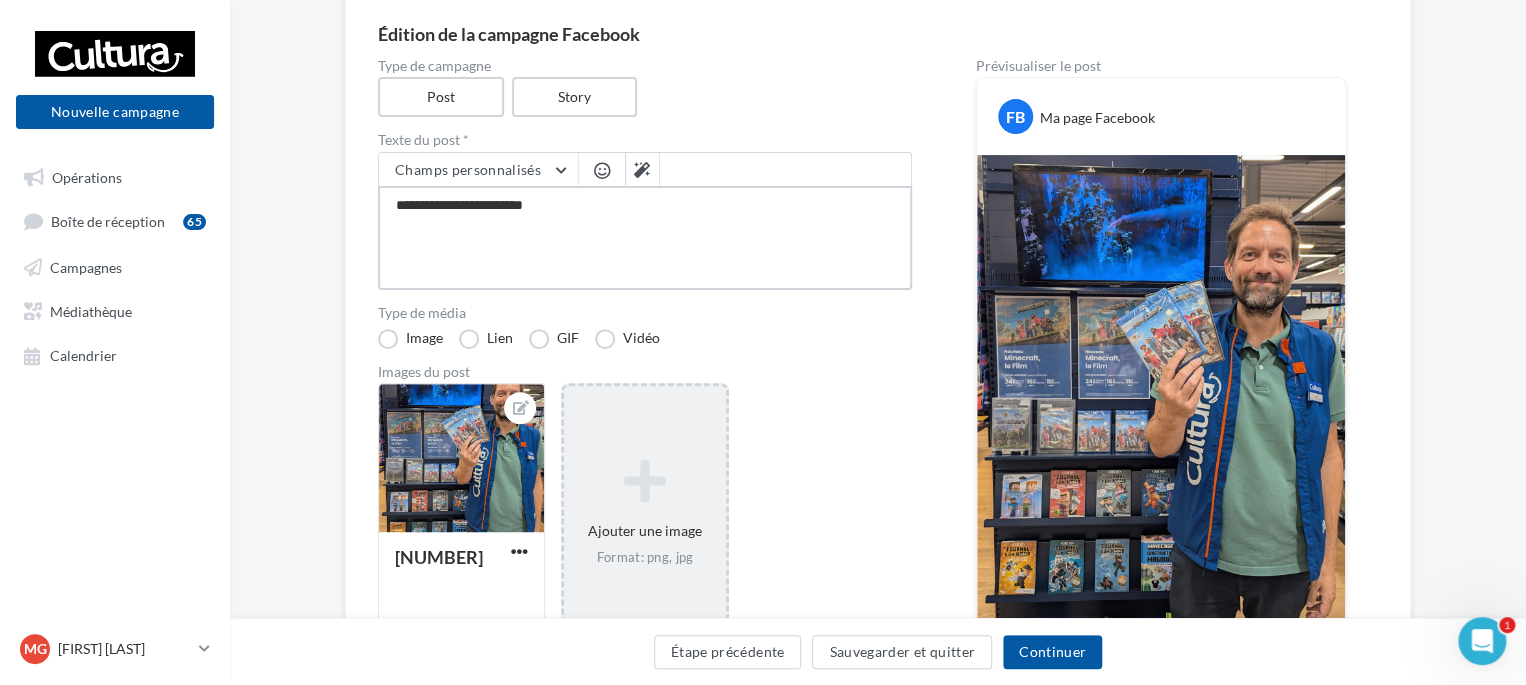 type on "**********" 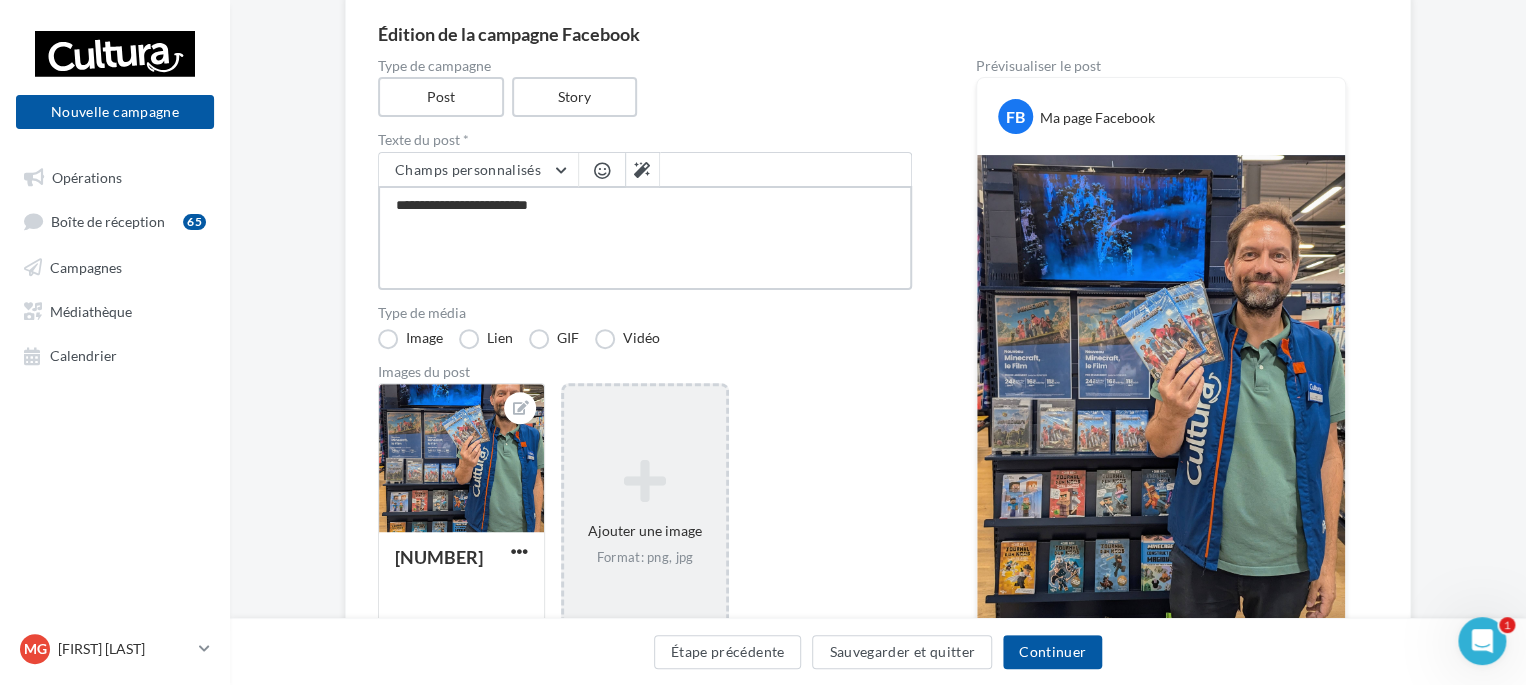 type on "**********" 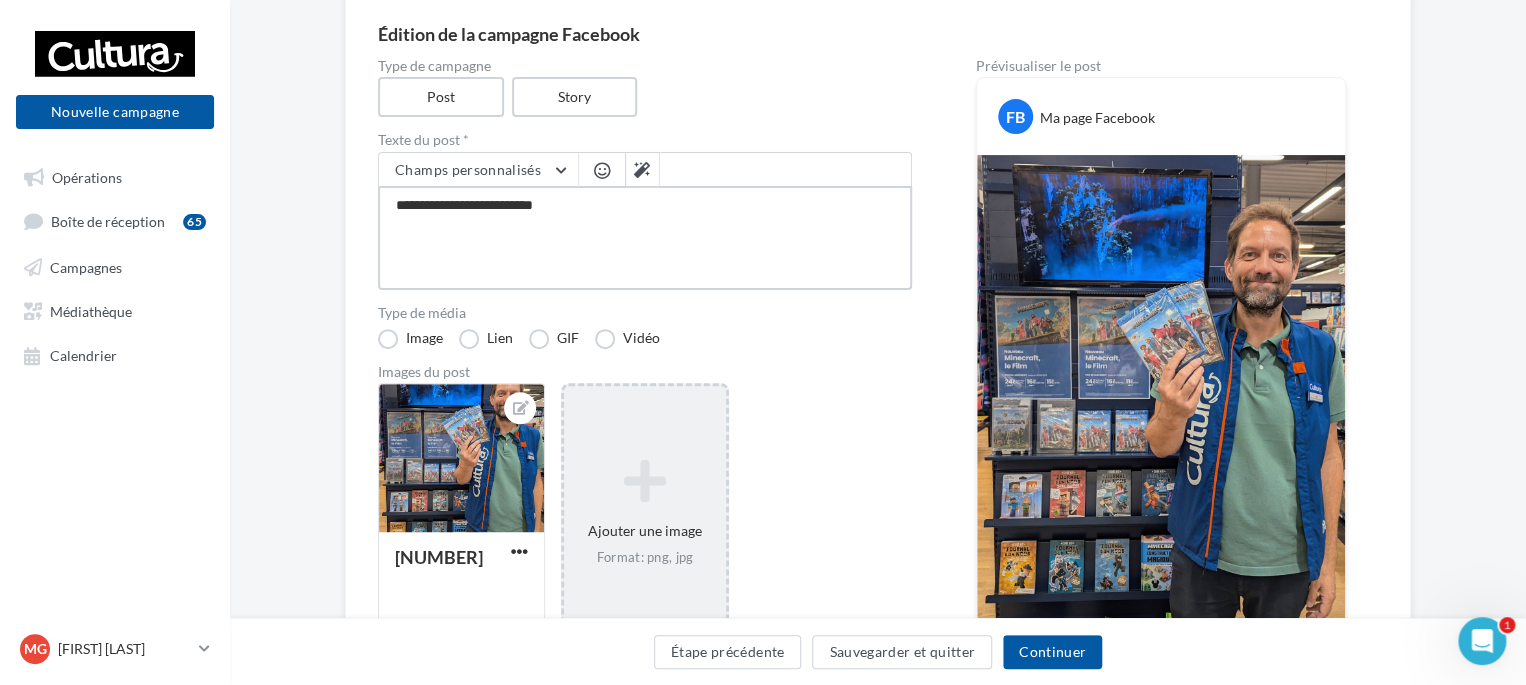 type on "**********" 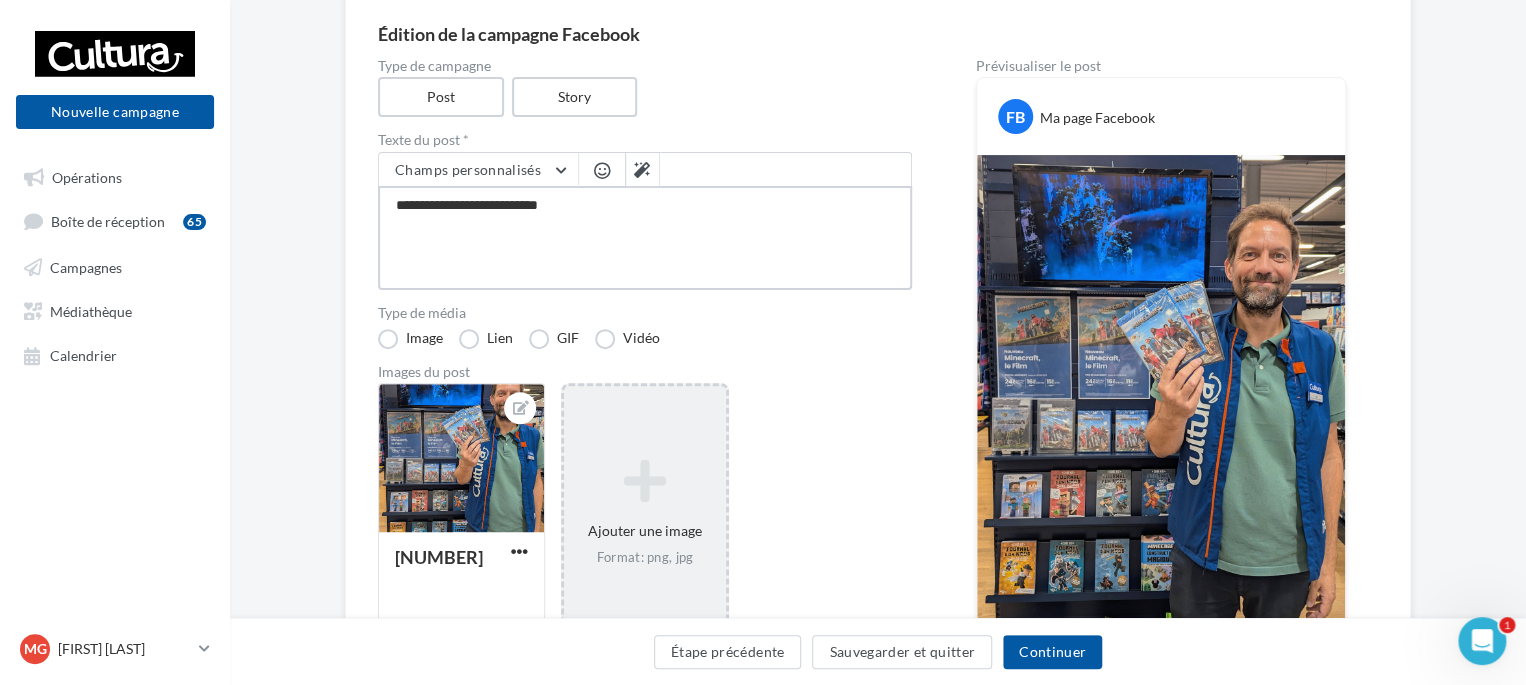 type on "**********" 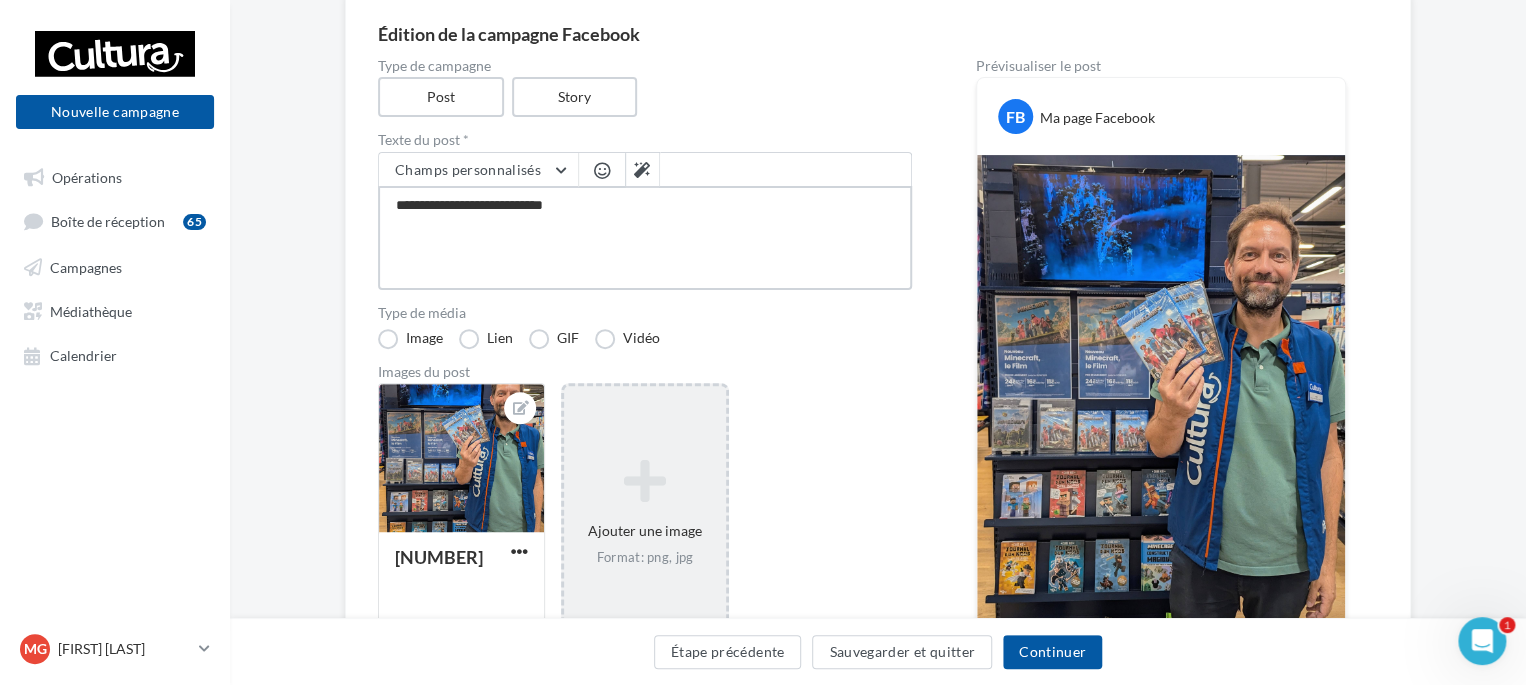 type on "**********" 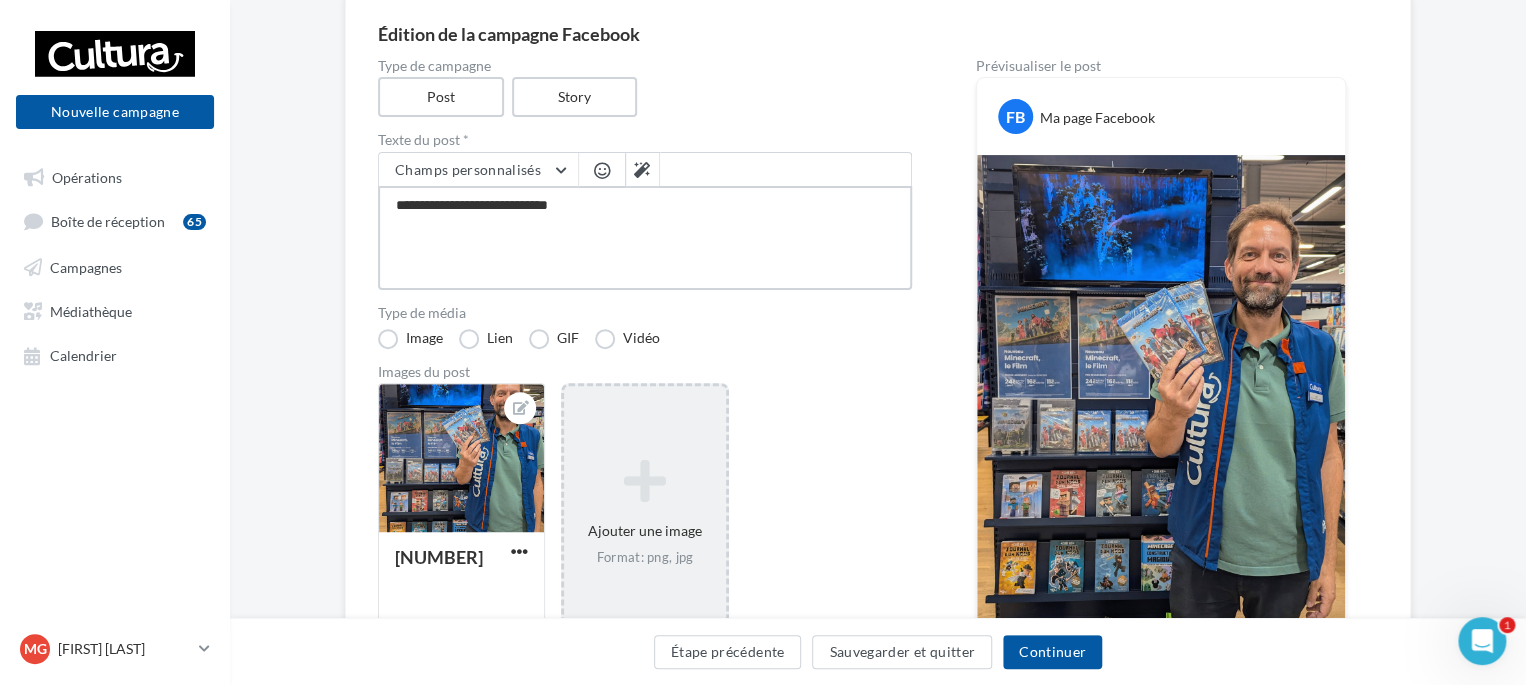 type on "**********" 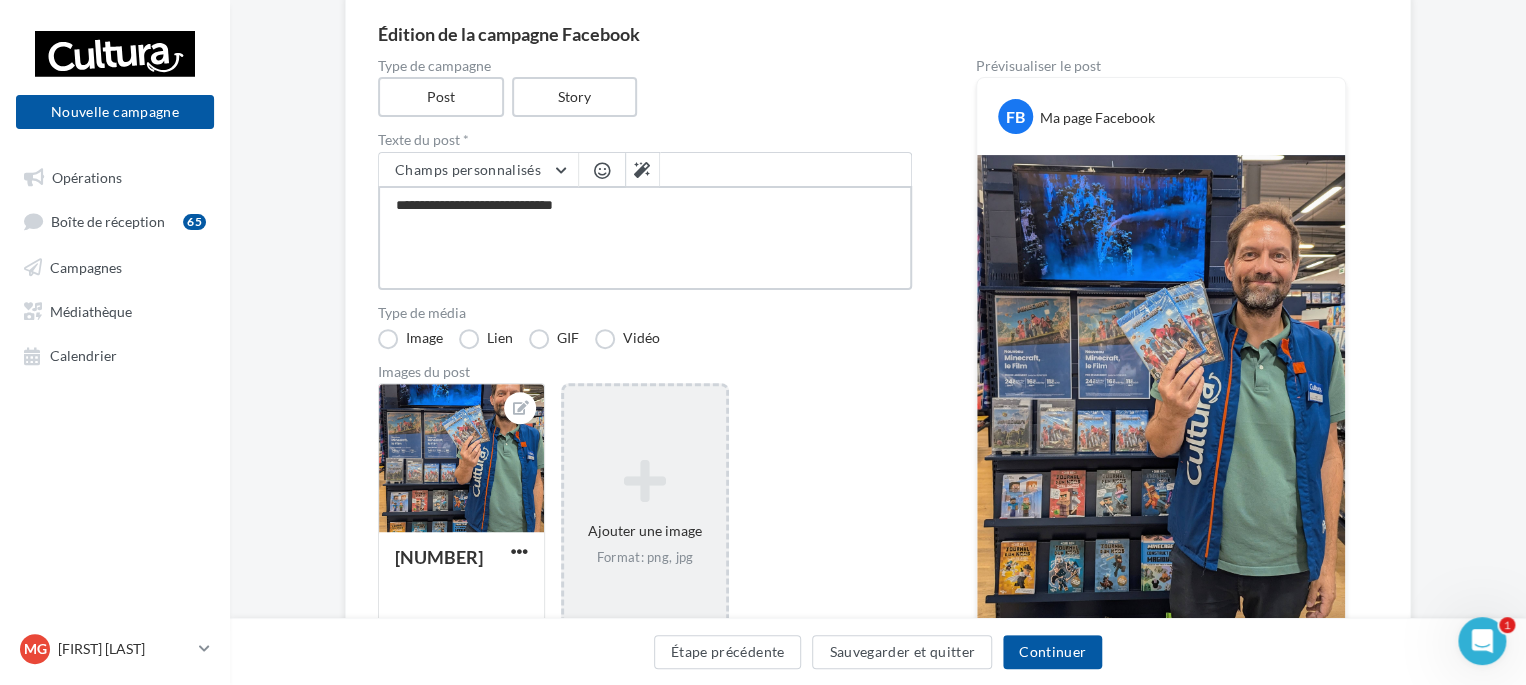 type on "**********" 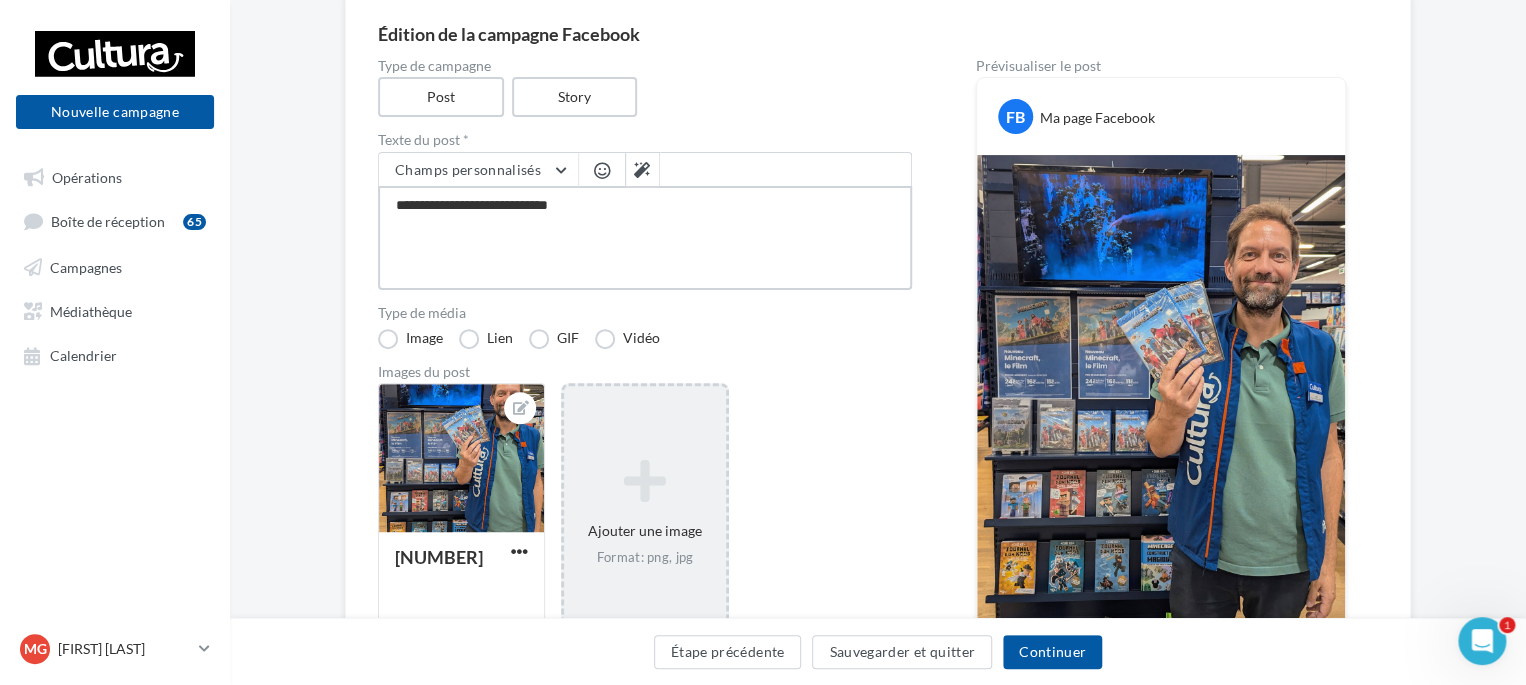 type on "**********" 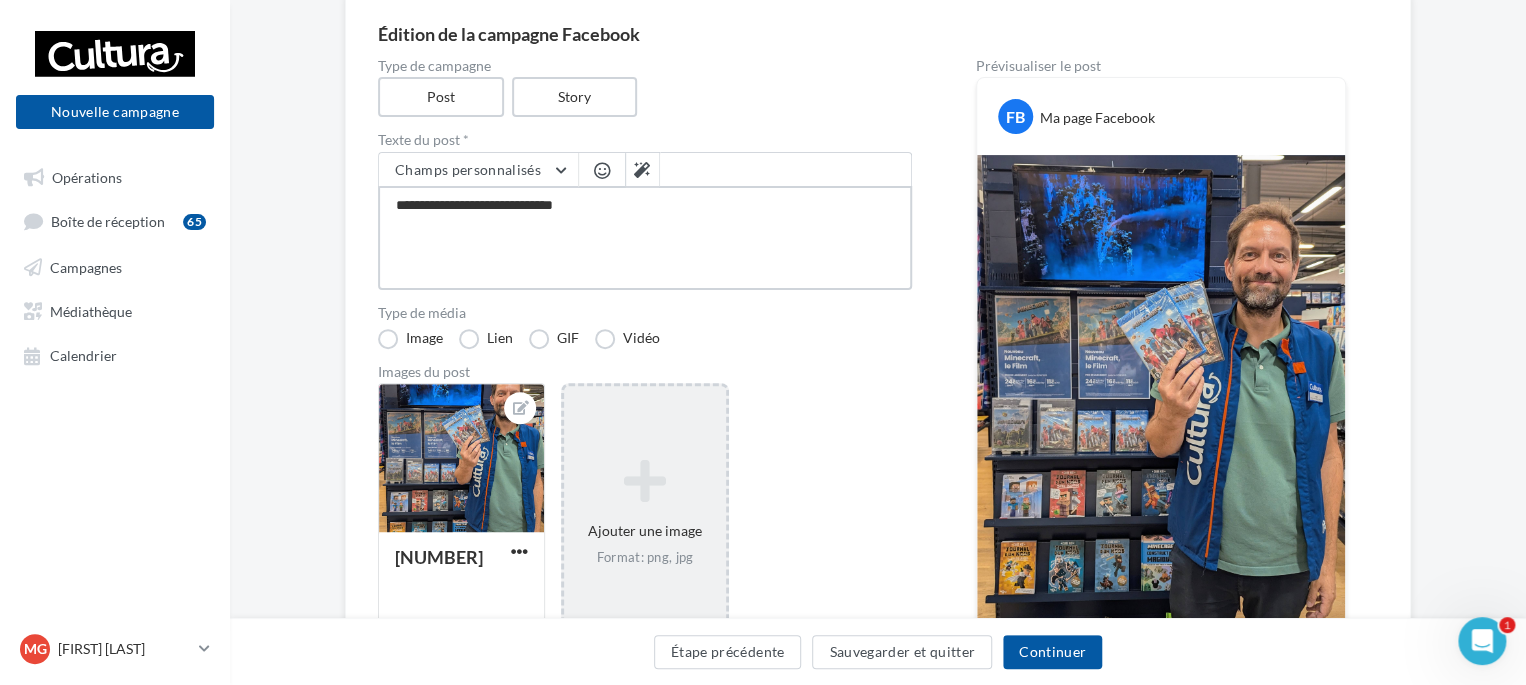 type on "**********" 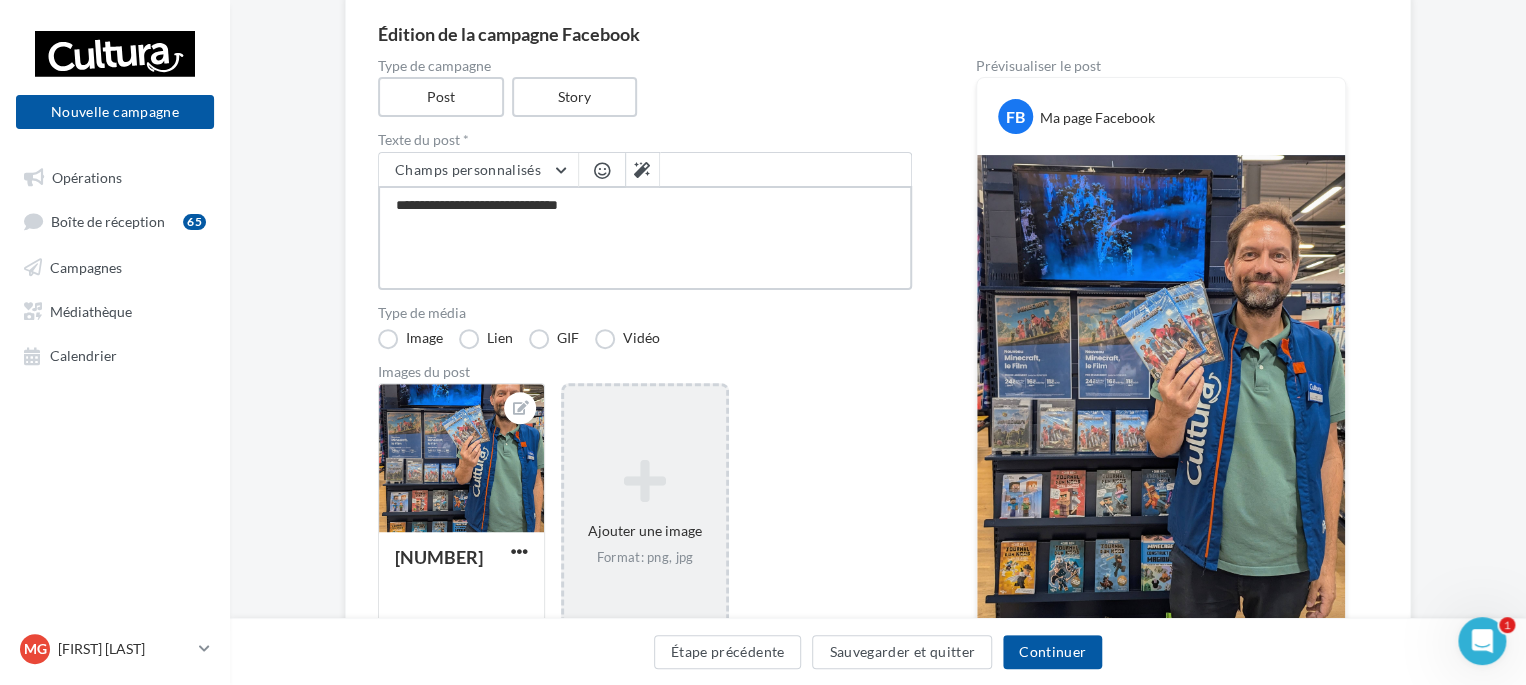 type on "**********" 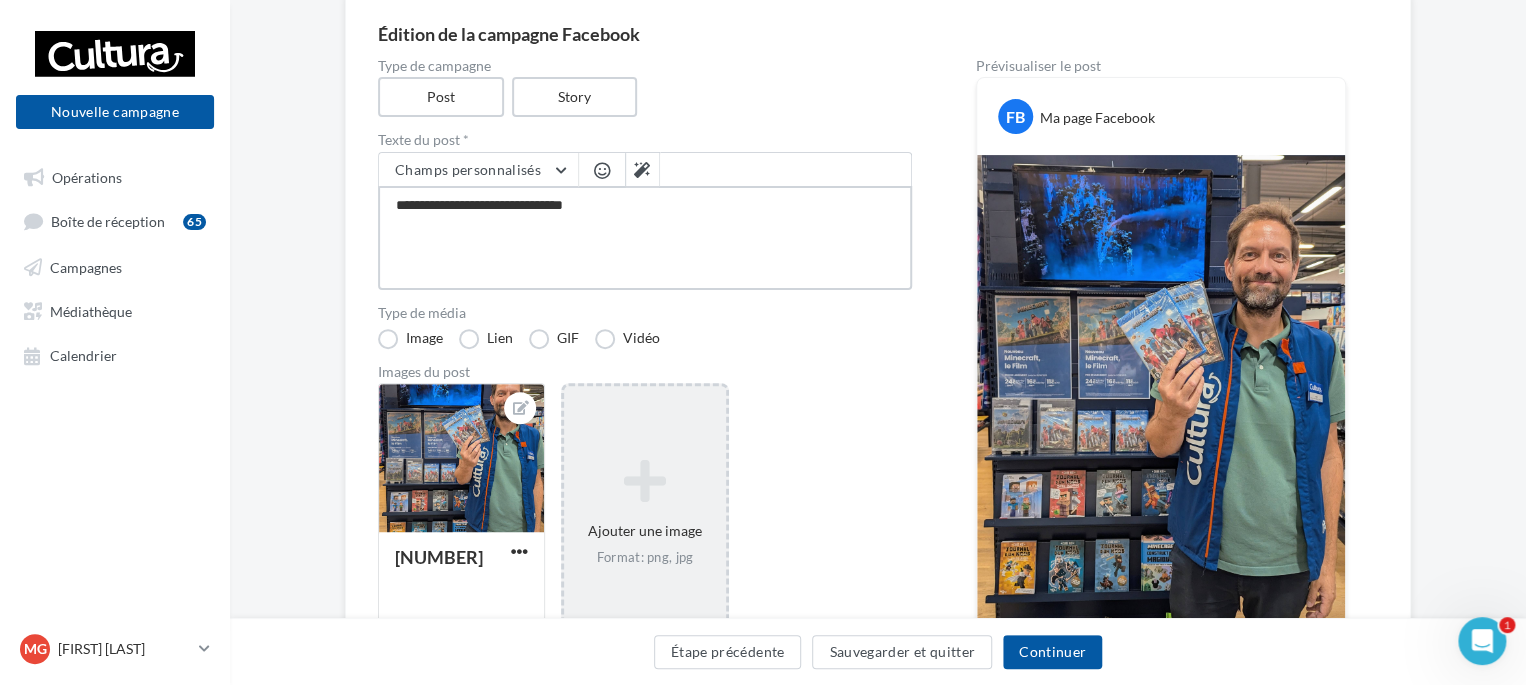 type on "**********" 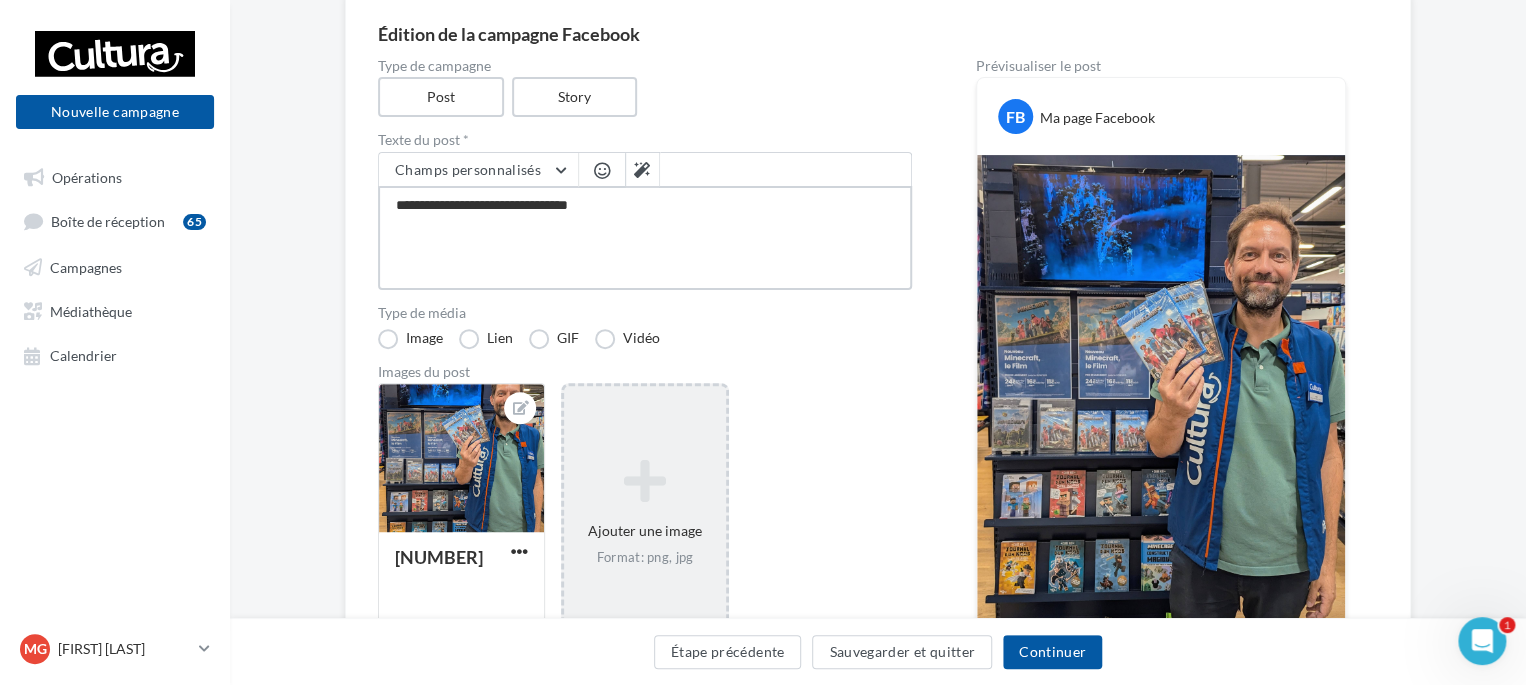 type on "**********" 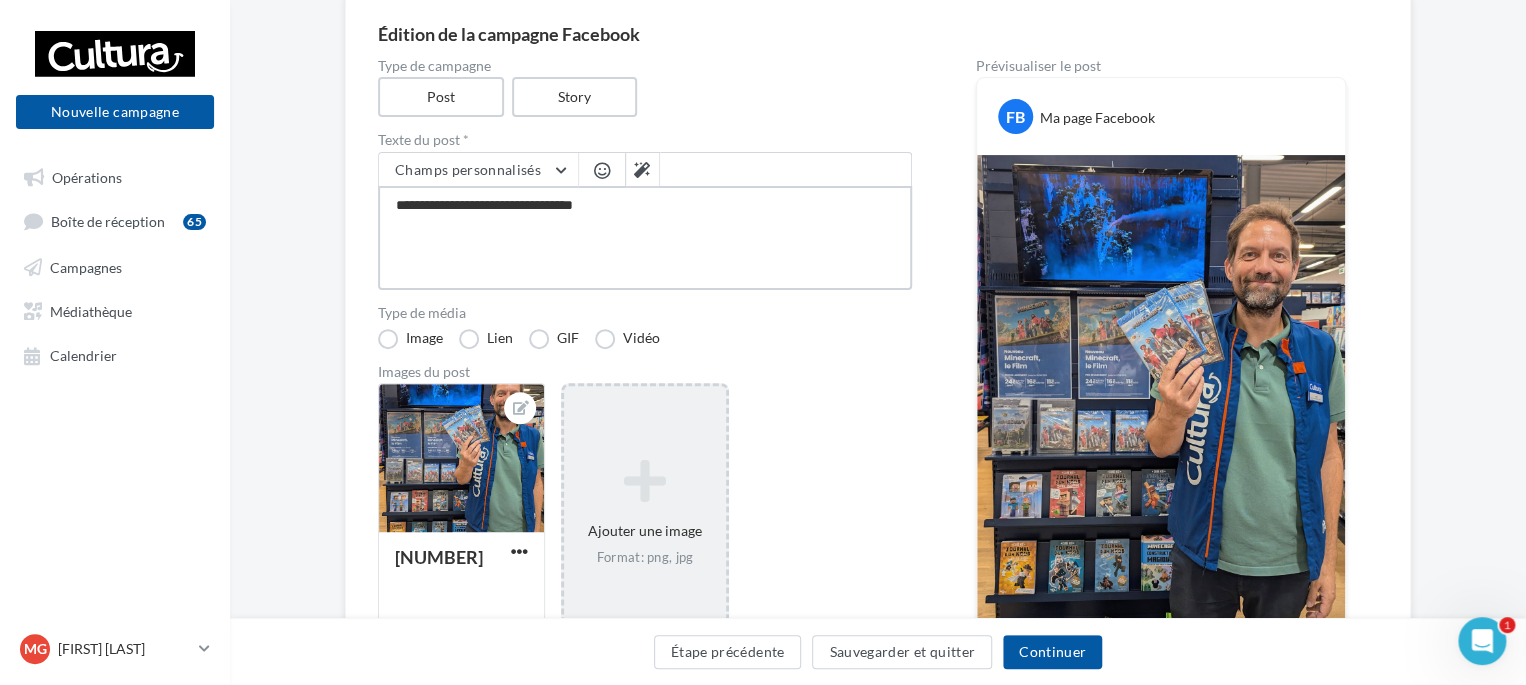 type on "**********" 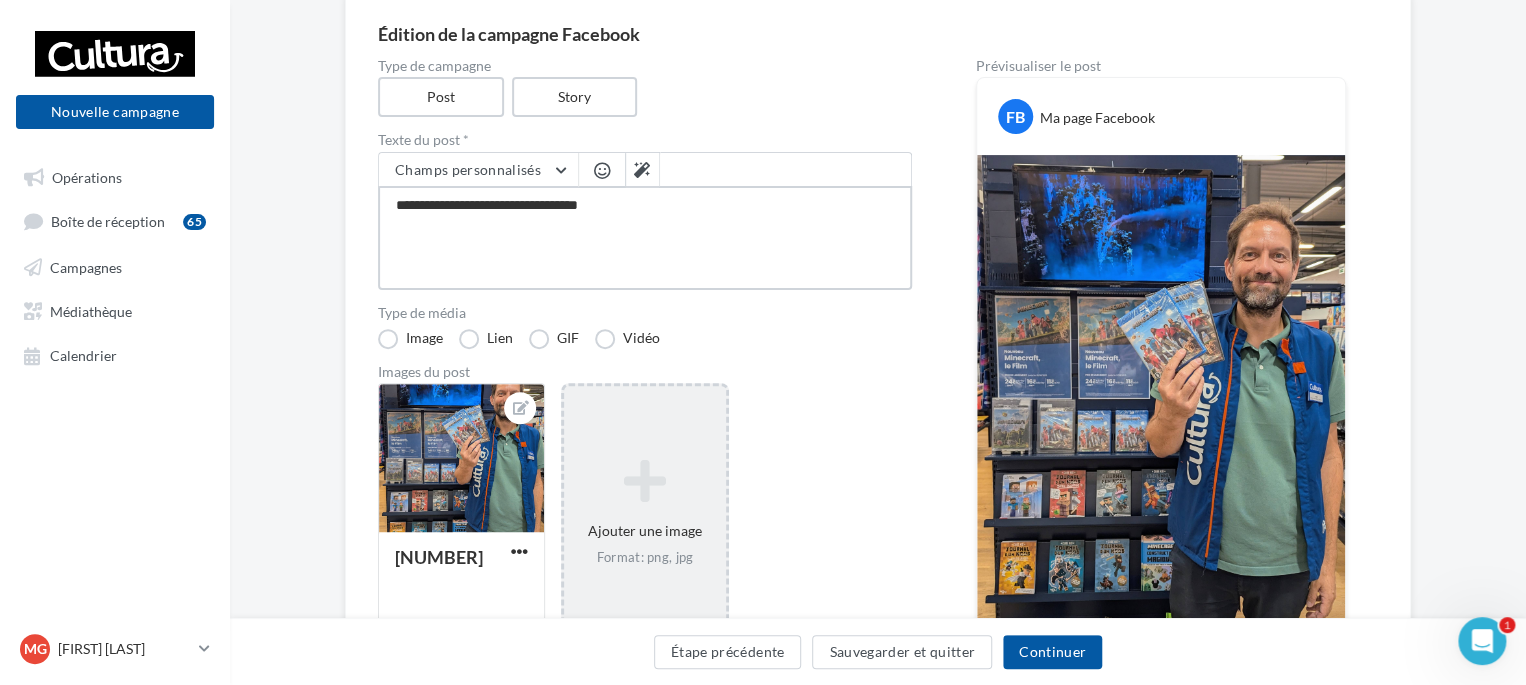 type on "**********" 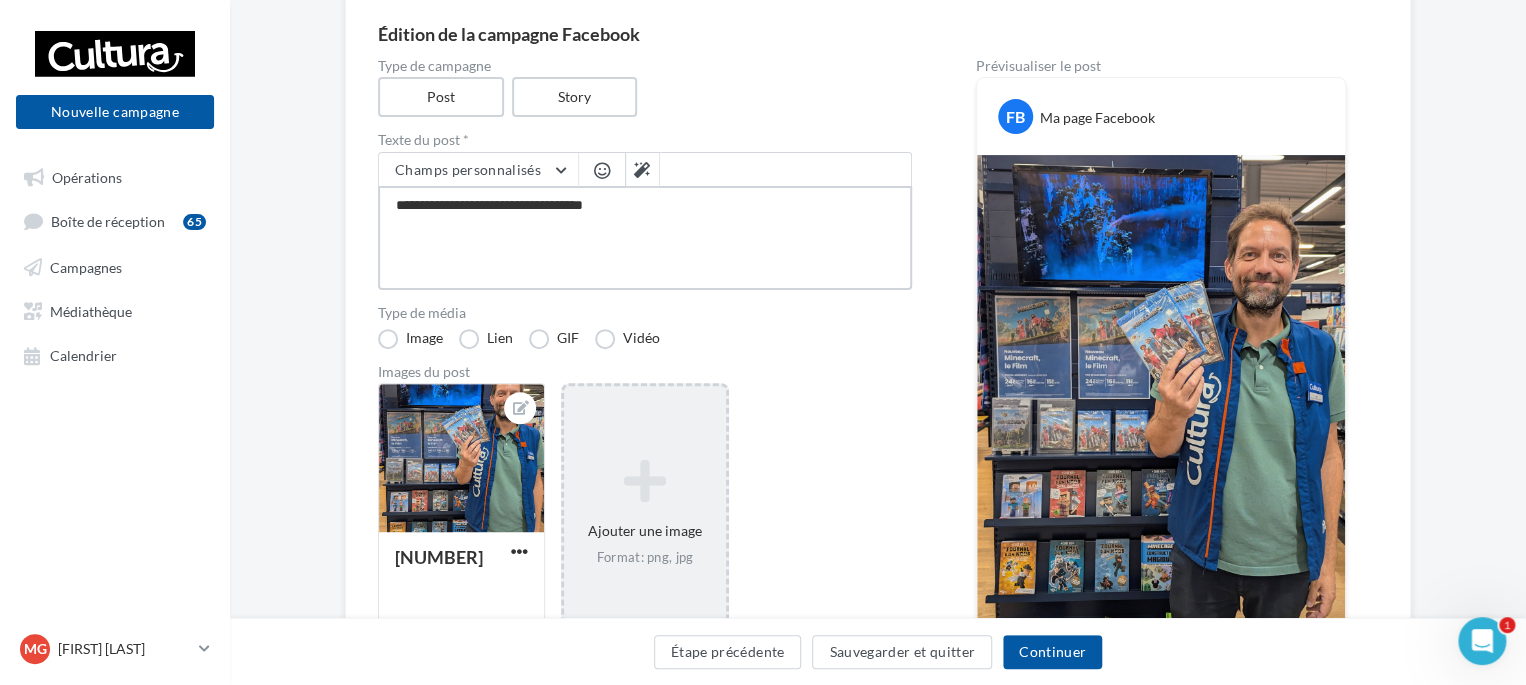 type on "**********" 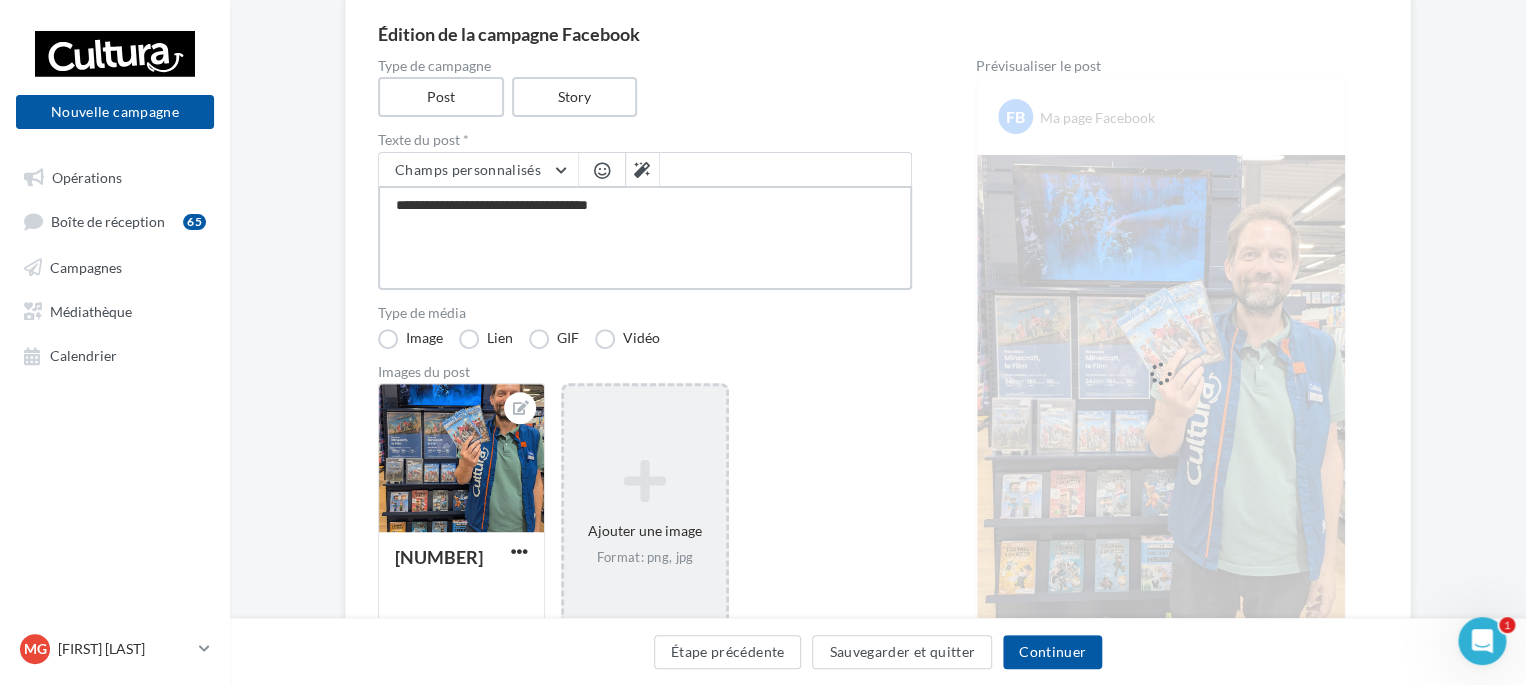 type on "**********" 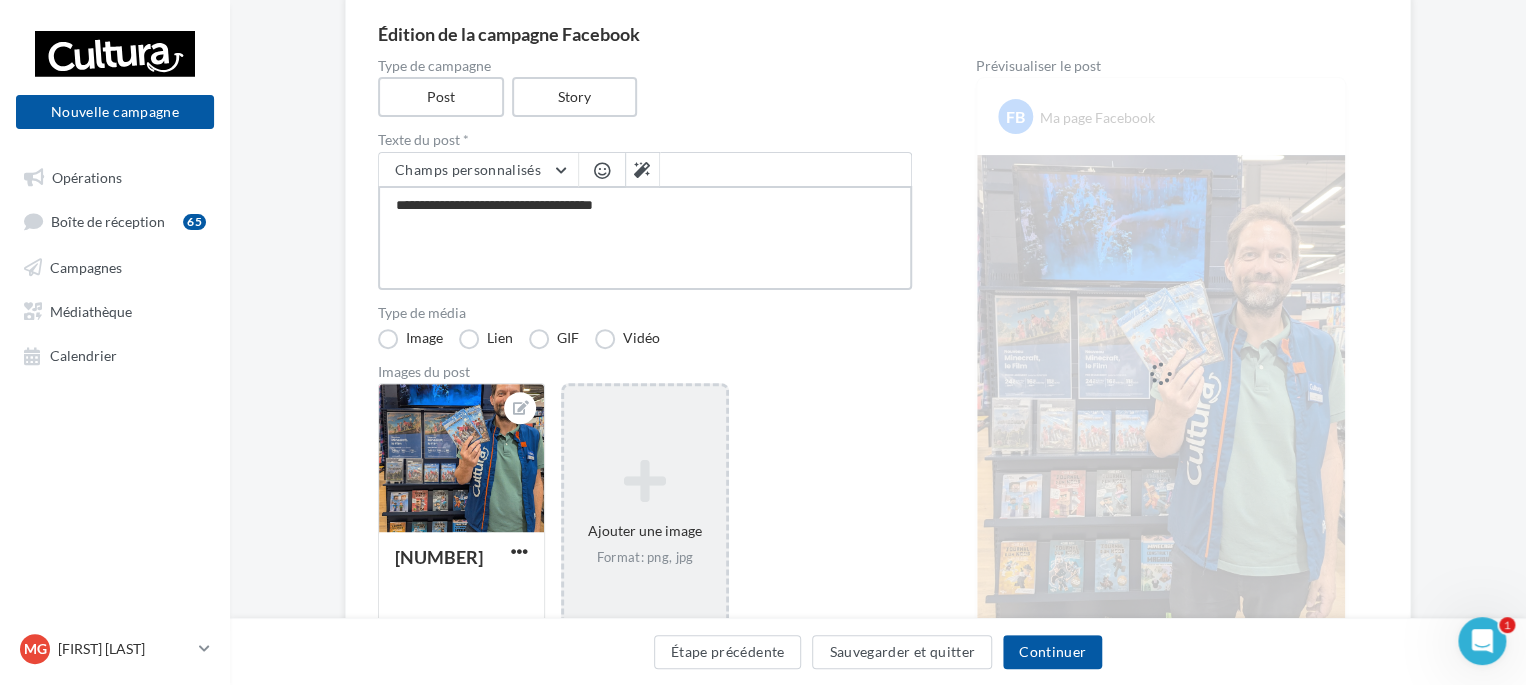 type on "**********" 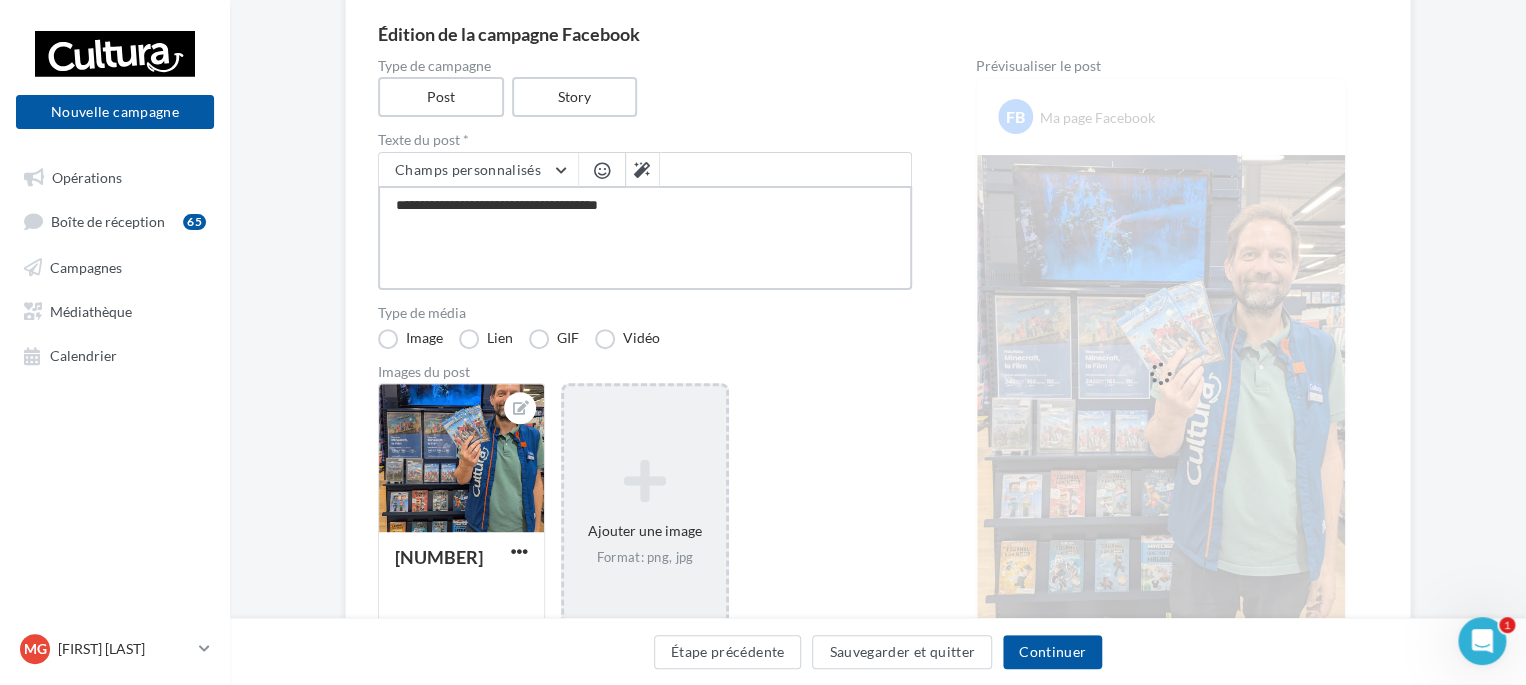 type on "**********" 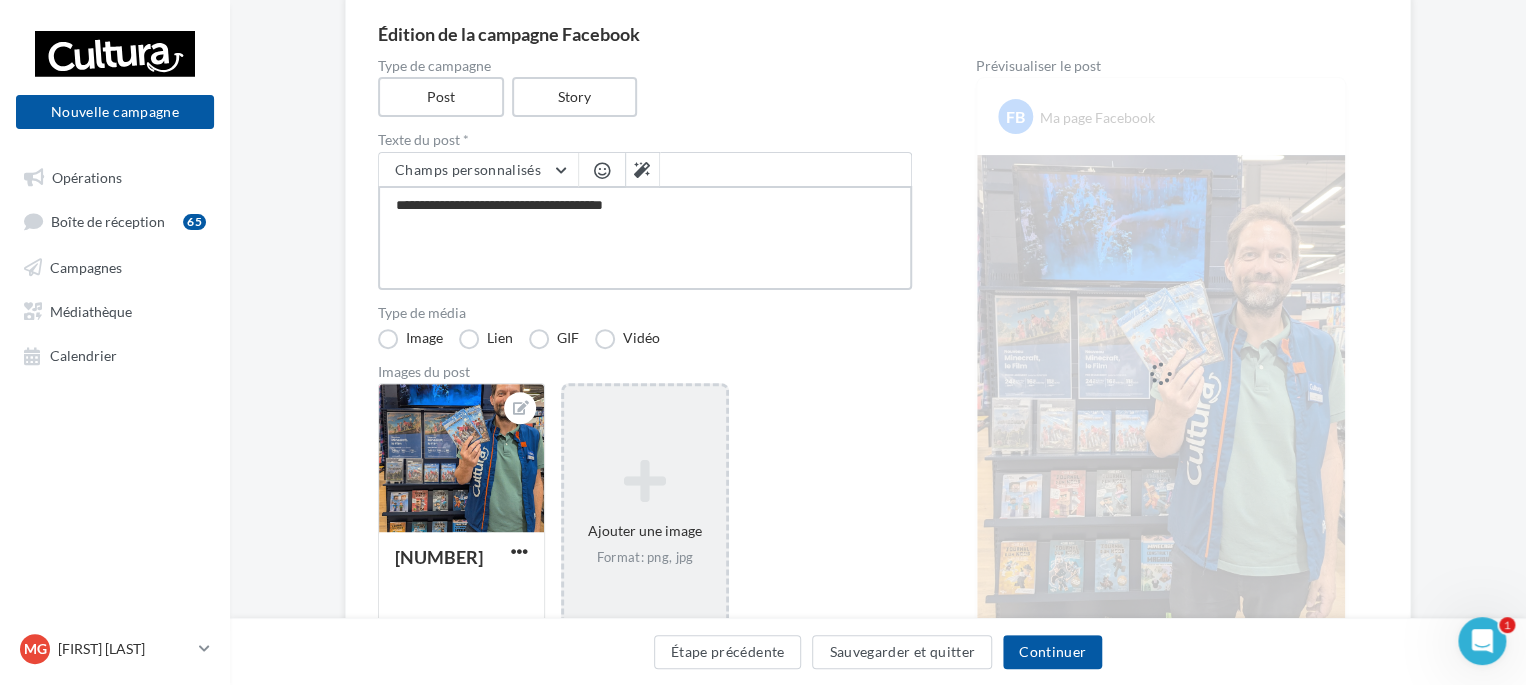 type on "**********" 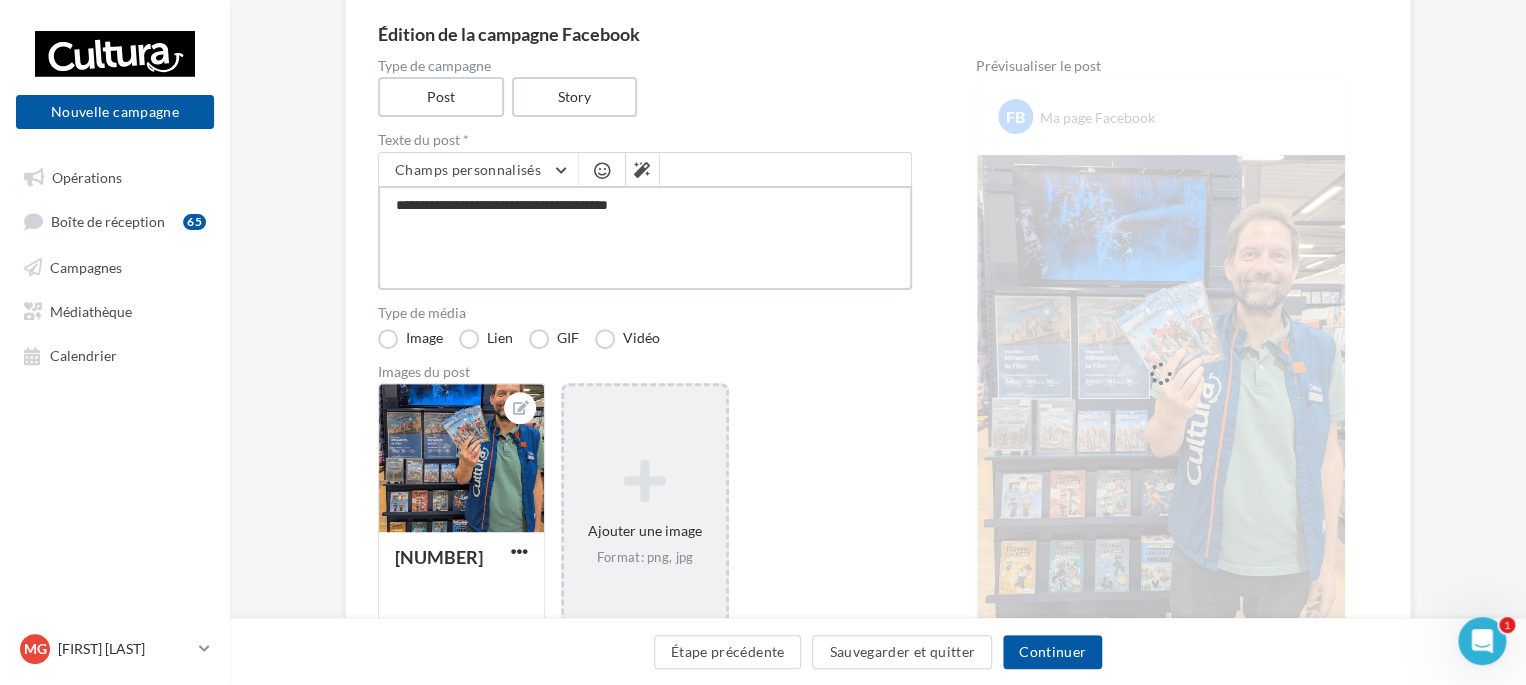 type on "**********" 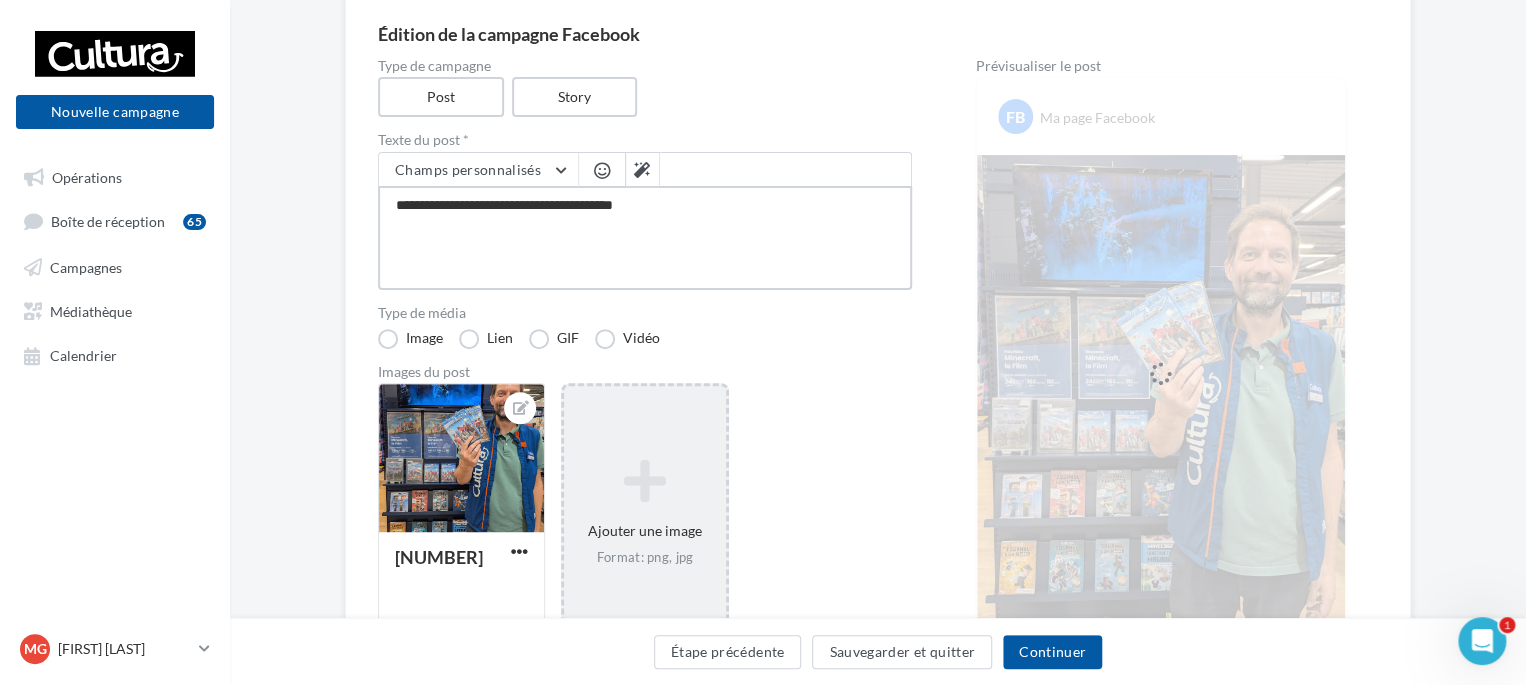 type on "**********" 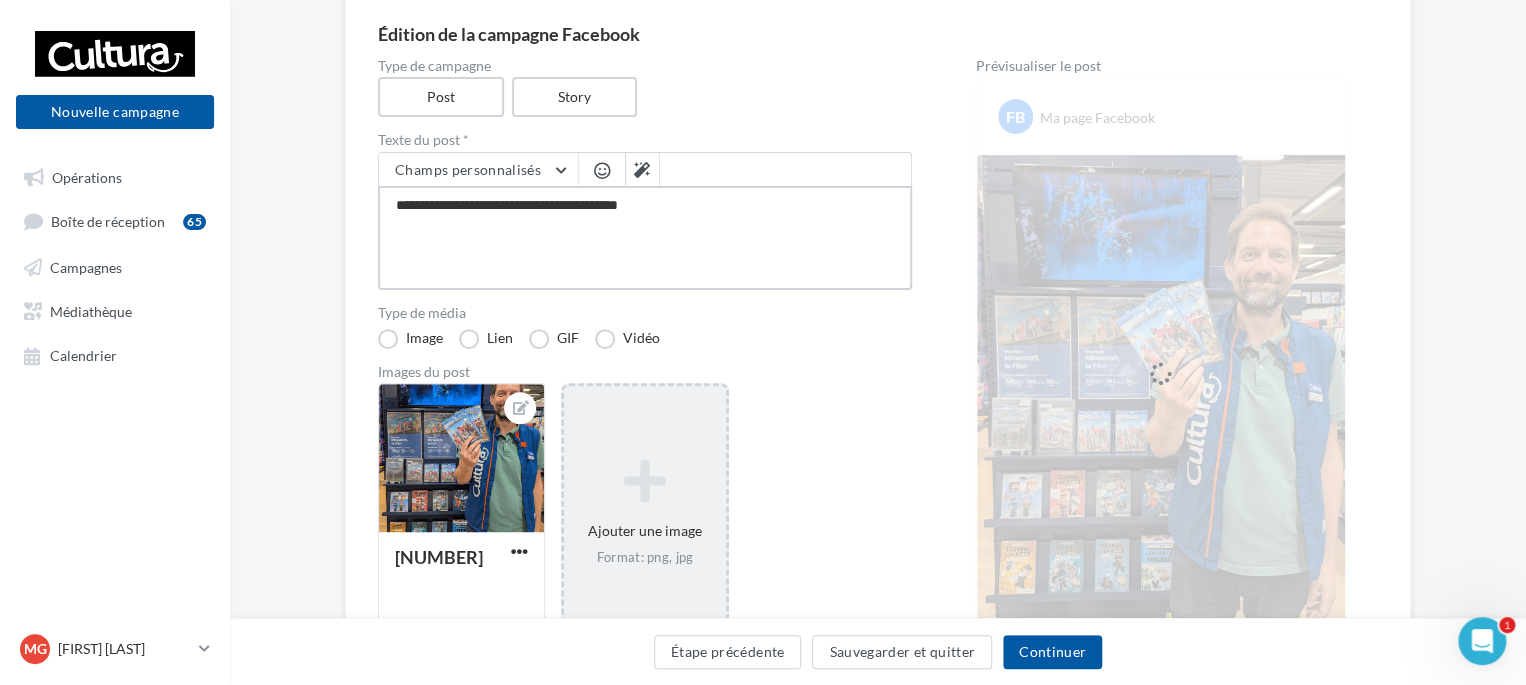 type on "**********" 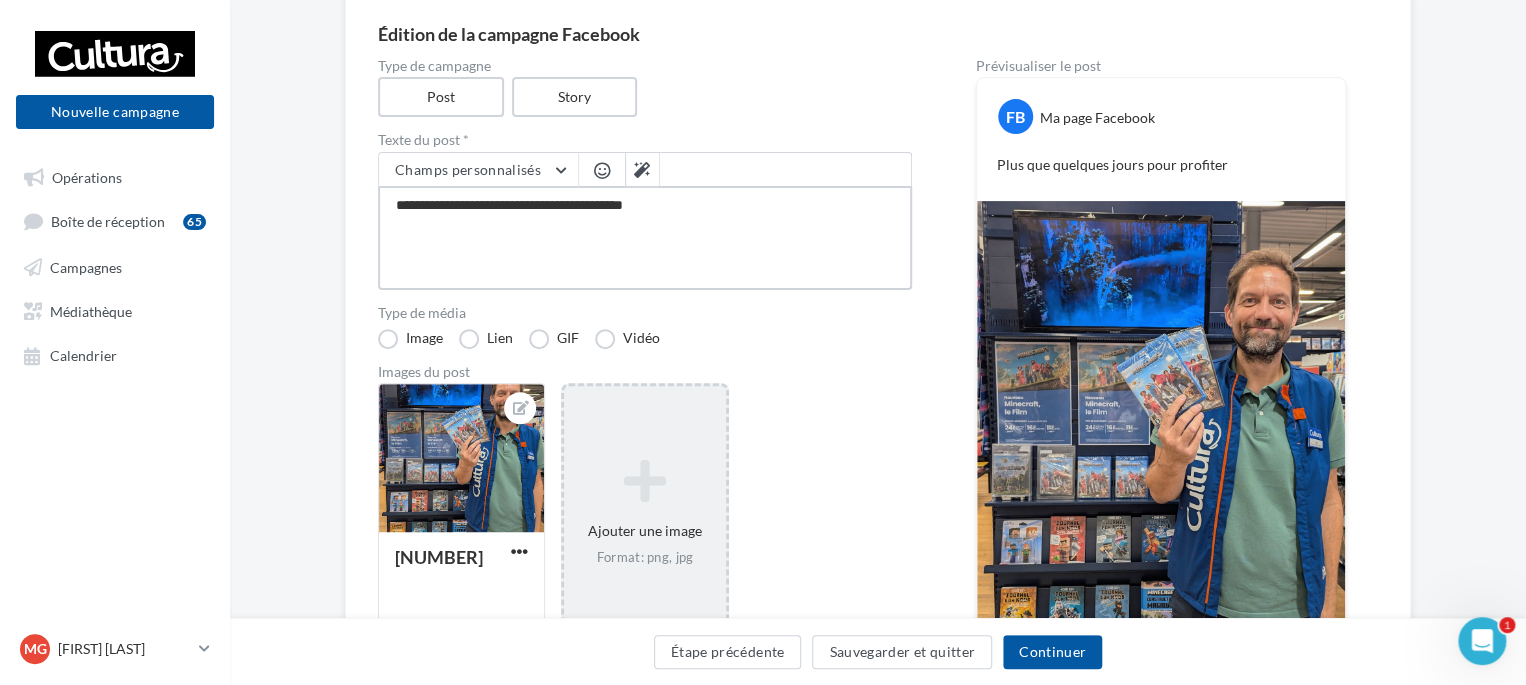 type on "**********" 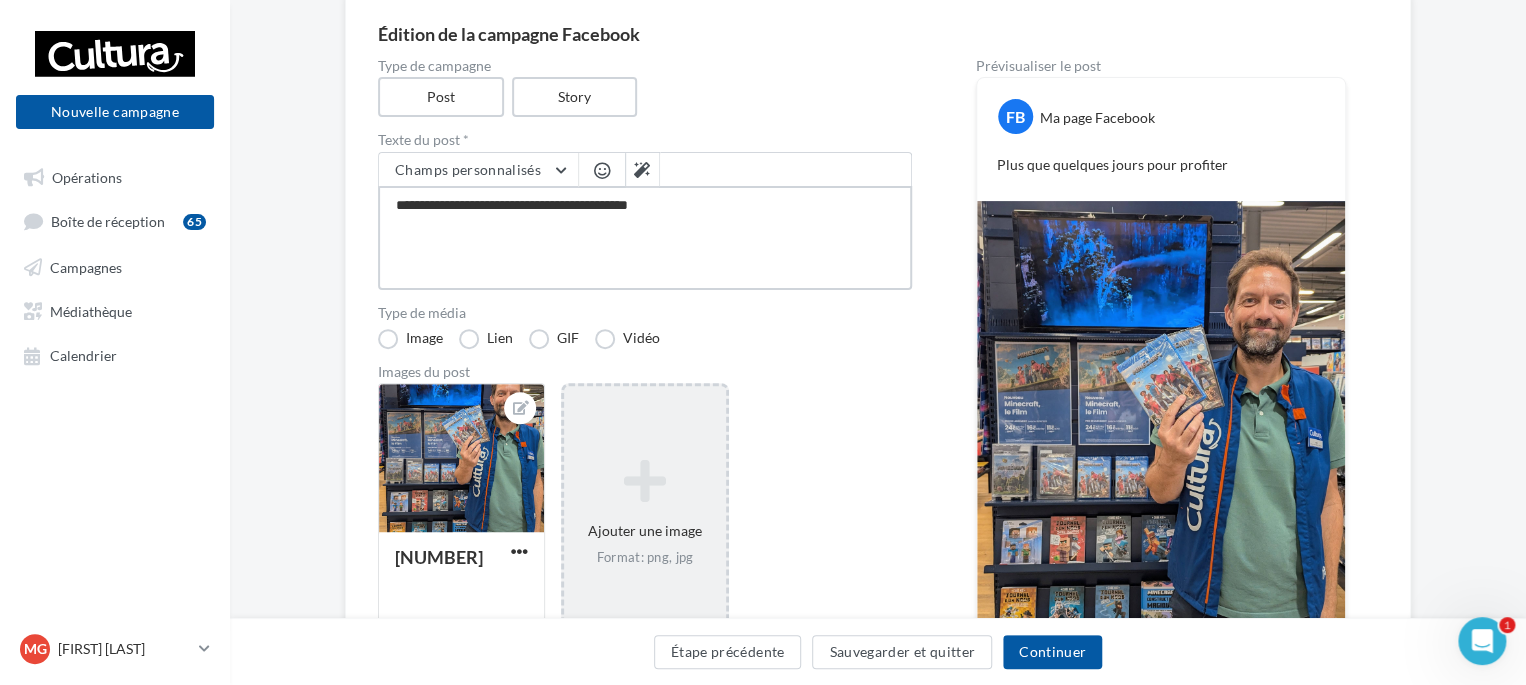 type on "**********" 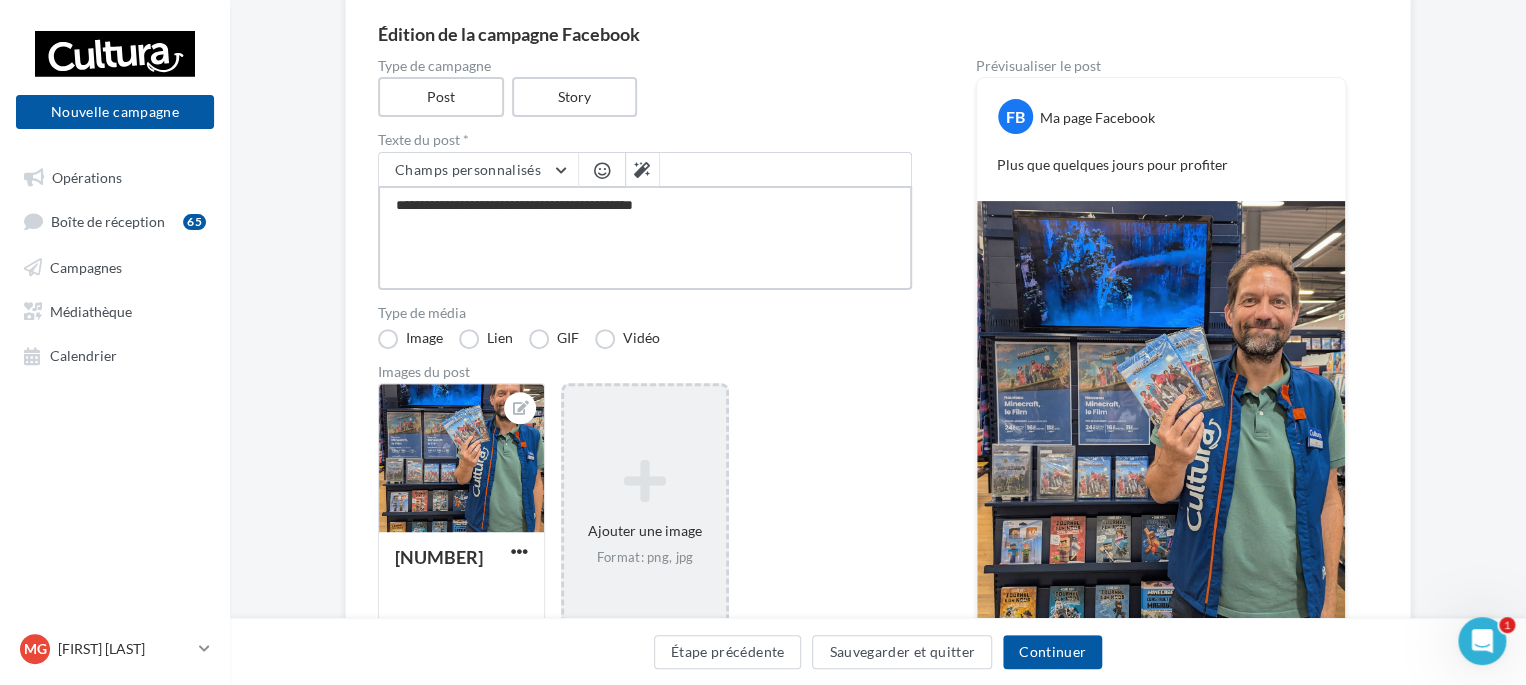 type on "**********" 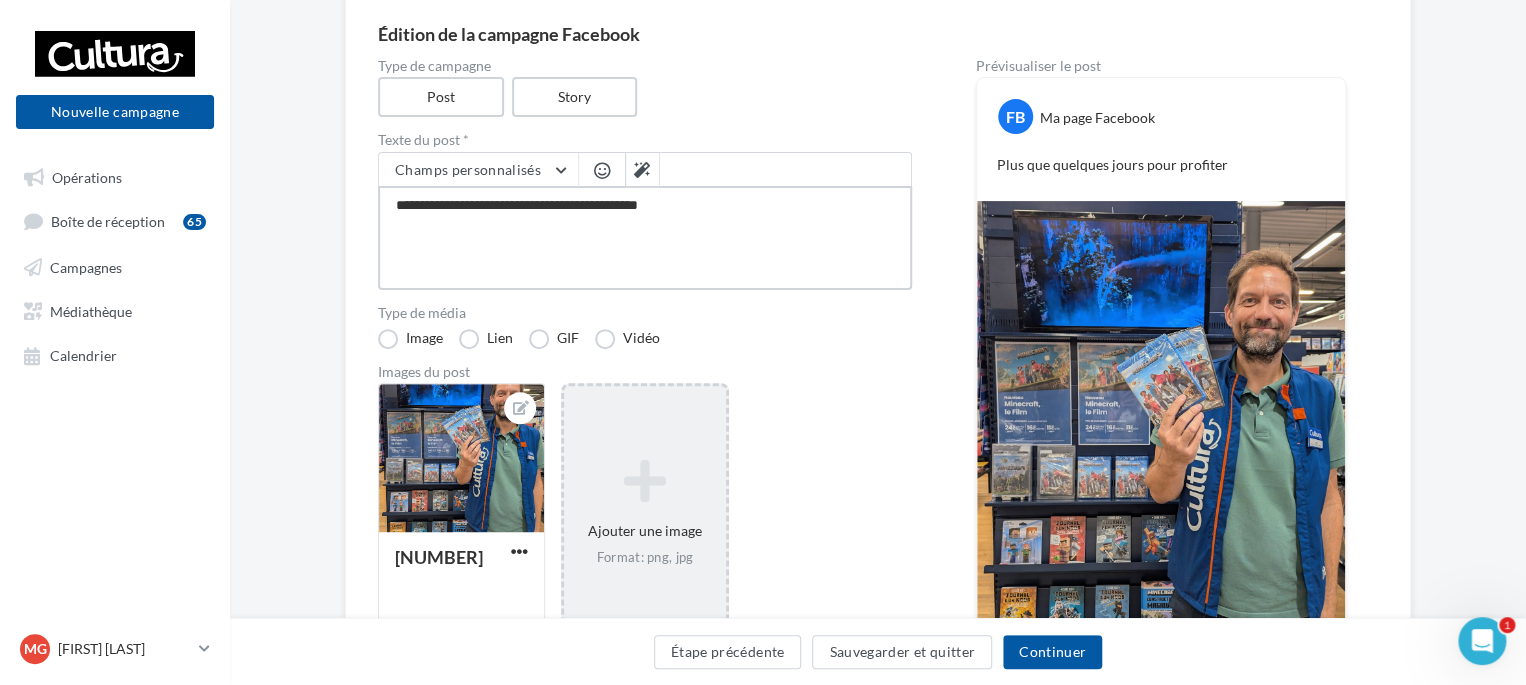 type on "**********" 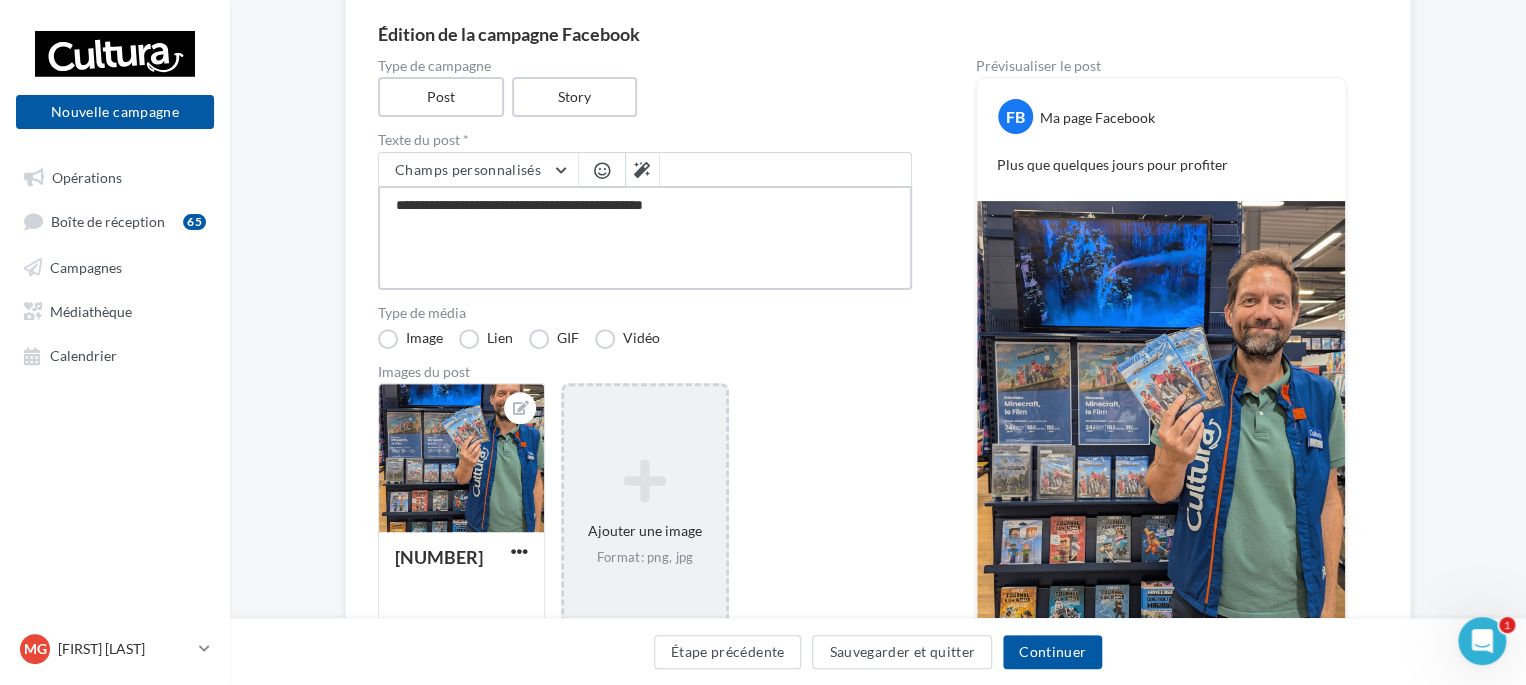type on "**********" 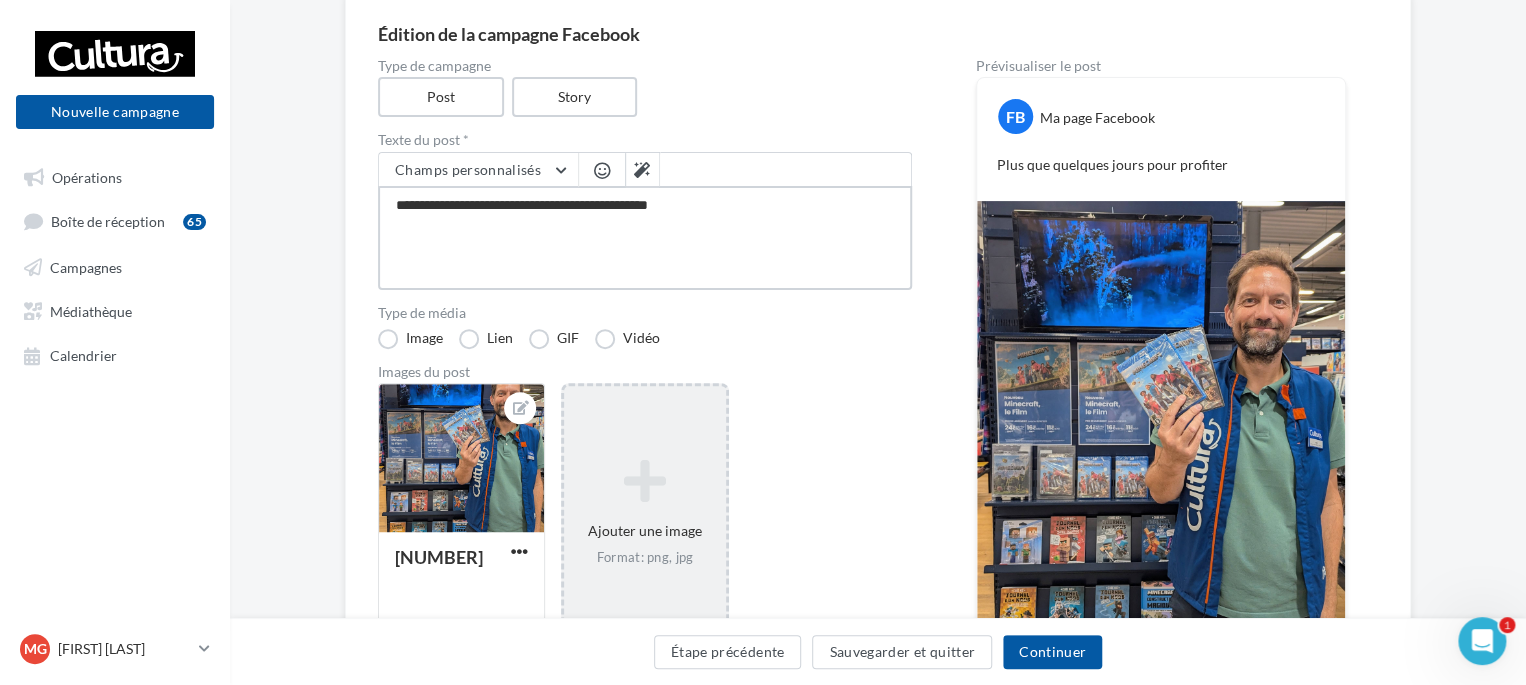 type on "**********" 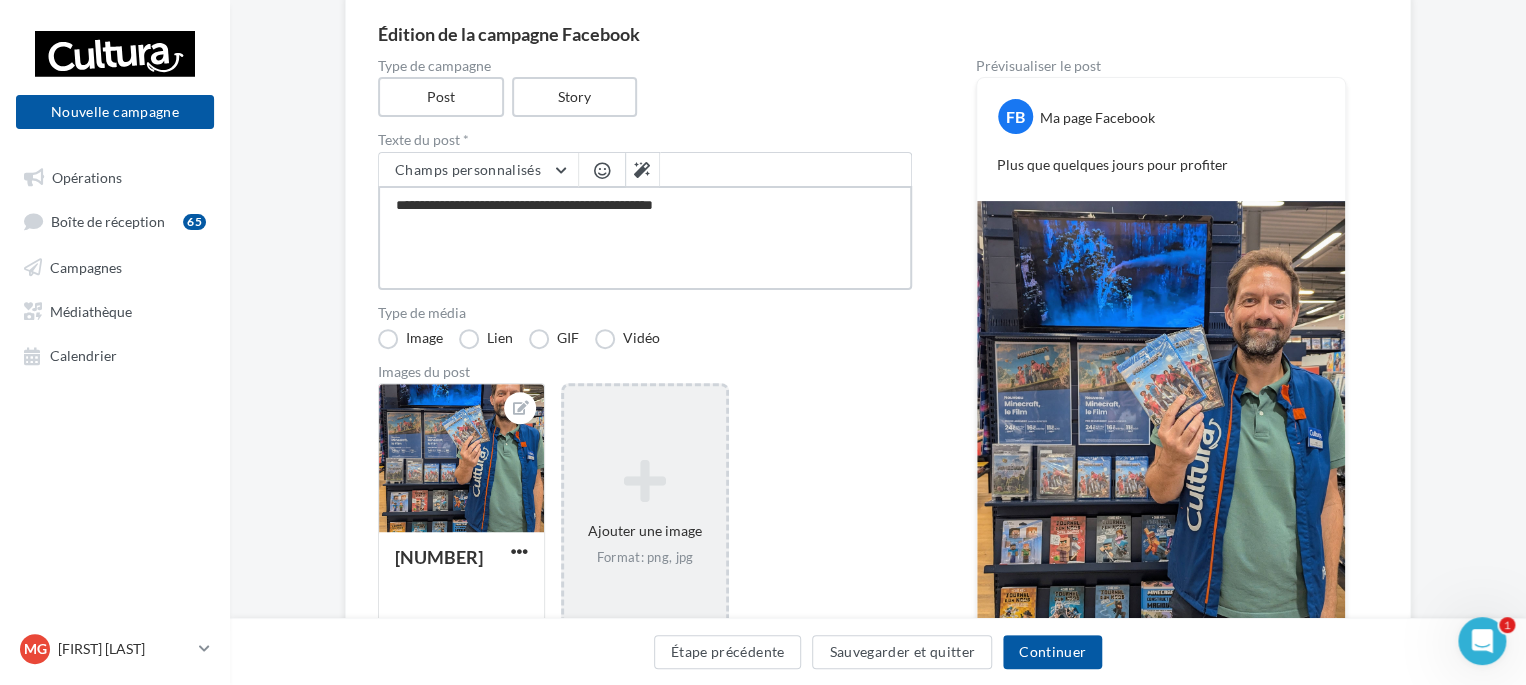 type on "**********" 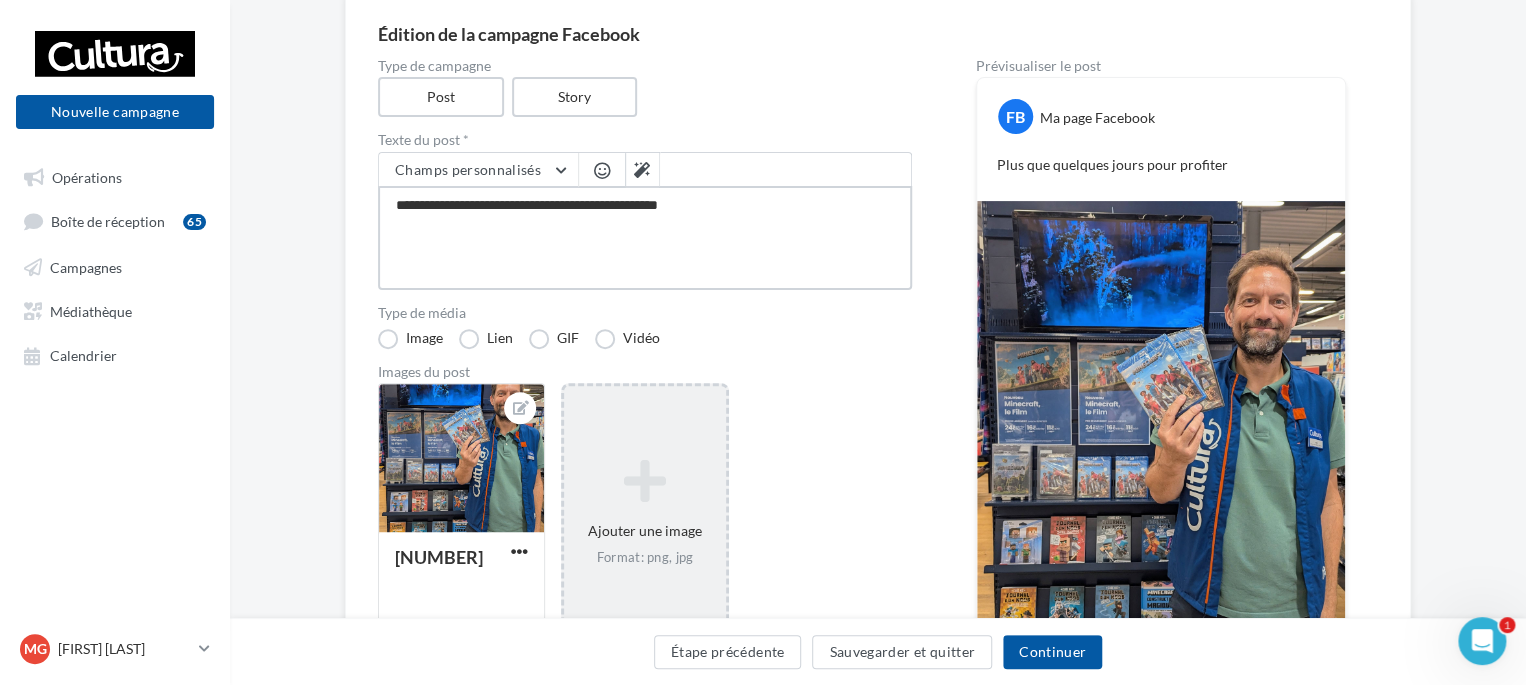 type on "**********" 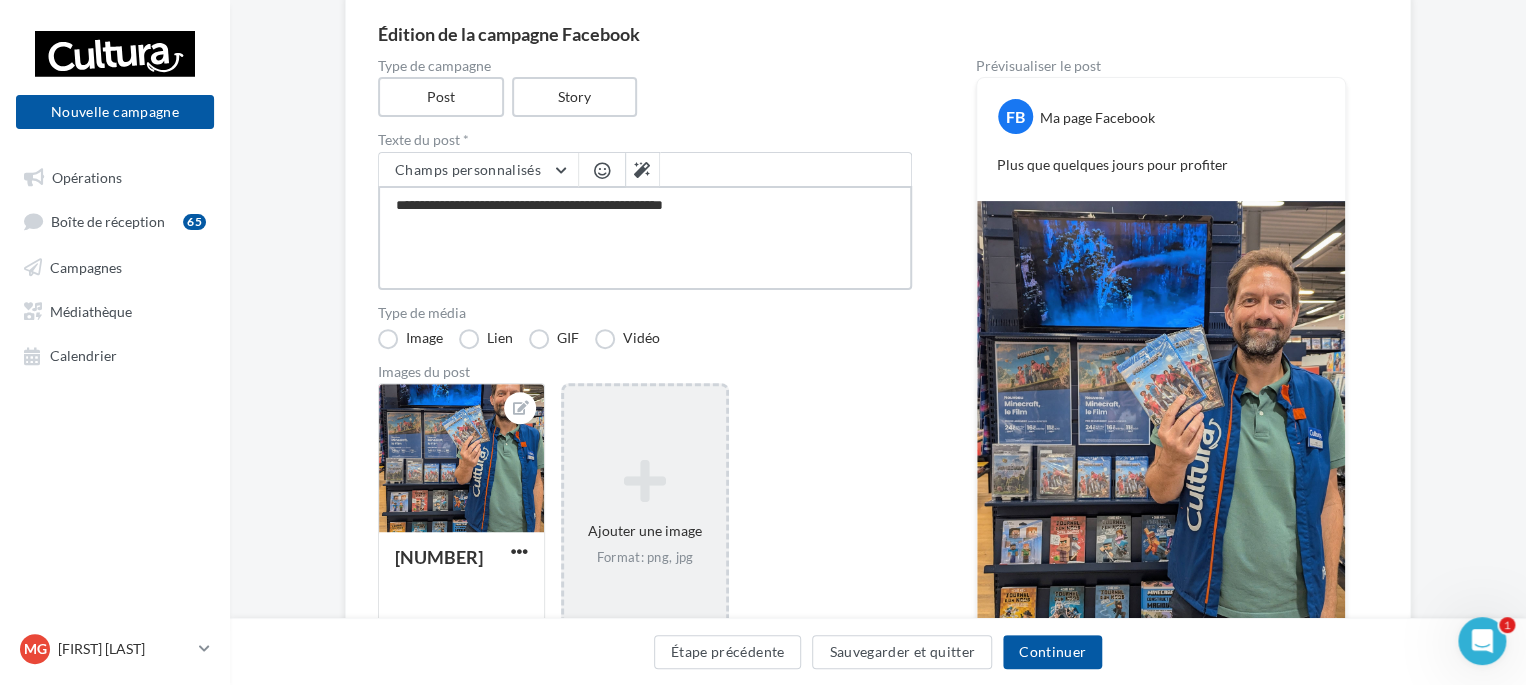 type on "**********" 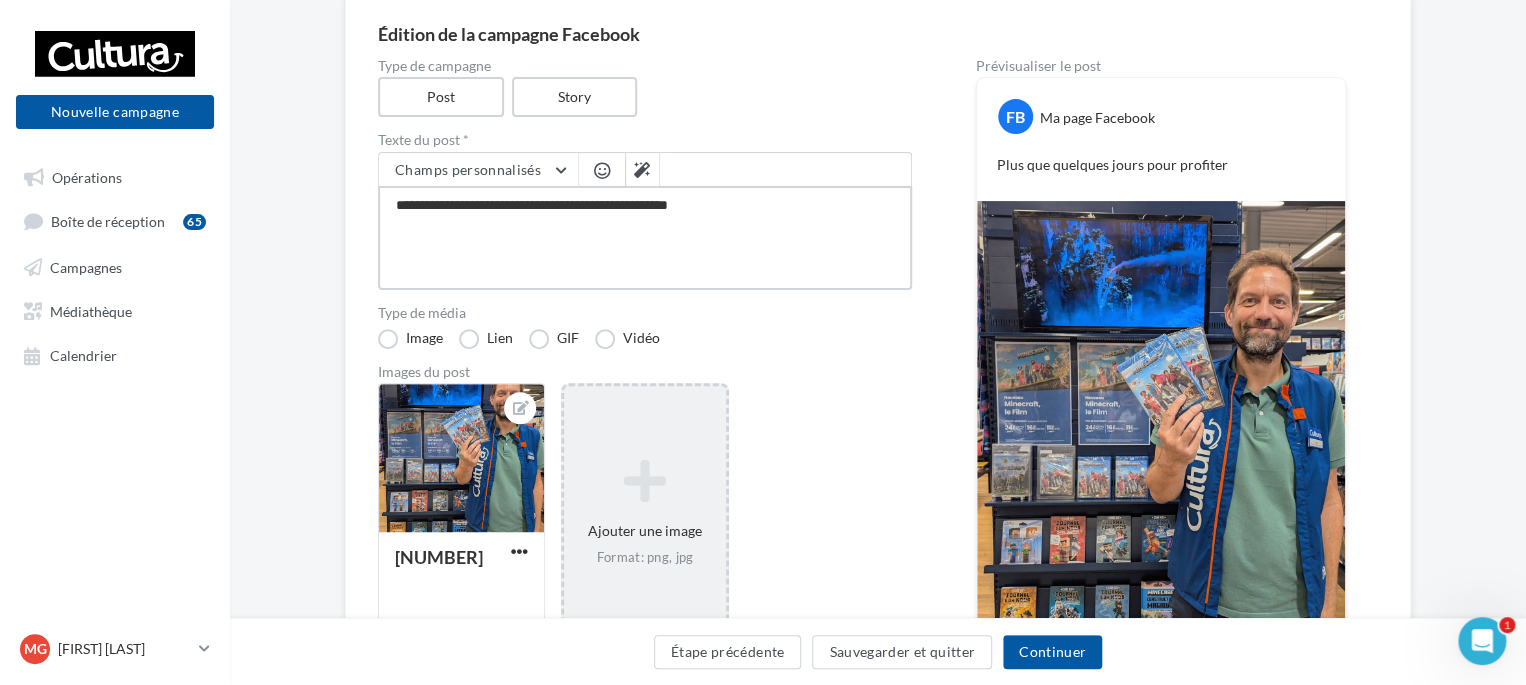 type on "**********" 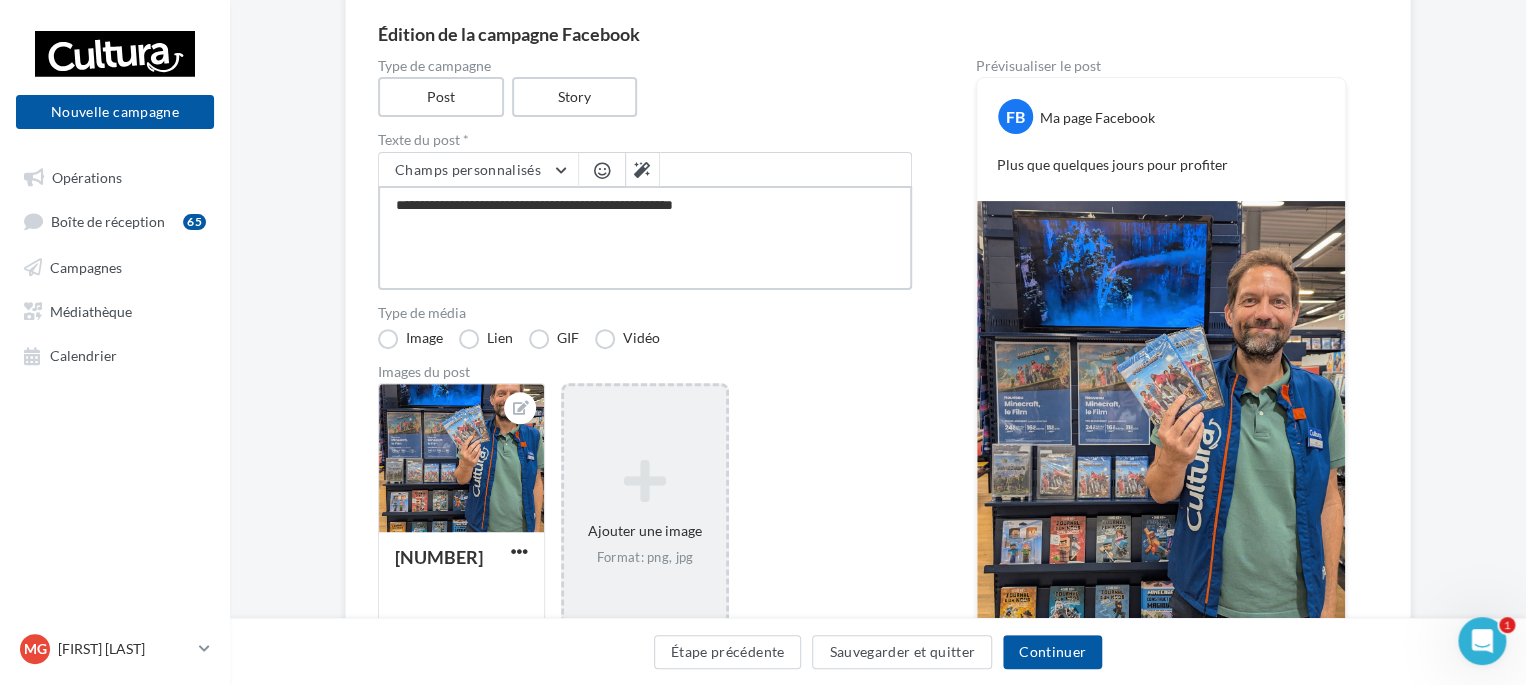 type on "**********" 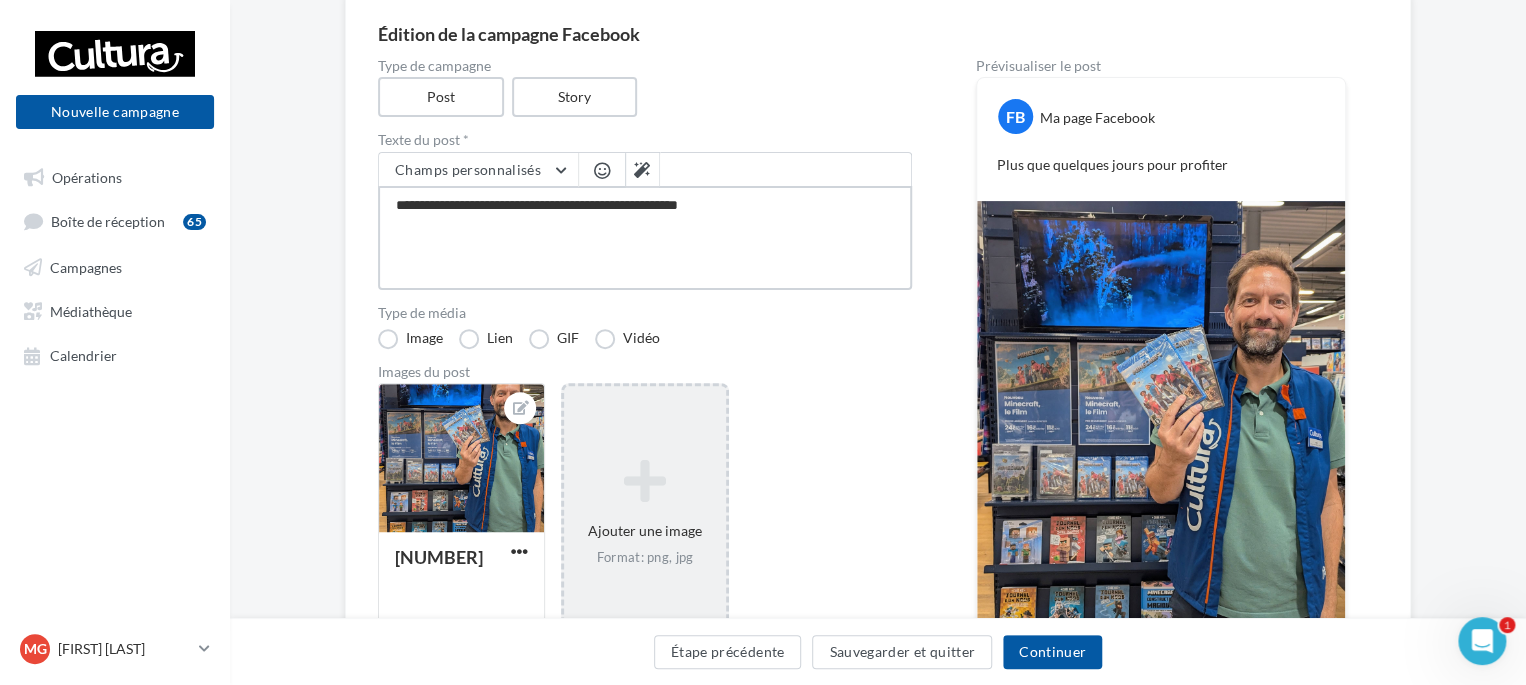 type on "**********" 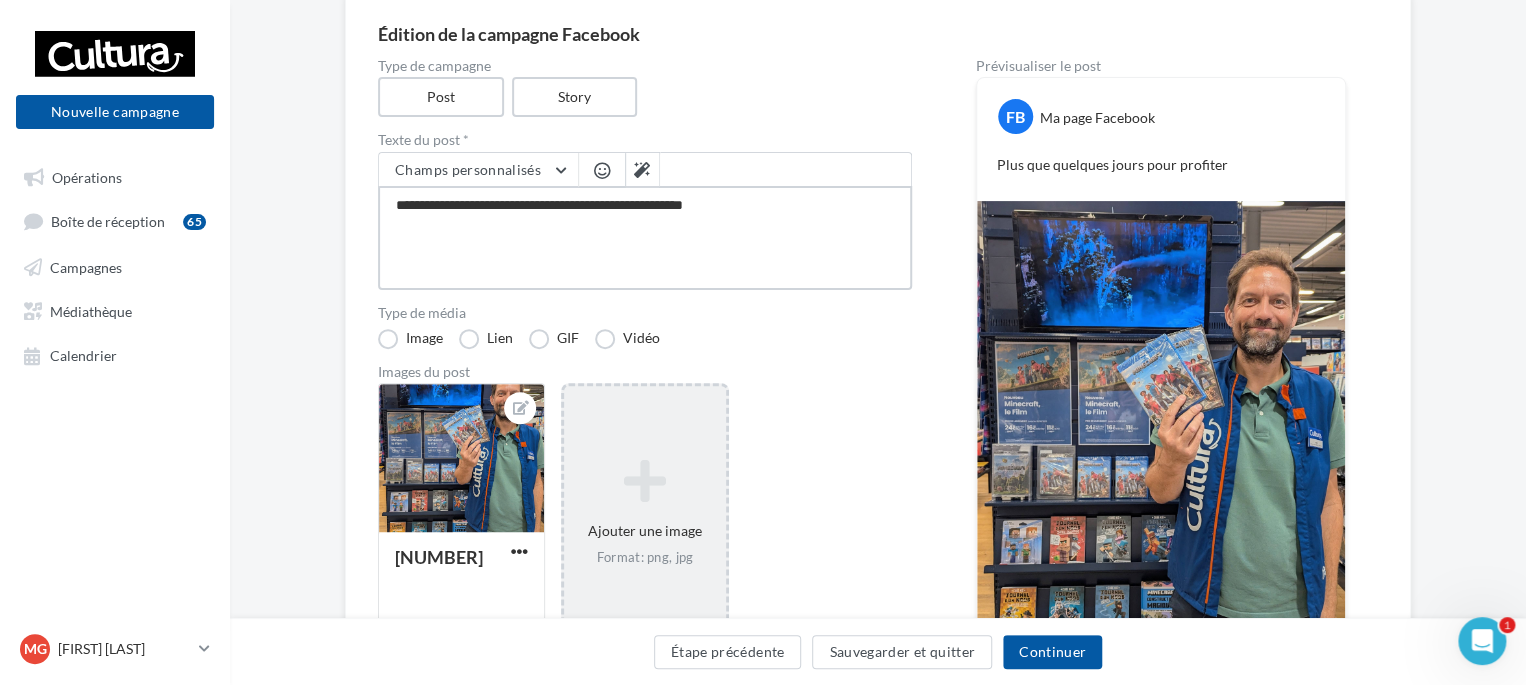 type on "**********" 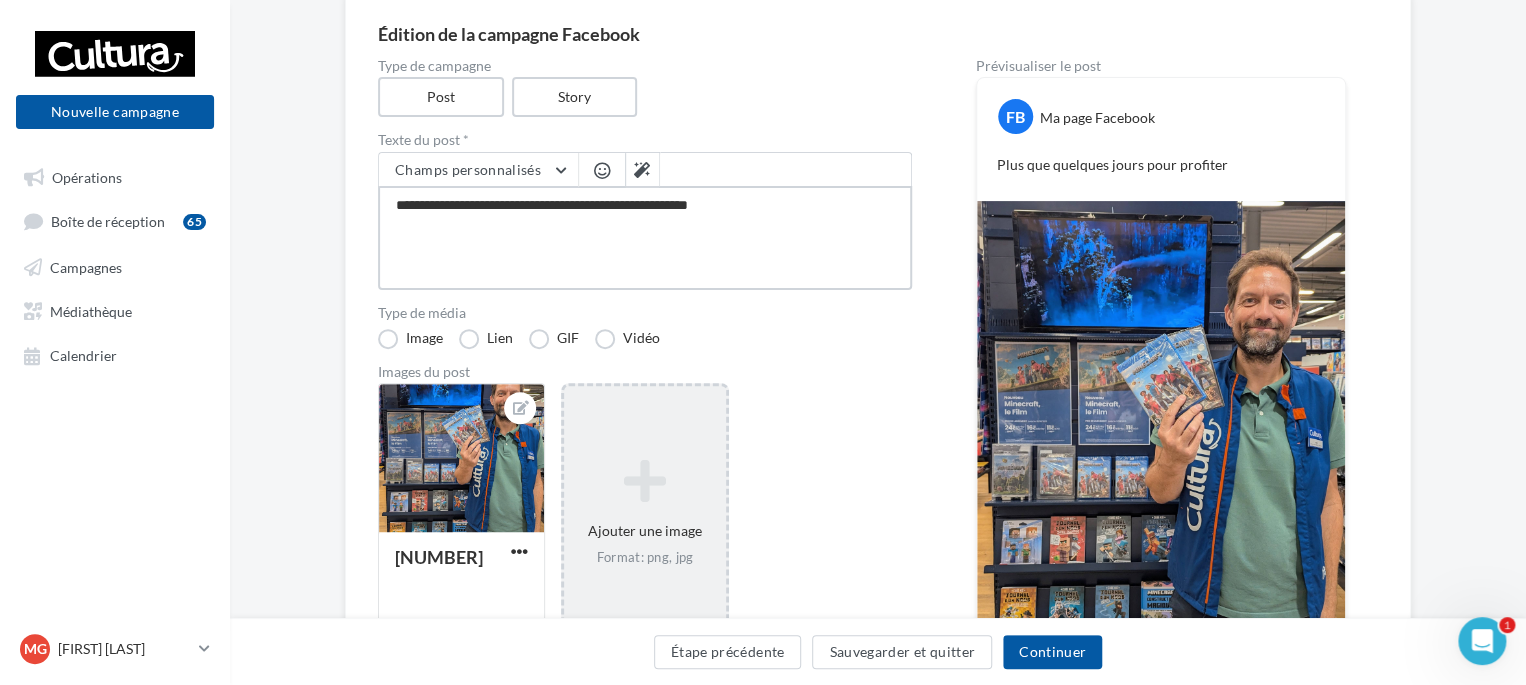 type on "**********" 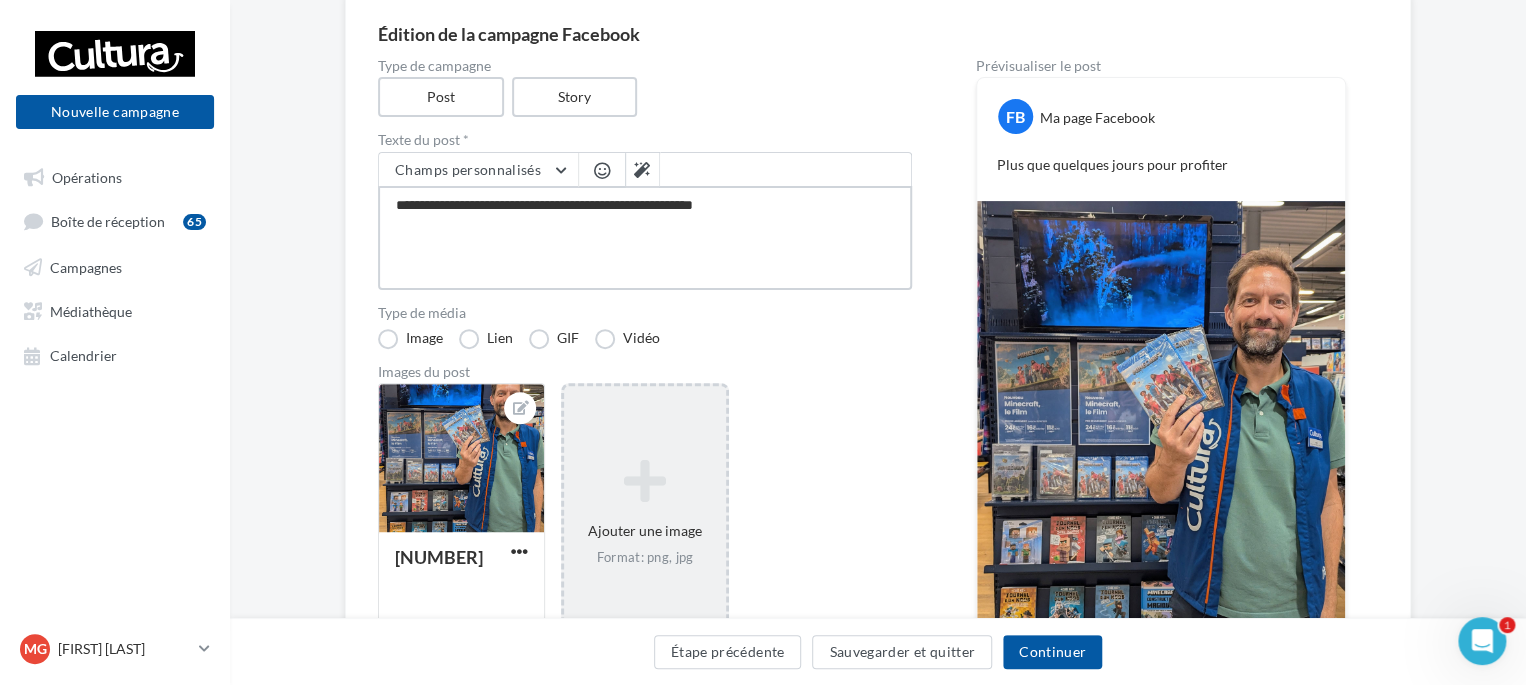 type on "**********" 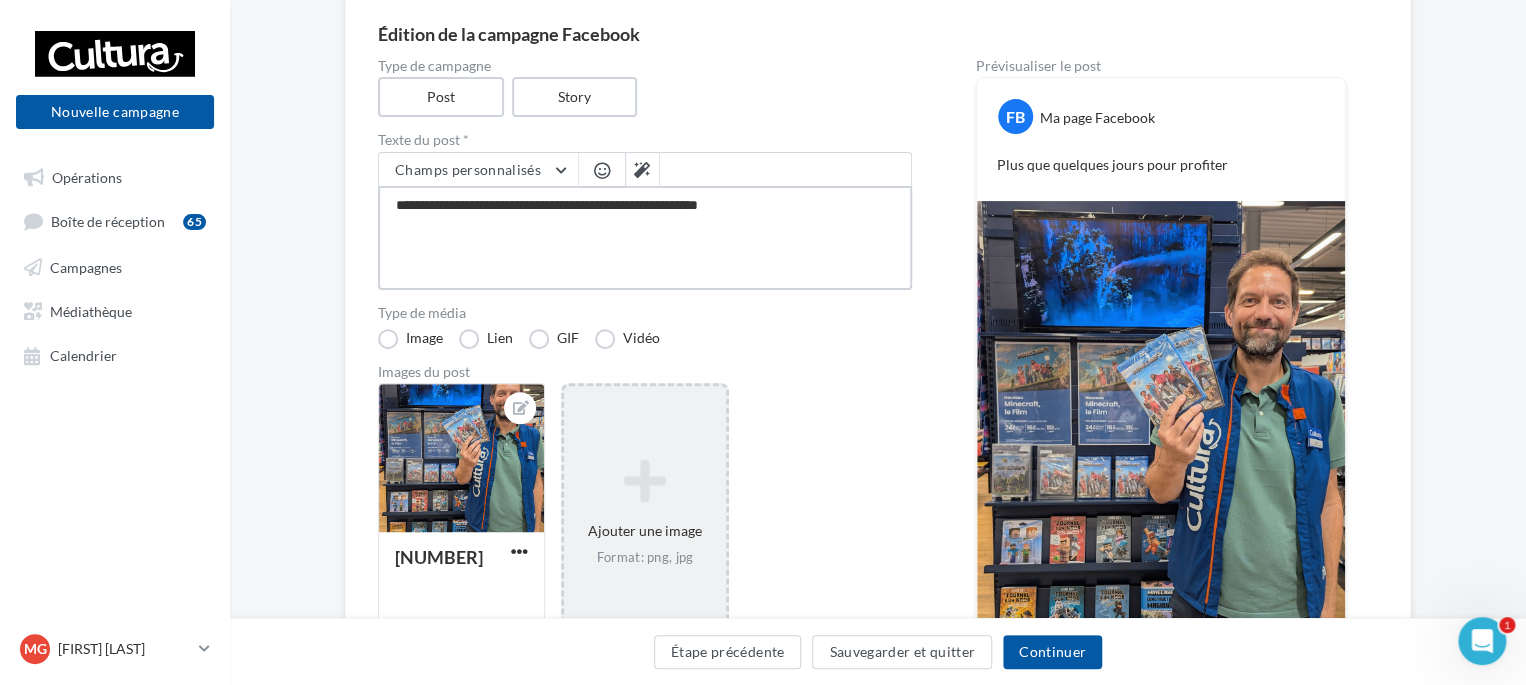 type on "**********" 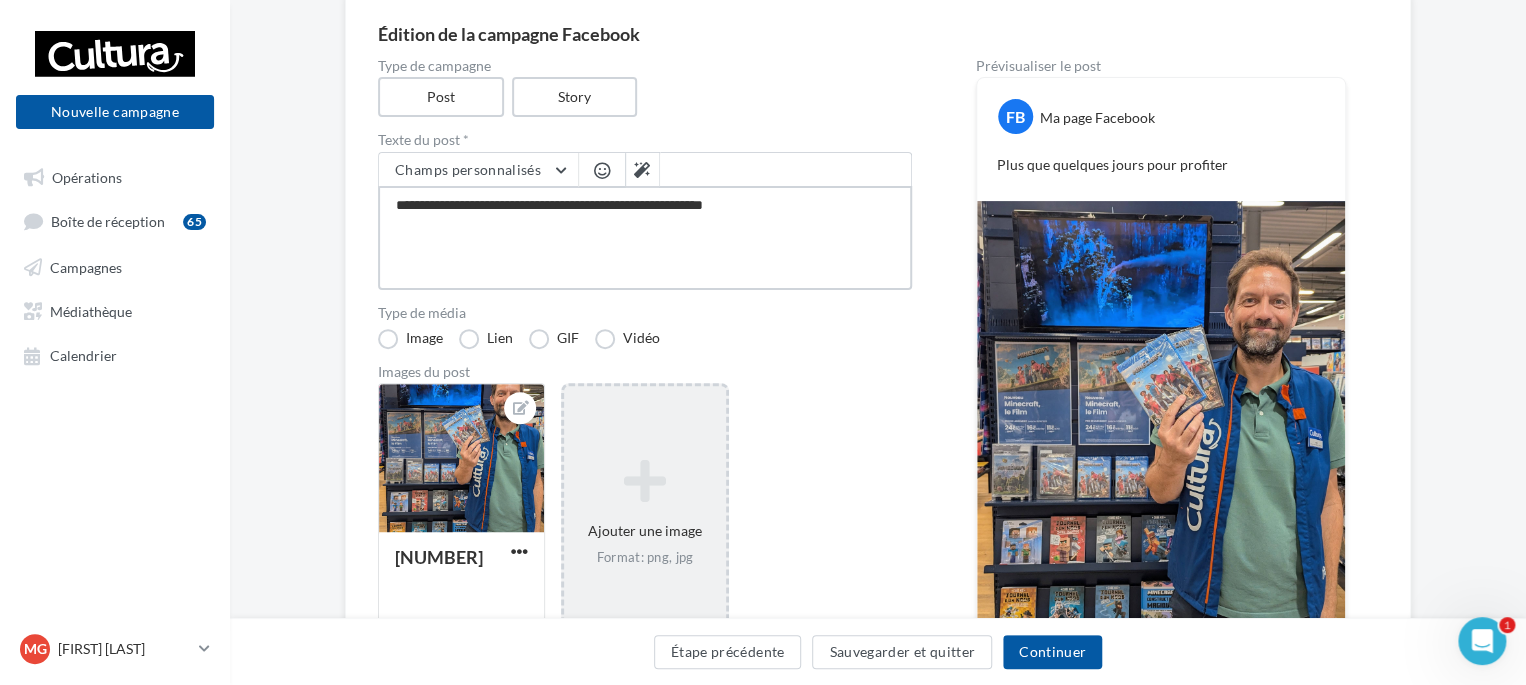 type on "**********" 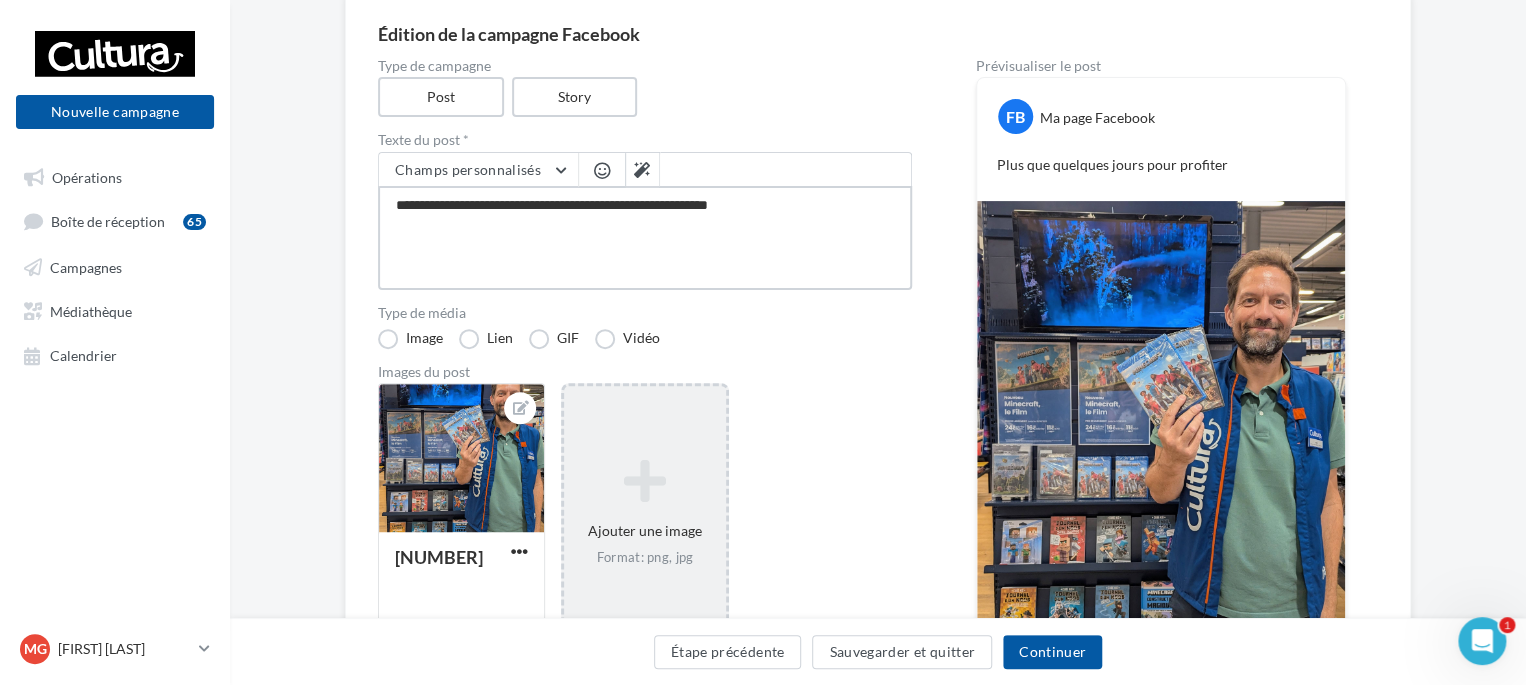 type on "**********" 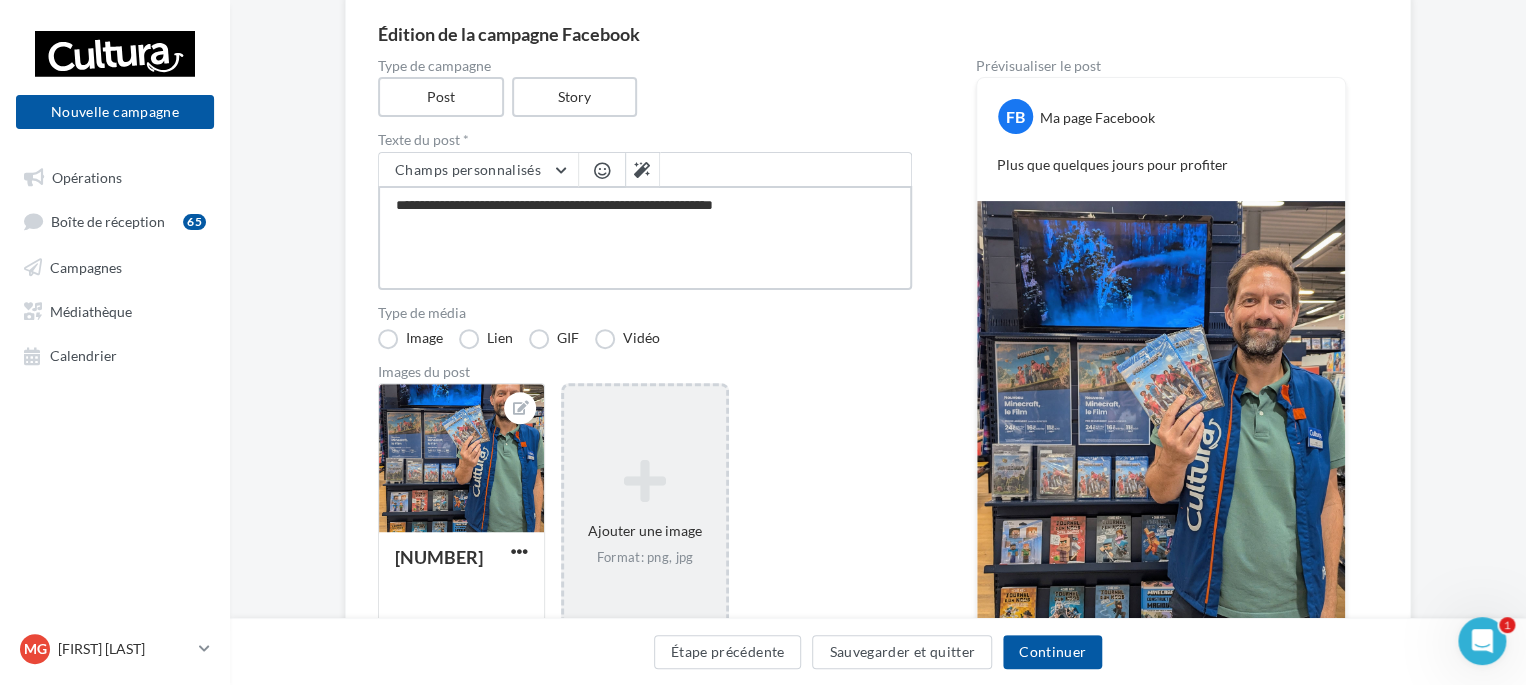 type on "**********" 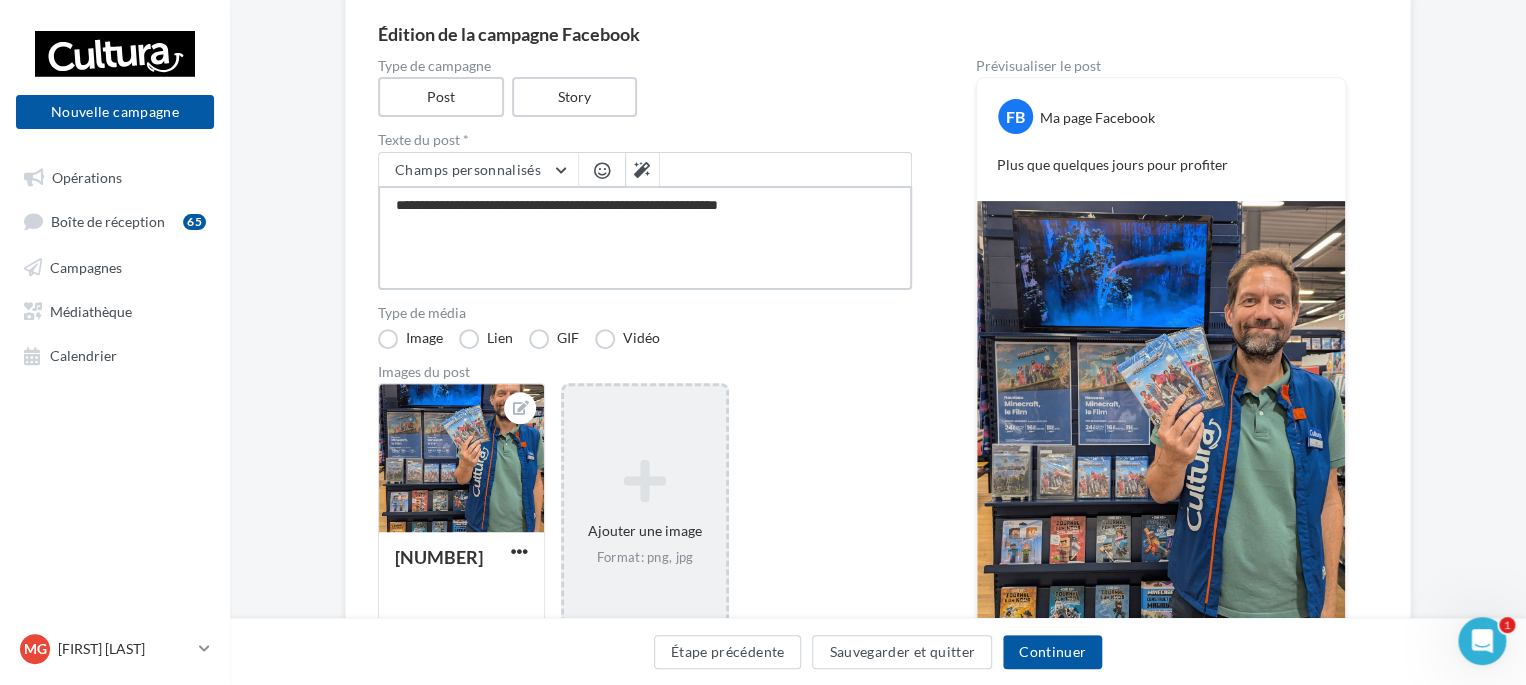 type on "**********" 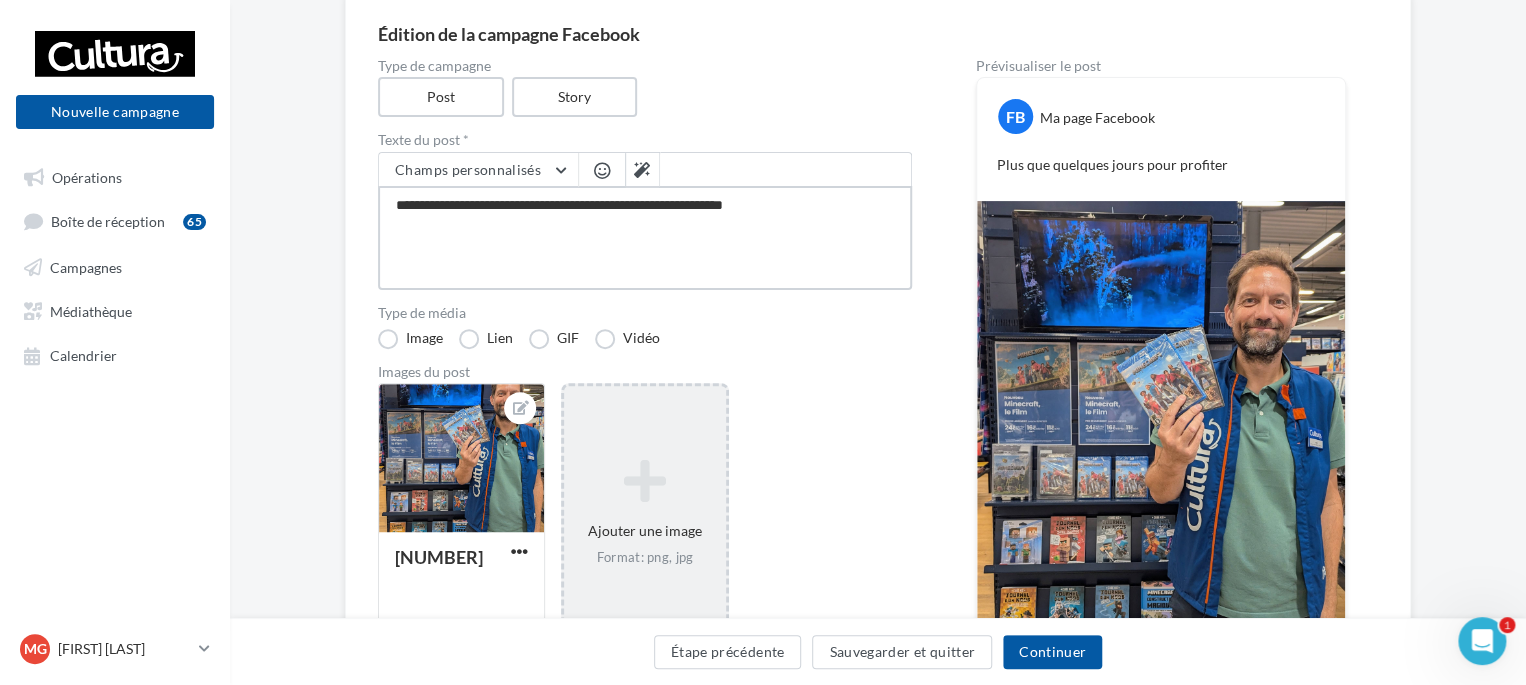 type on "**********" 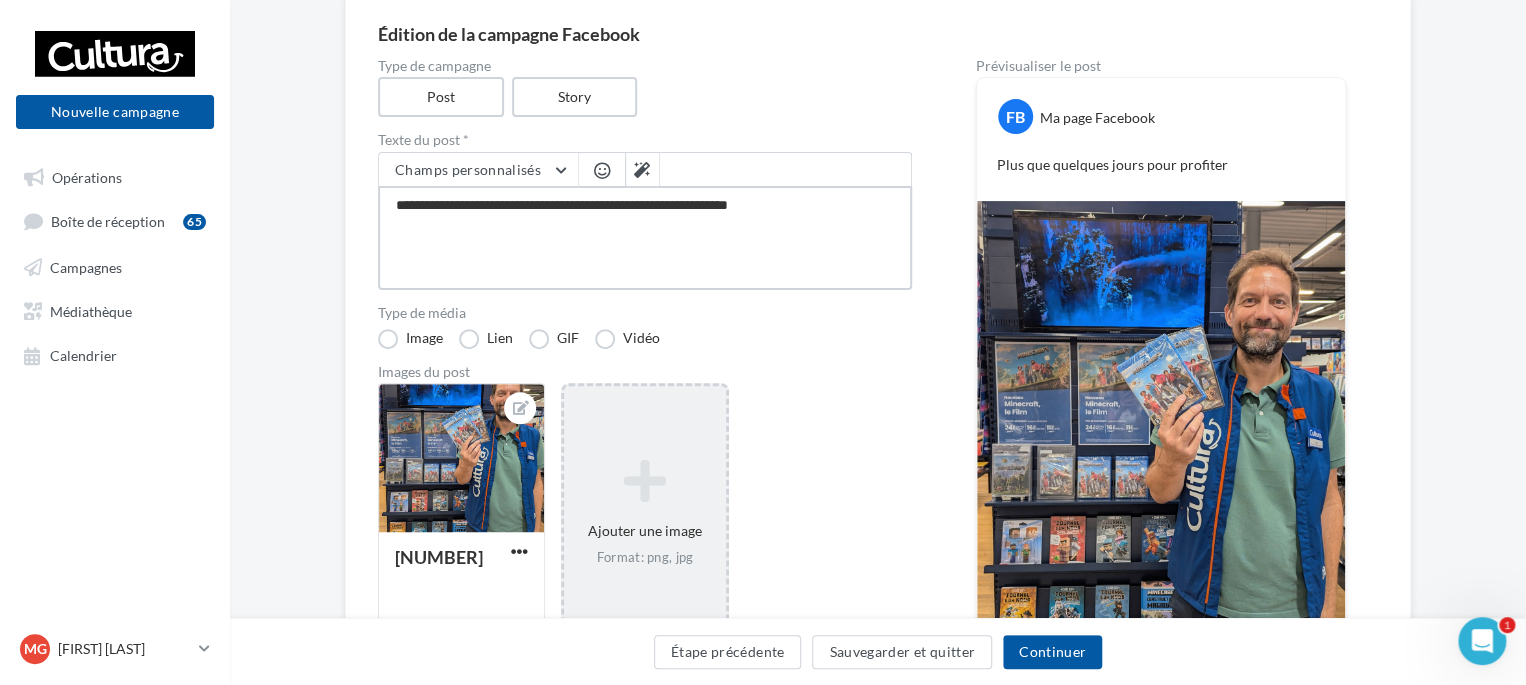 type on "**********" 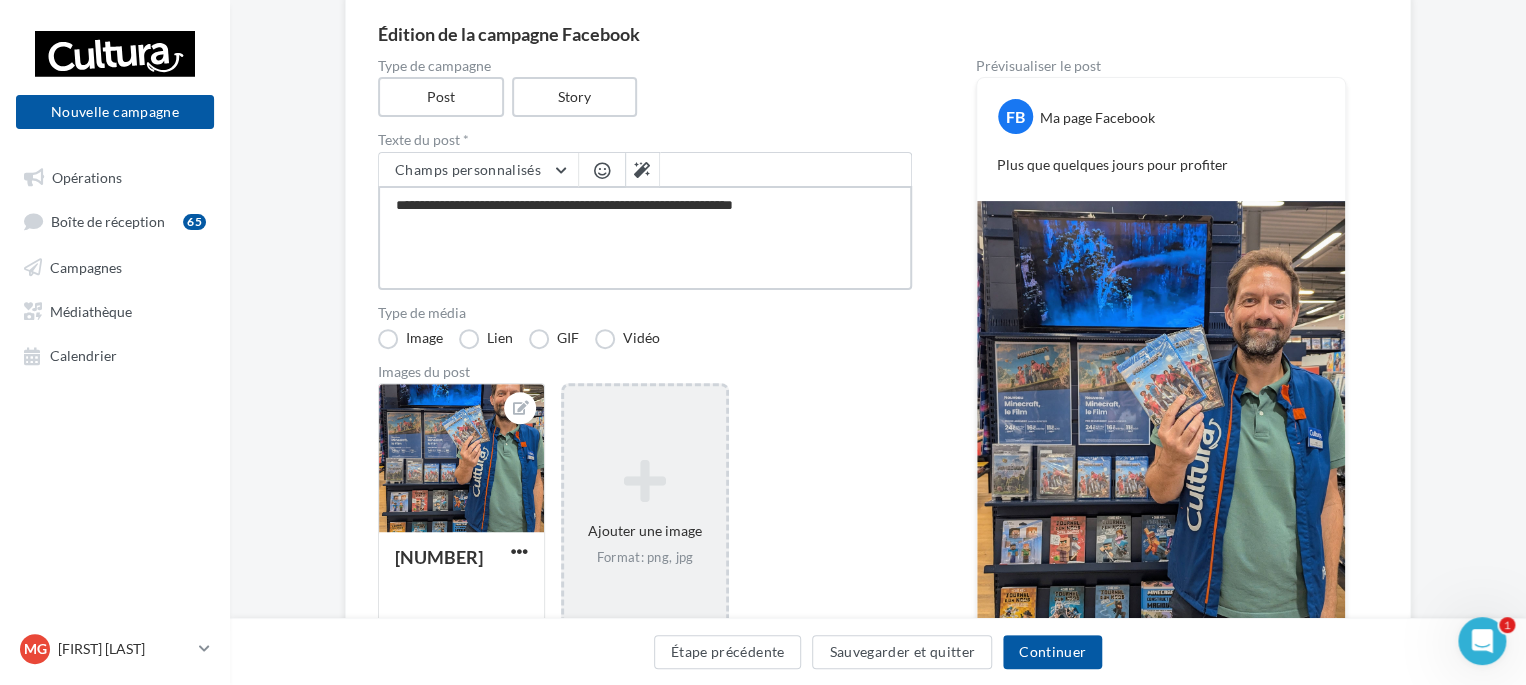 type on "**********" 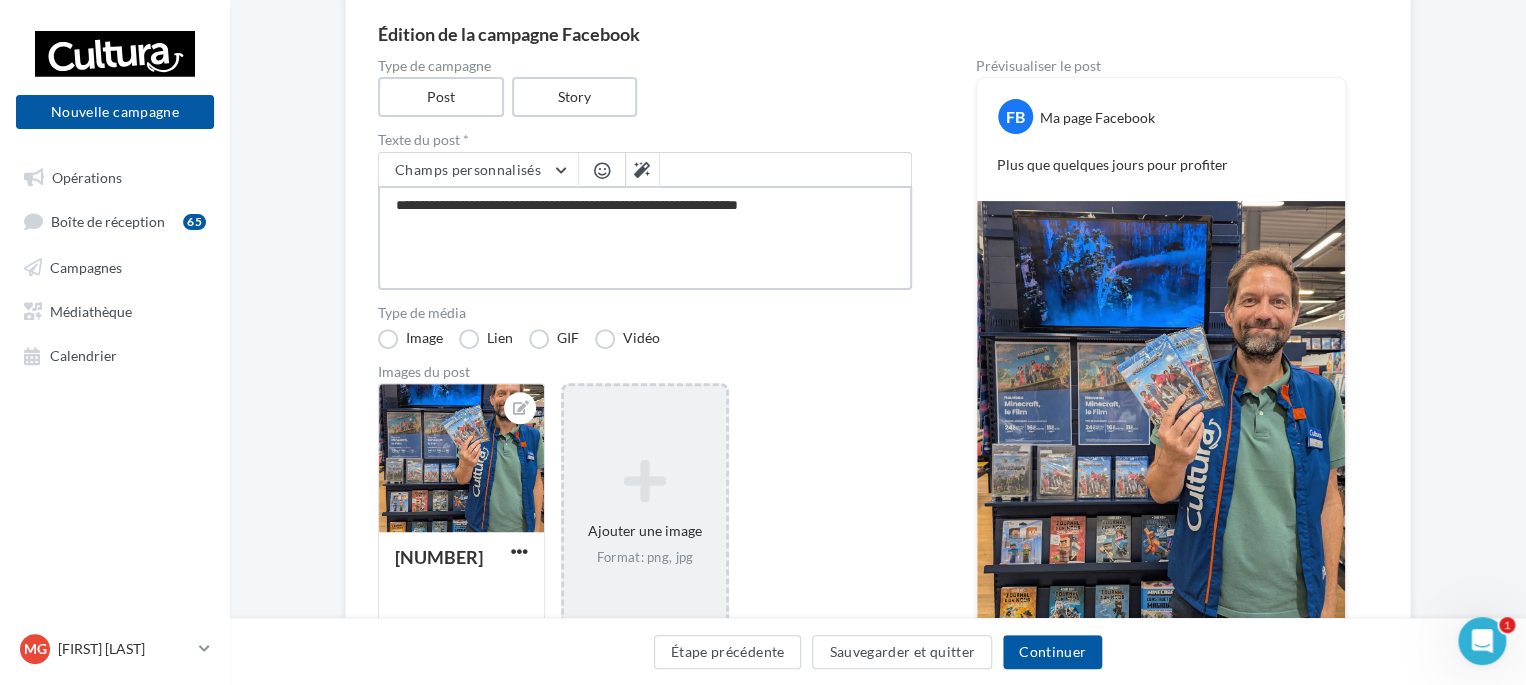 type on "**********" 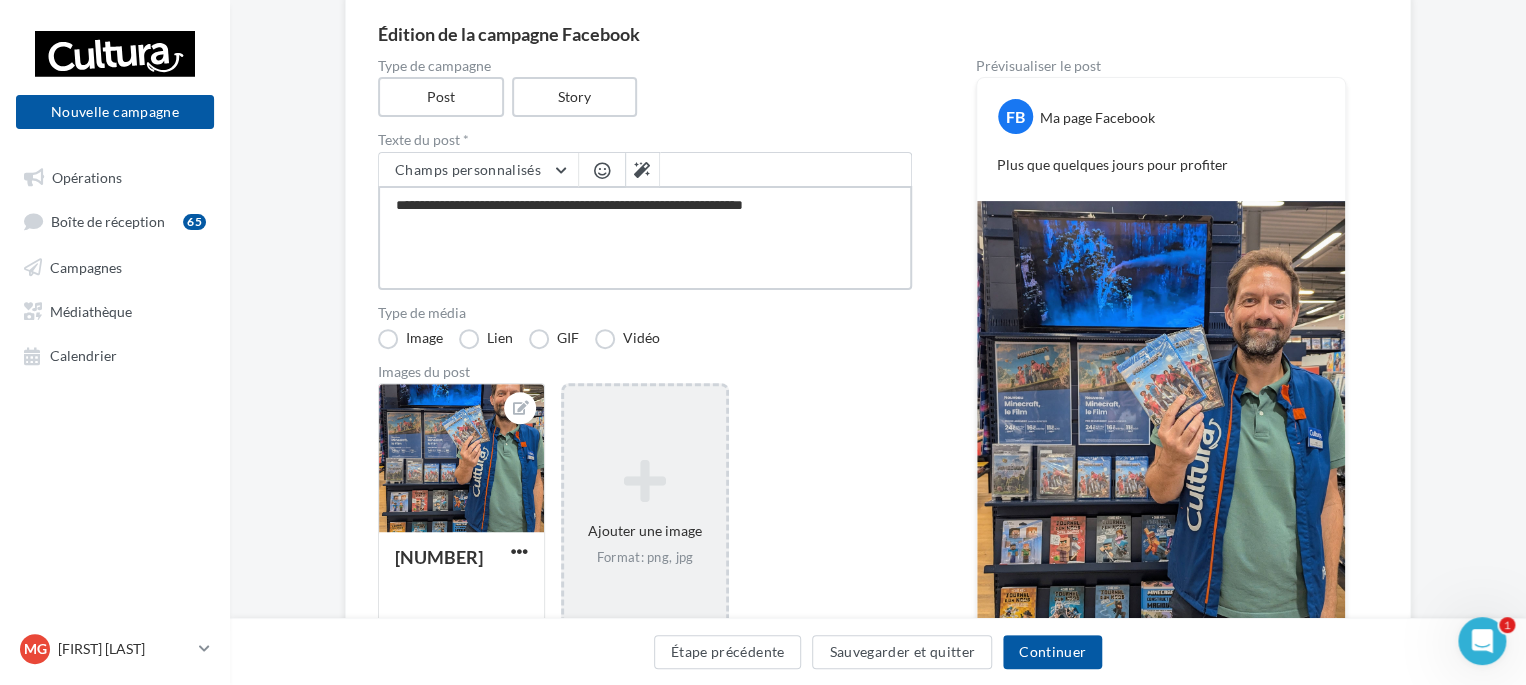 type on "**********" 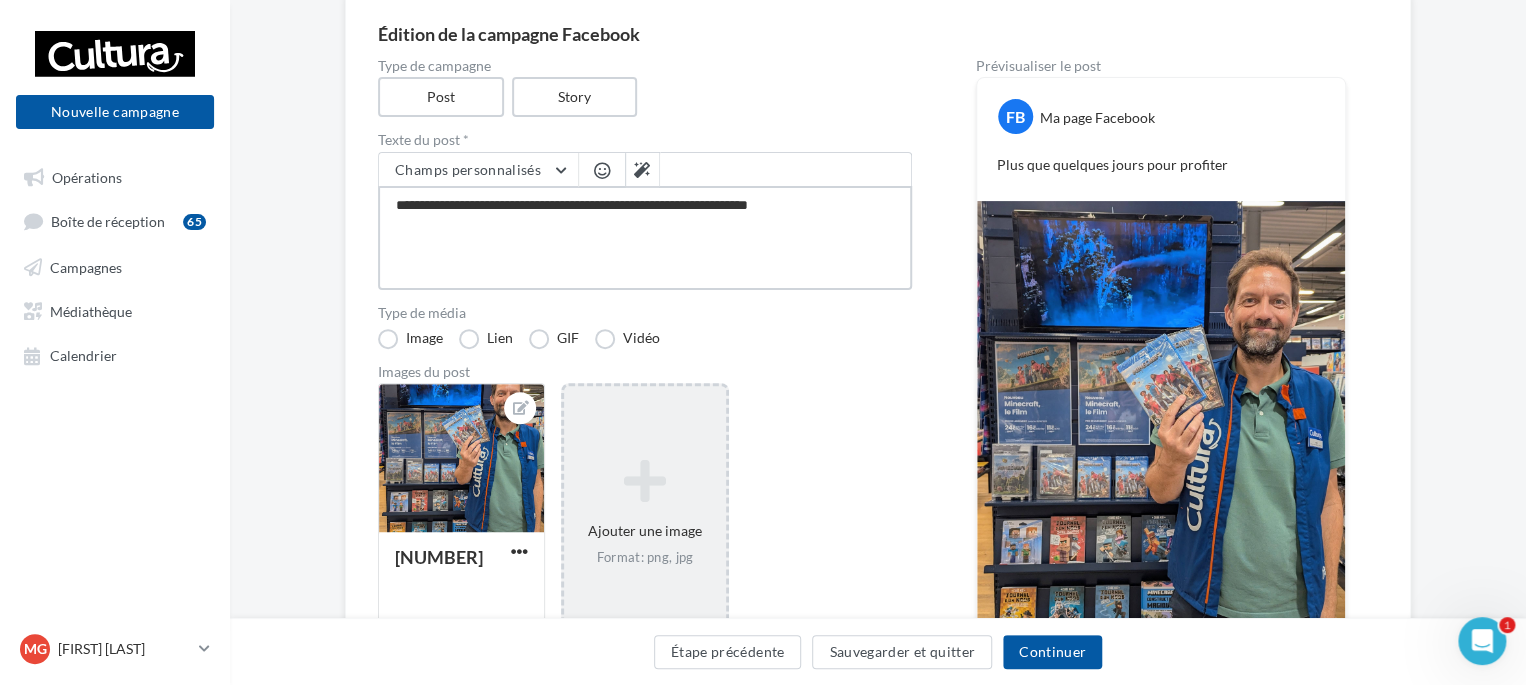 type on "**********" 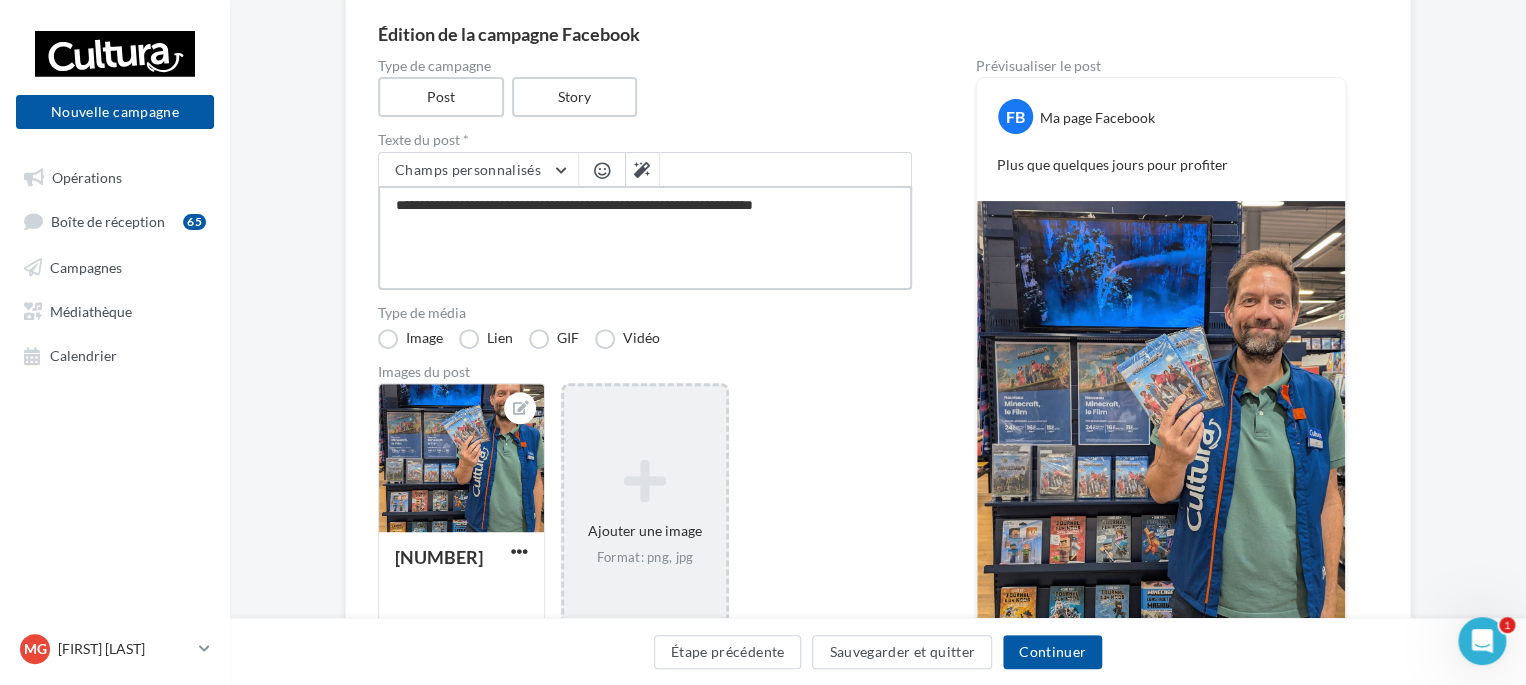 type on "**********" 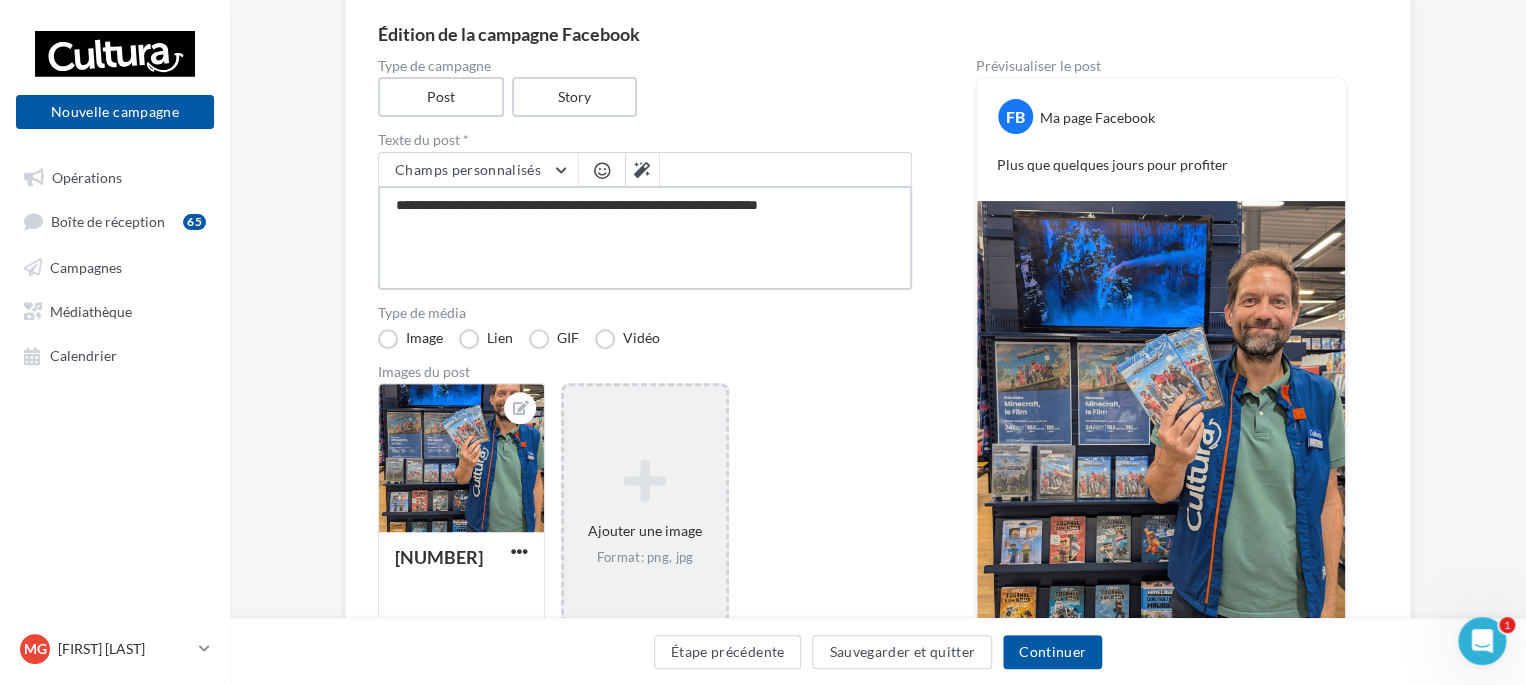 type on "**********" 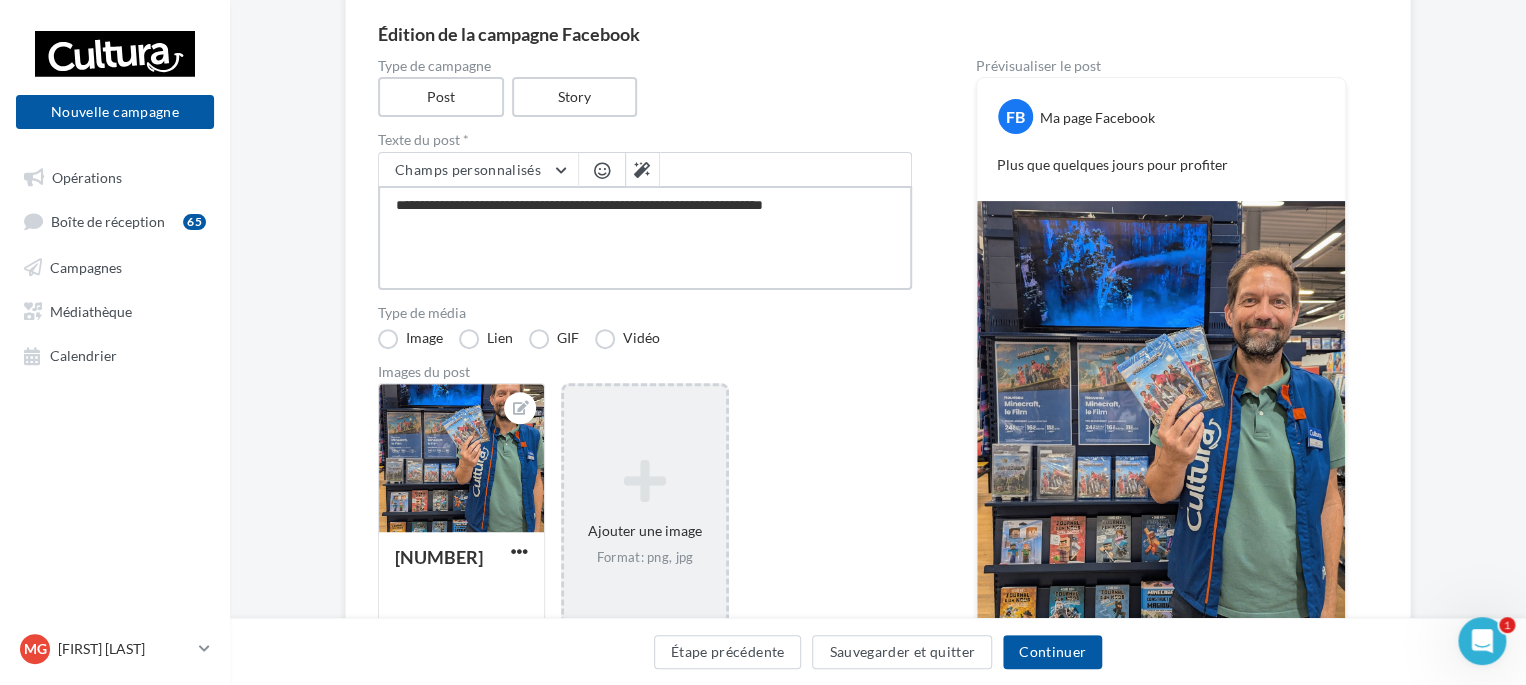 type on "**********" 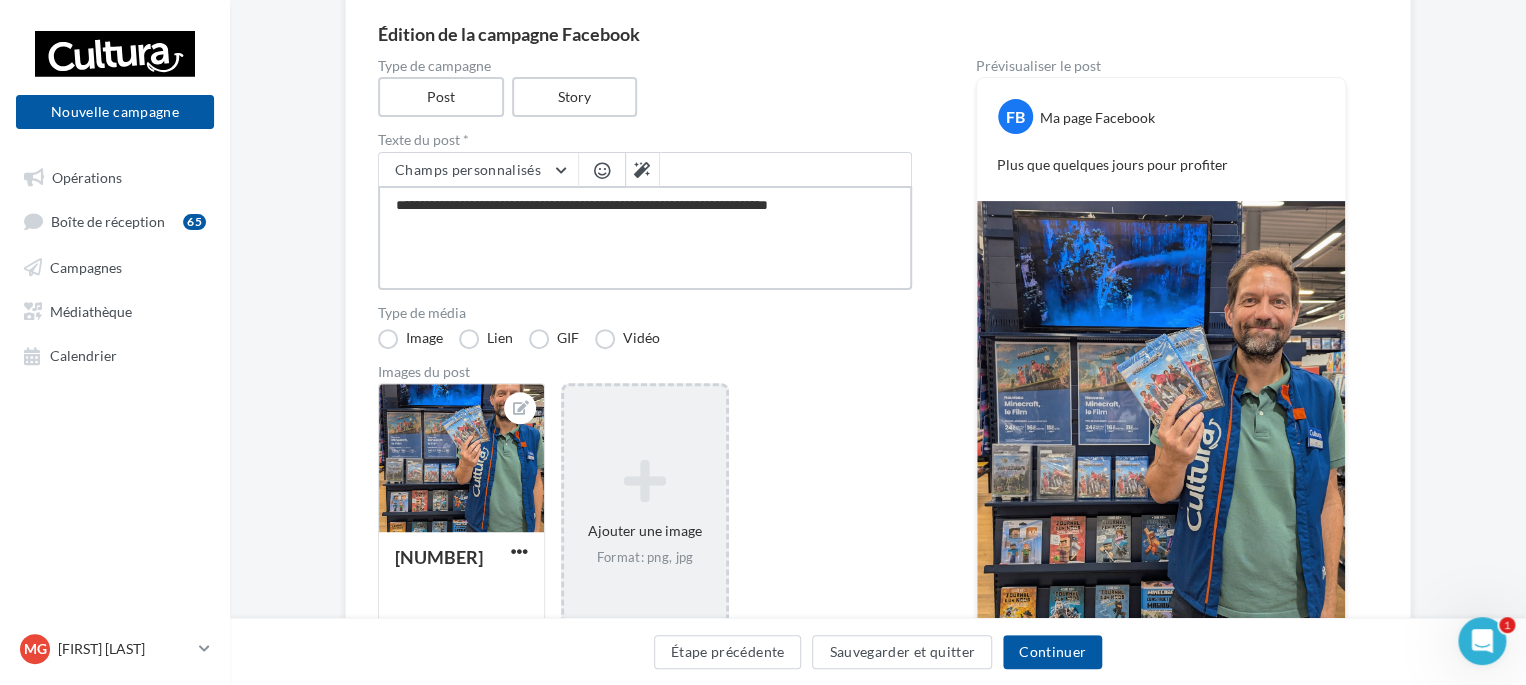 type on "**********" 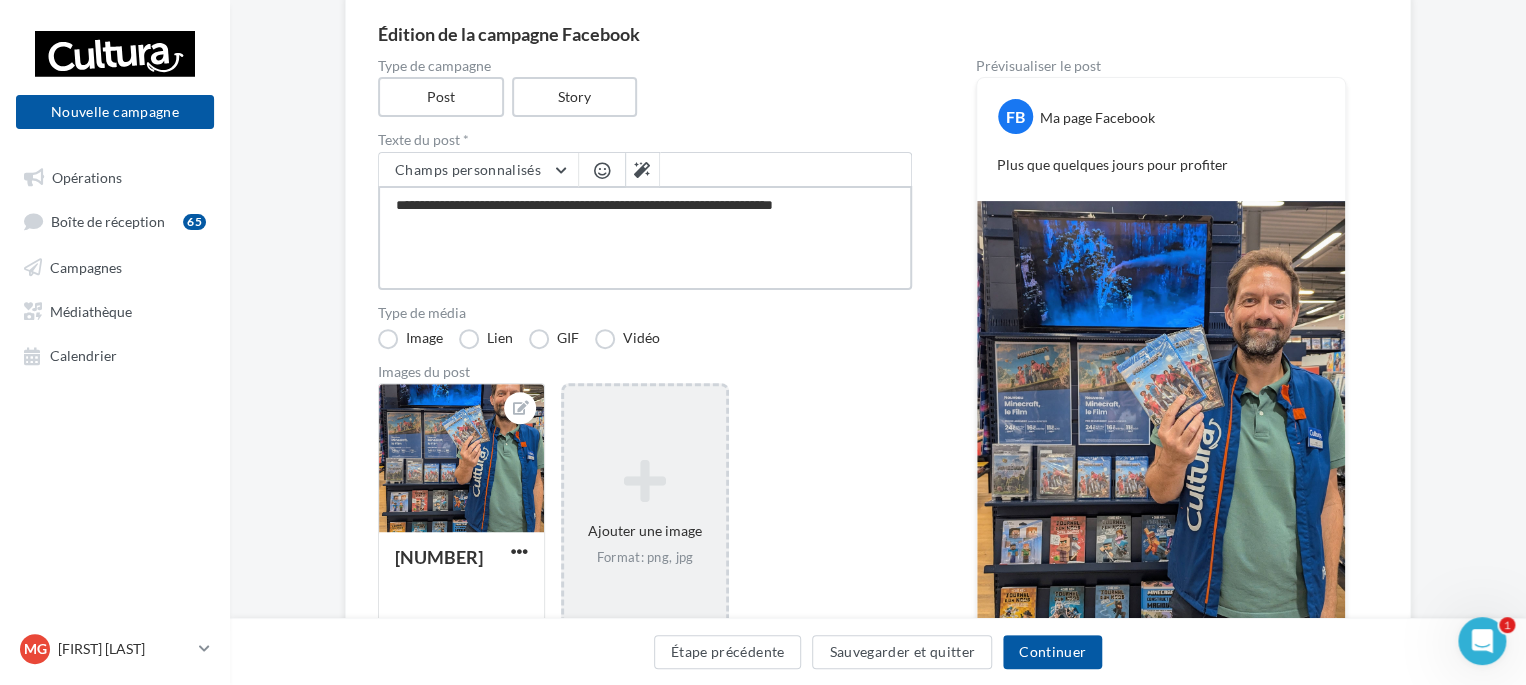 type on "**********" 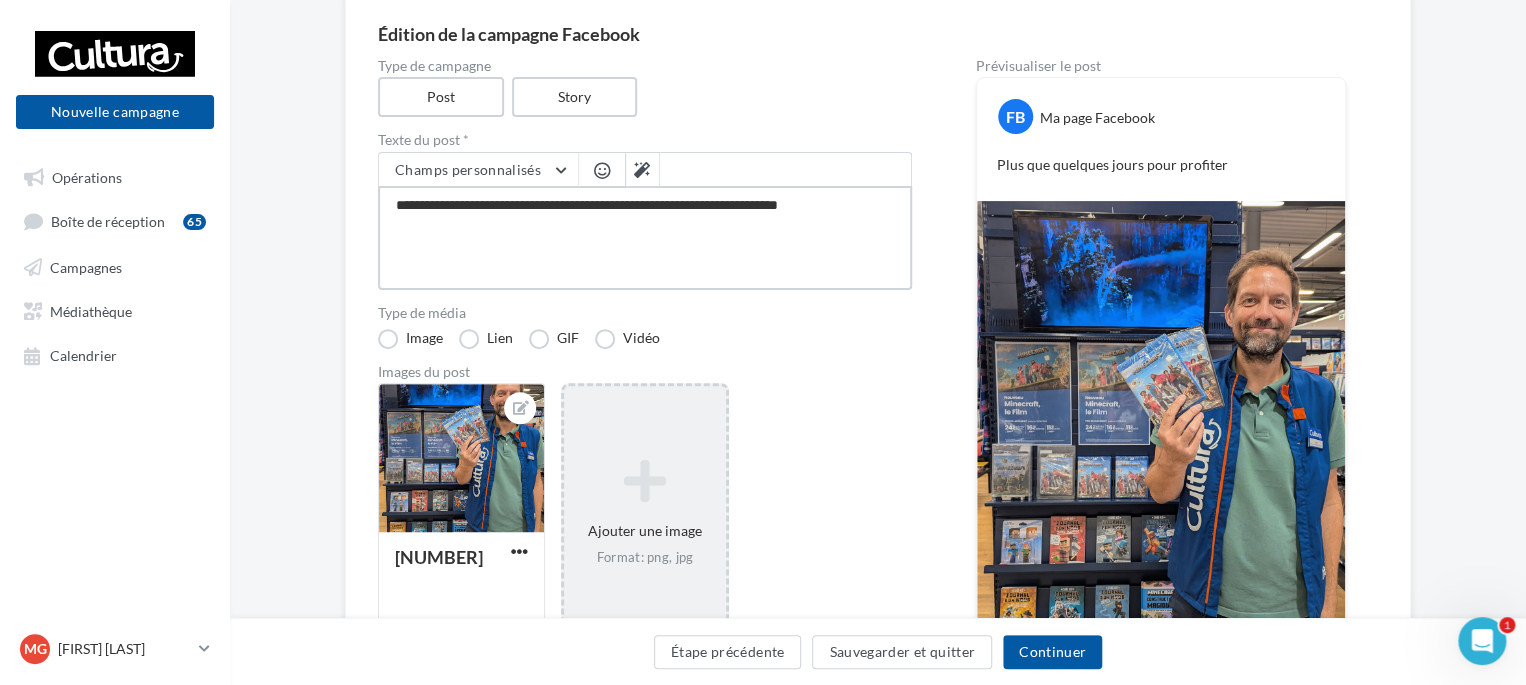 type on "**********" 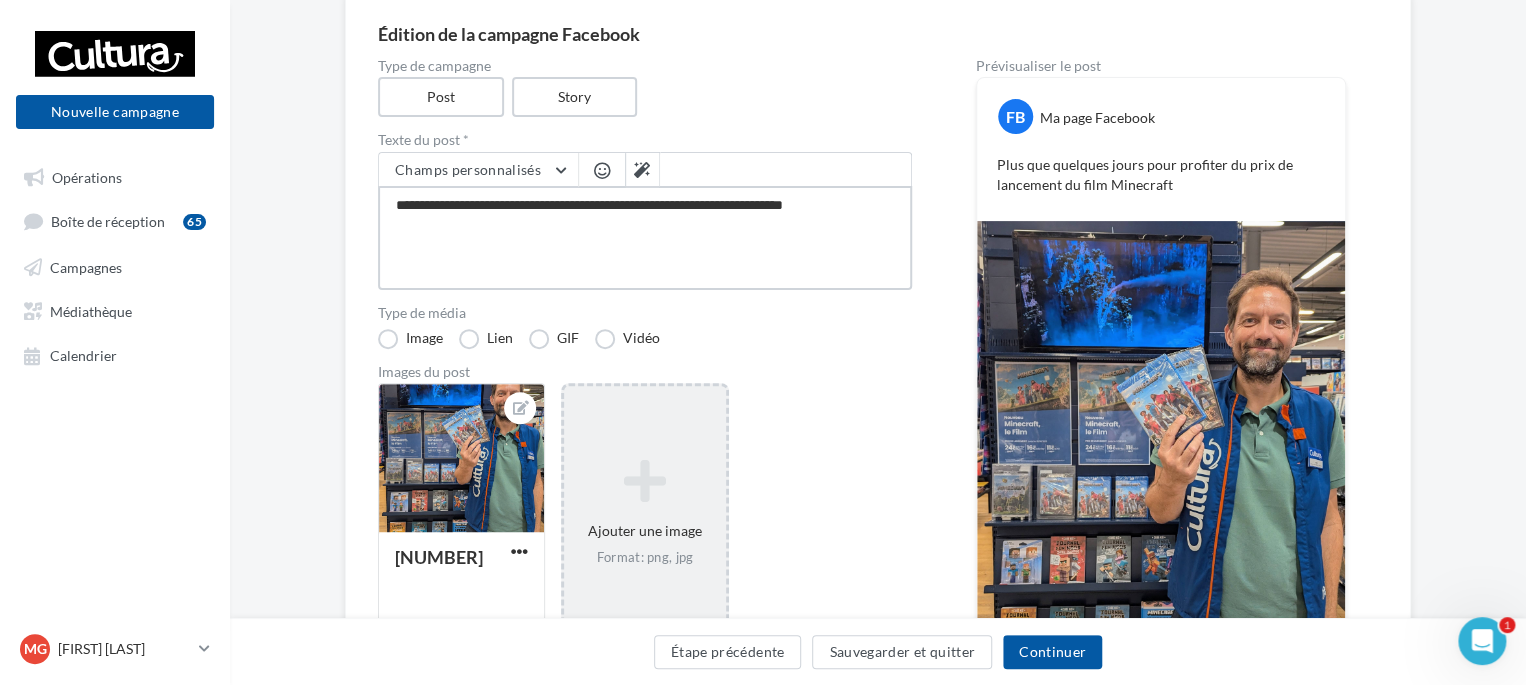 type on "**********" 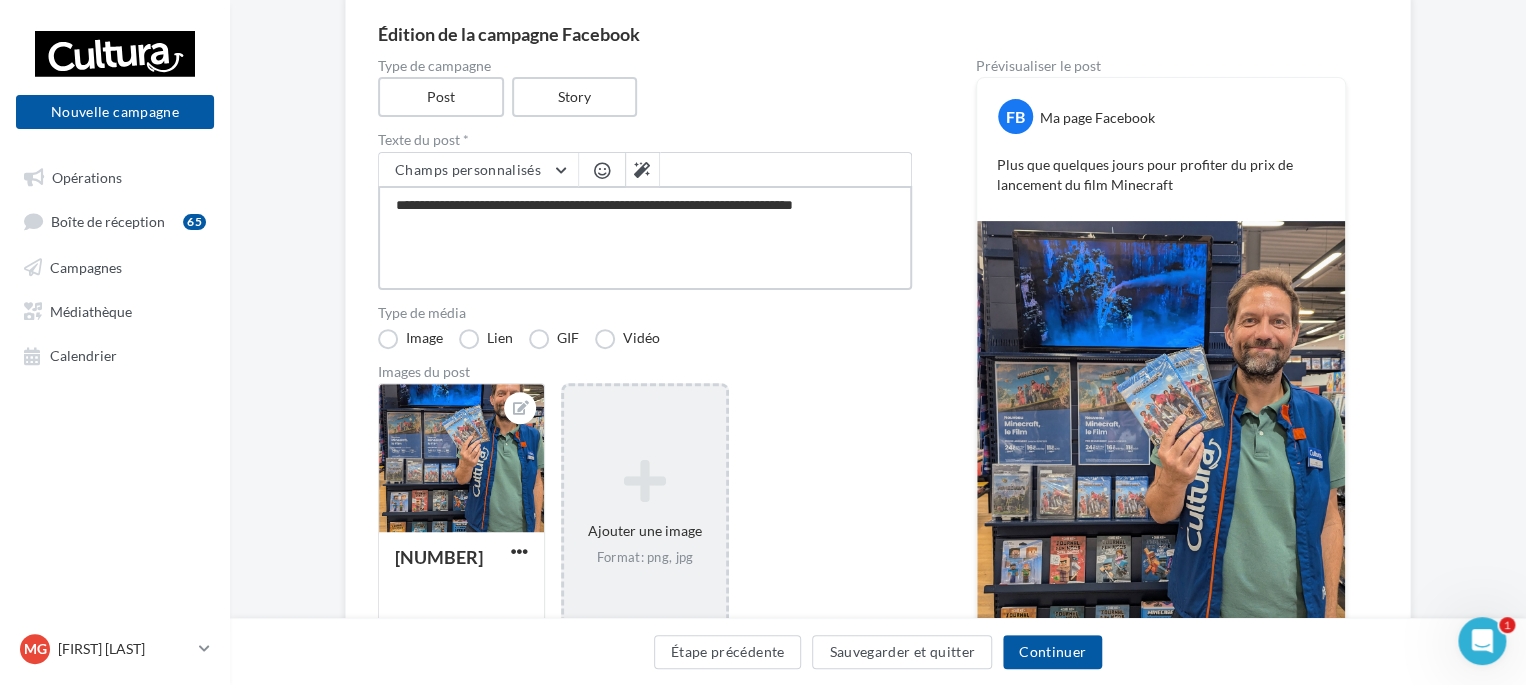 type on "**********" 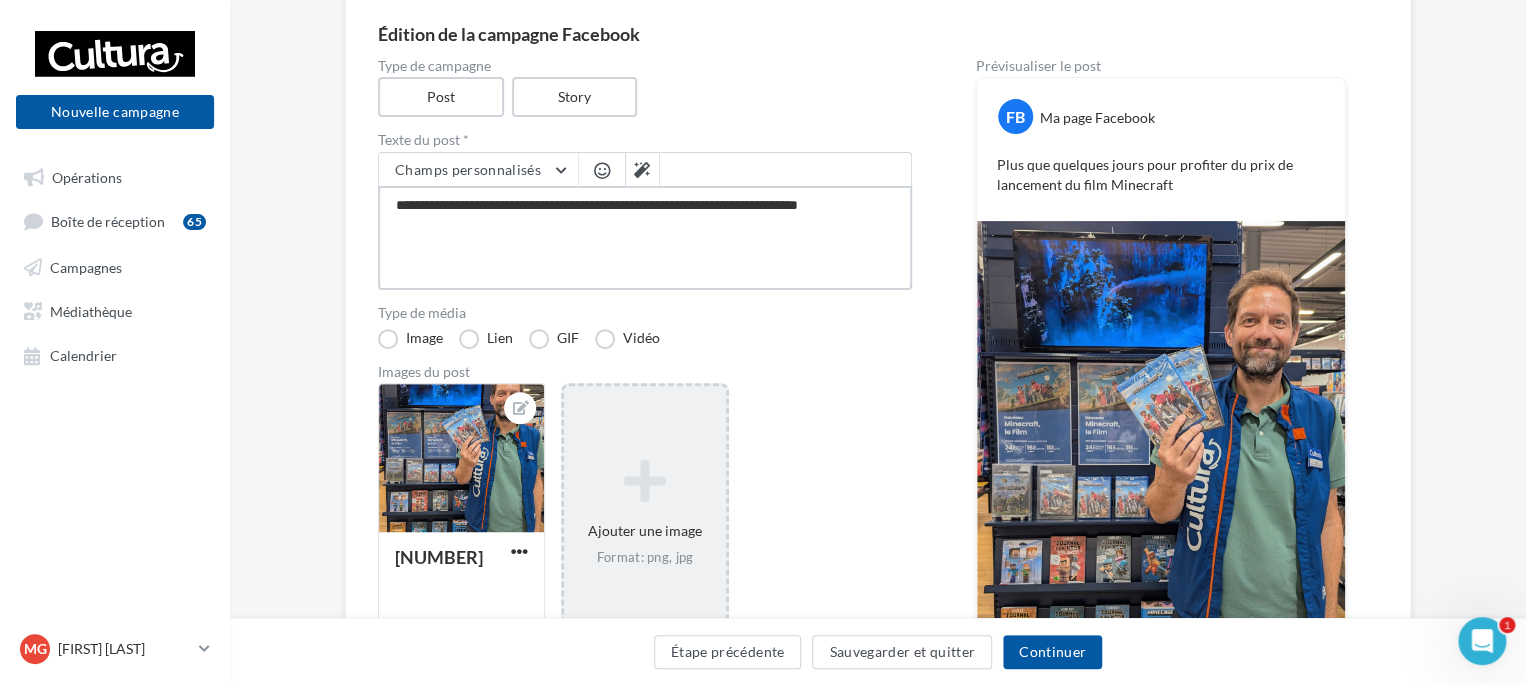 type on "**********" 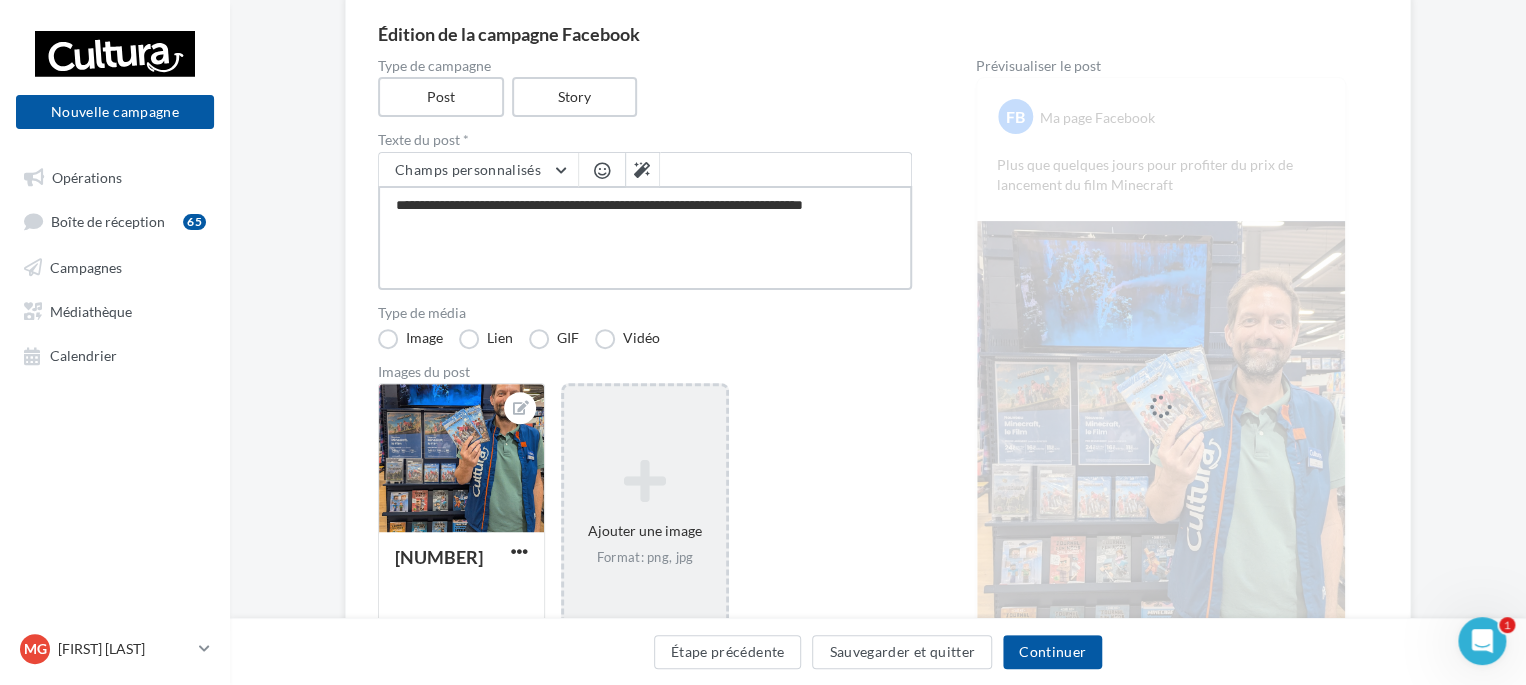 type on "**********" 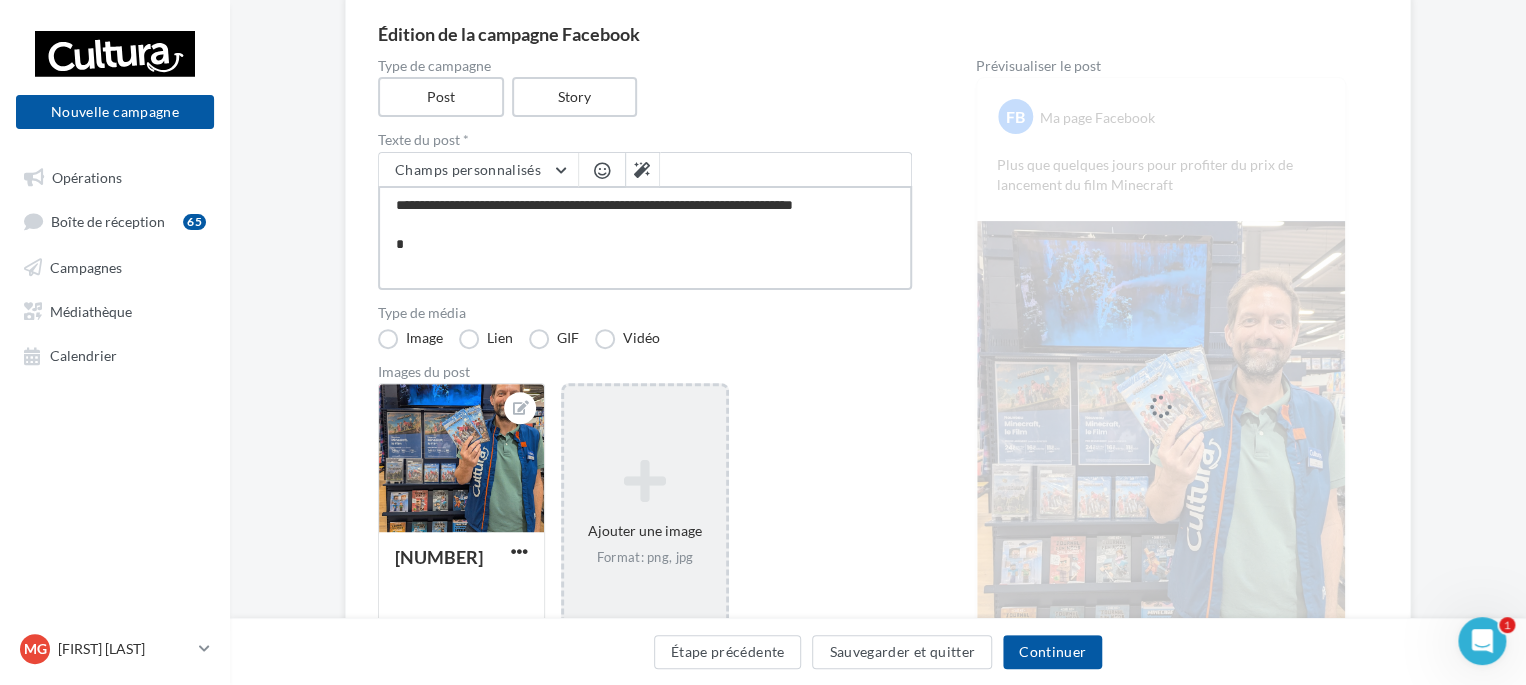 type on "**********" 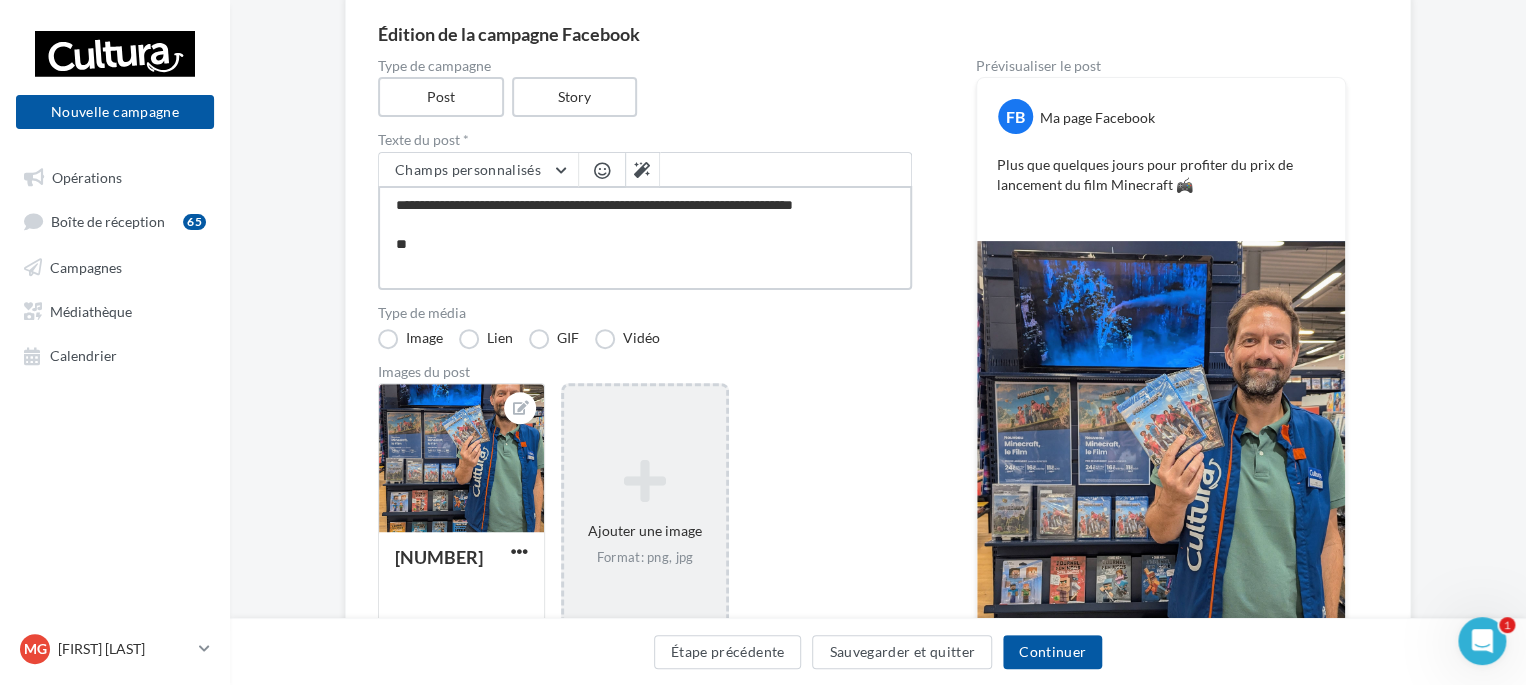 type on "**********" 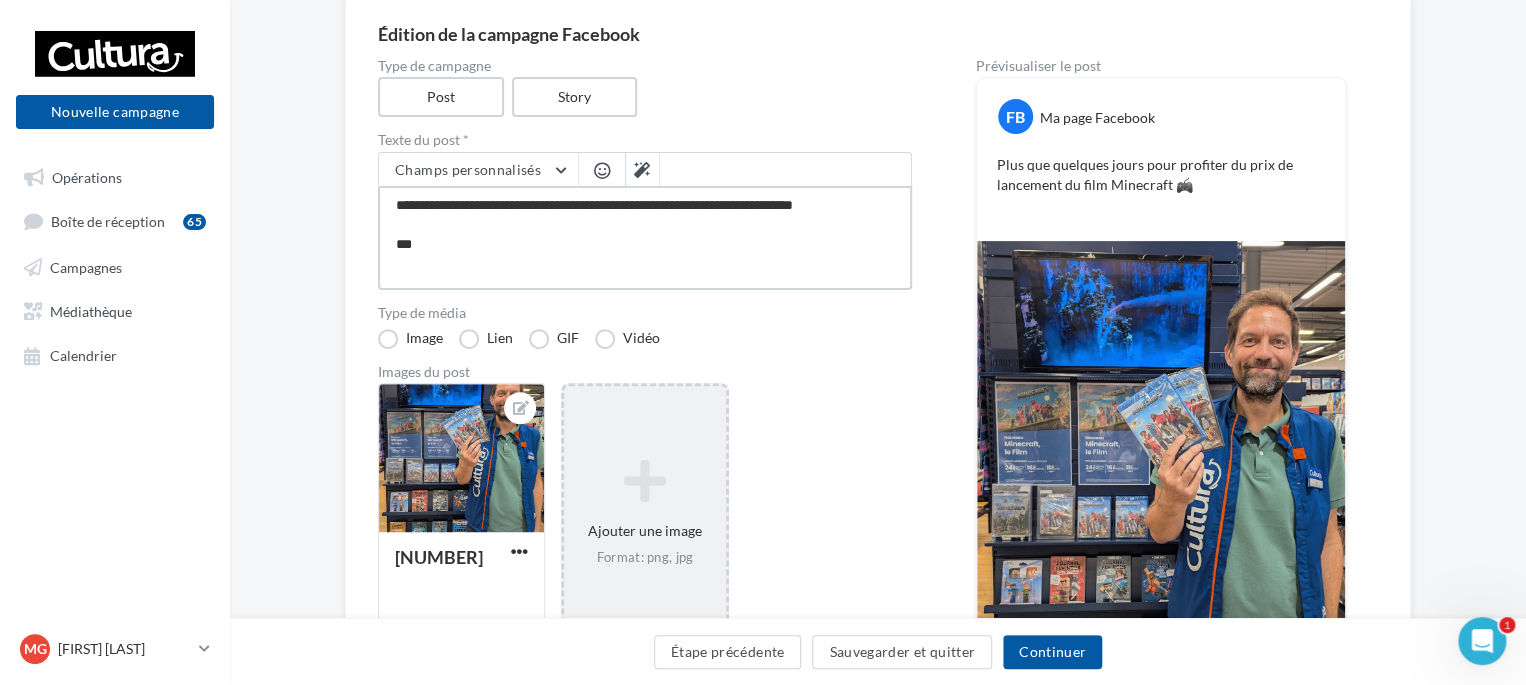type on "**********" 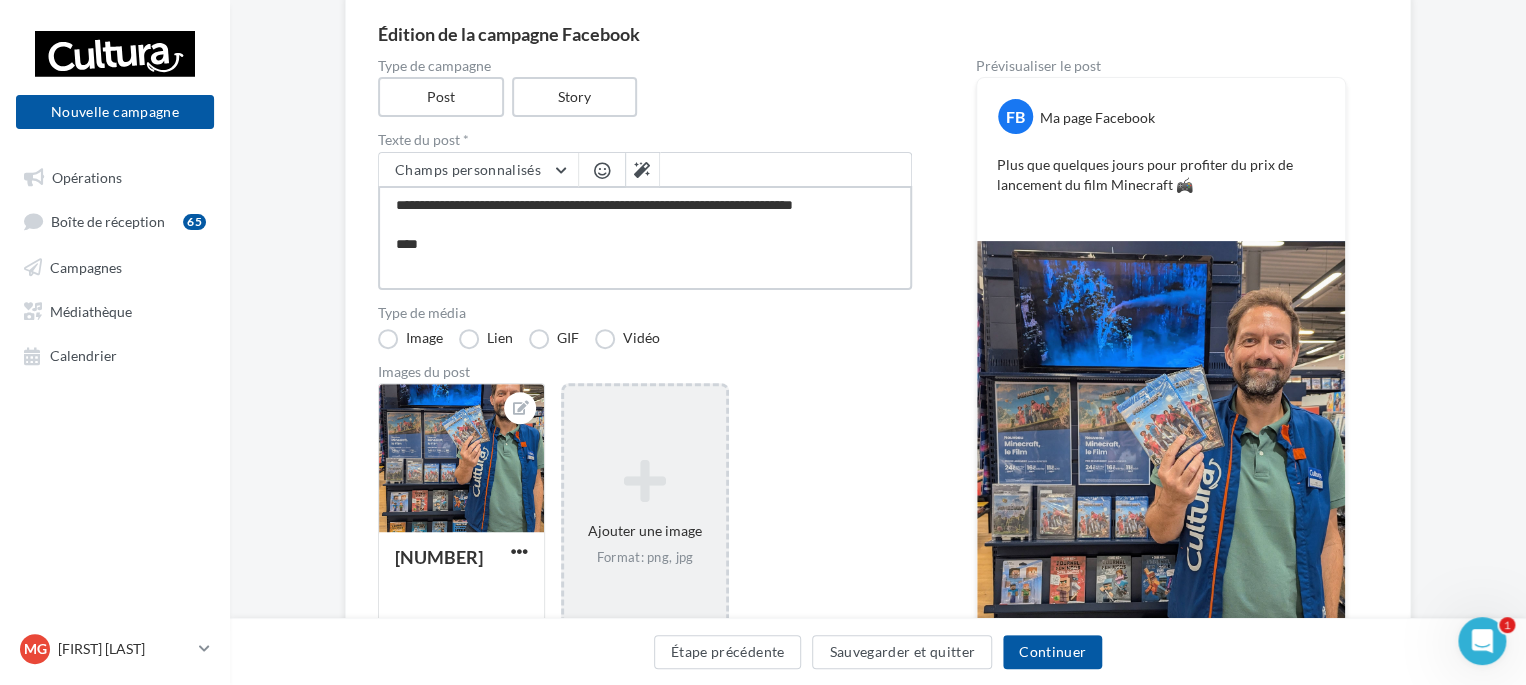 type on "**********" 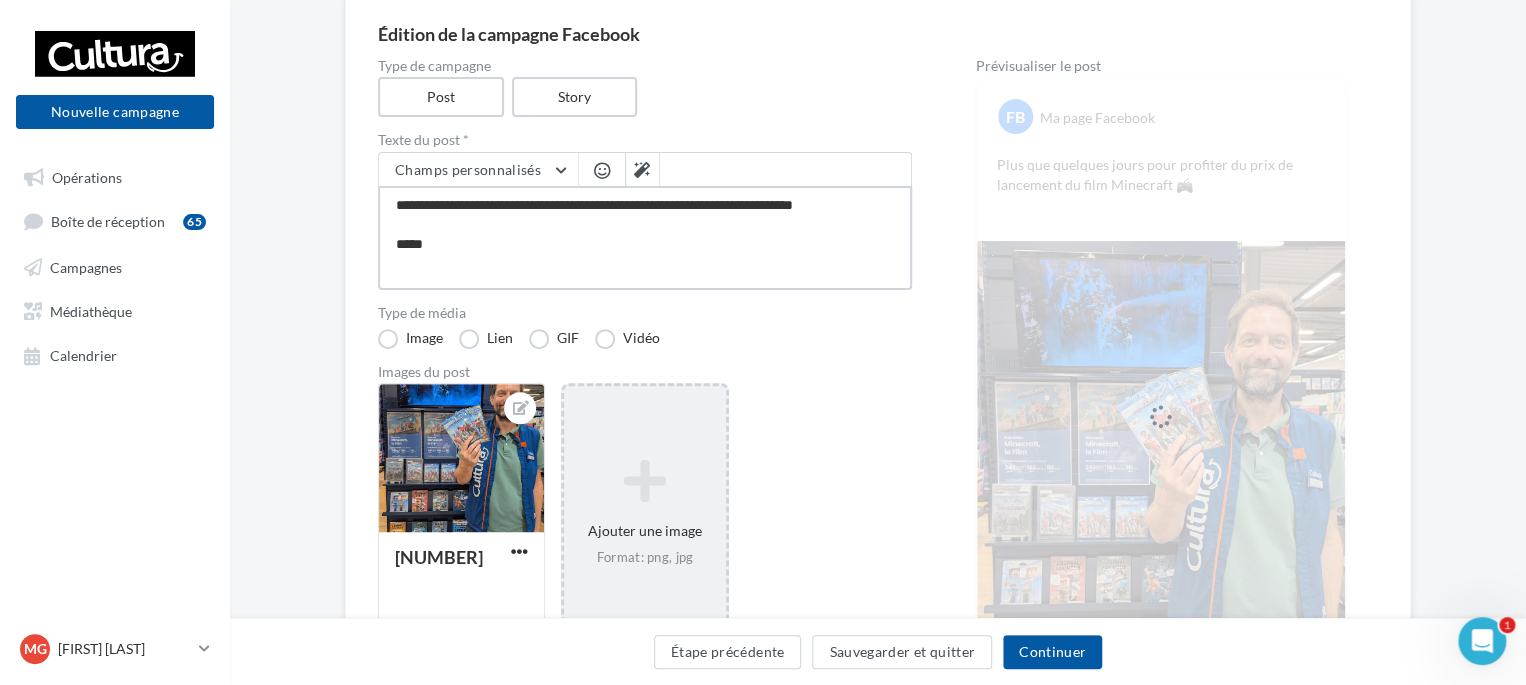 type on "**********" 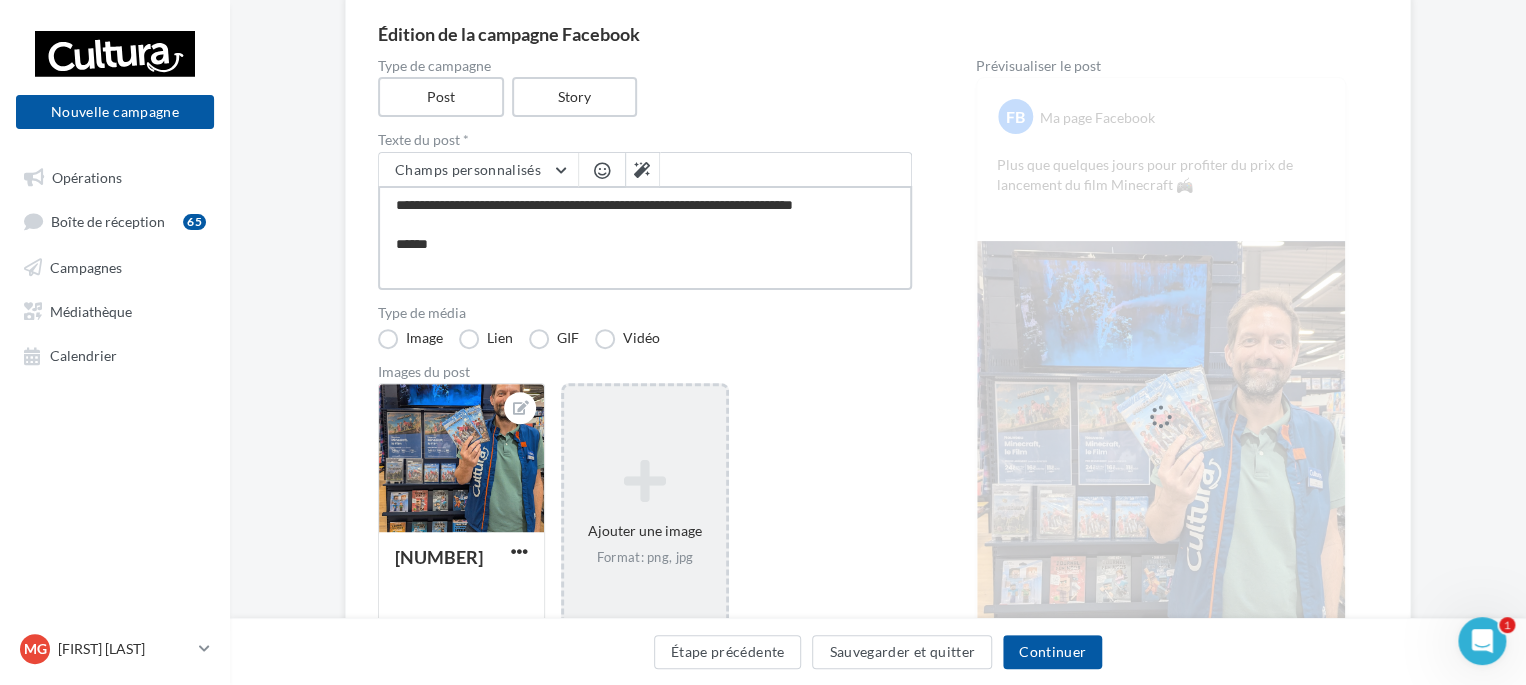 type on "**********" 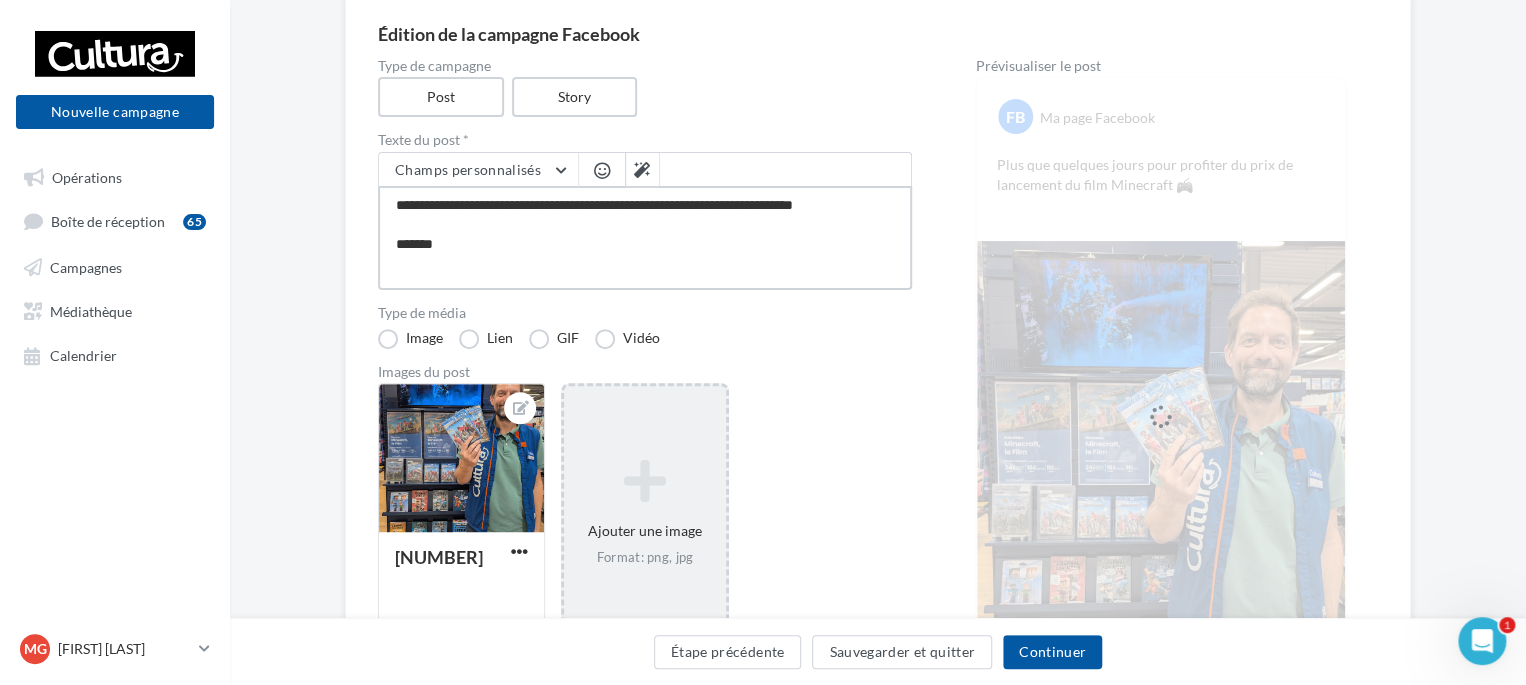 type on "**********" 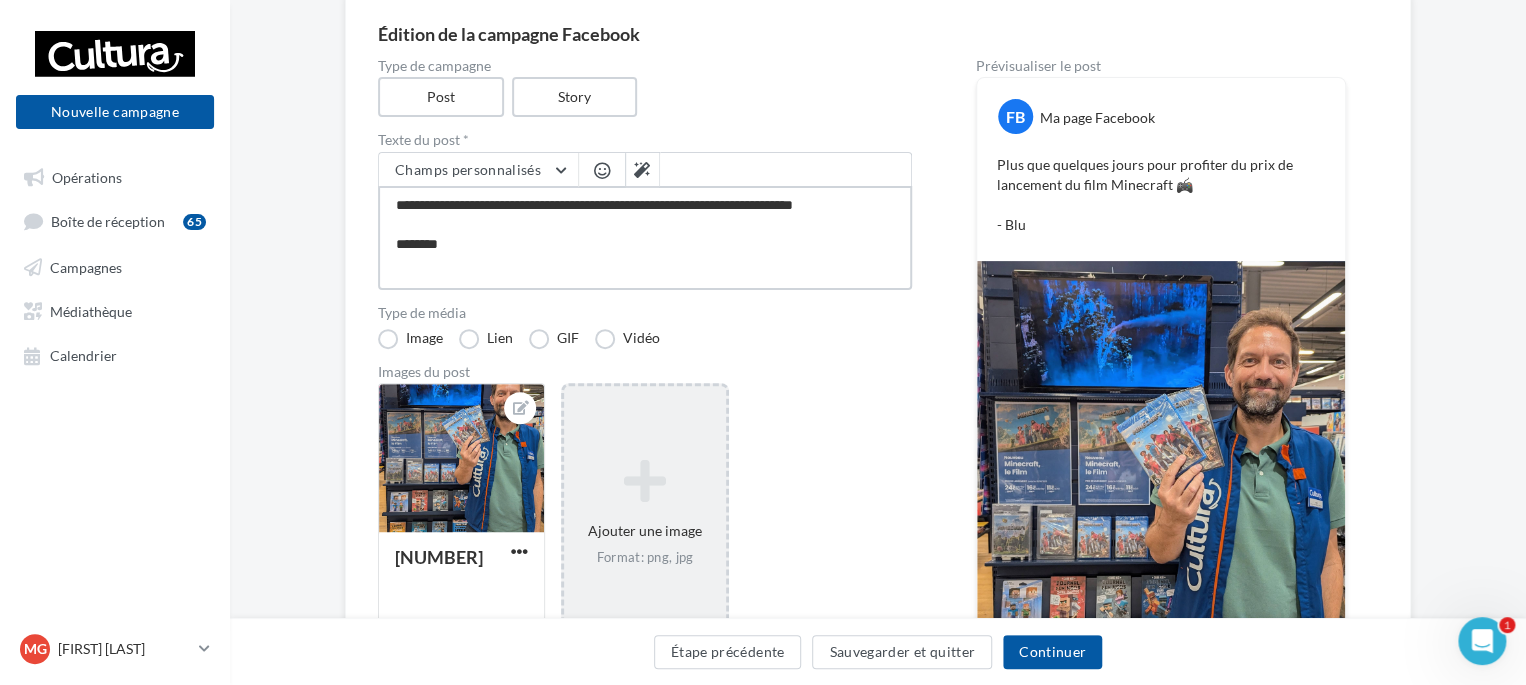 type on "**********" 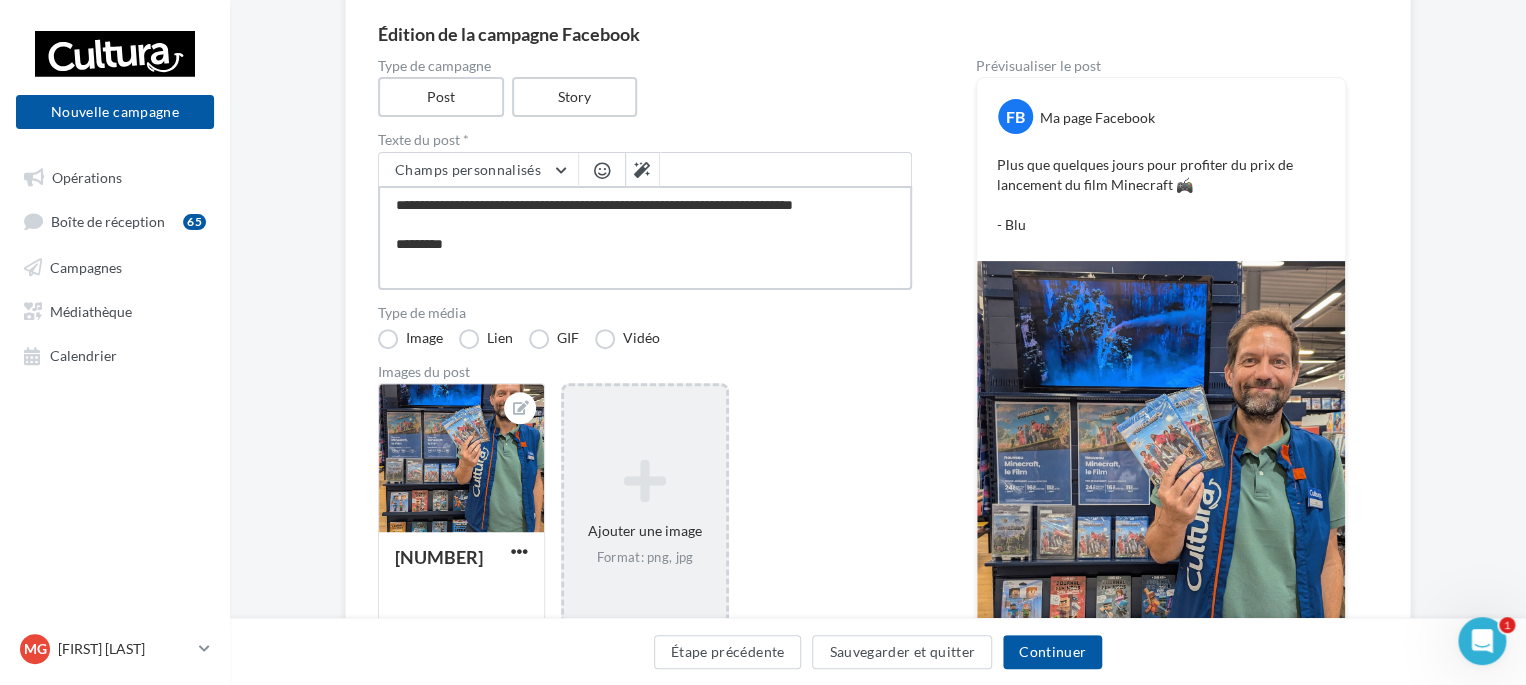 type on "**********" 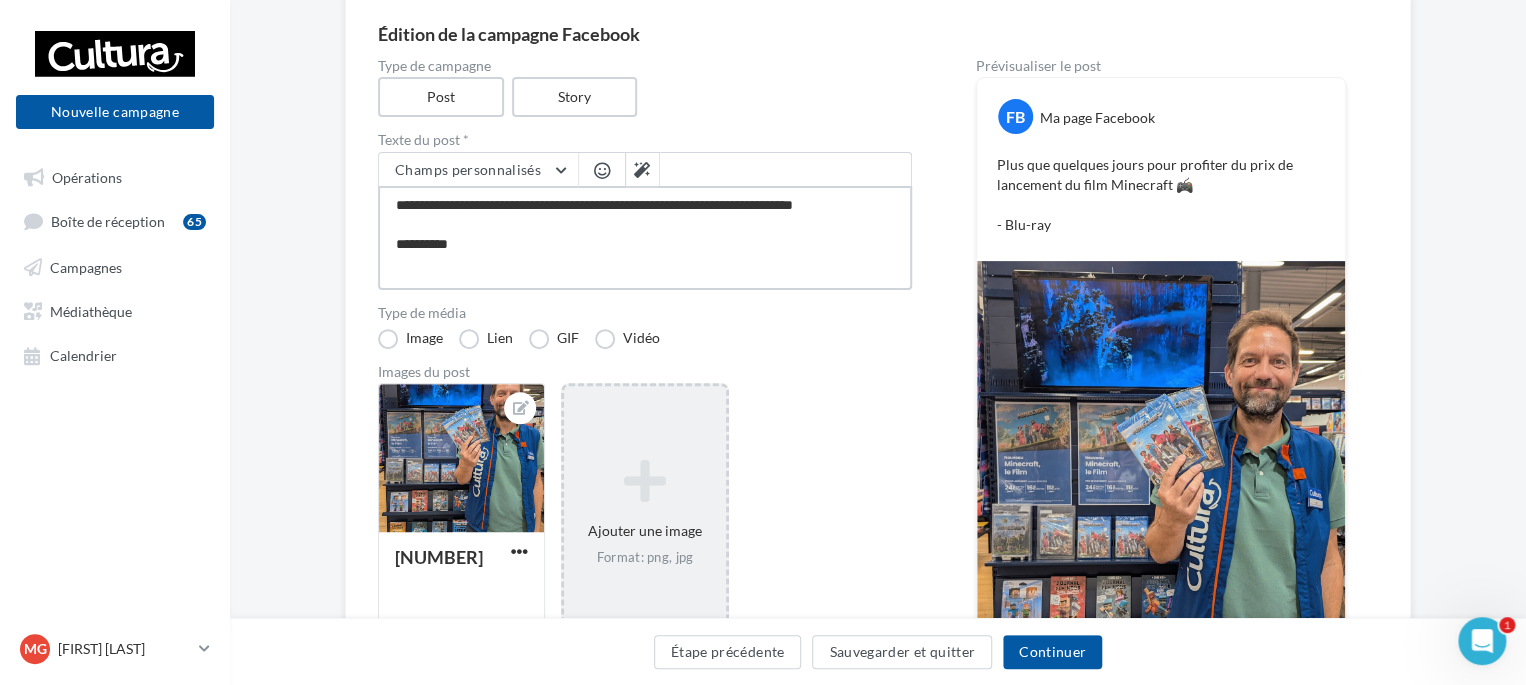 type on "**********" 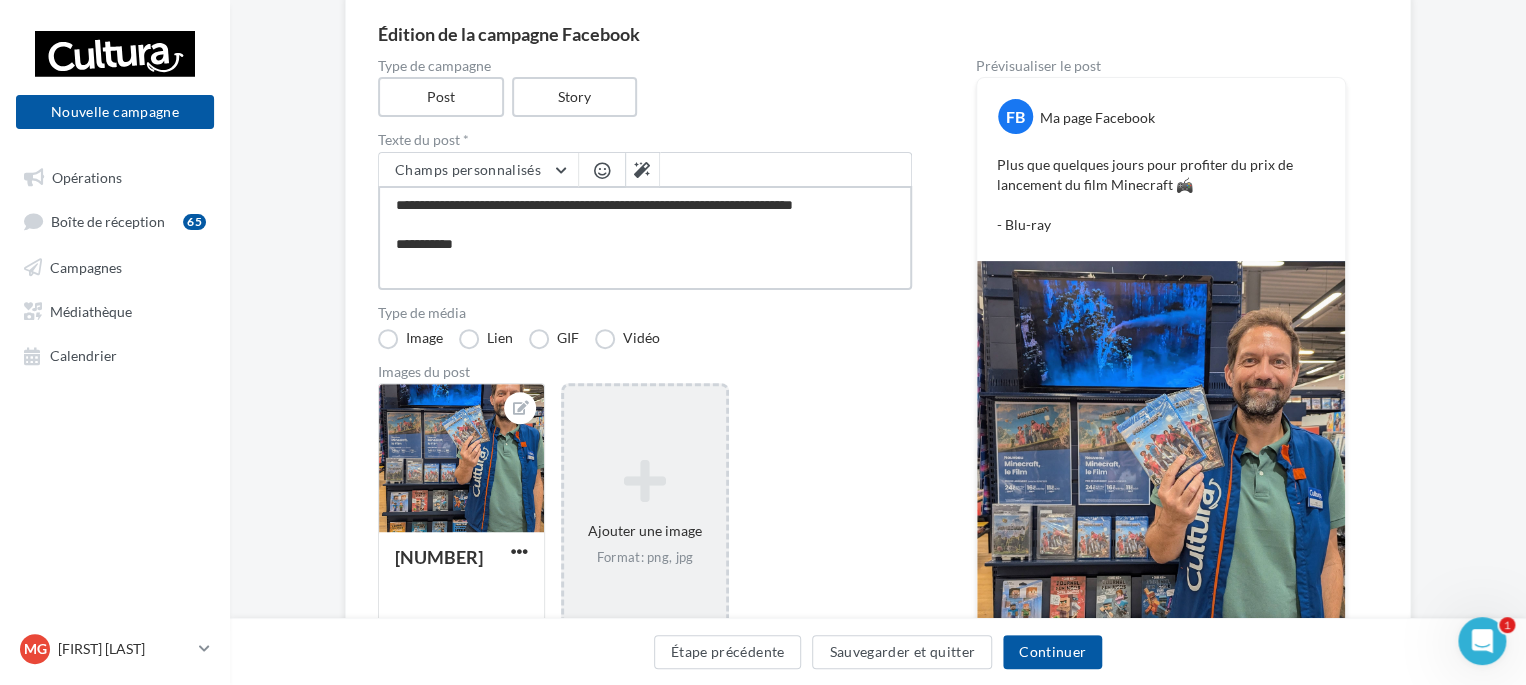type on "**********" 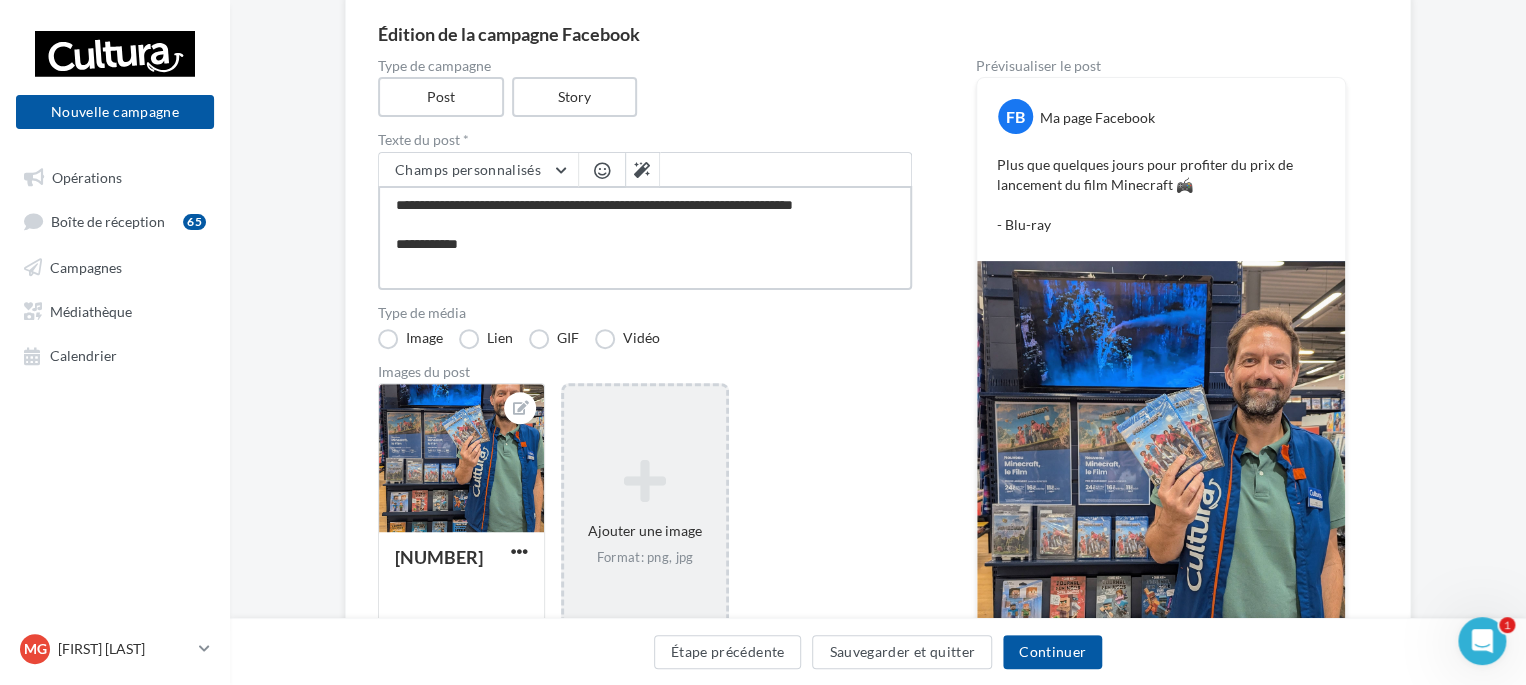 type on "**********" 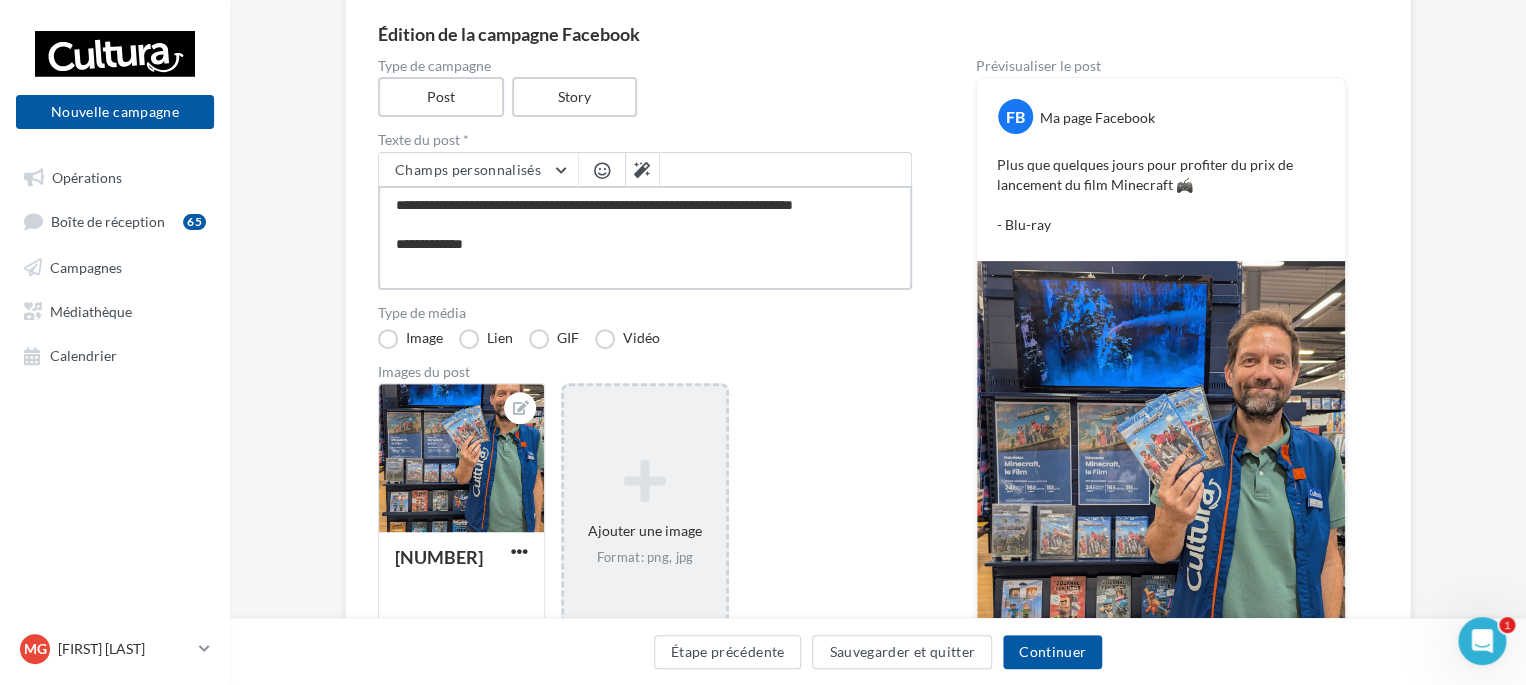 type on "**********" 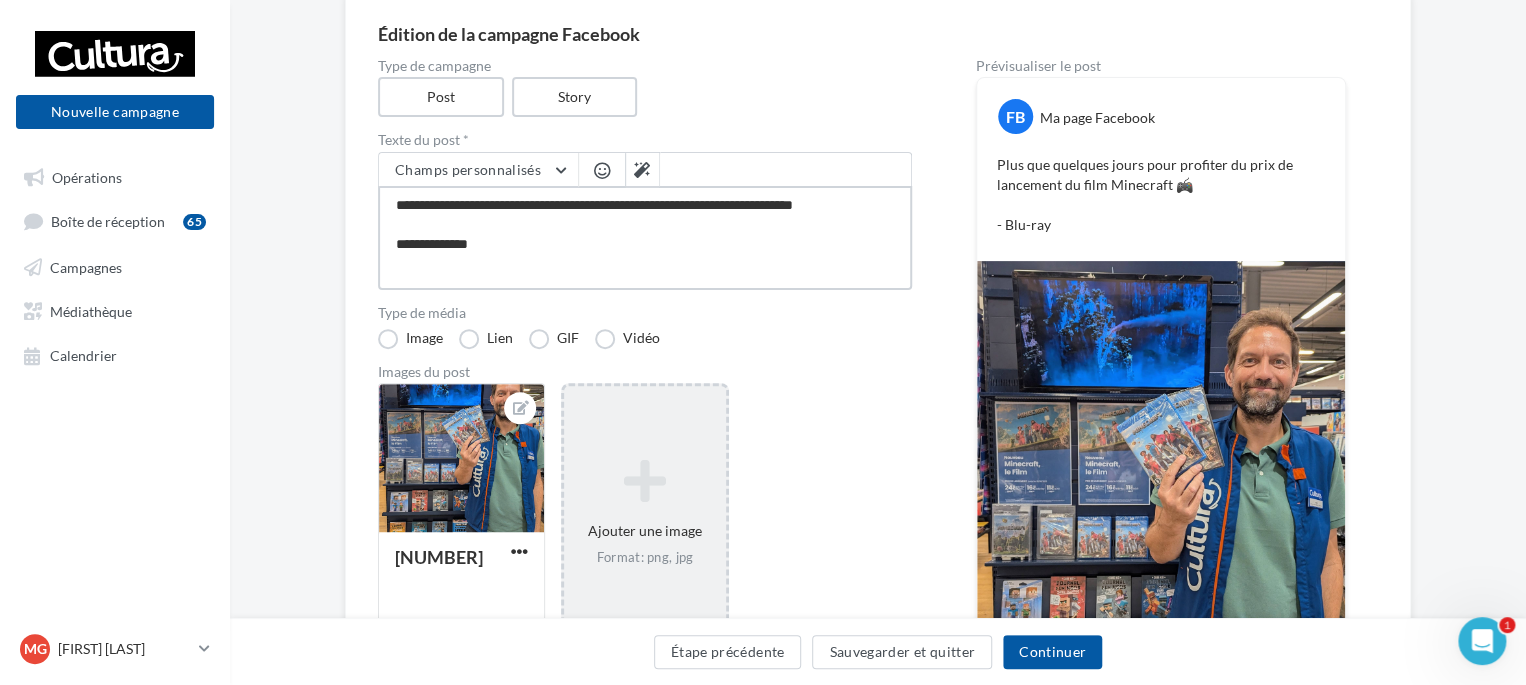 type on "**********" 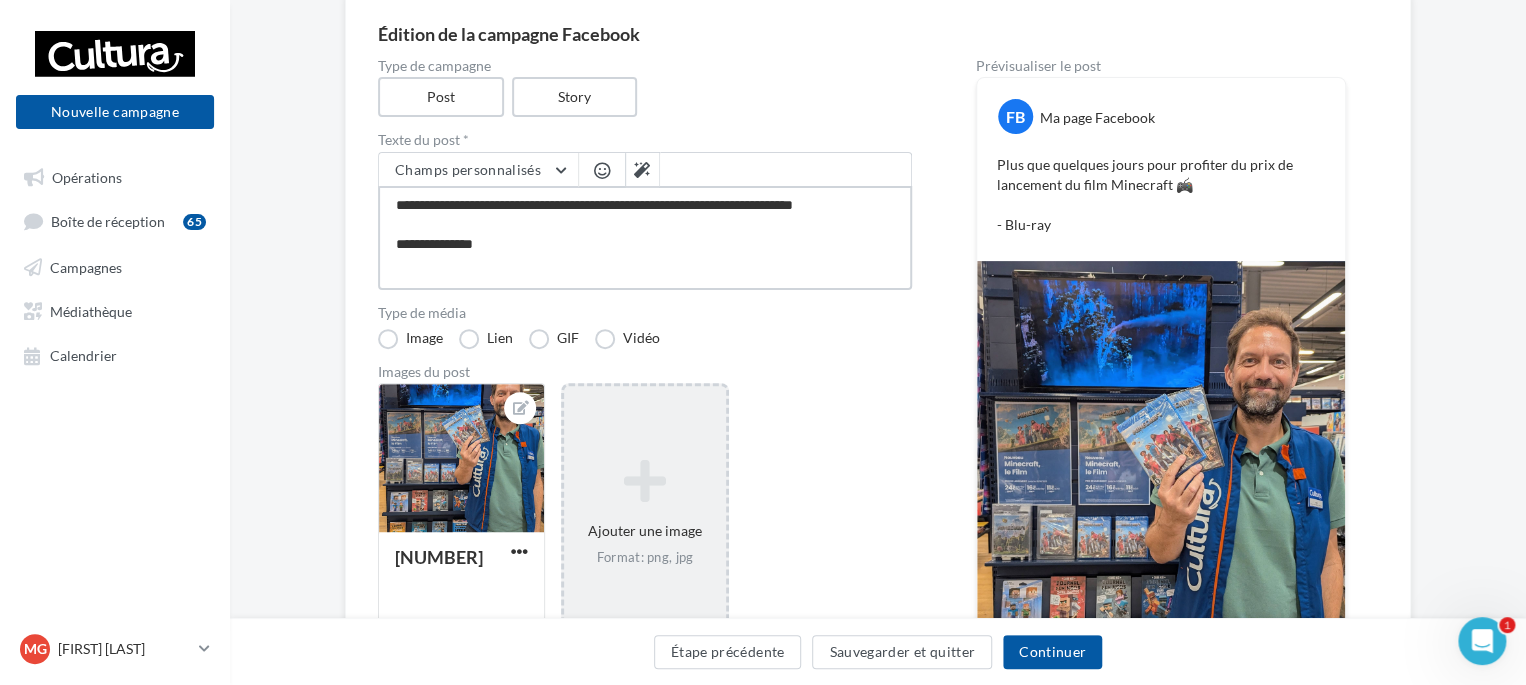 type on "**********" 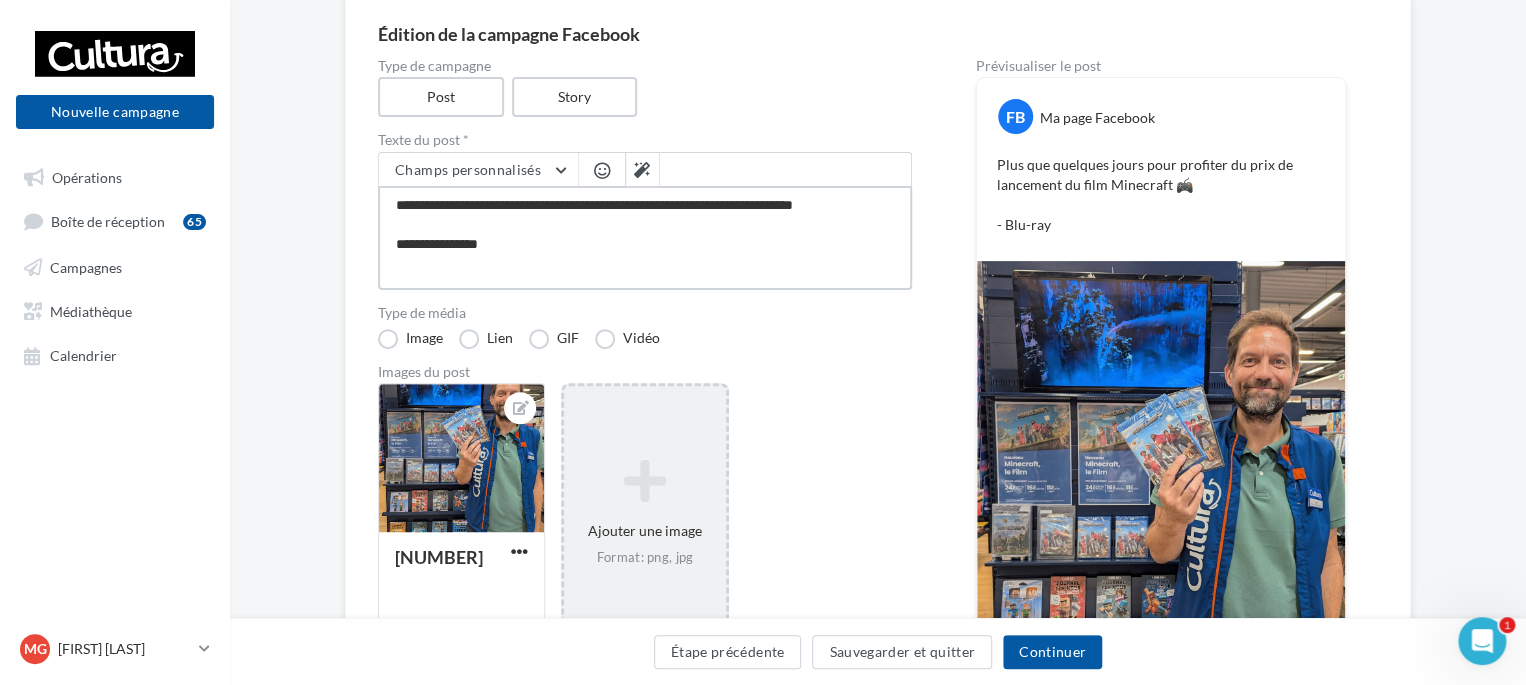 type on "**********" 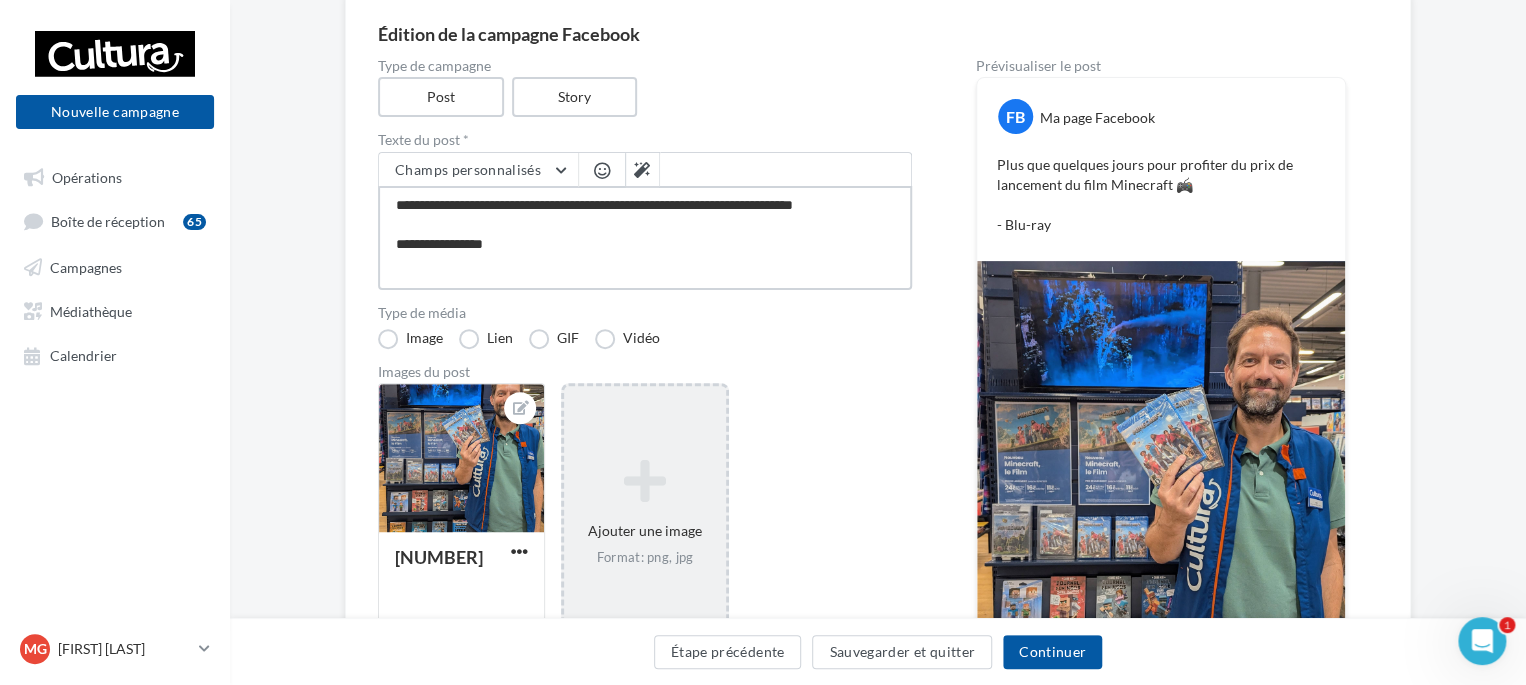 type on "**********" 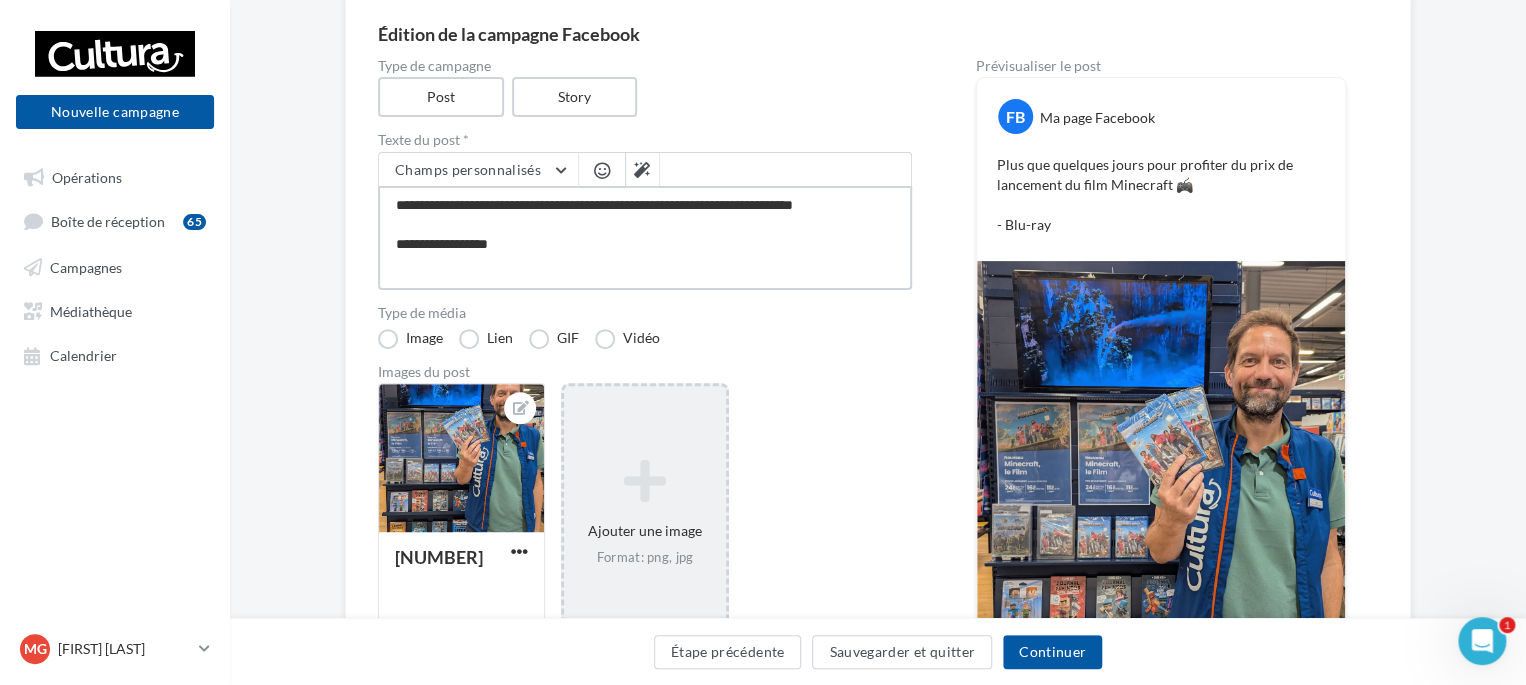 type on "**********" 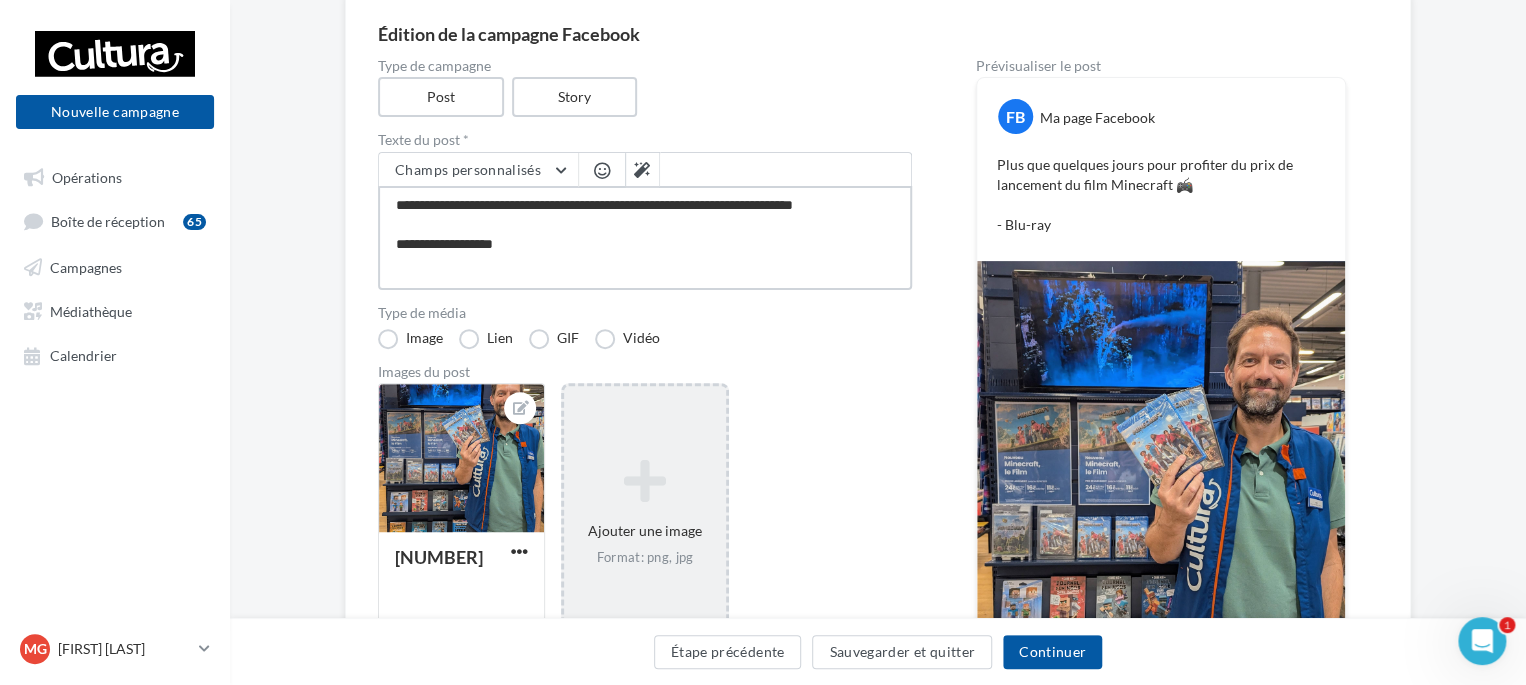 type on "**********" 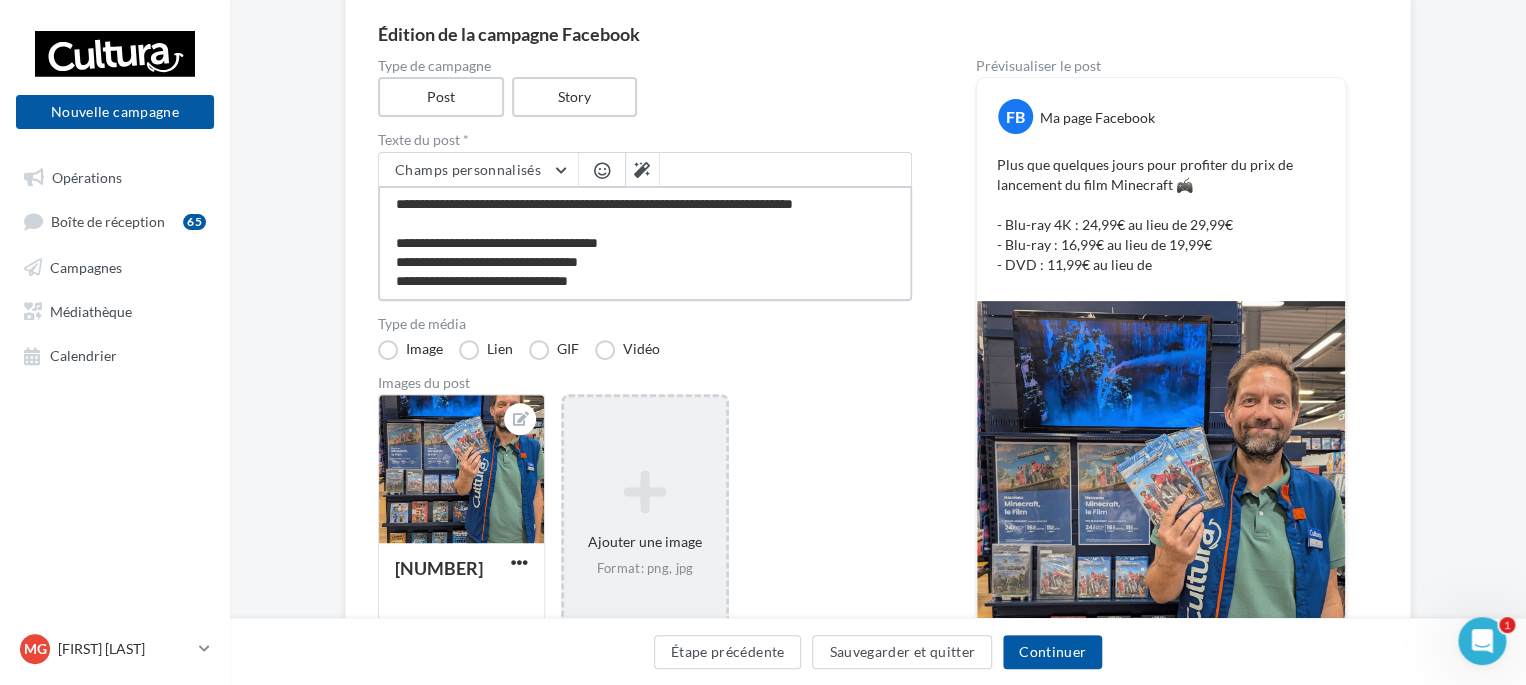 scroll, scrollTop: 29, scrollLeft: 0, axis: vertical 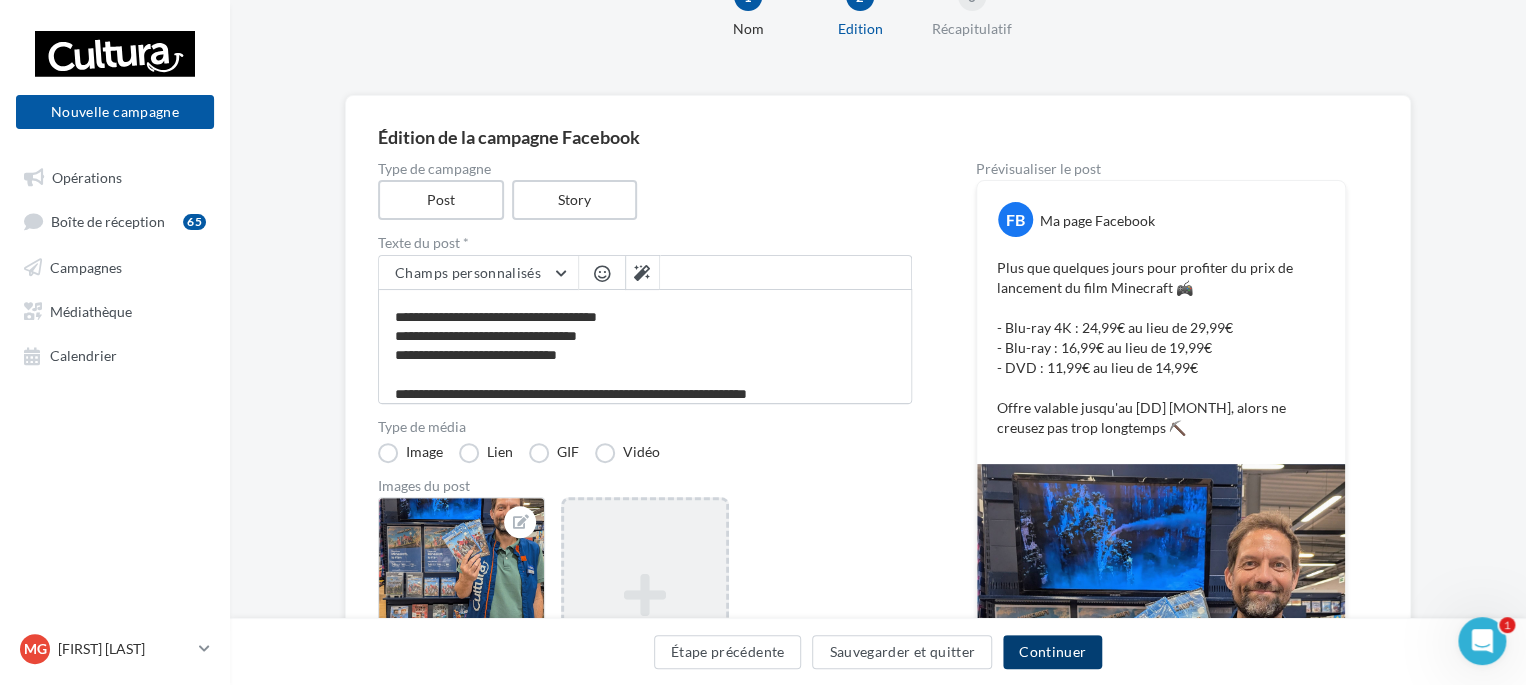 click on "Continuer" at bounding box center (1052, 652) 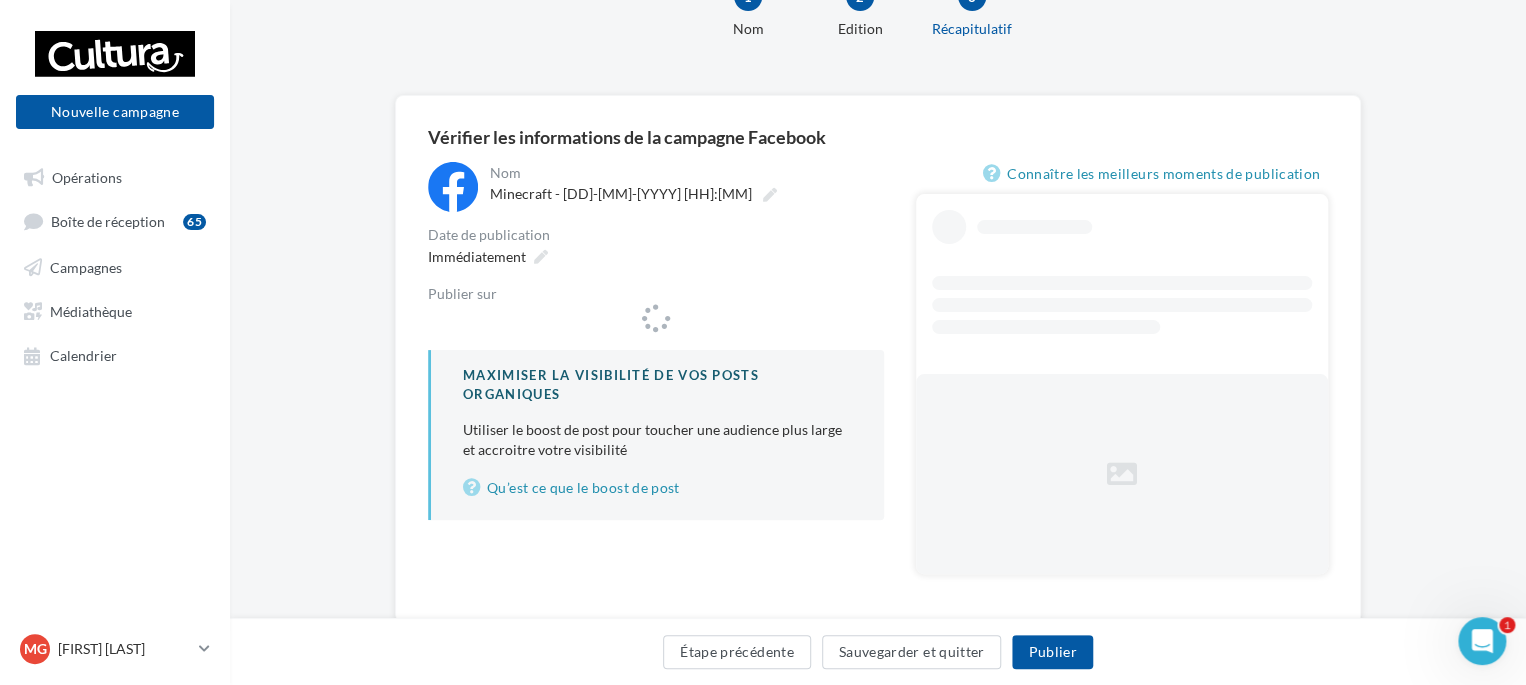 scroll, scrollTop: 0, scrollLeft: 0, axis: both 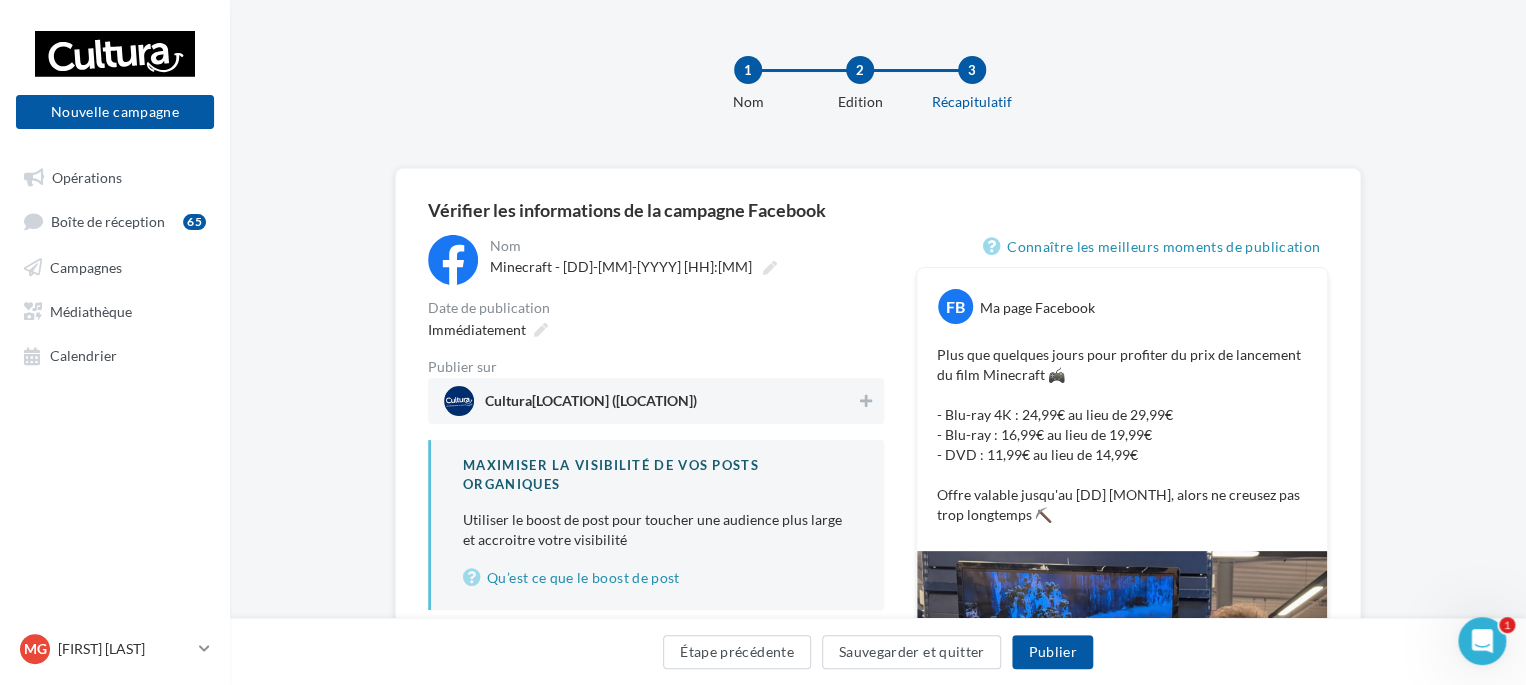 click on "Cultura Labège (Labège)" at bounding box center [650, 401] 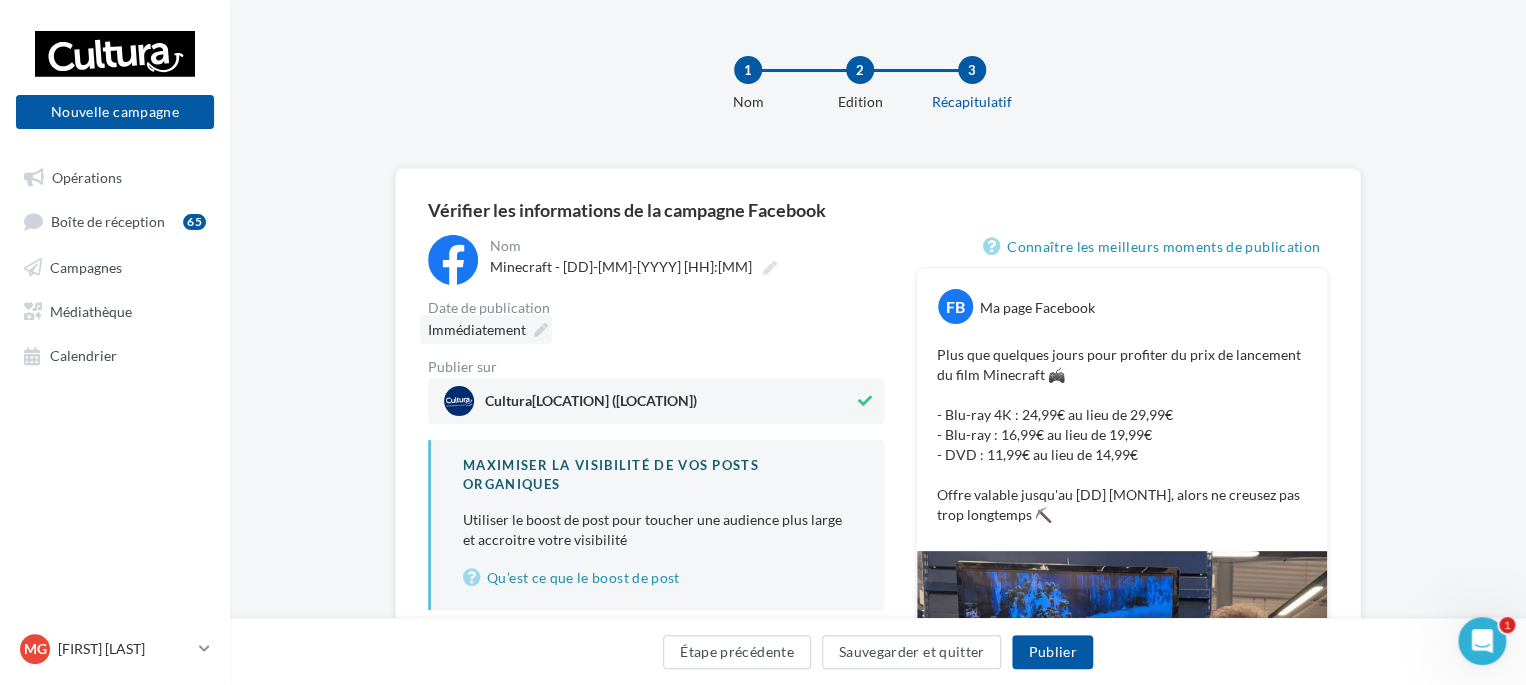 click on "Immédiatement" at bounding box center [486, 329] 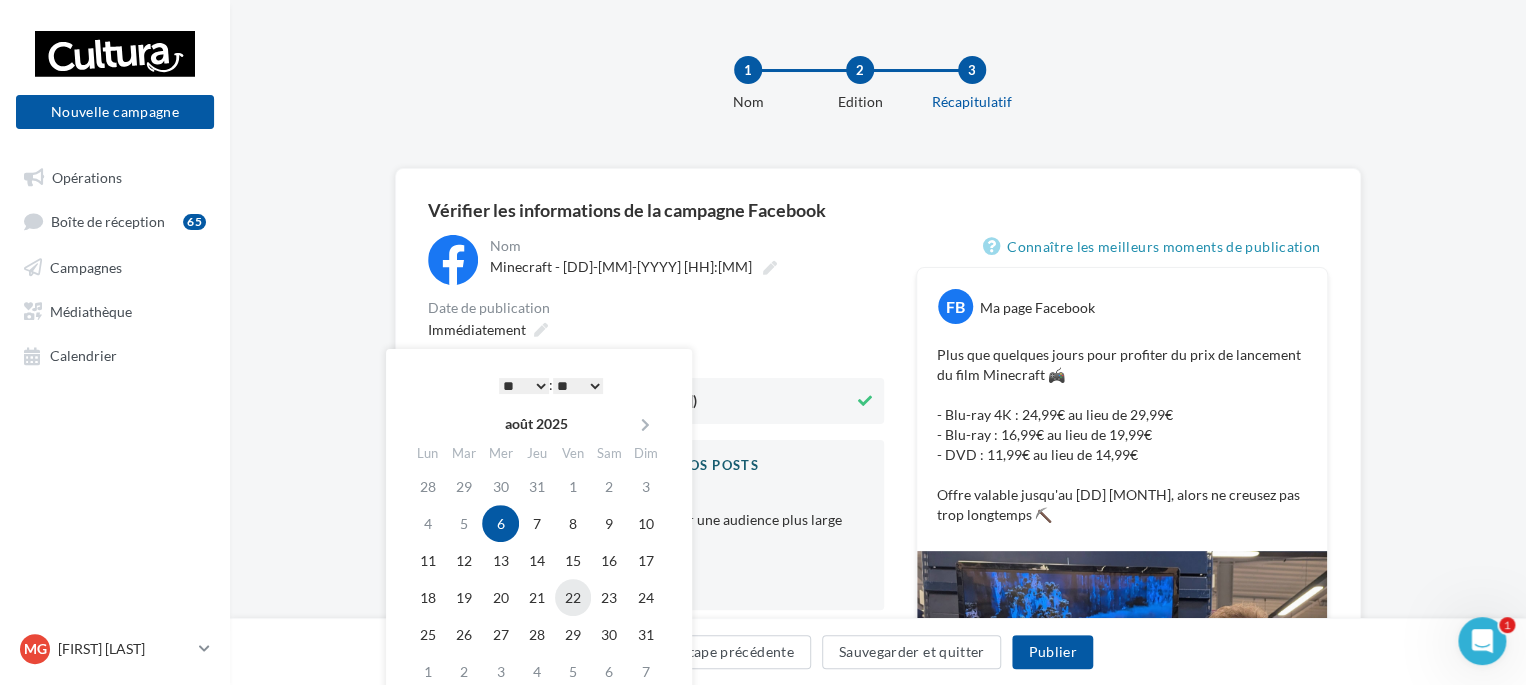 click on "22" at bounding box center (573, 597) 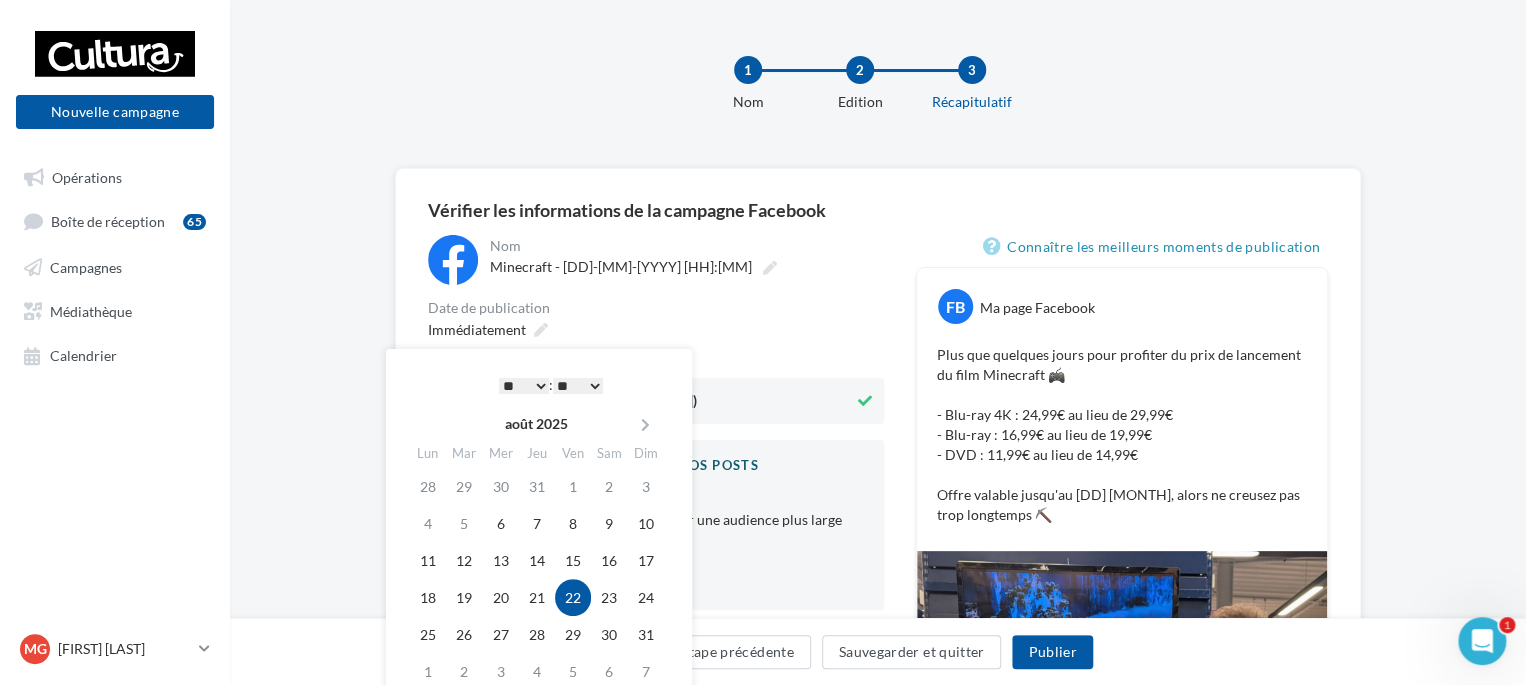 click on "* * * * * * * * * * ** ** ** ** ** ** ** ** ** ** ** ** ** **" at bounding box center [524, 386] 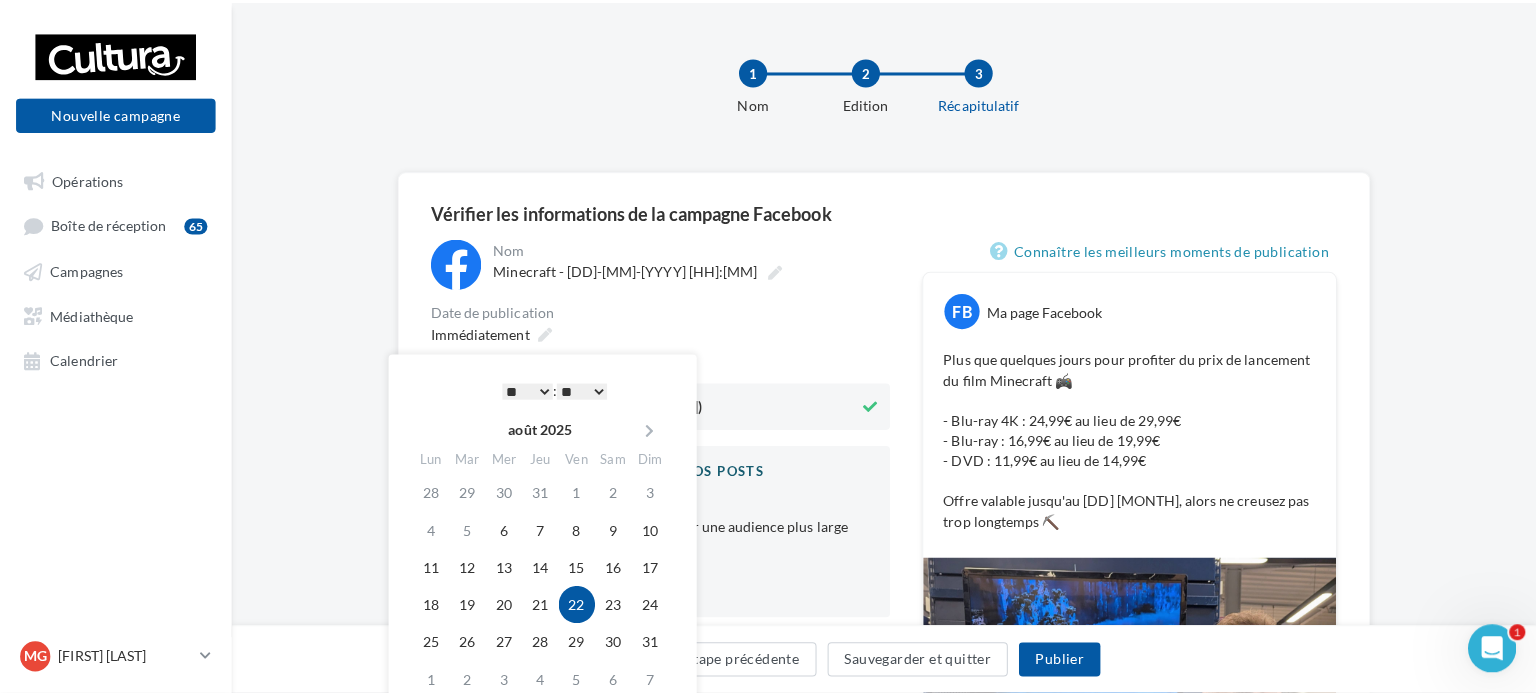 scroll, scrollTop: 212, scrollLeft: 0, axis: vertical 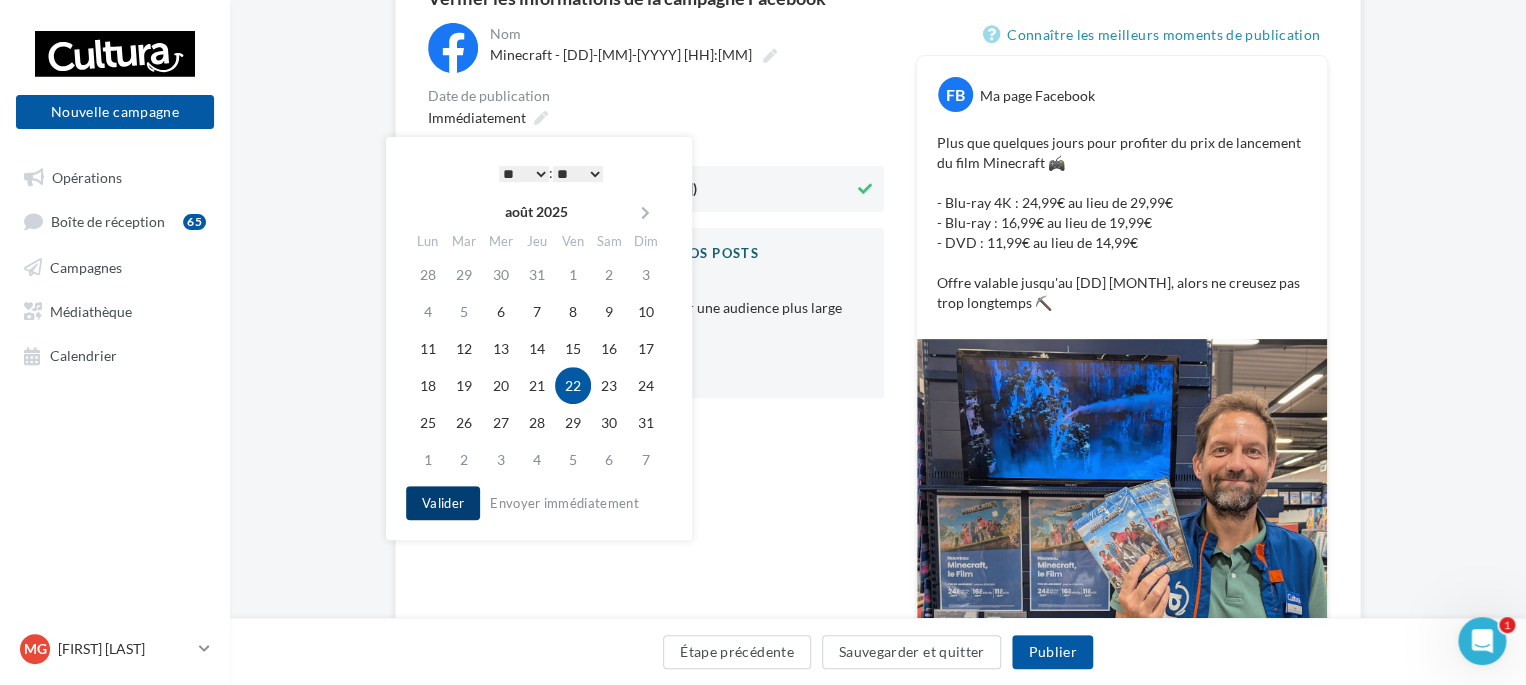 click on "Valider" at bounding box center (443, 503) 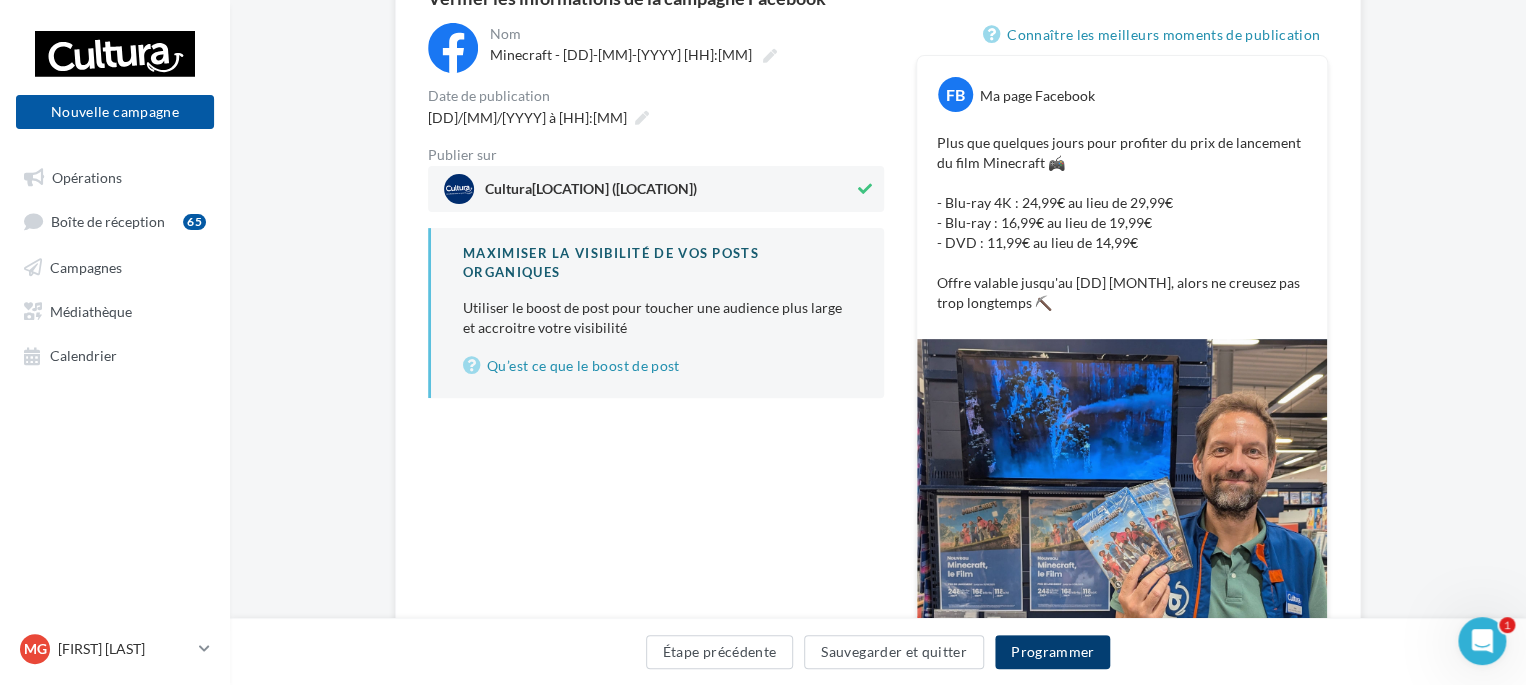 click on "Programmer" at bounding box center [1053, 652] 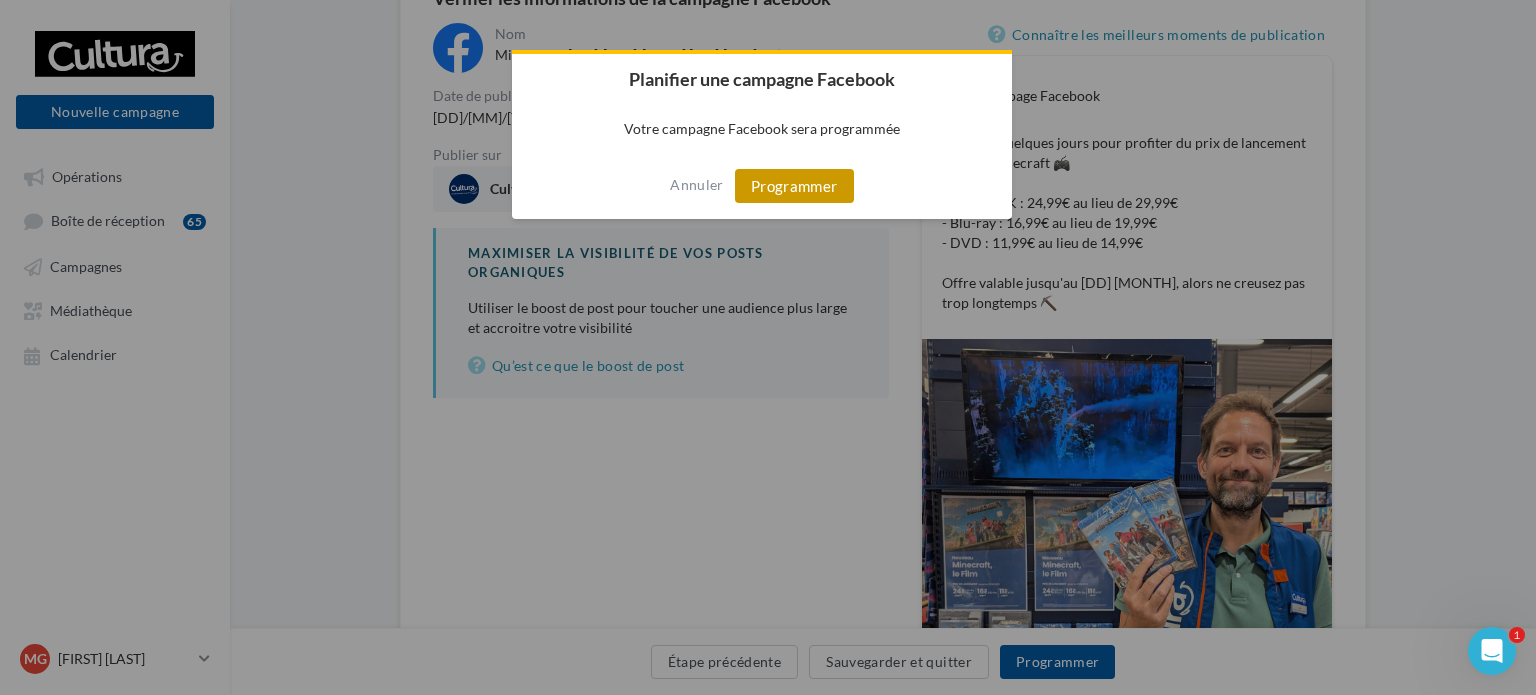 click on "Programmer" at bounding box center [794, 186] 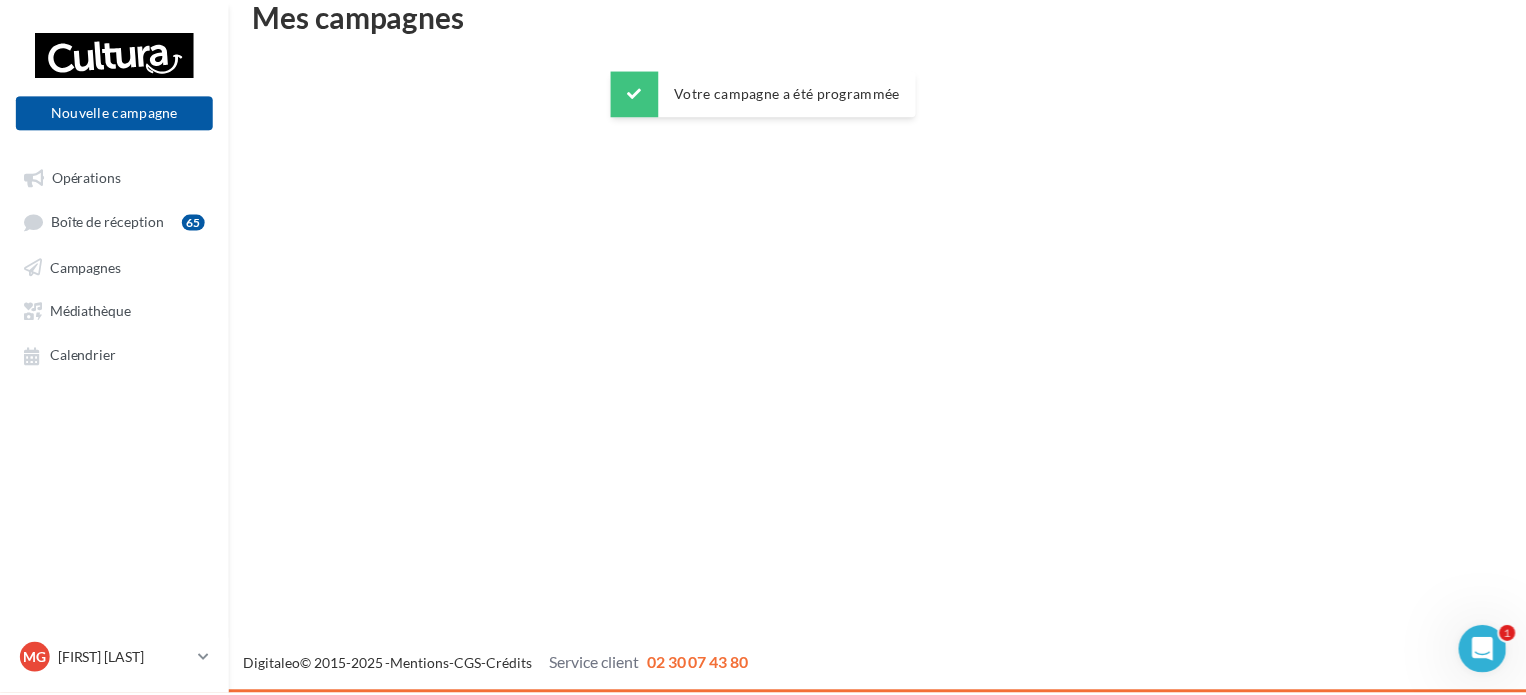 scroll, scrollTop: 32, scrollLeft: 0, axis: vertical 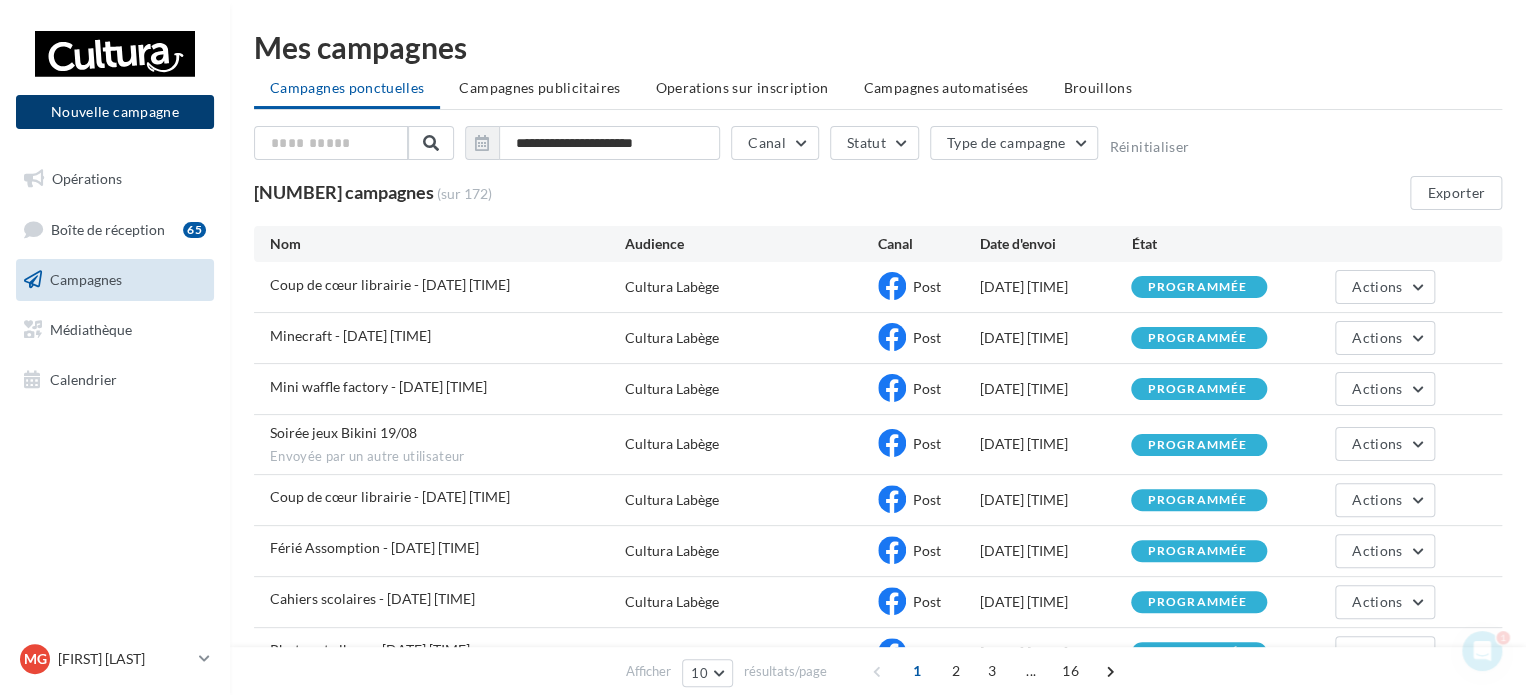 click on "Nouvelle campagne" at bounding box center (115, 112) 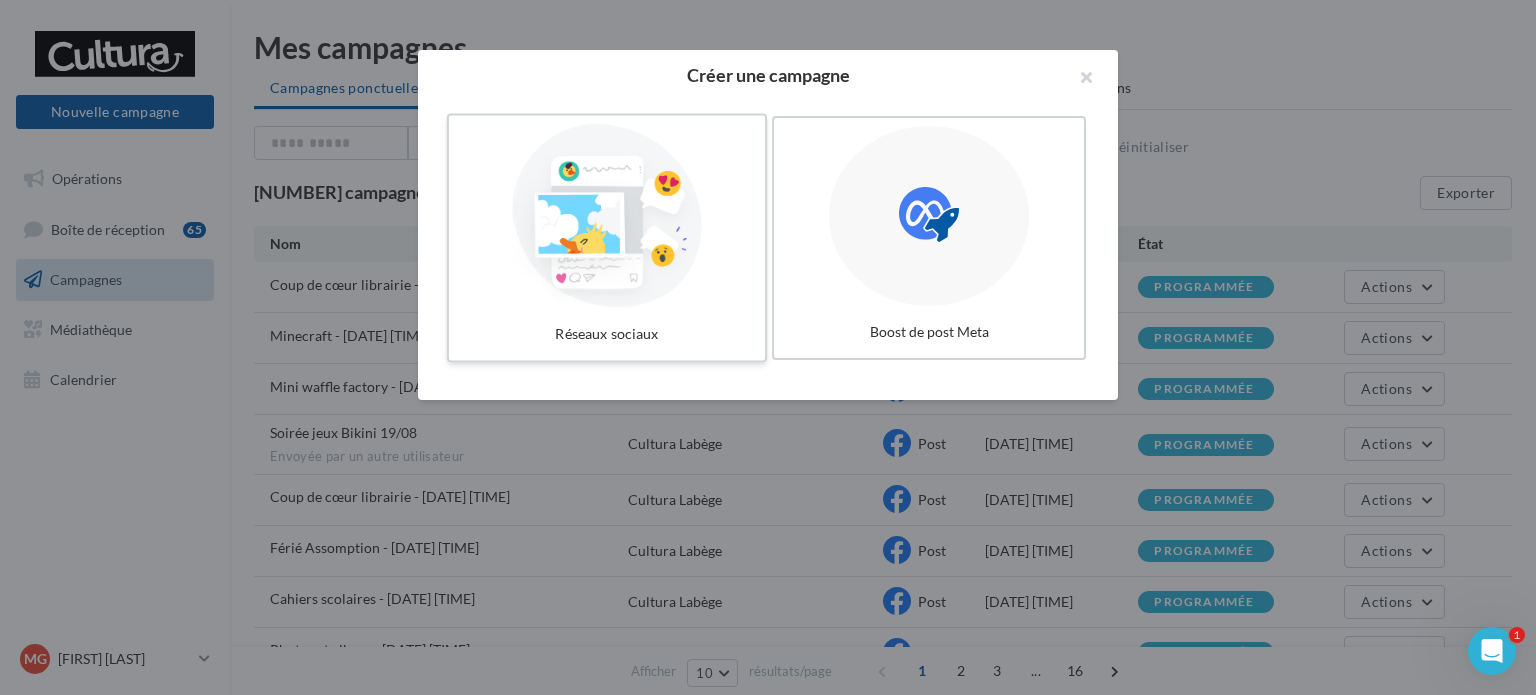 click at bounding box center (607, 216) 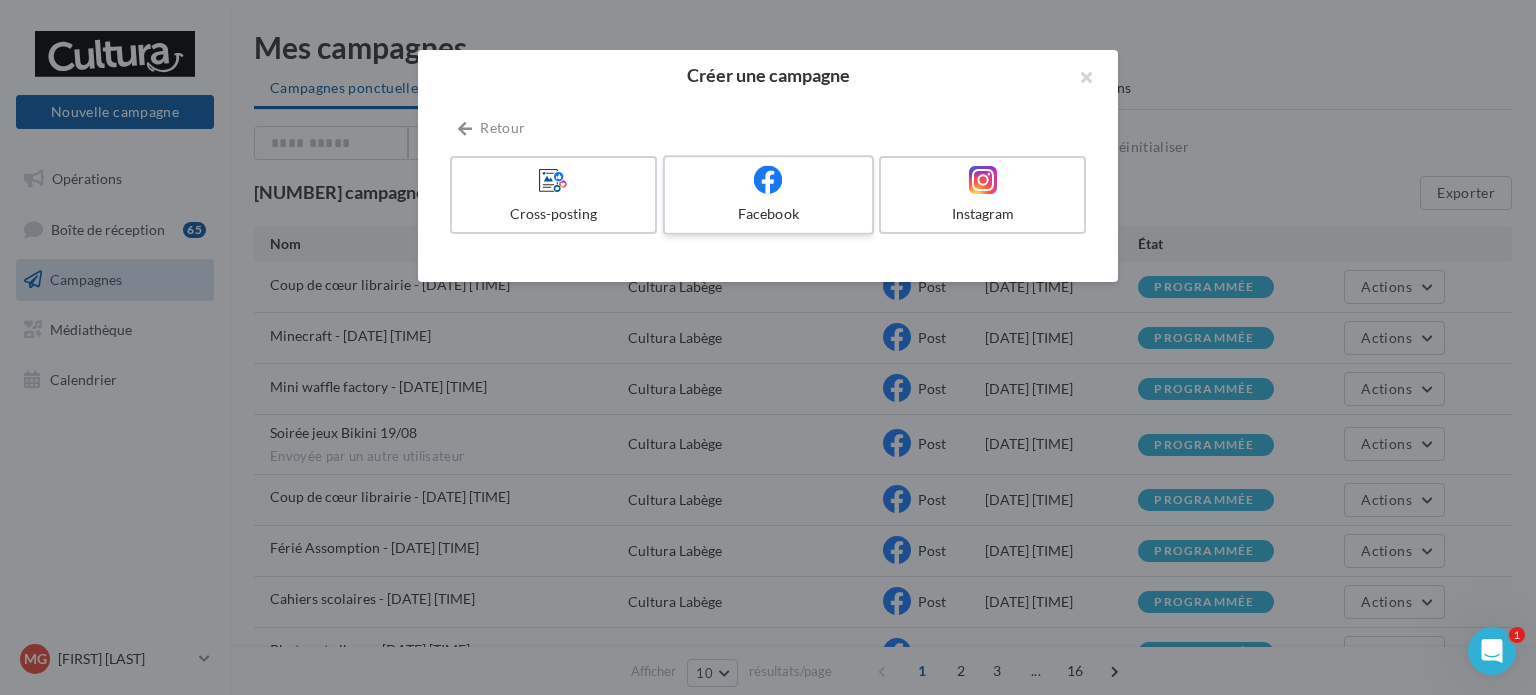 click at bounding box center (768, 180) 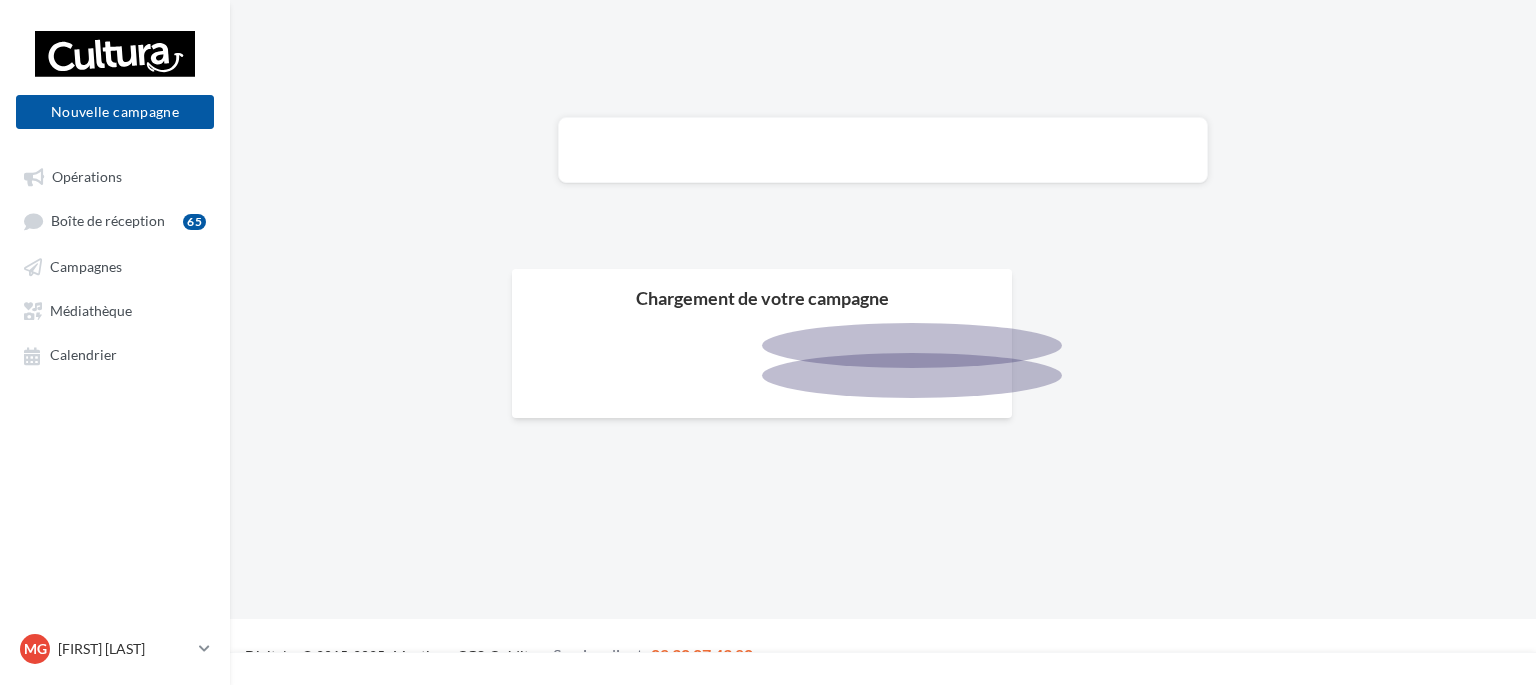 scroll, scrollTop: 0, scrollLeft: 0, axis: both 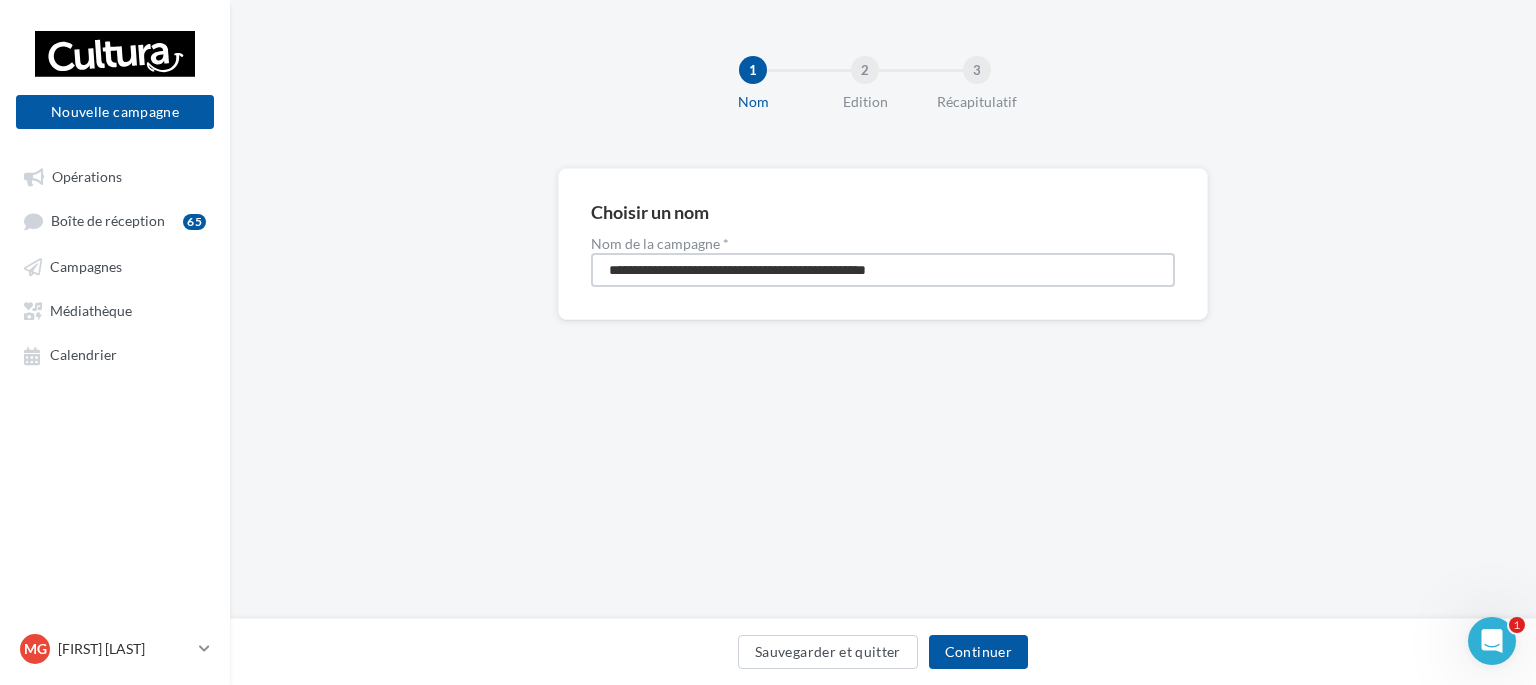 drag, startPoint x: 825, startPoint y: 275, endPoint x: 576, endPoint y: 268, distance: 249.09837 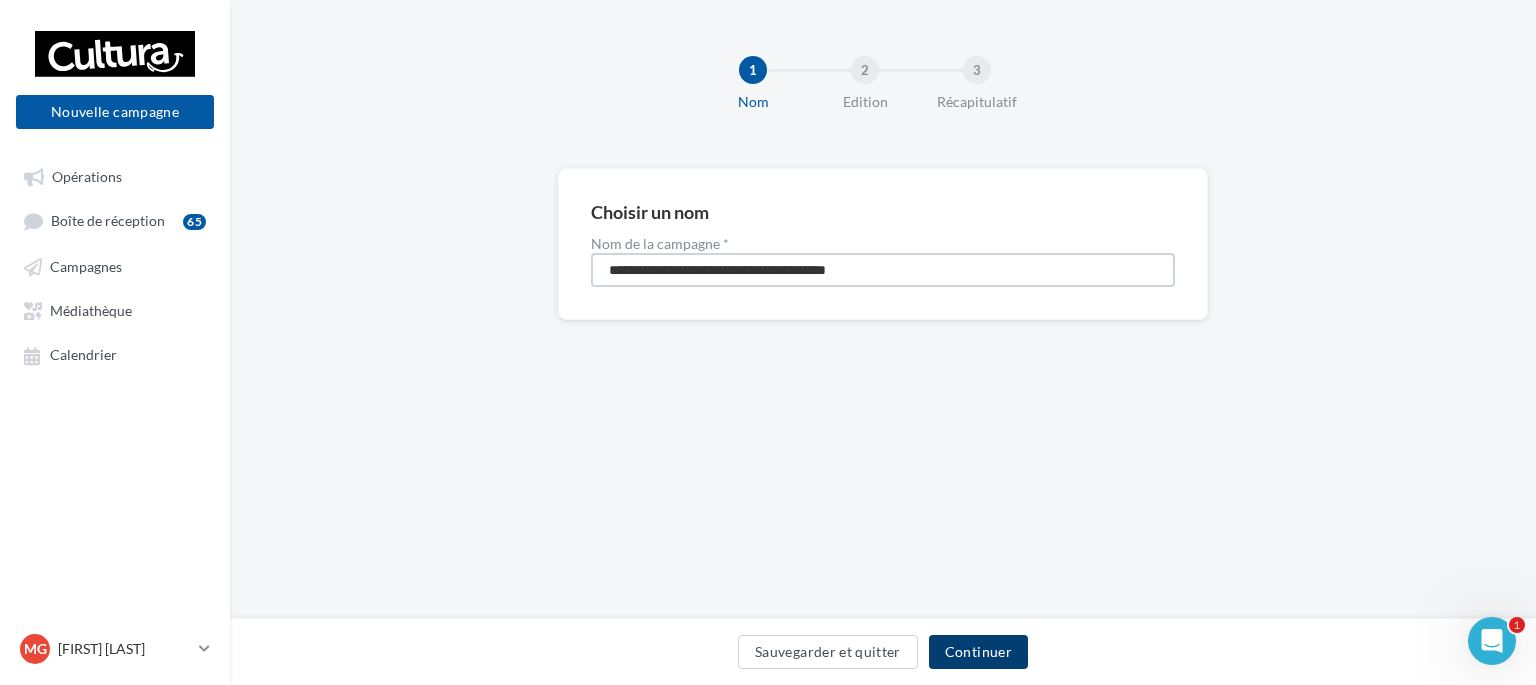type on "**********" 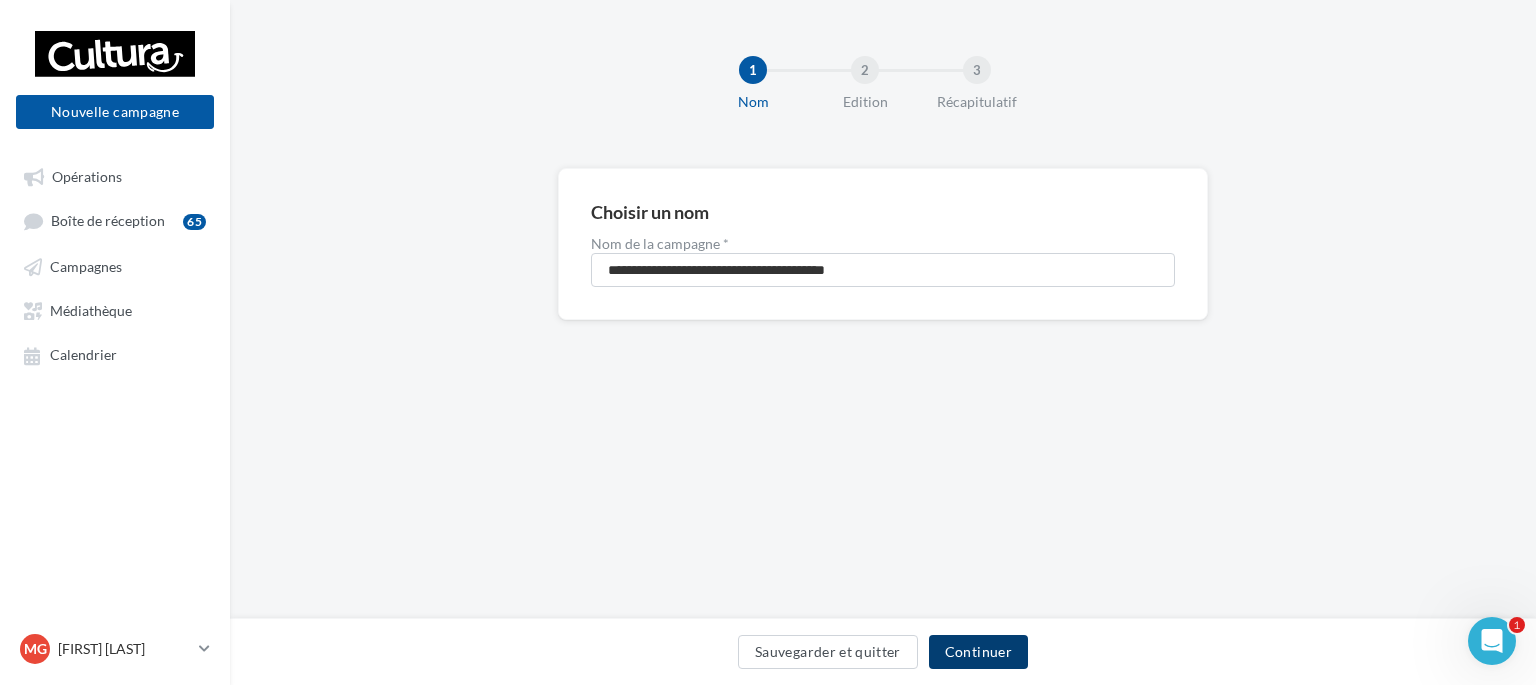 click on "Continuer" at bounding box center (978, 652) 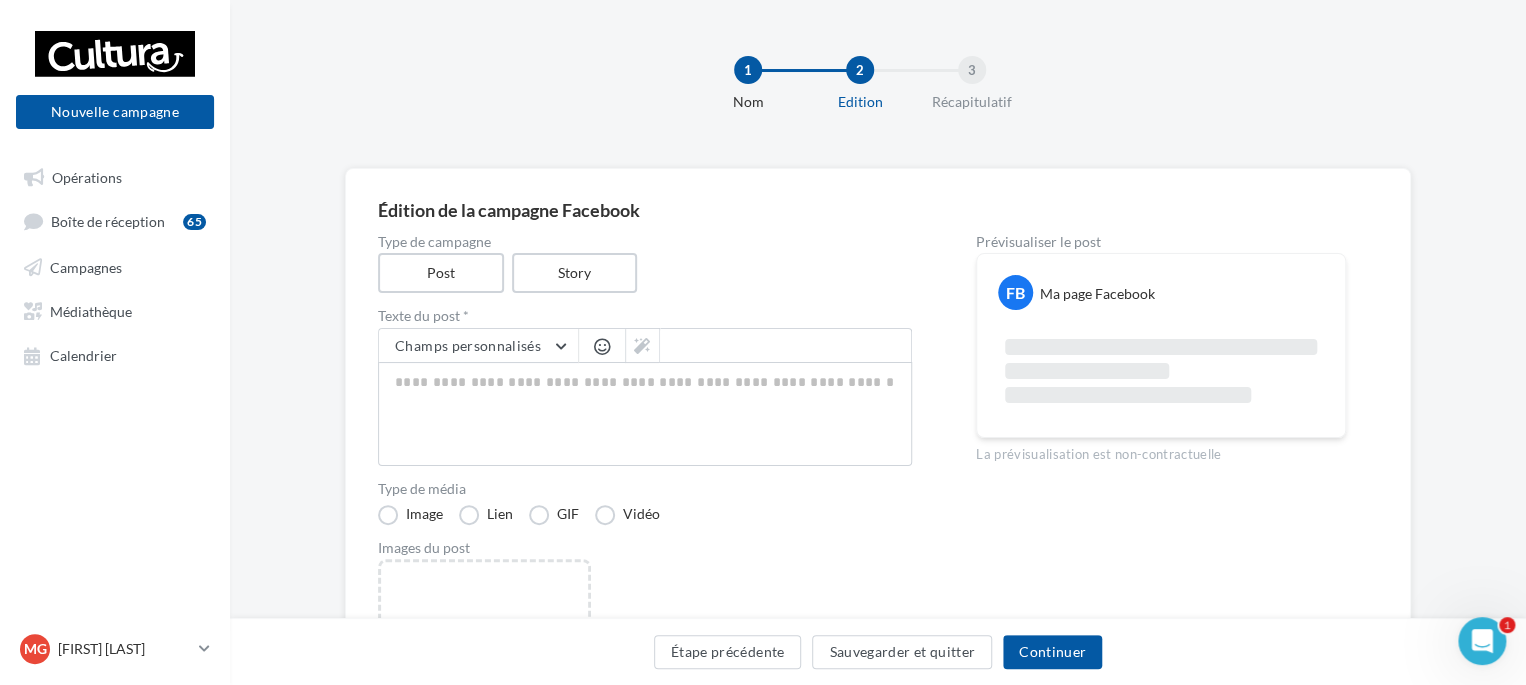 scroll, scrollTop: 132, scrollLeft: 0, axis: vertical 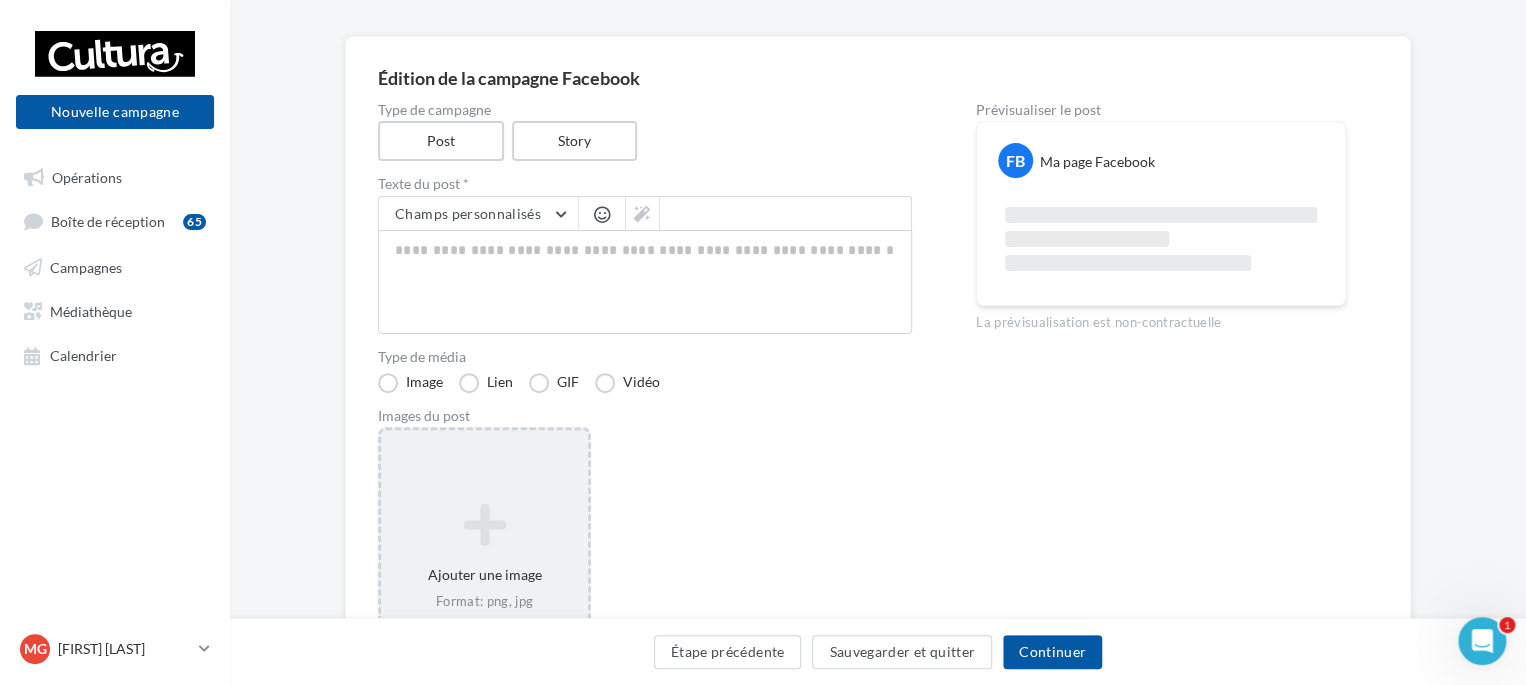 click on "Ajouter une image     Format: png, jpg" at bounding box center (484, 557) 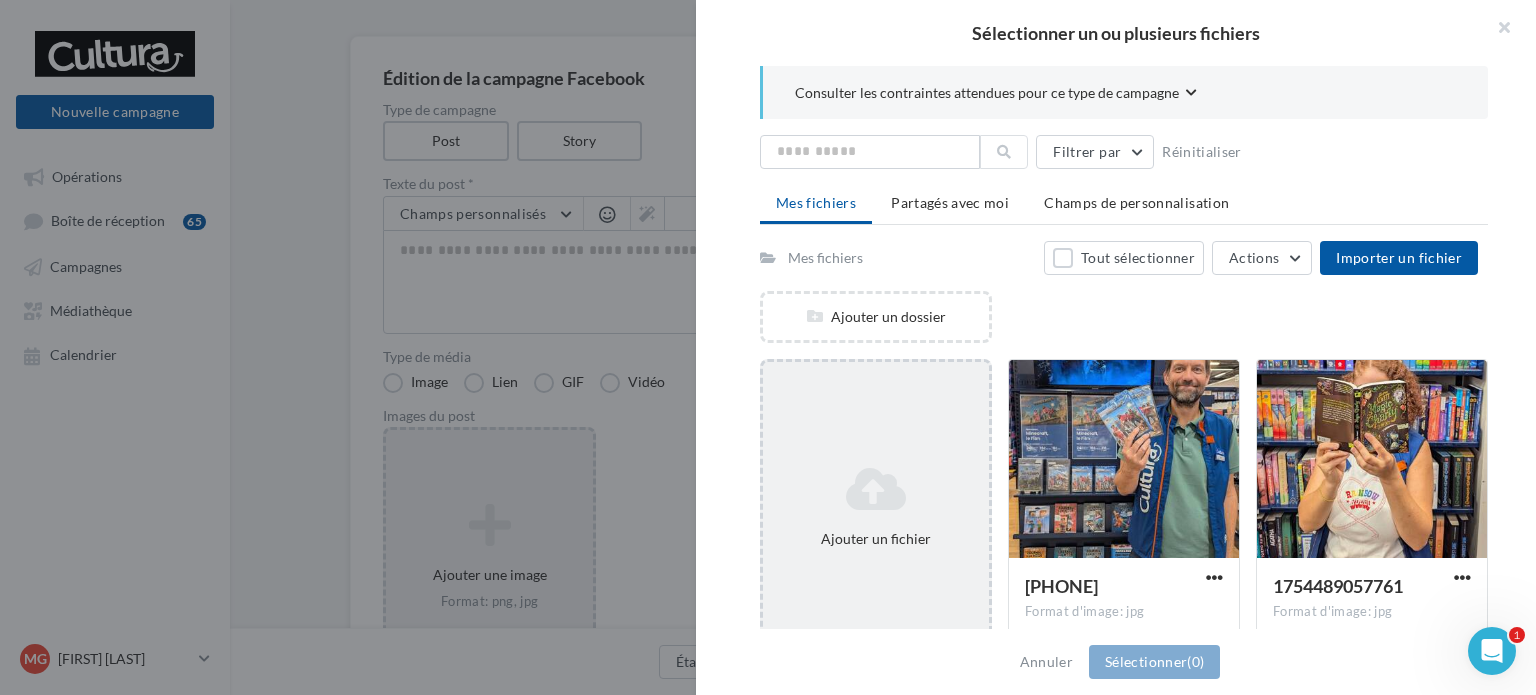 click at bounding box center (876, 489) 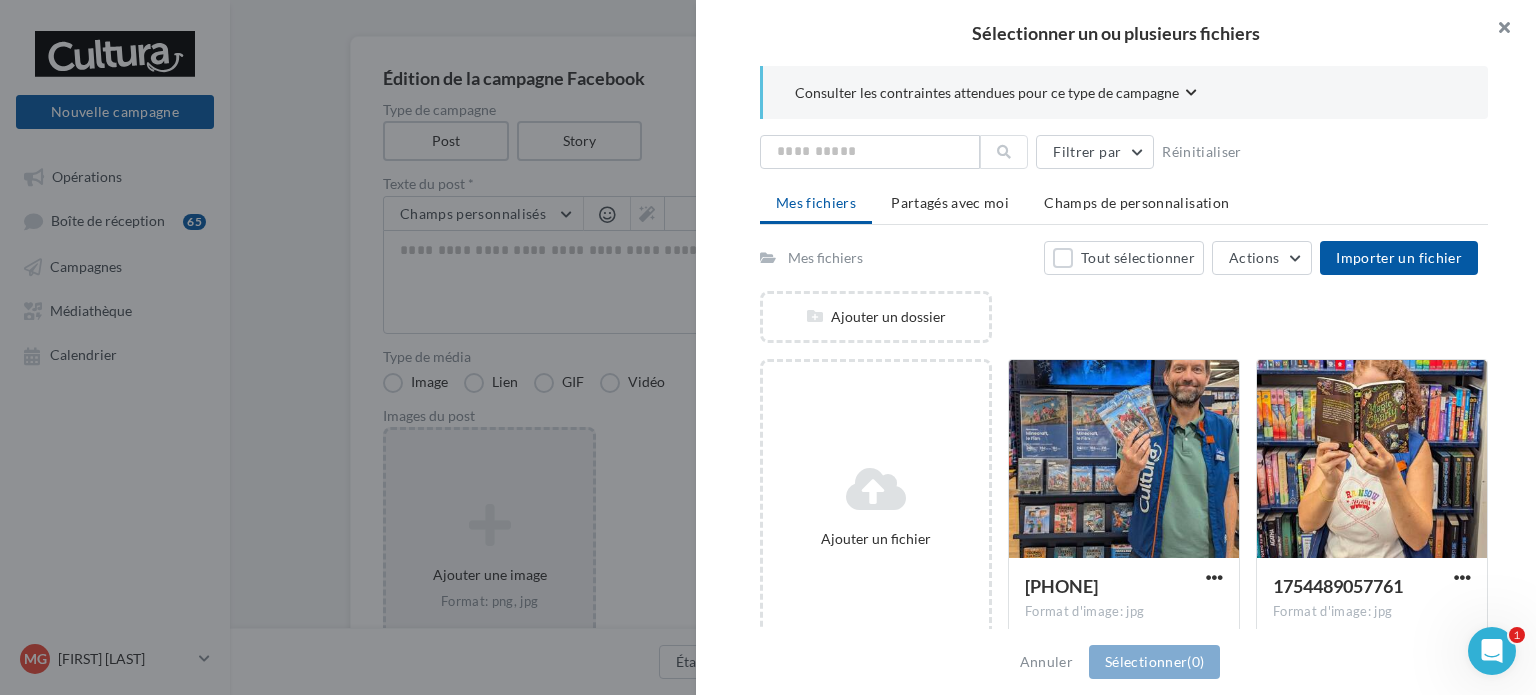 click at bounding box center [1496, 30] 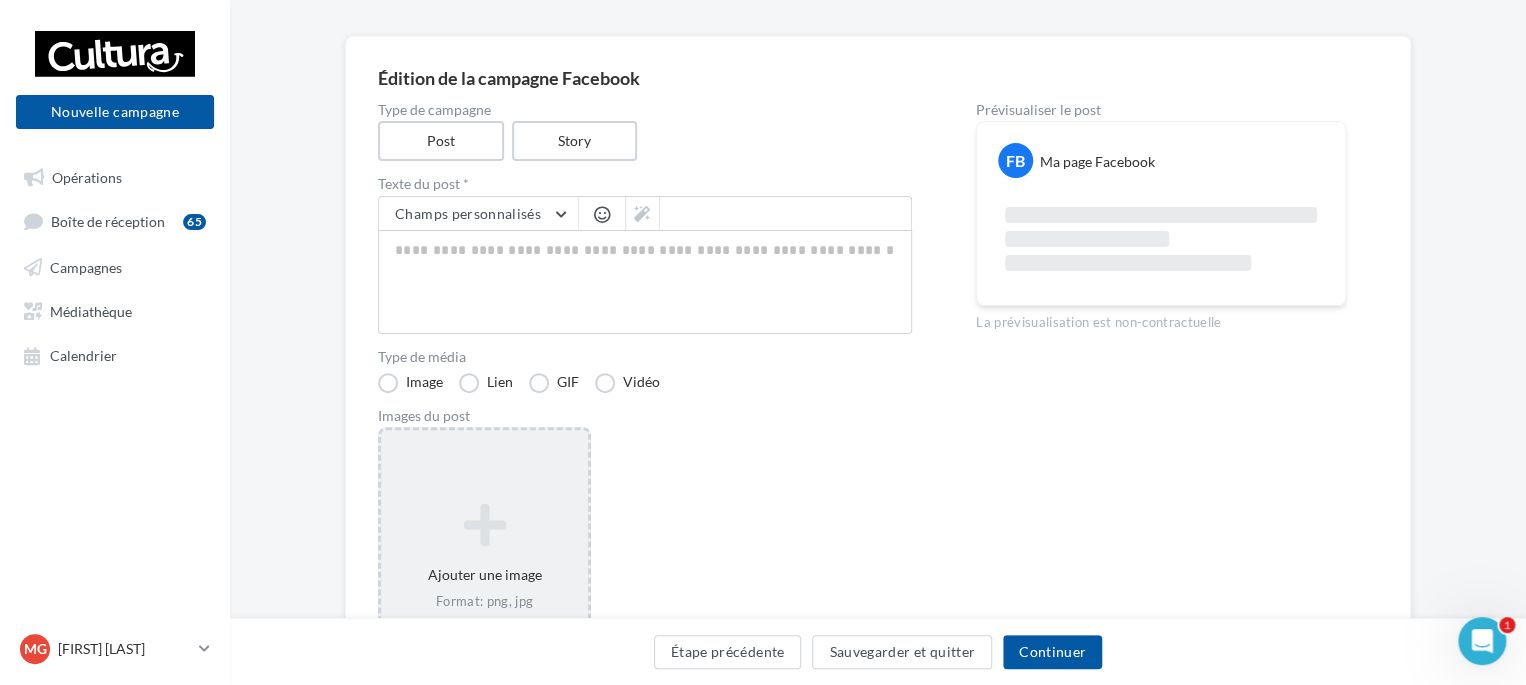 click at bounding box center (484, 525) 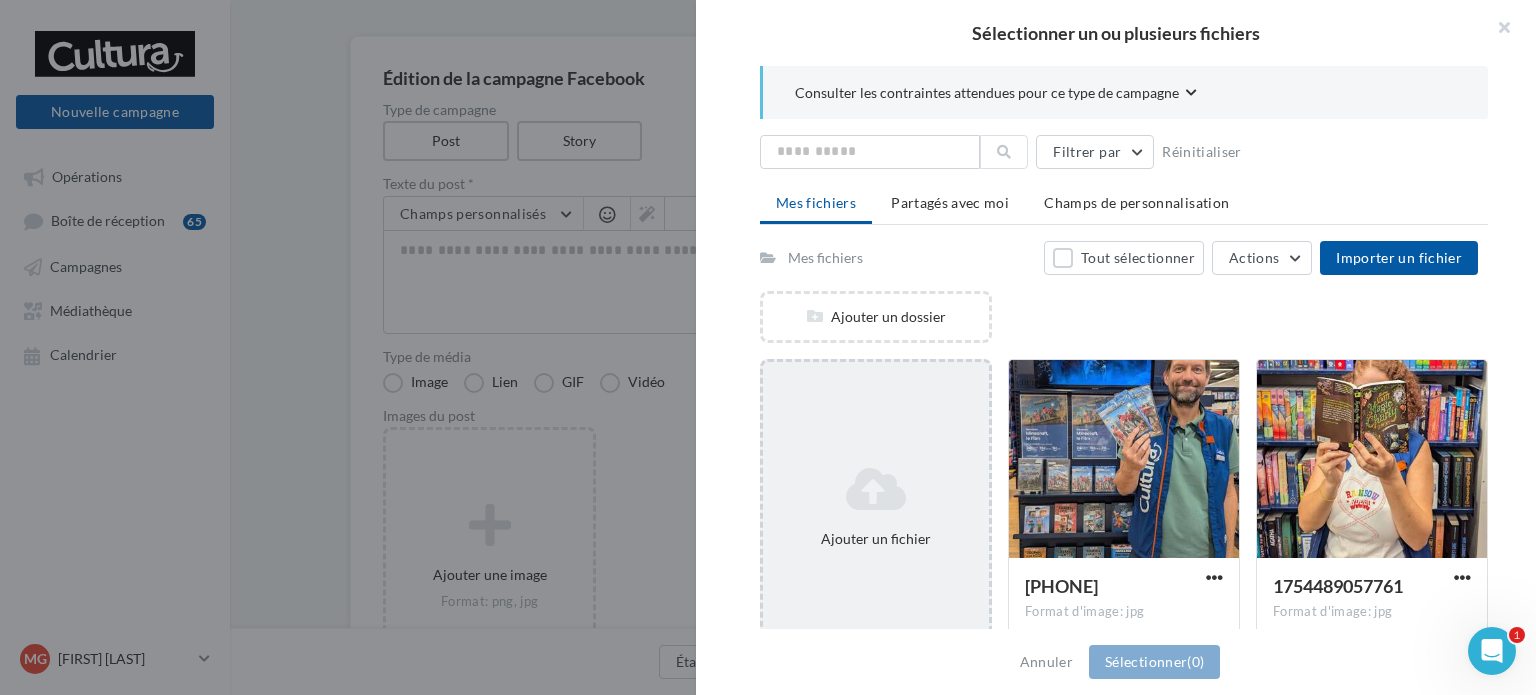 click on "Ajouter un fichier" at bounding box center [876, 507] 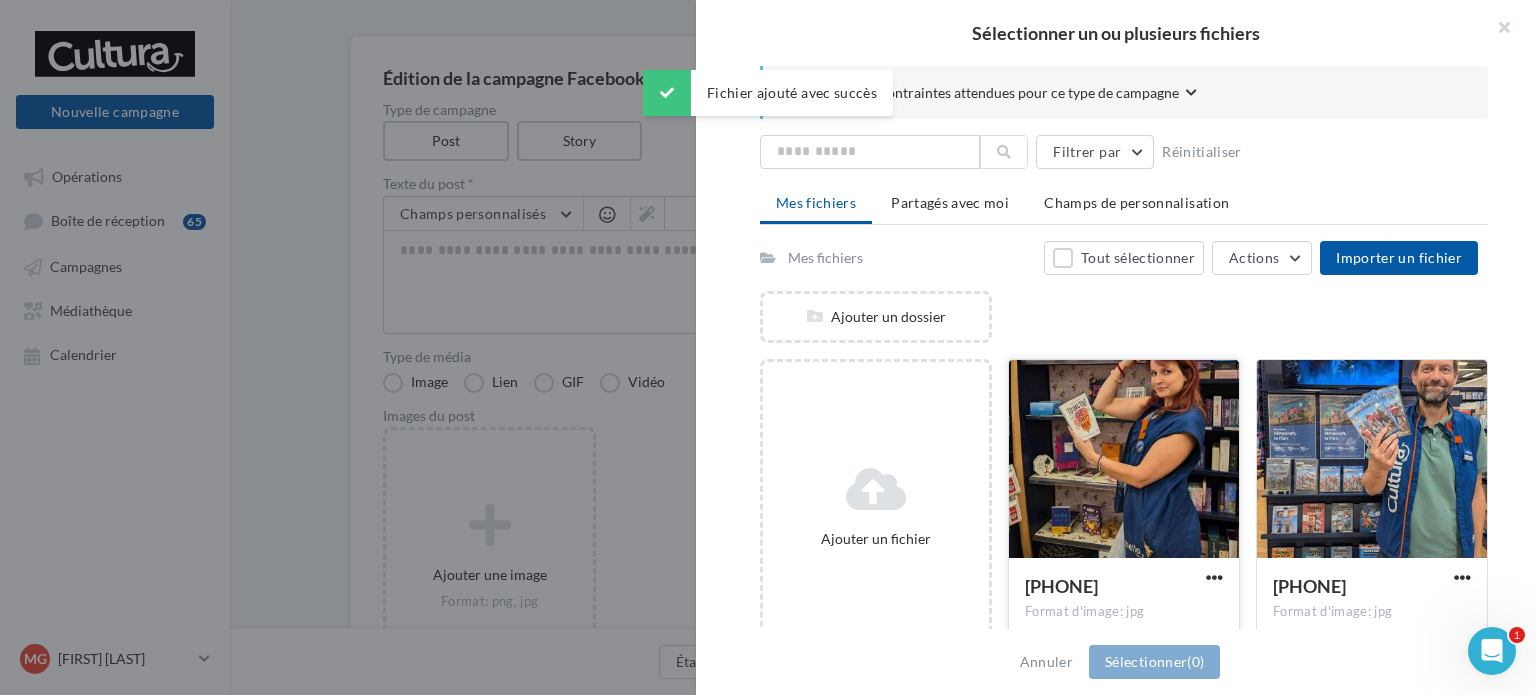click at bounding box center (1124, 460) 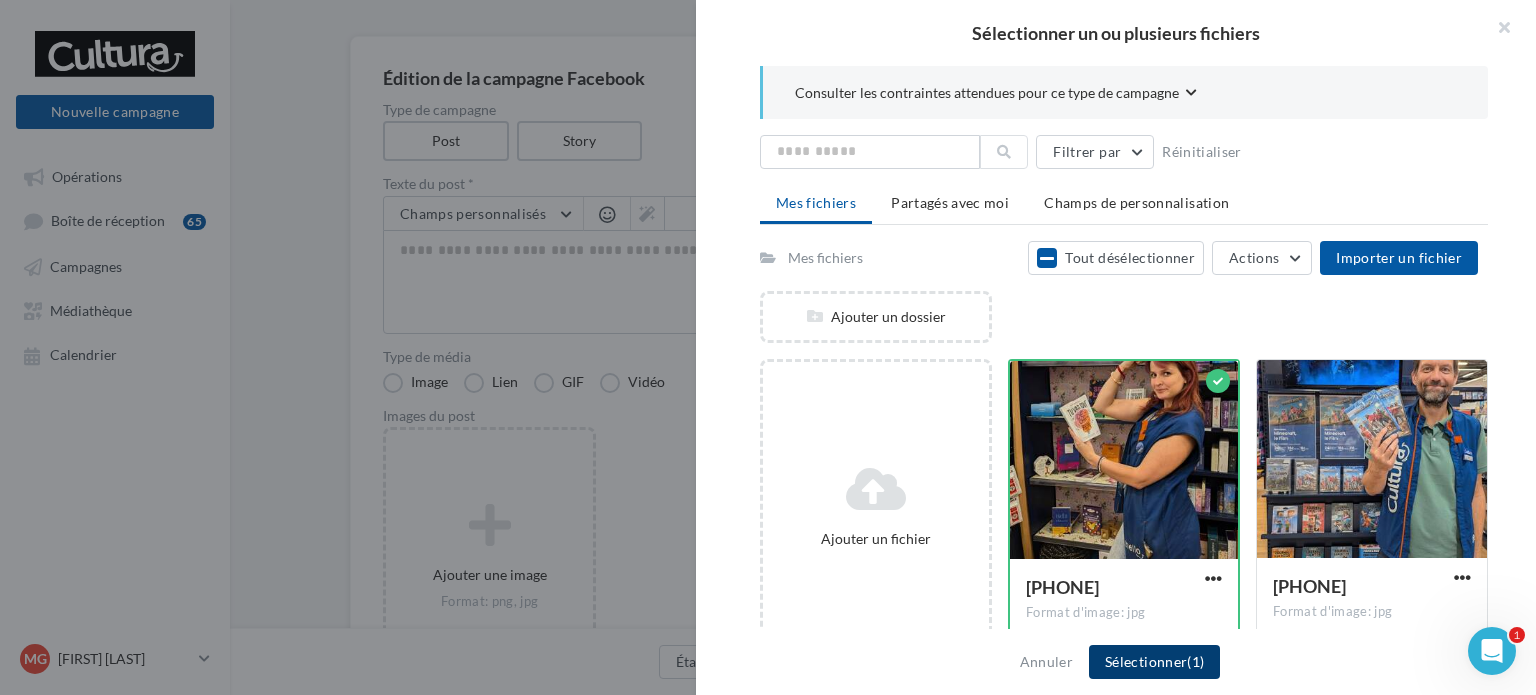 click on "Sélectionner   (1)" at bounding box center (1154, 662) 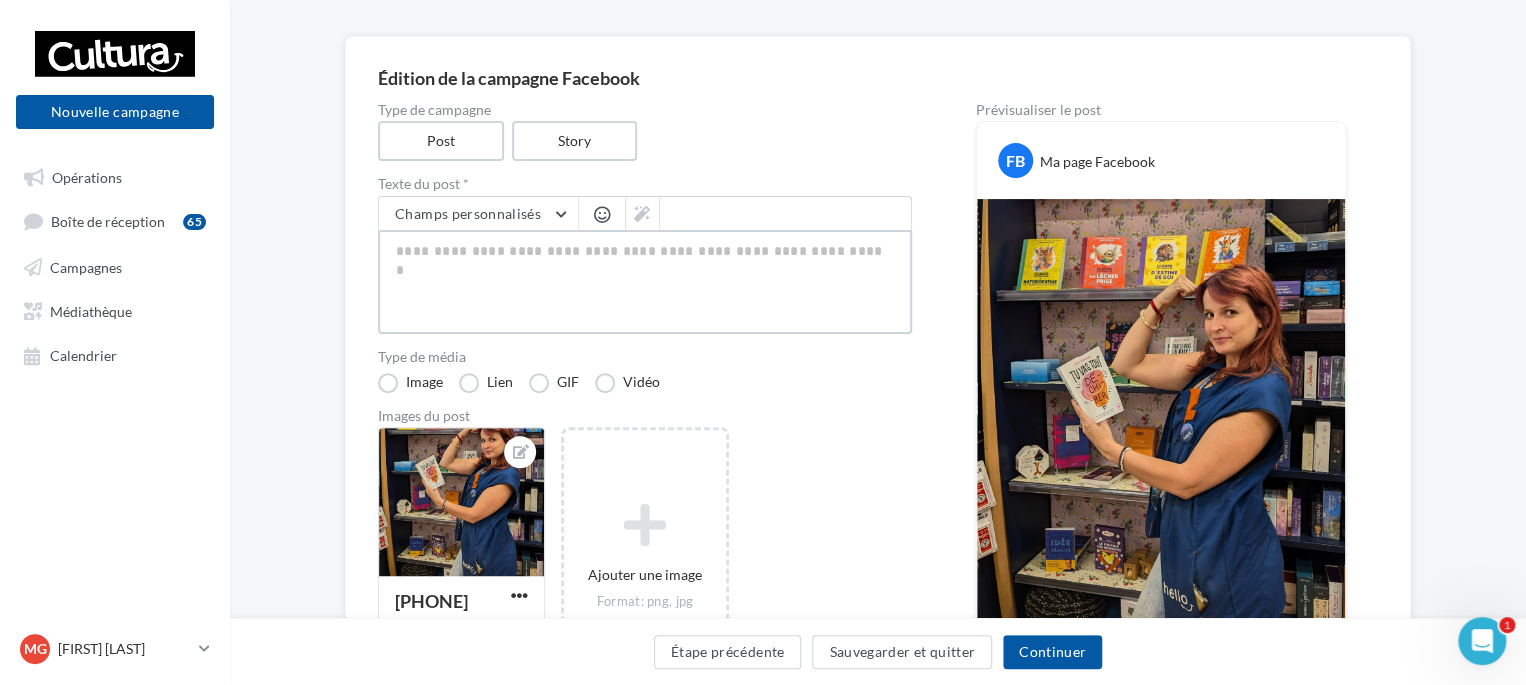 click at bounding box center [645, 282] 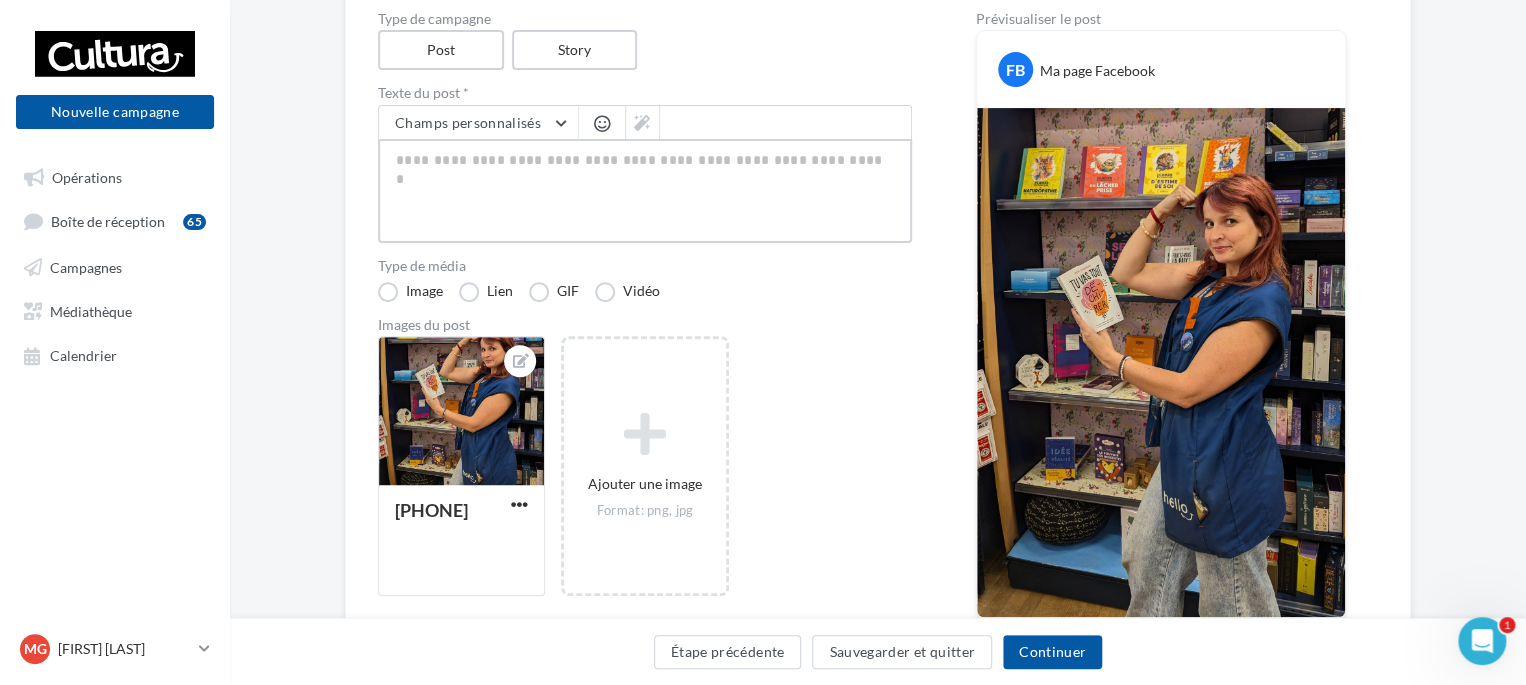 scroll, scrollTop: 222, scrollLeft: 0, axis: vertical 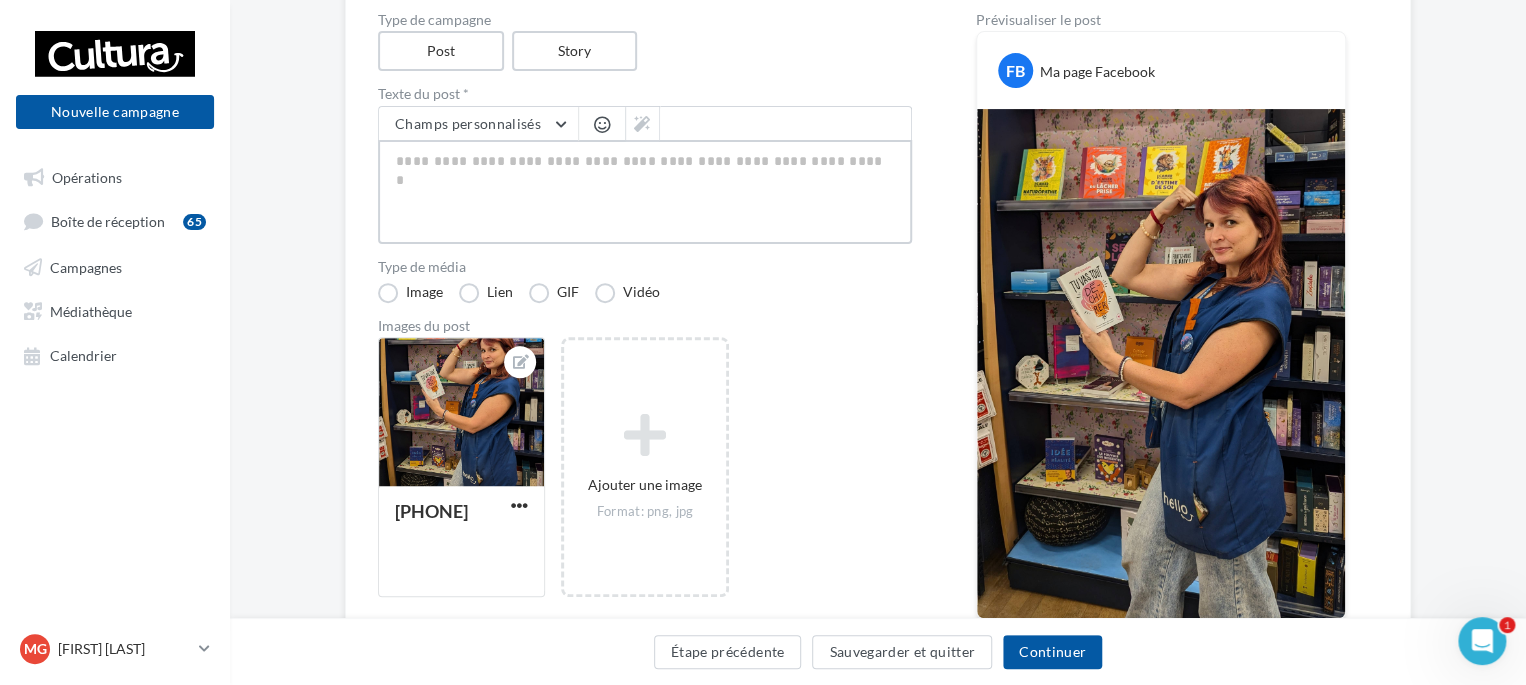 click at bounding box center [645, 192] 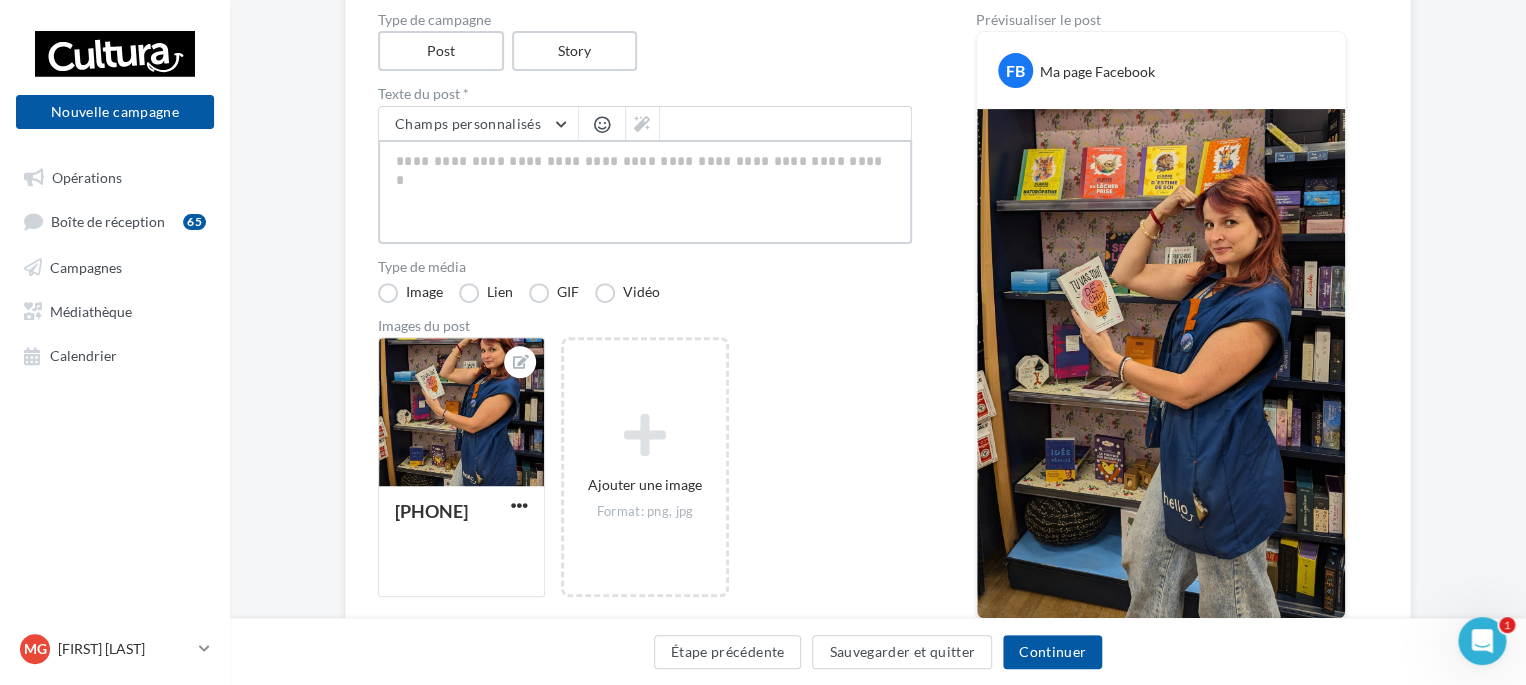 type on "*" 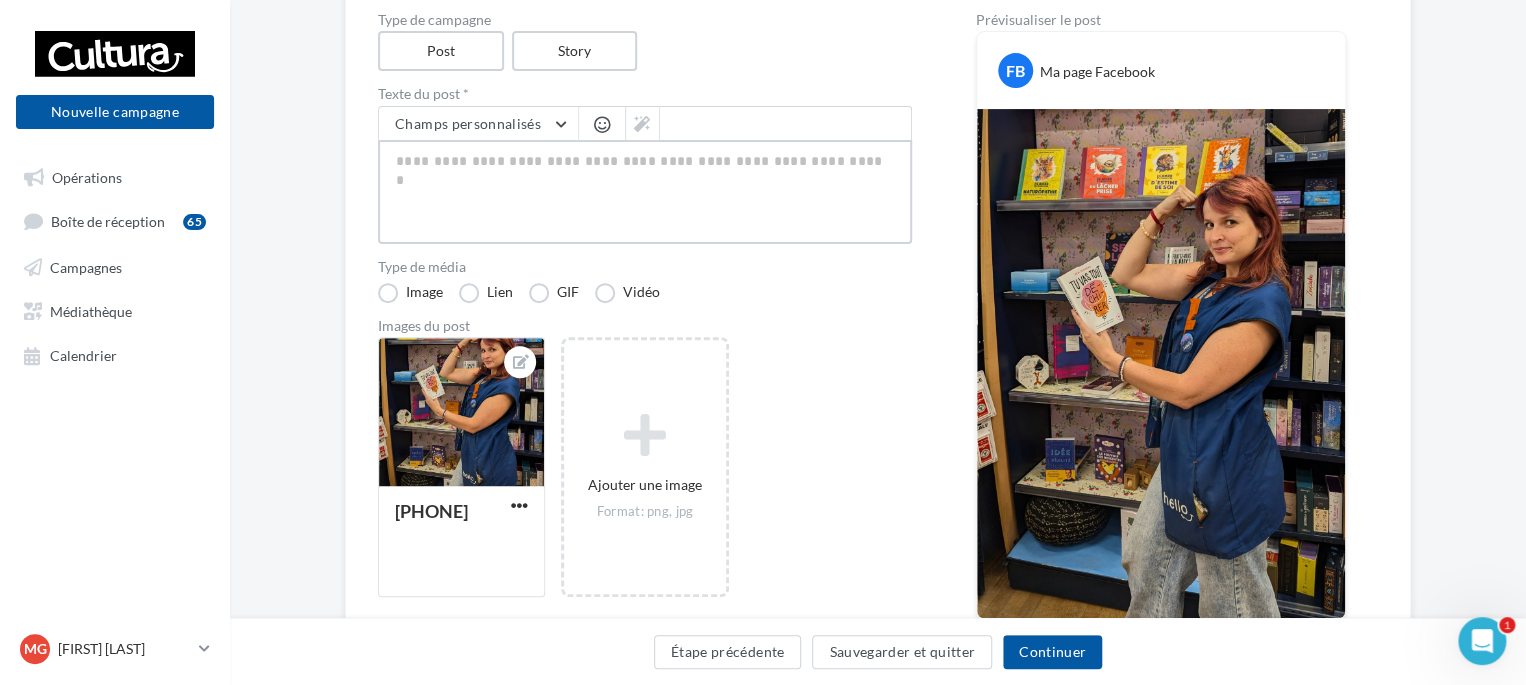 type on "*" 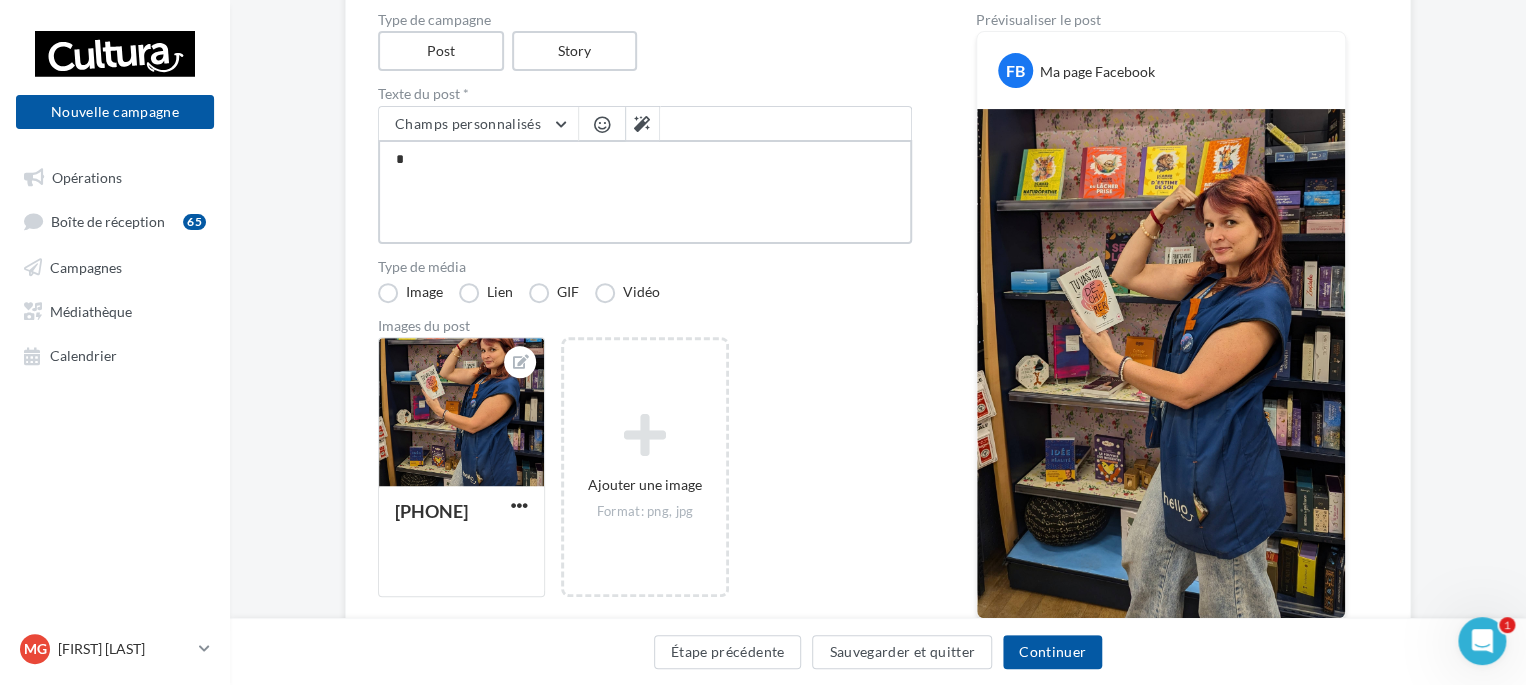 type on "*" 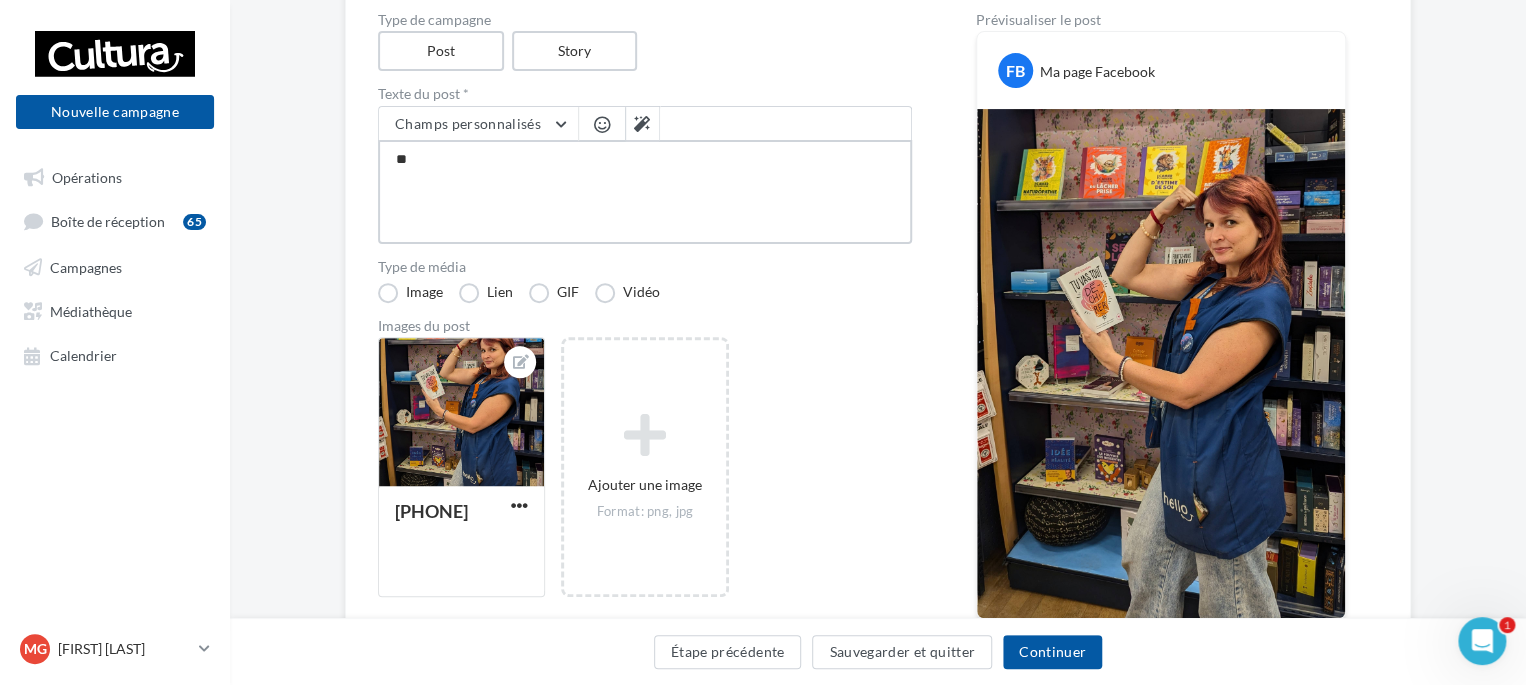 type on "***" 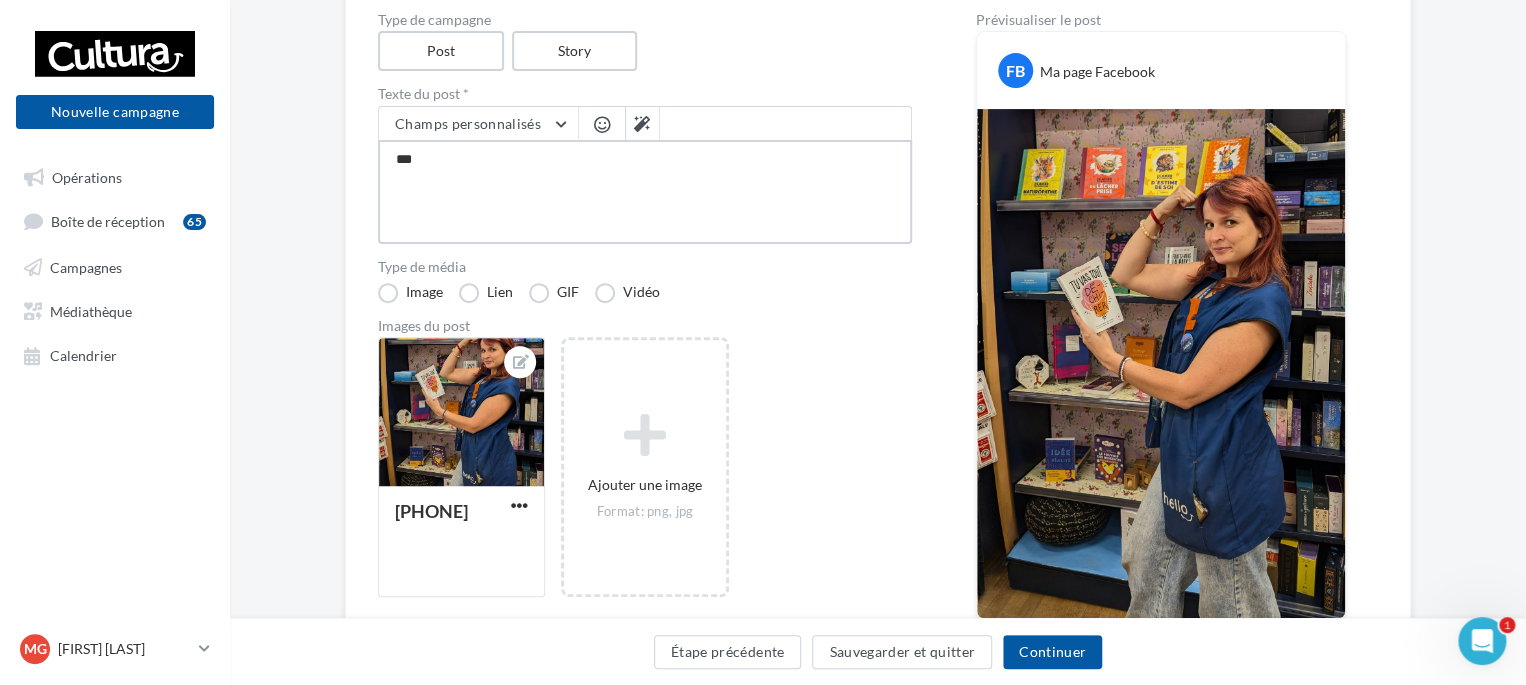 type on "****" 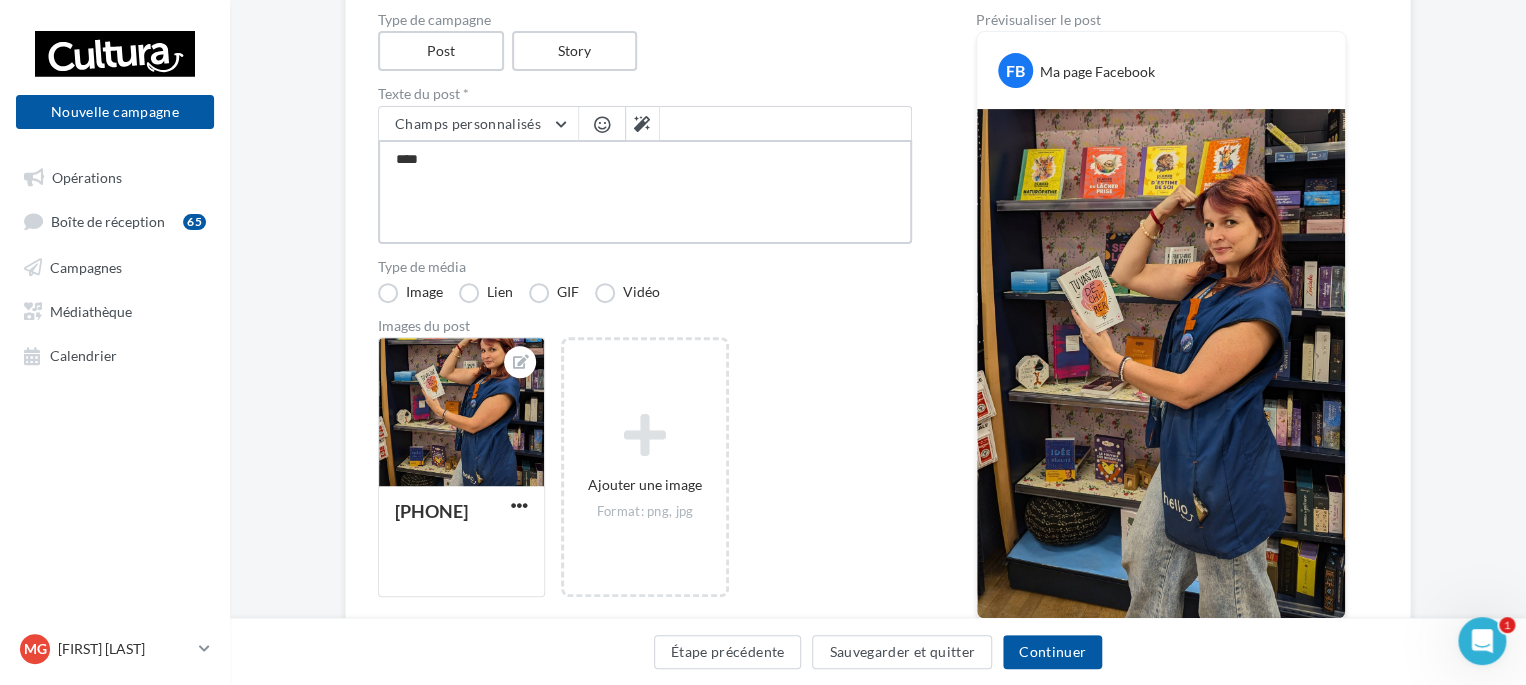 type on "*****" 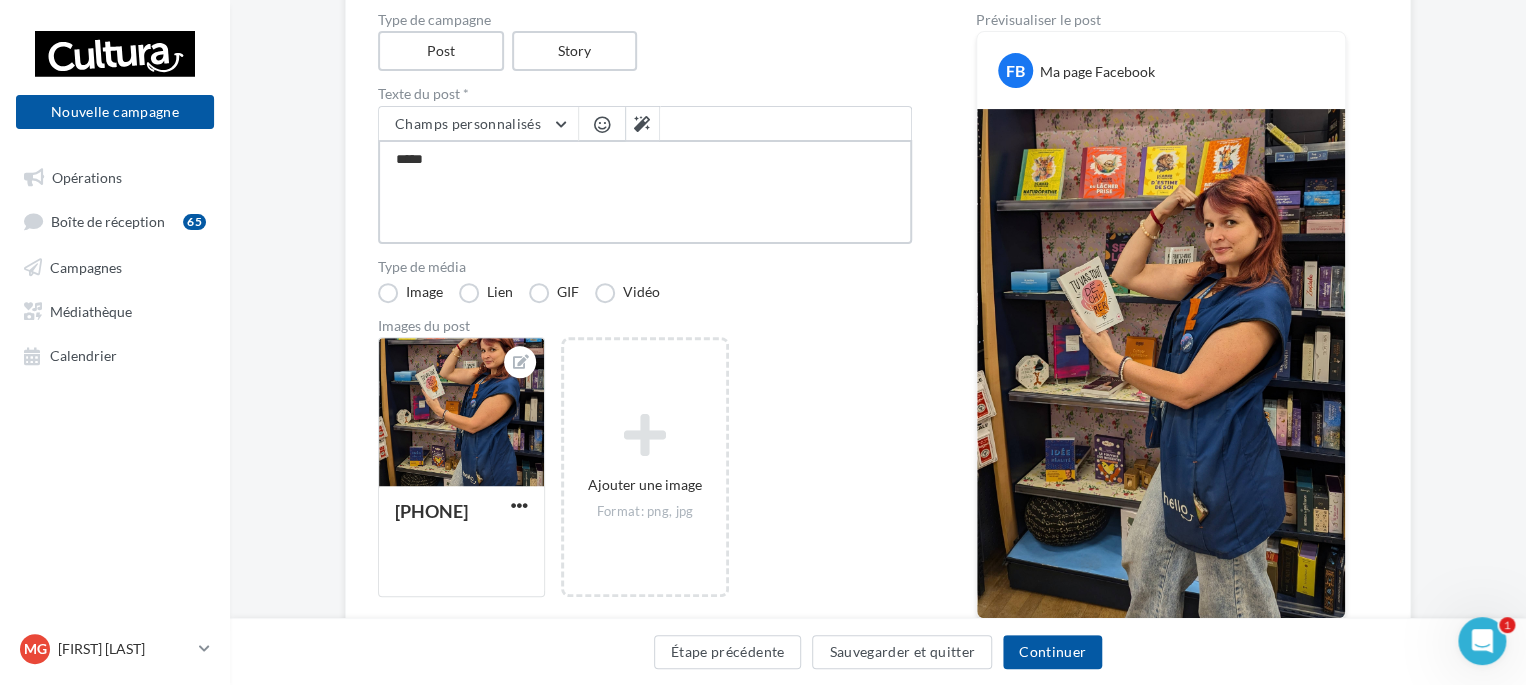 type on "******" 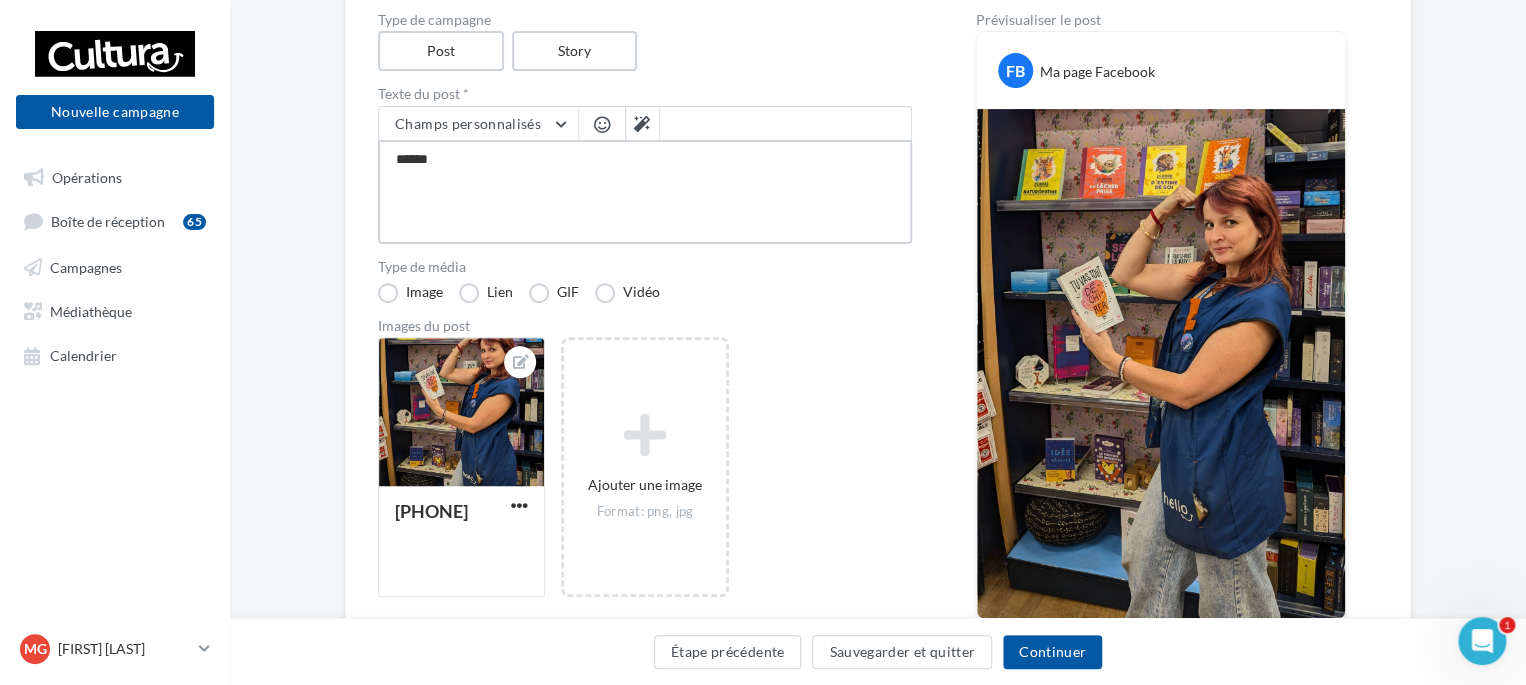 type on "*******" 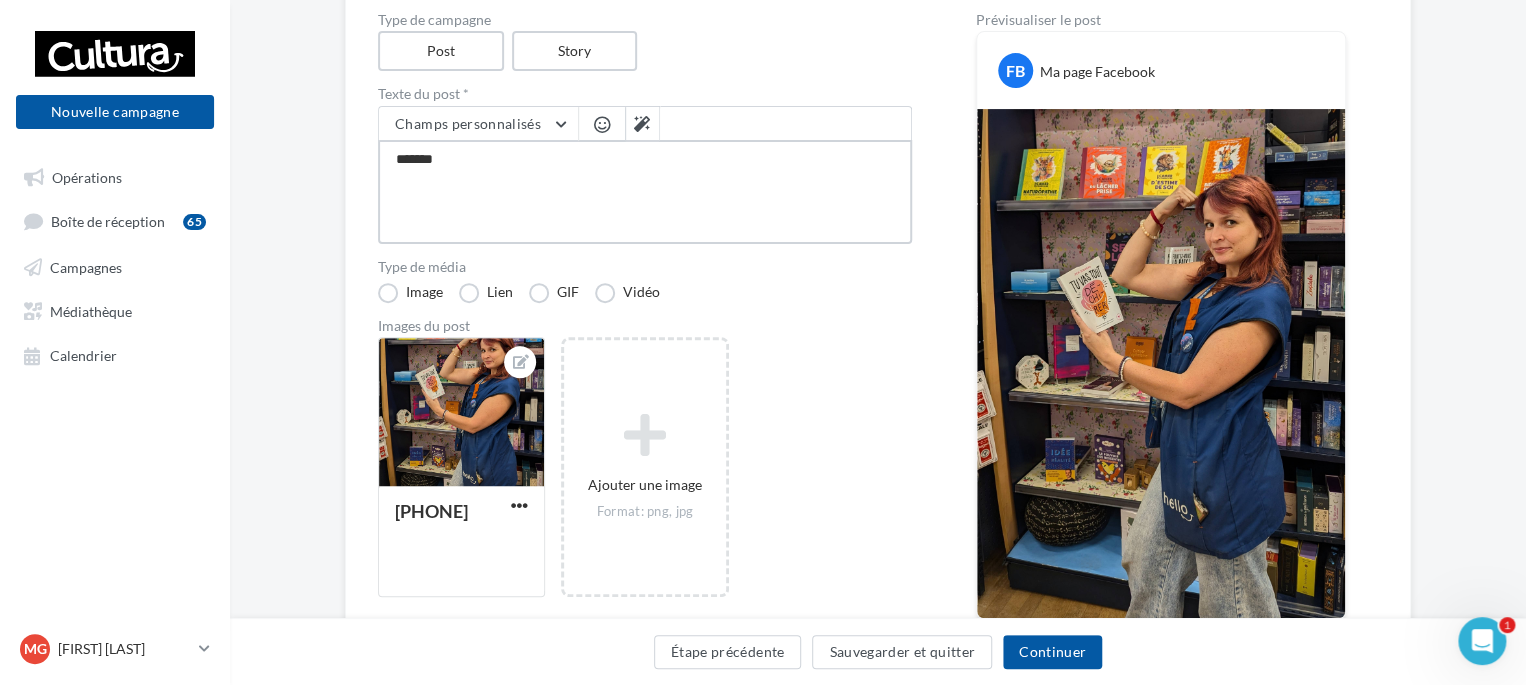 type on "********" 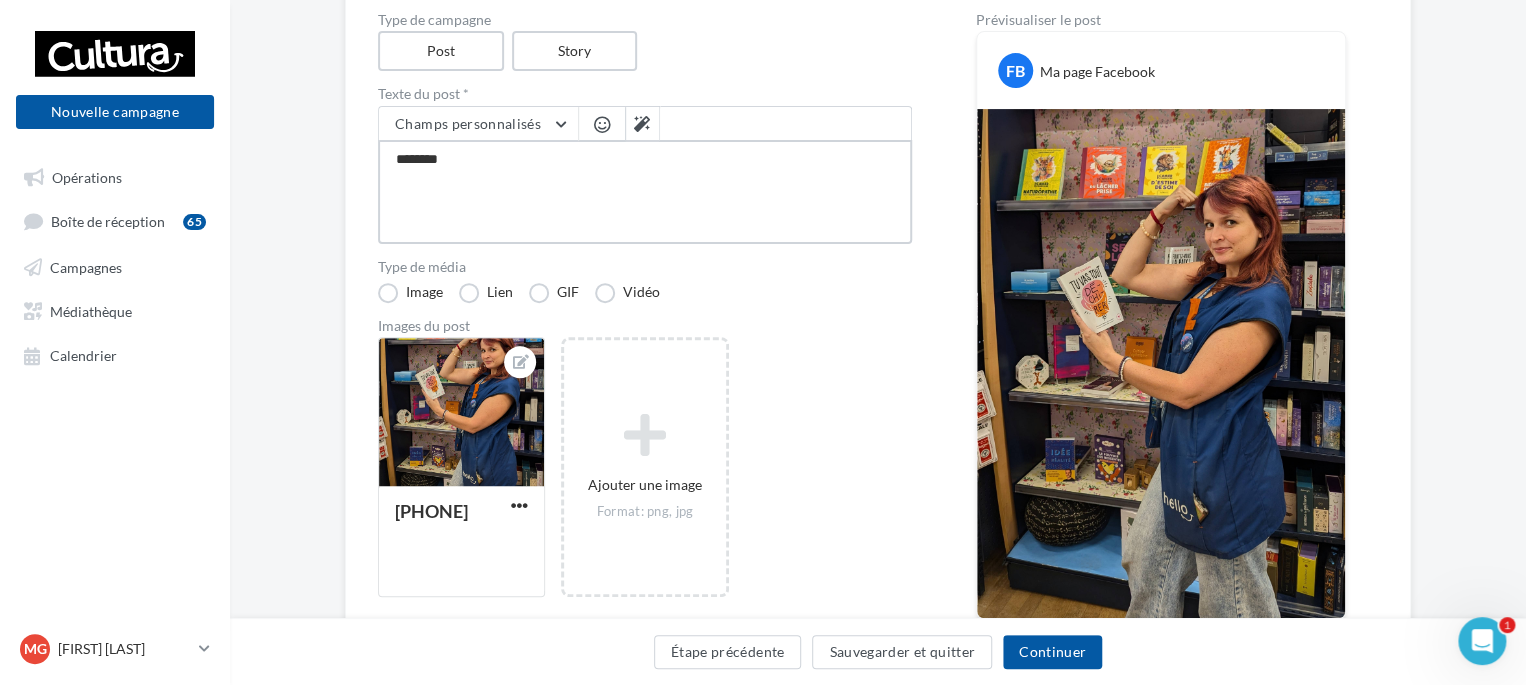 type on "*******" 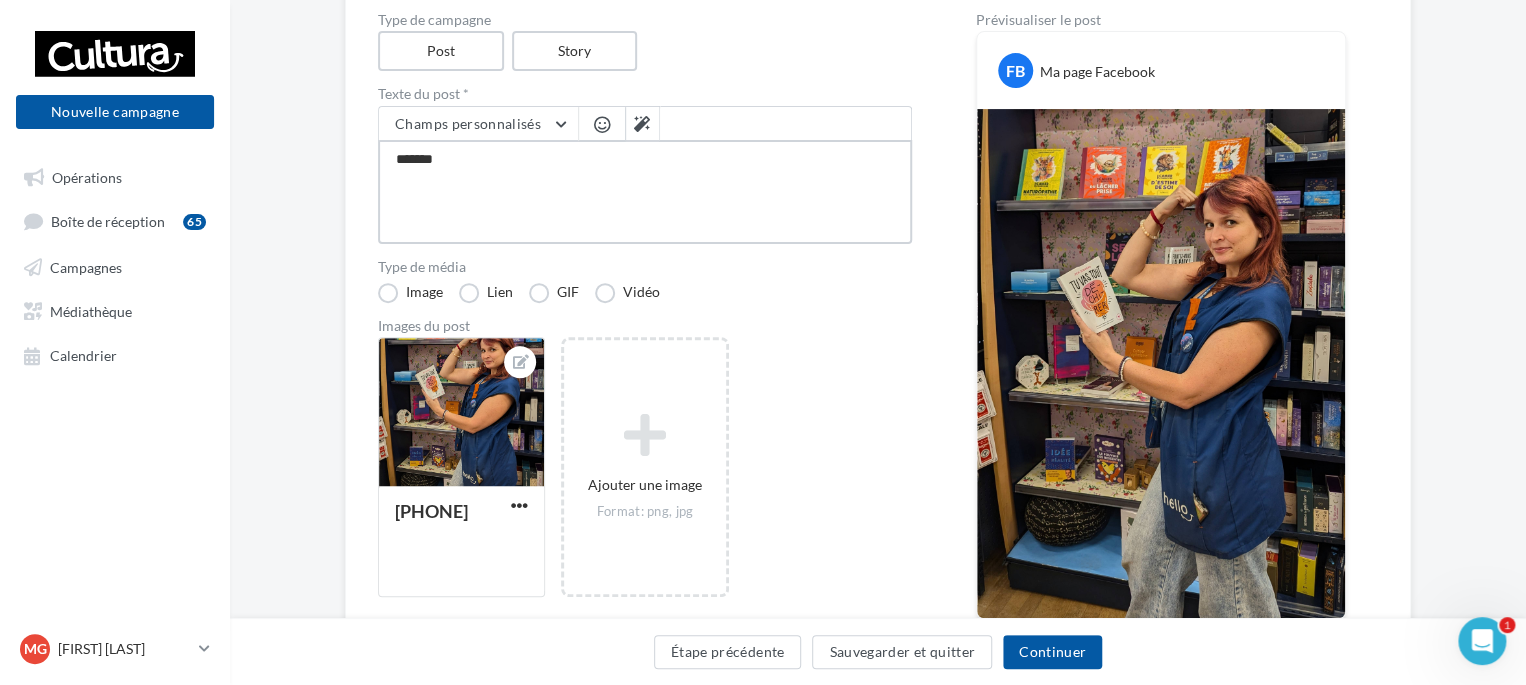 type on "********" 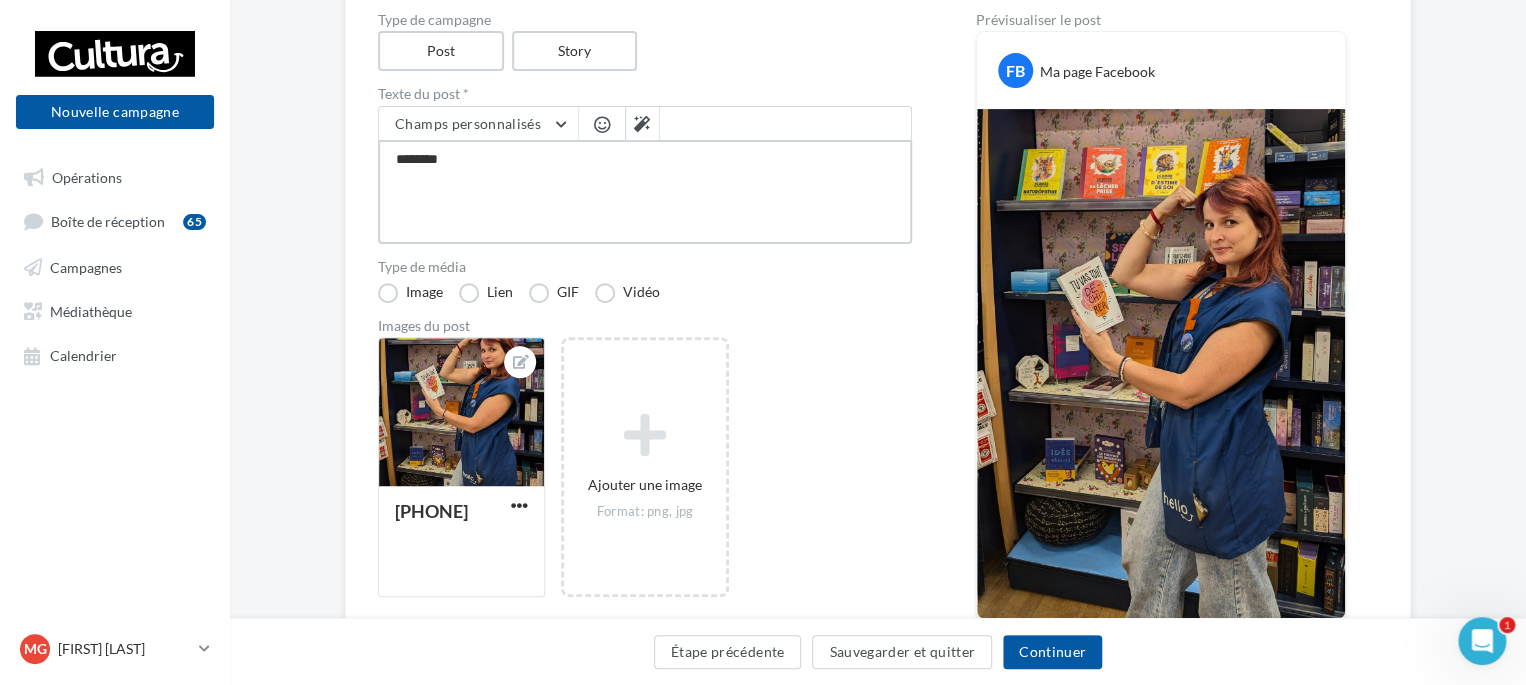 type on "*********" 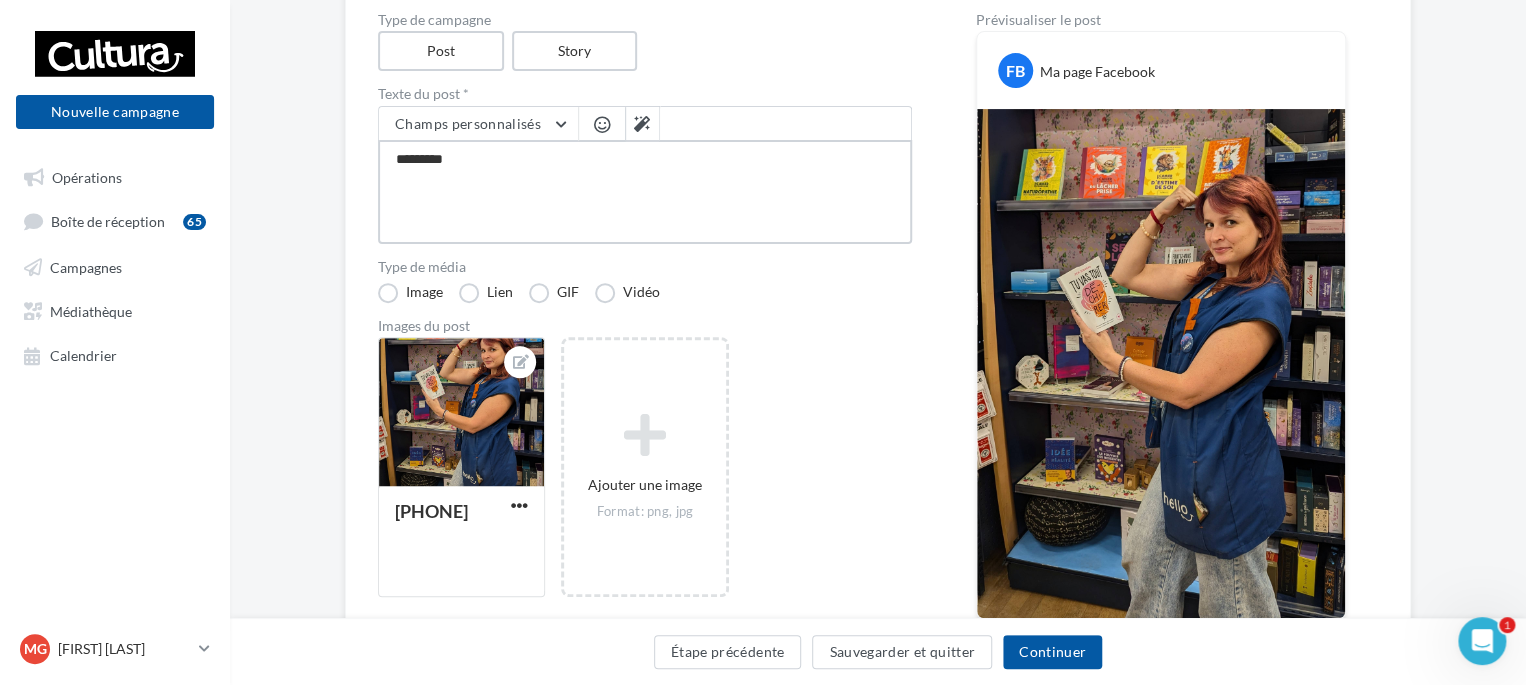 type on "**********" 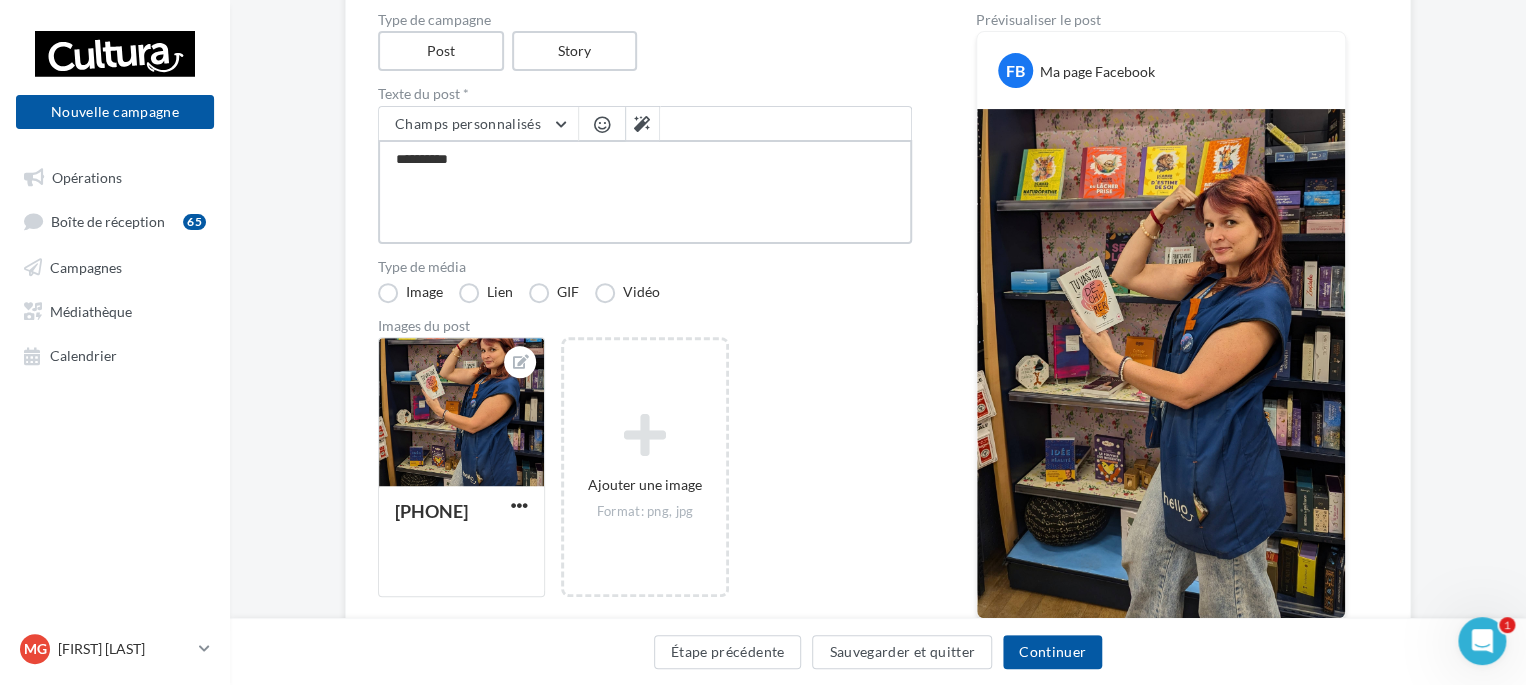 type on "**********" 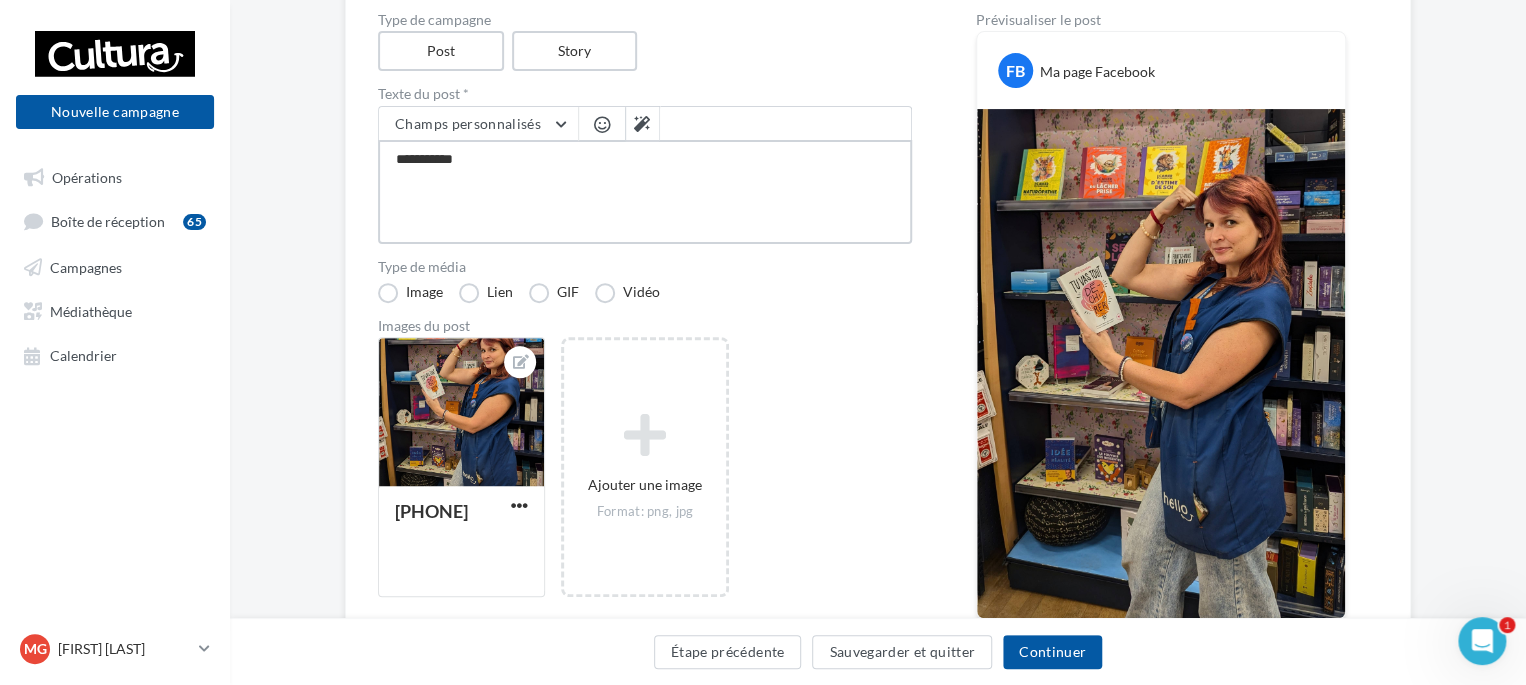 type on "**********" 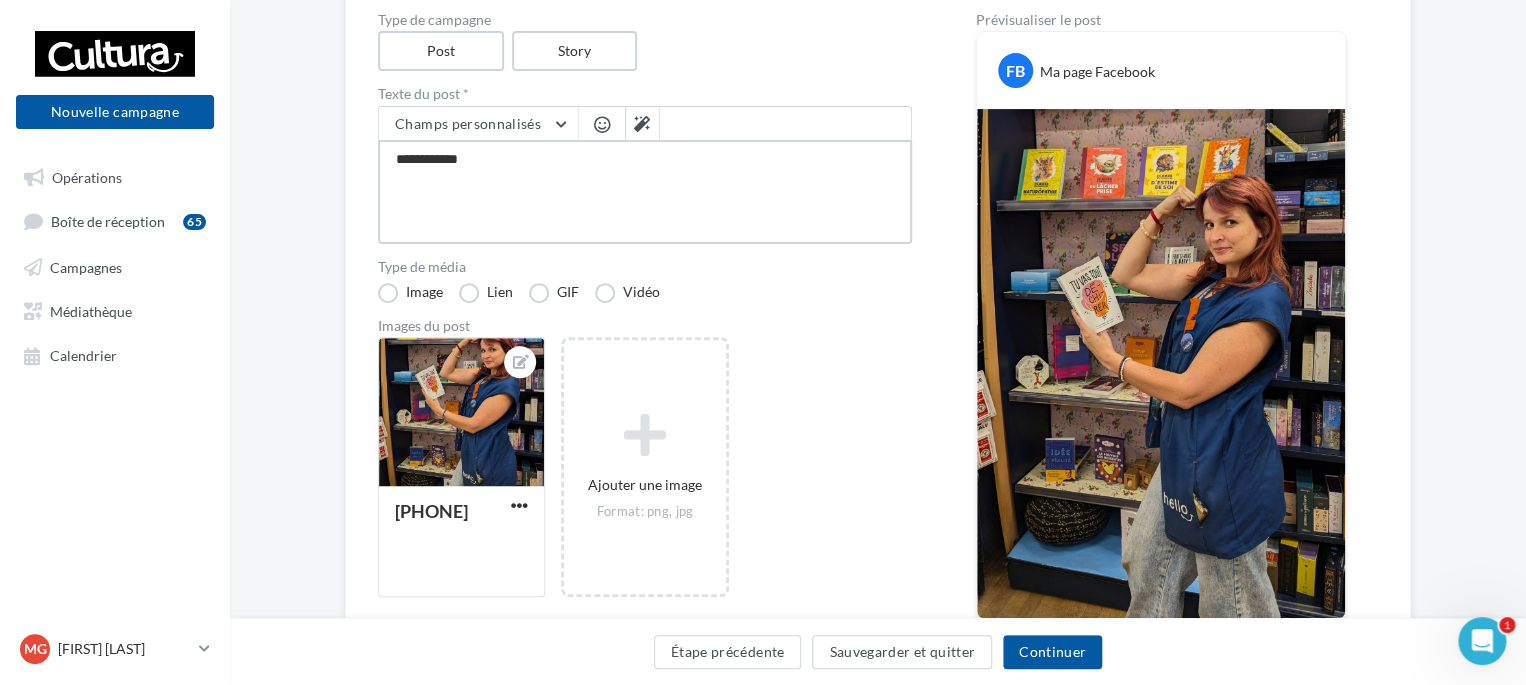 type on "**********" 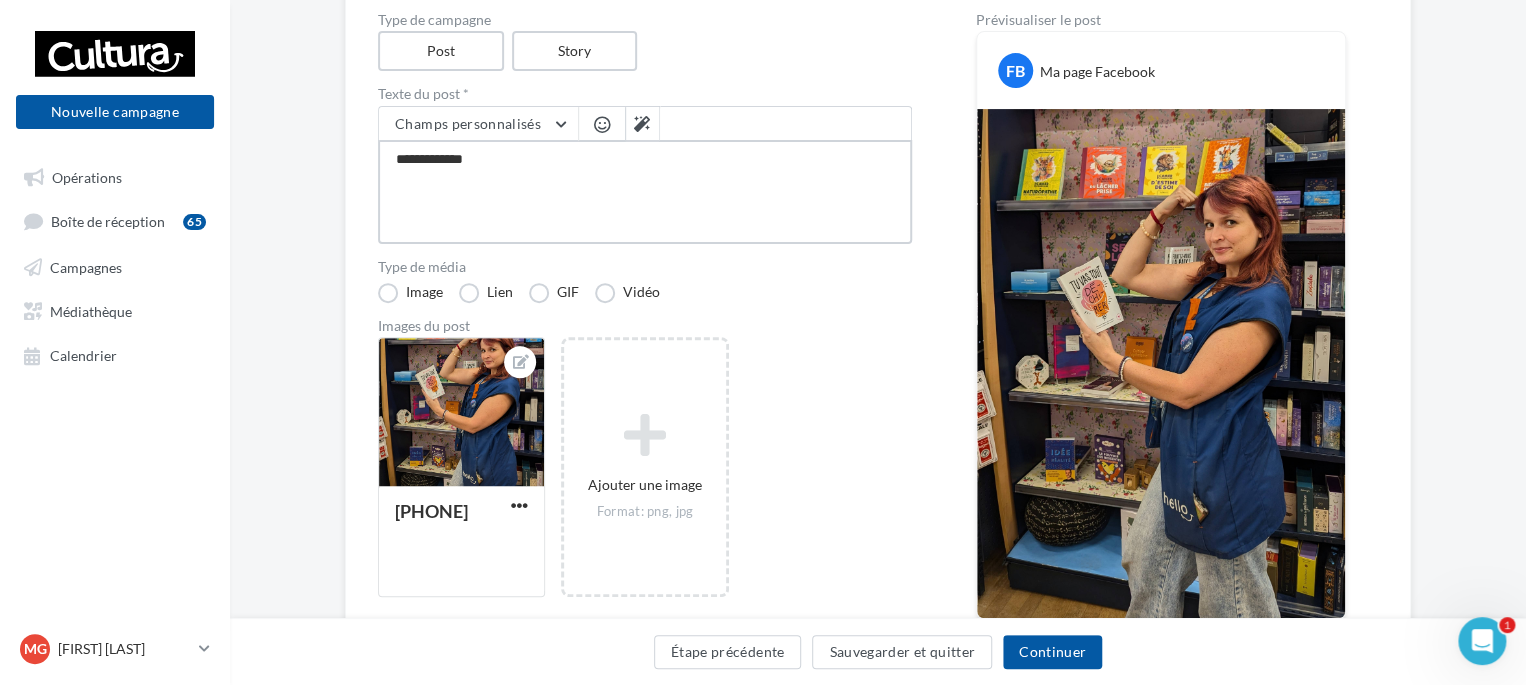 type on "**********" 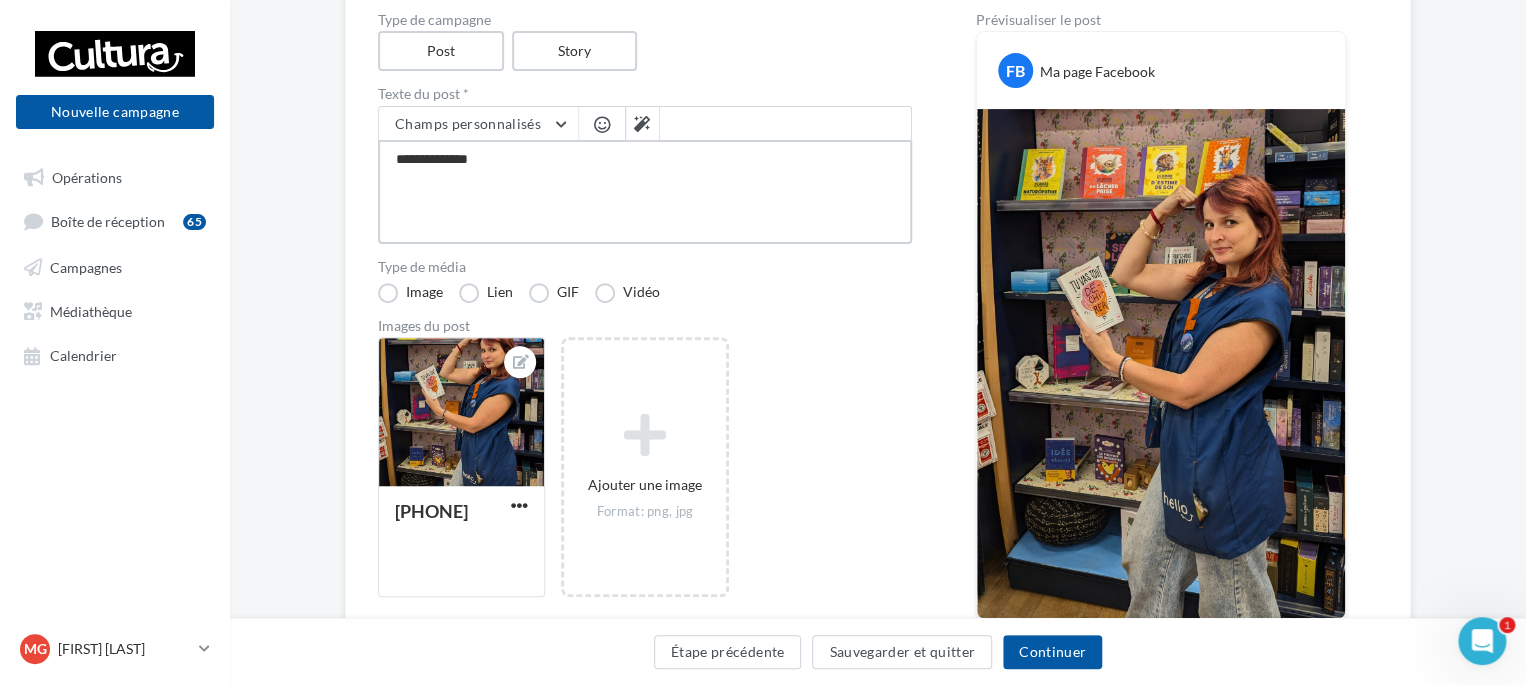type on "**********" 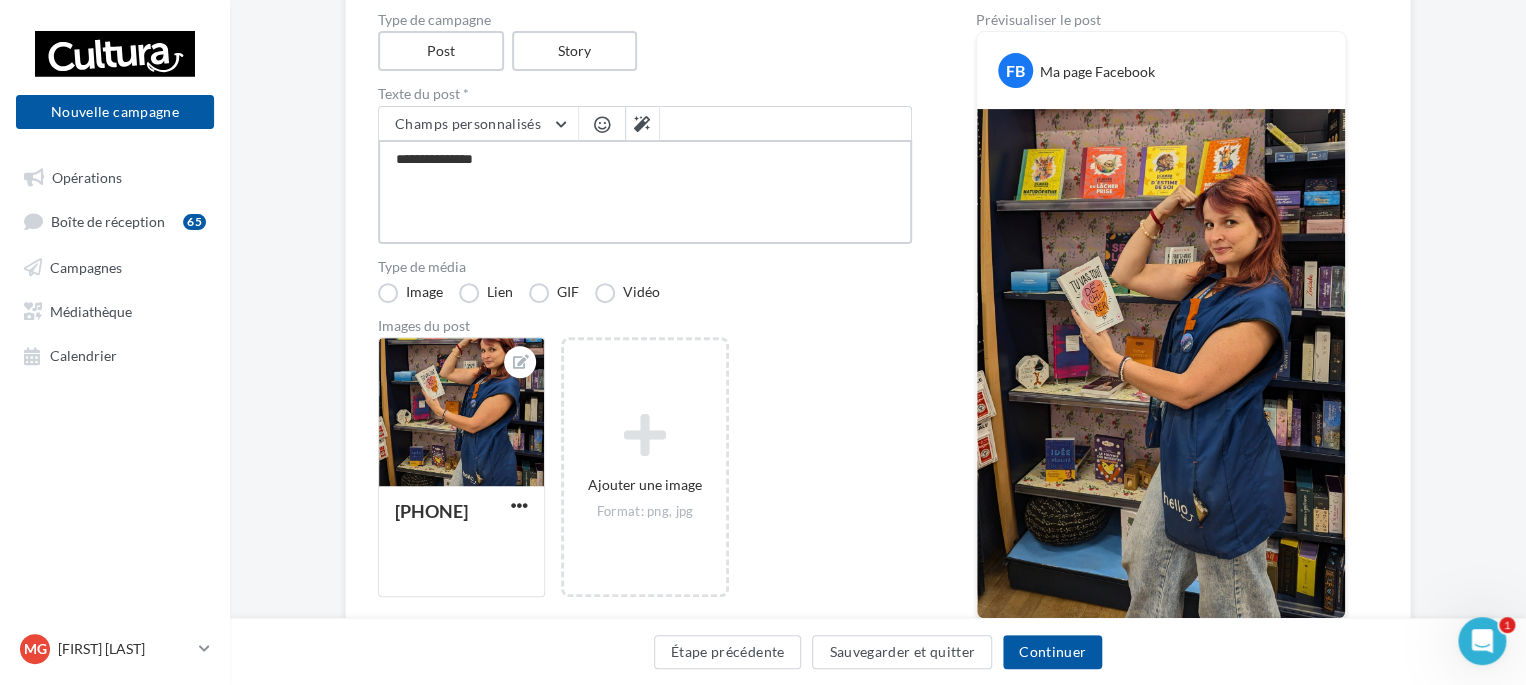 type on "**********" 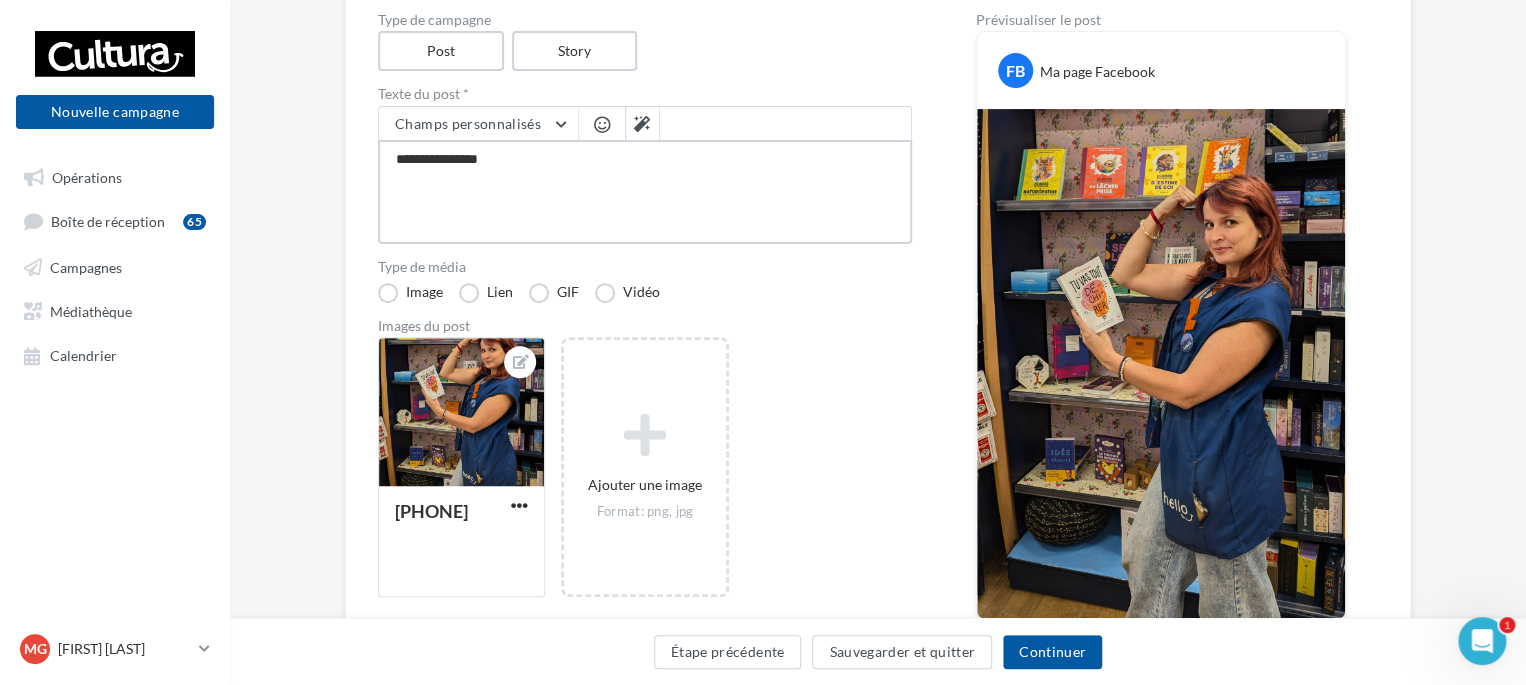 type on "**********" 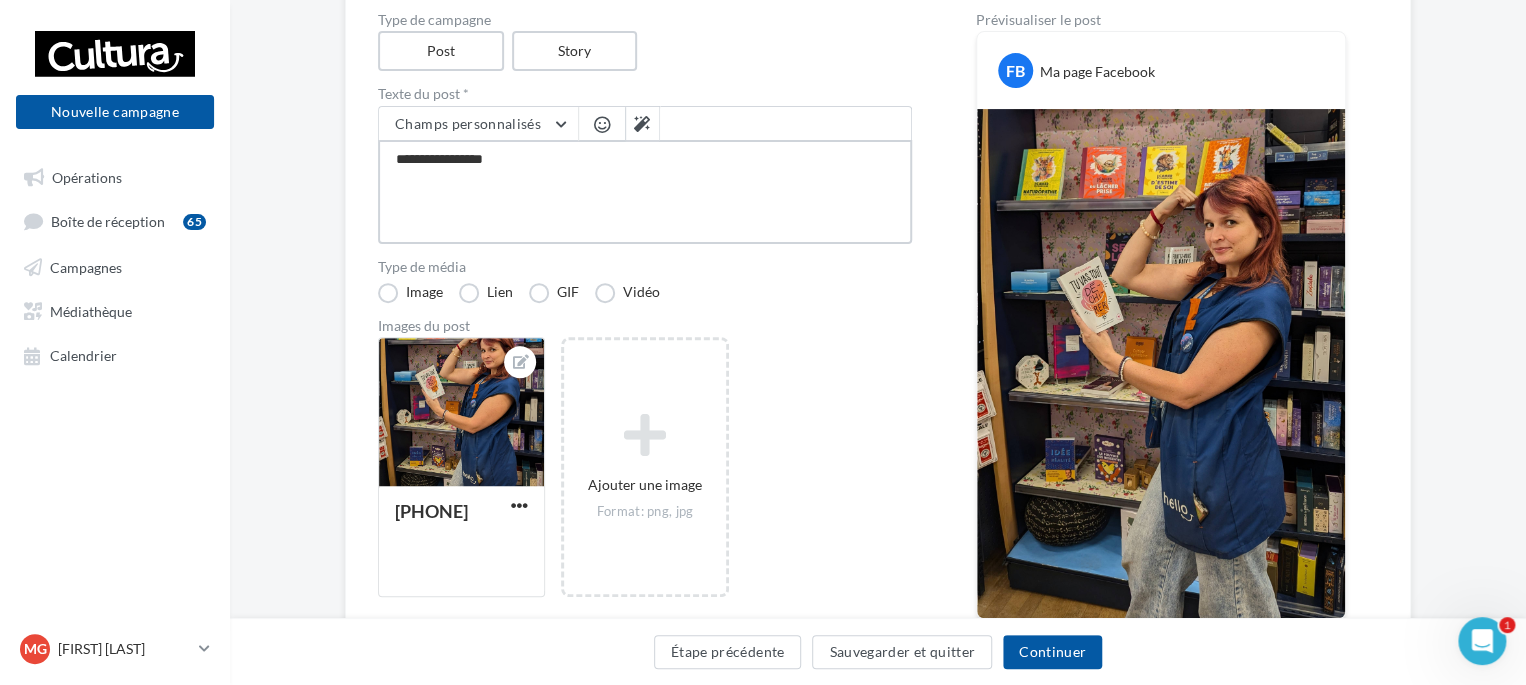 type on "**********" 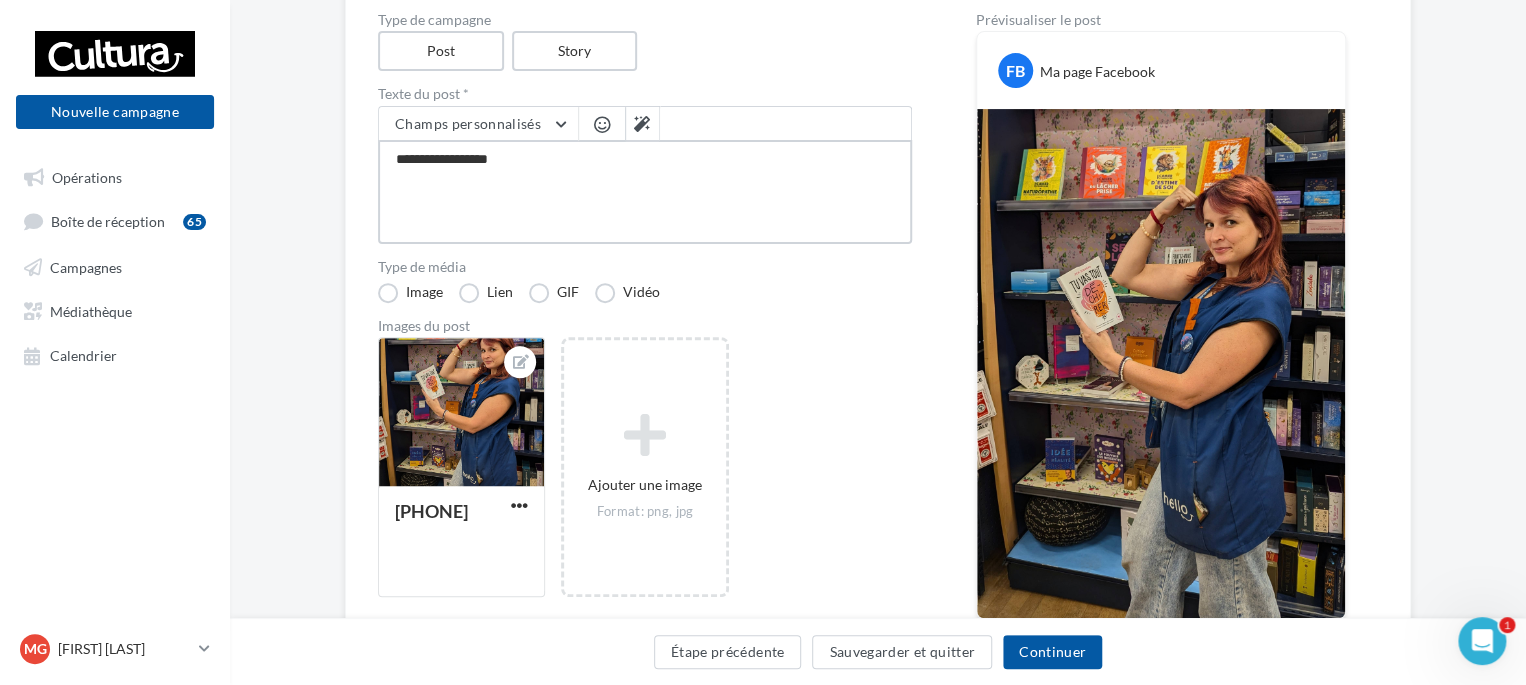 type on "**********" 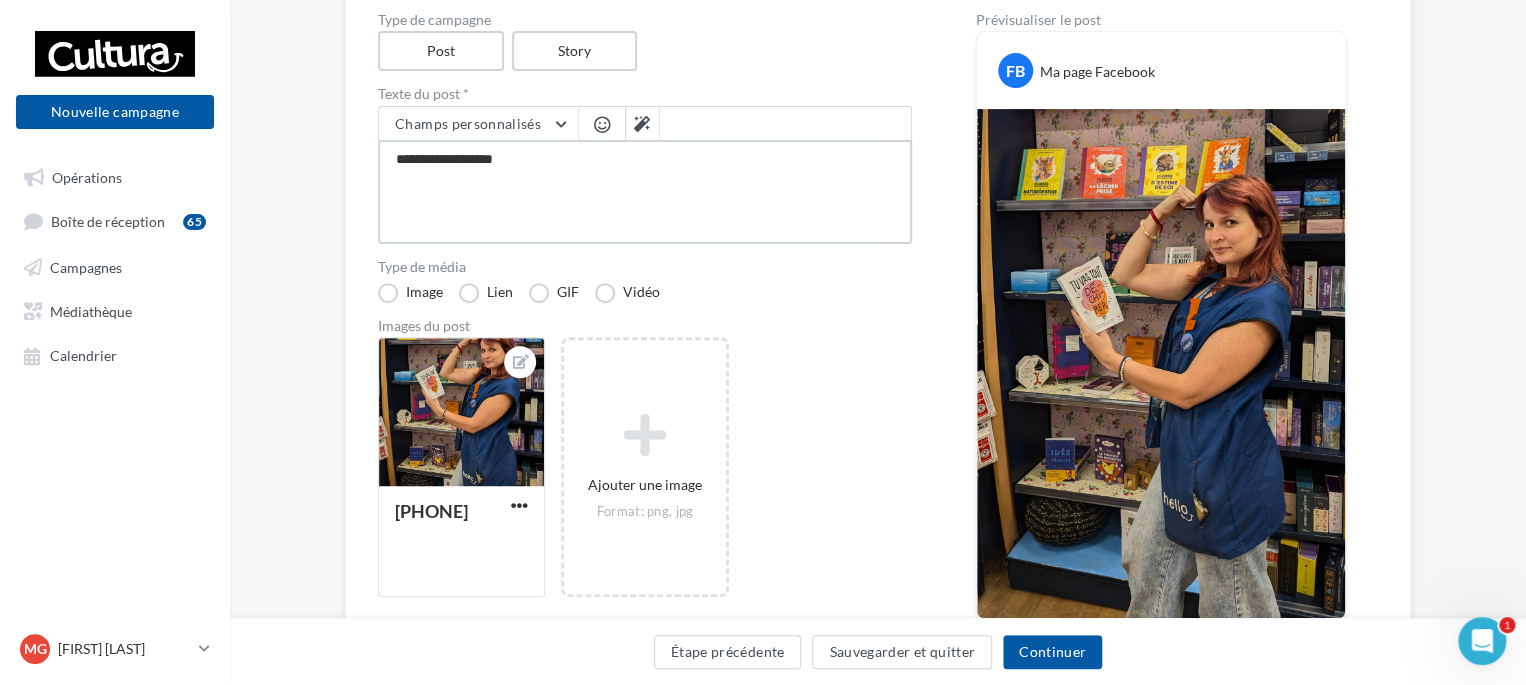 type on "**********" 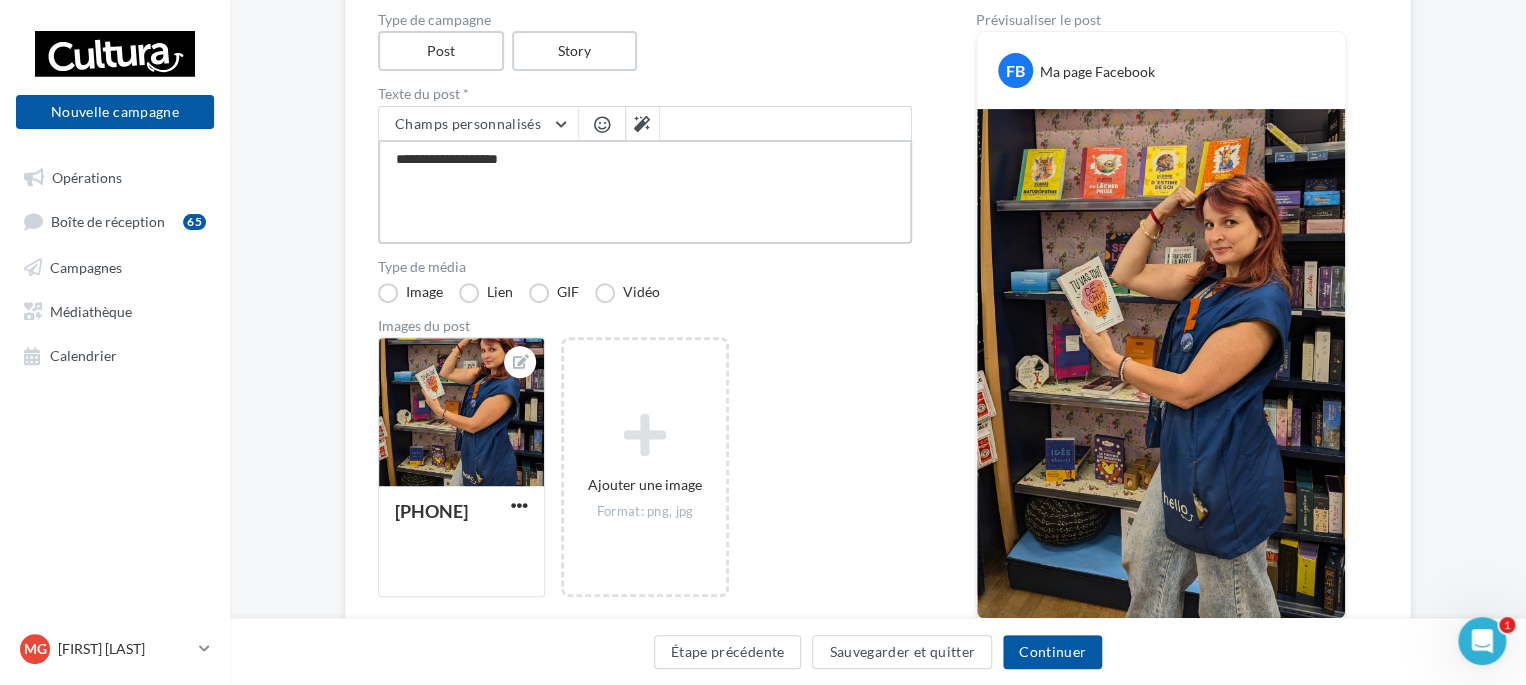 type on "**********" 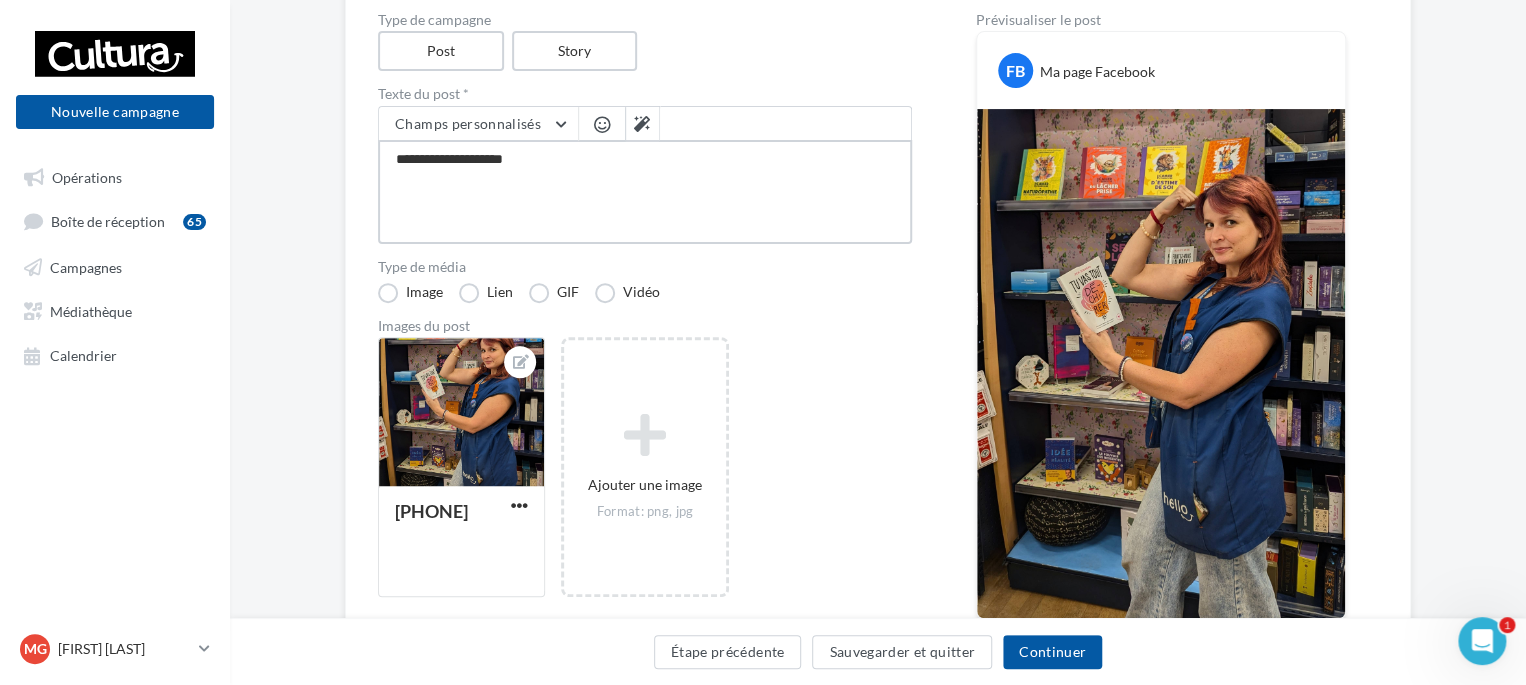 type on "**********" 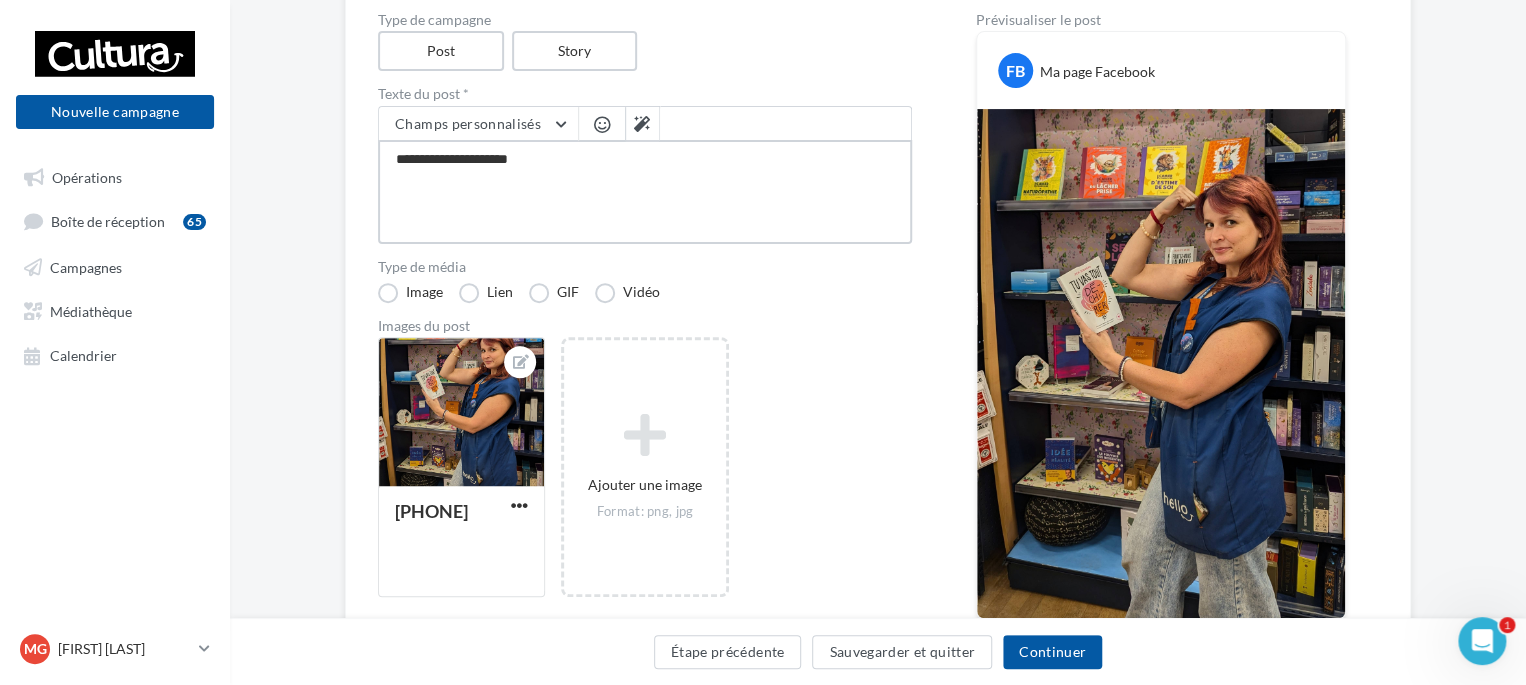 type on "**********" 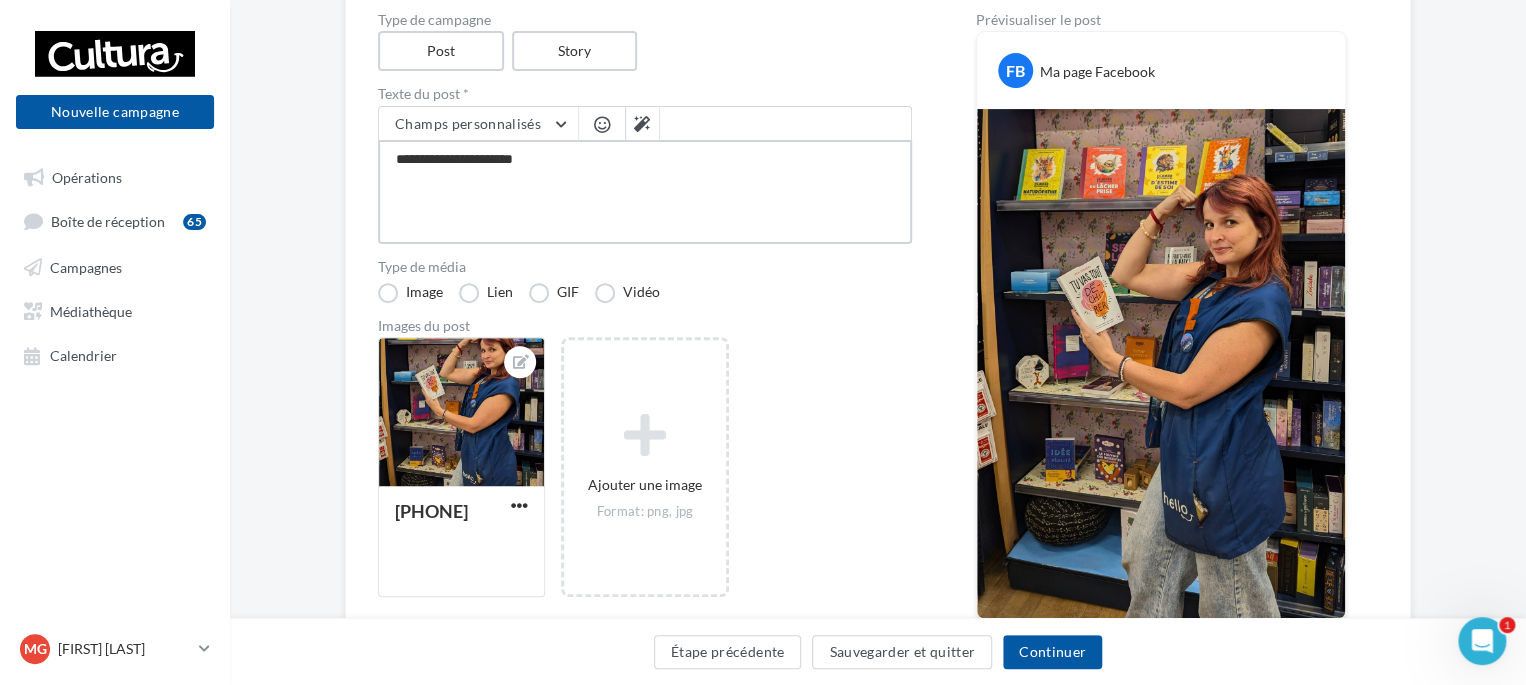 type on "**********" 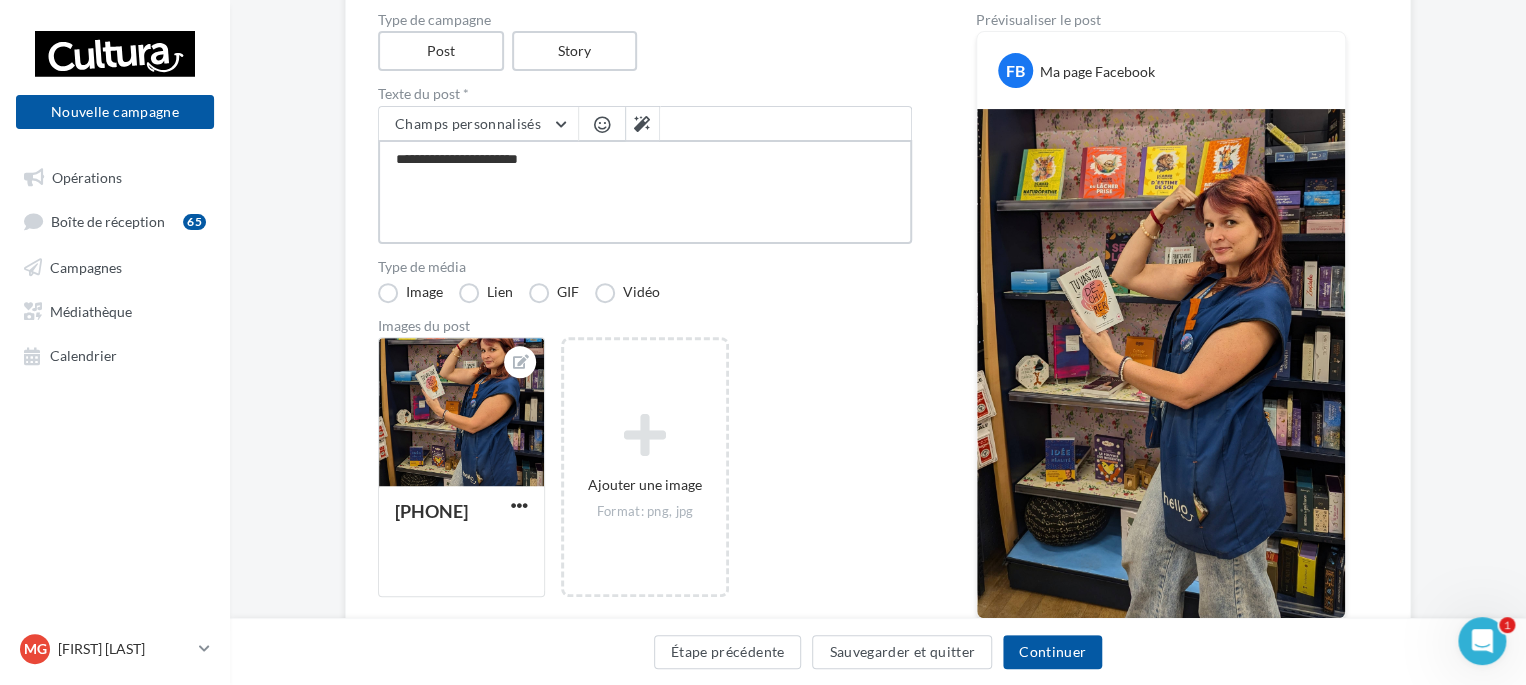 type on "**********" 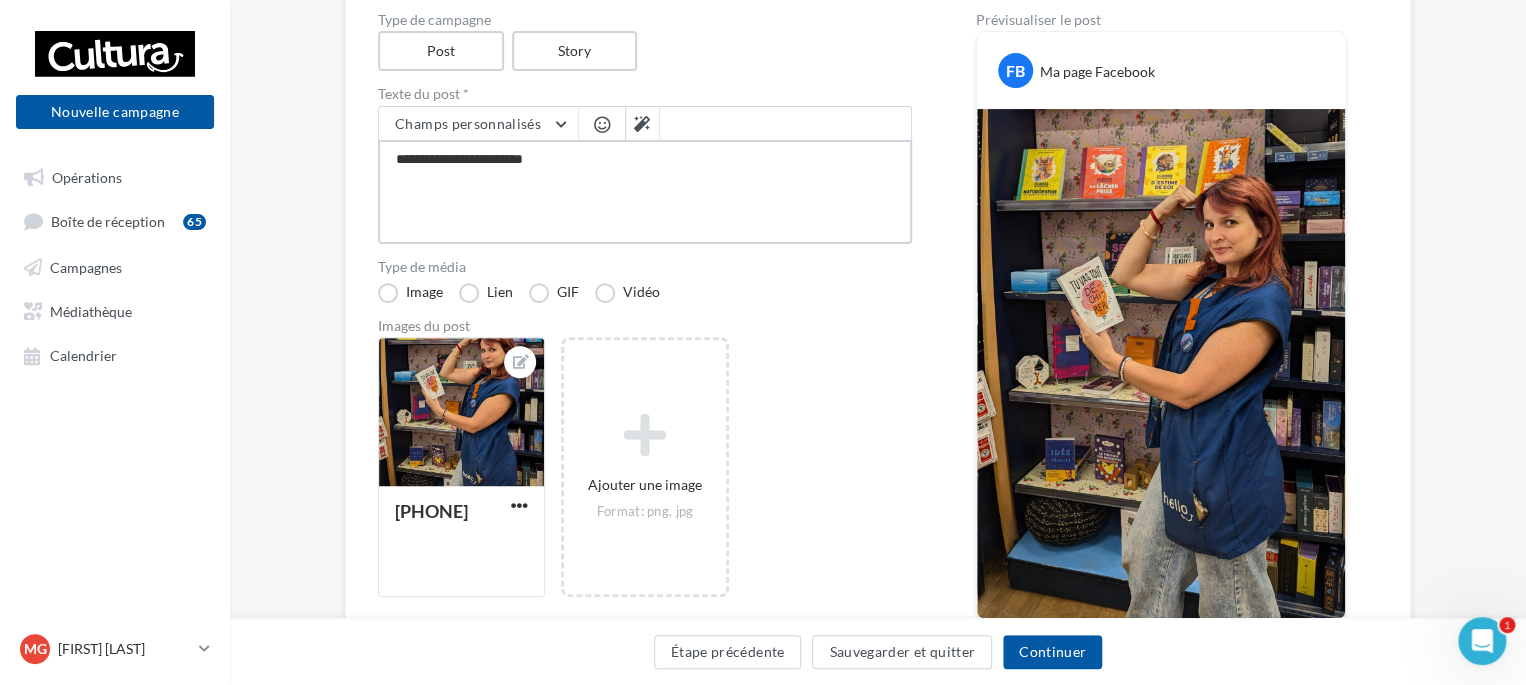 type on "**********" 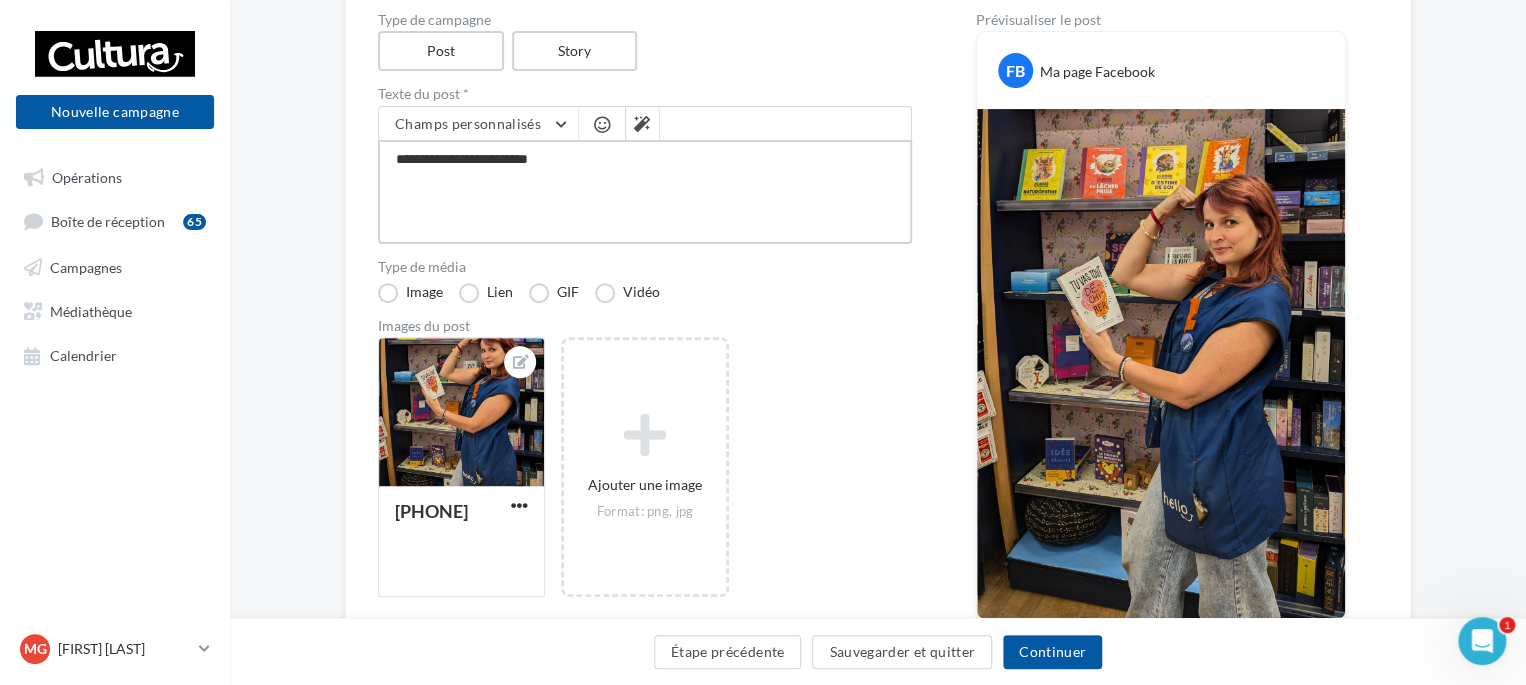 type on "**********" 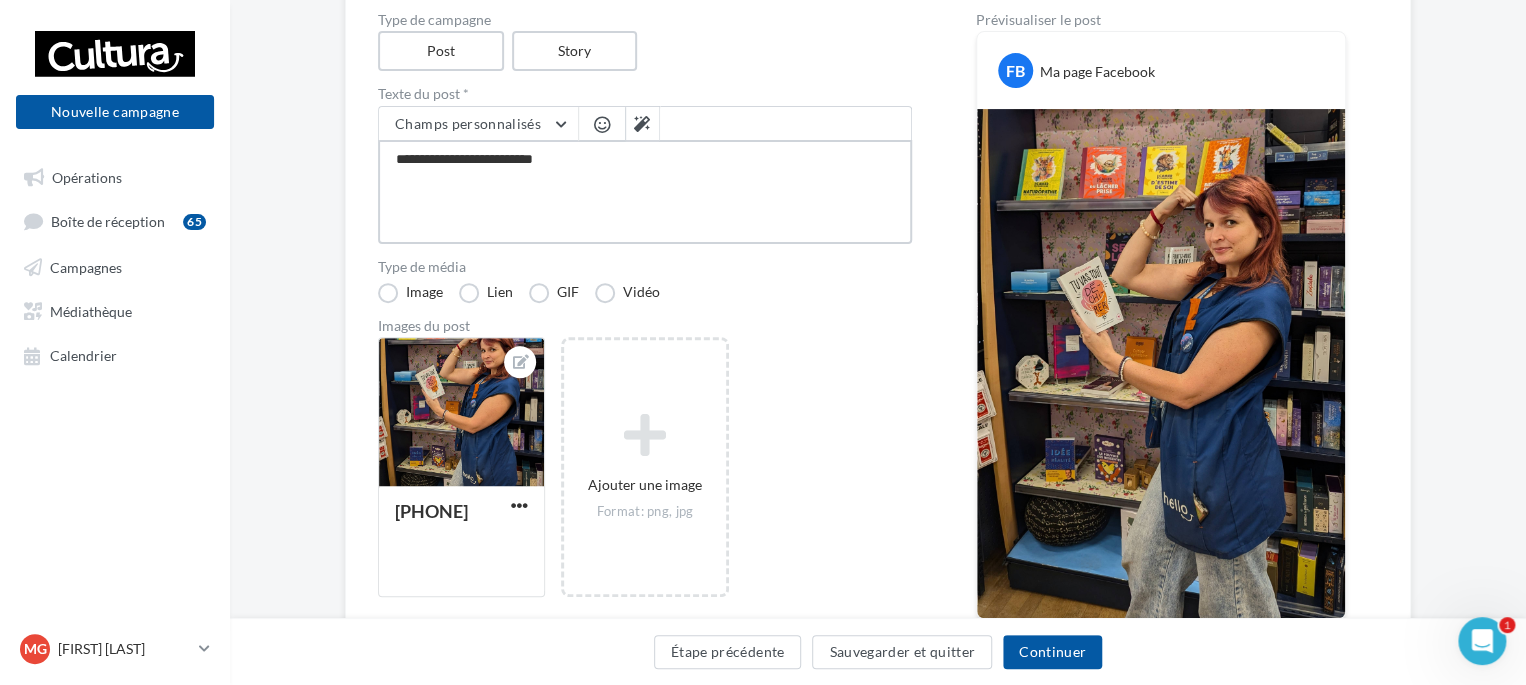 type on "**********" 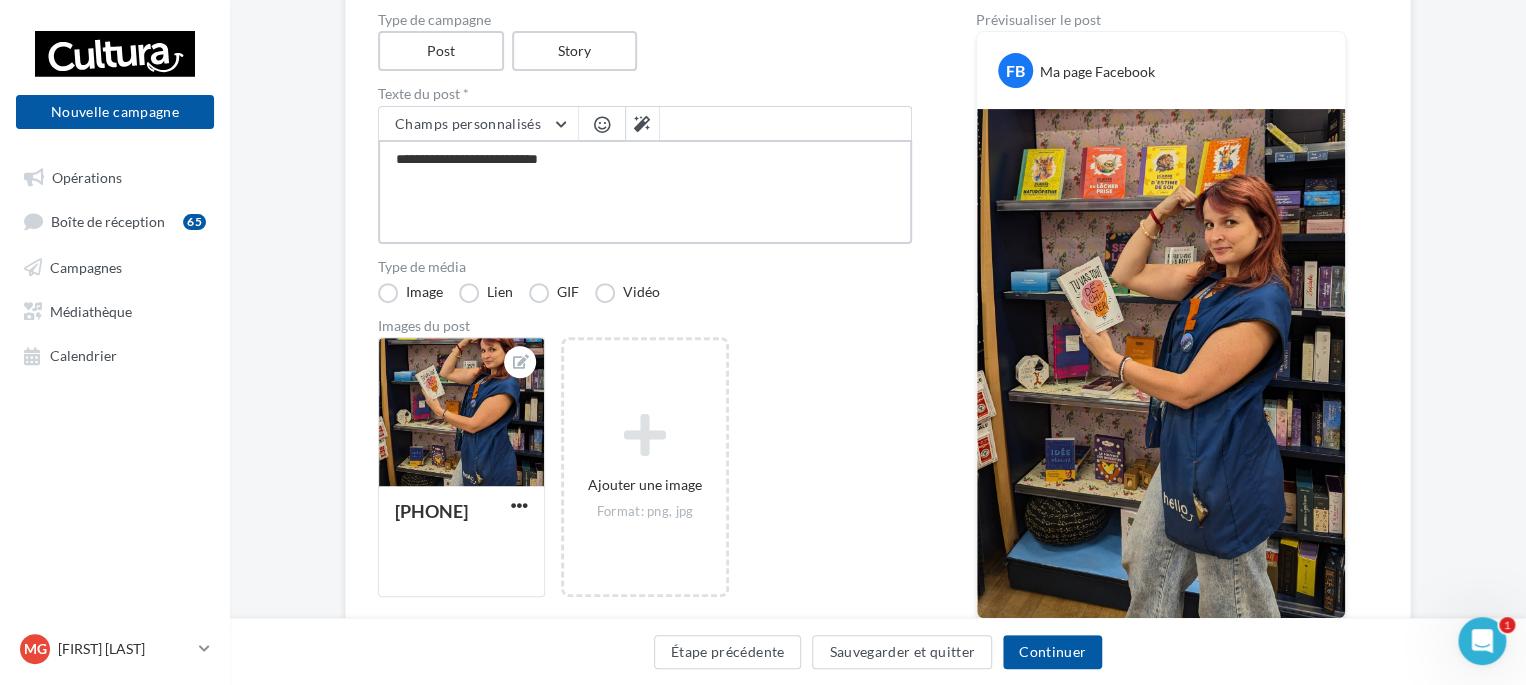 type on "**********" 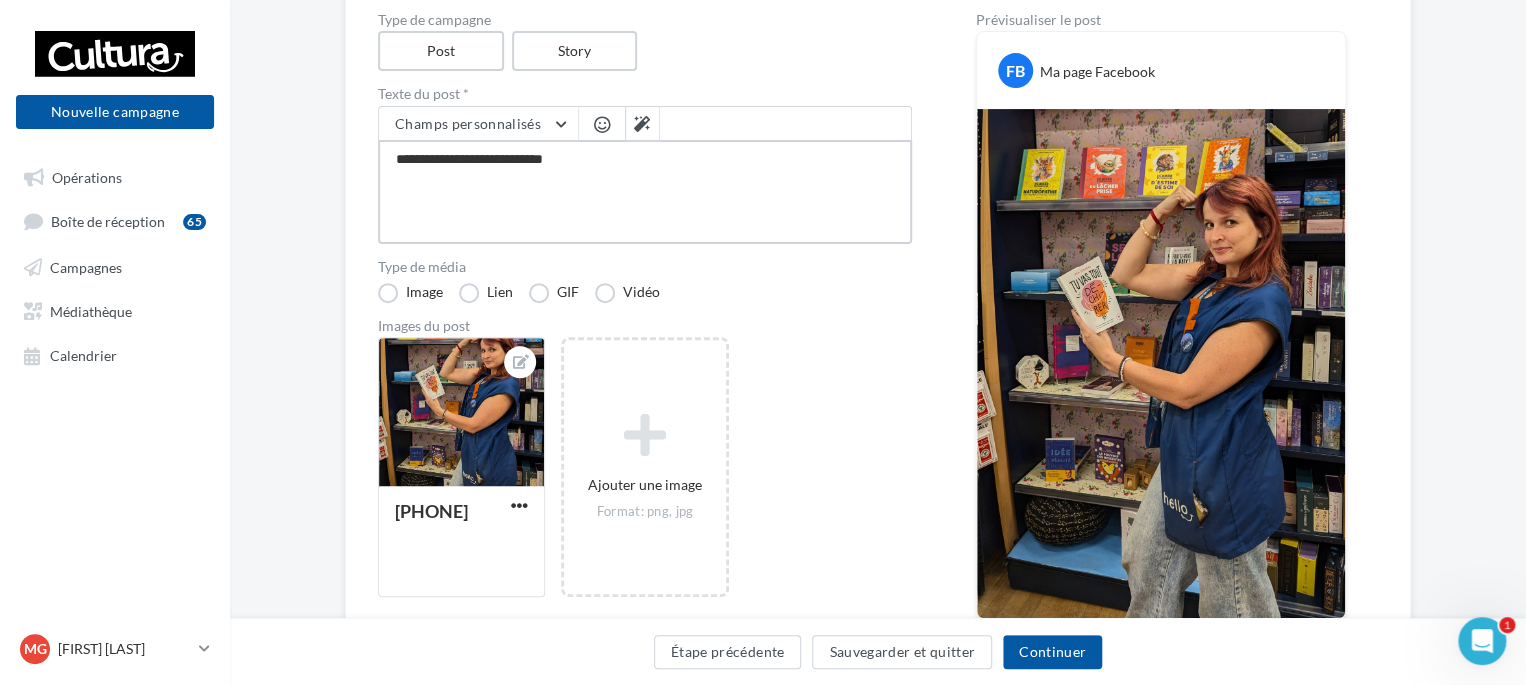 type on "**********" 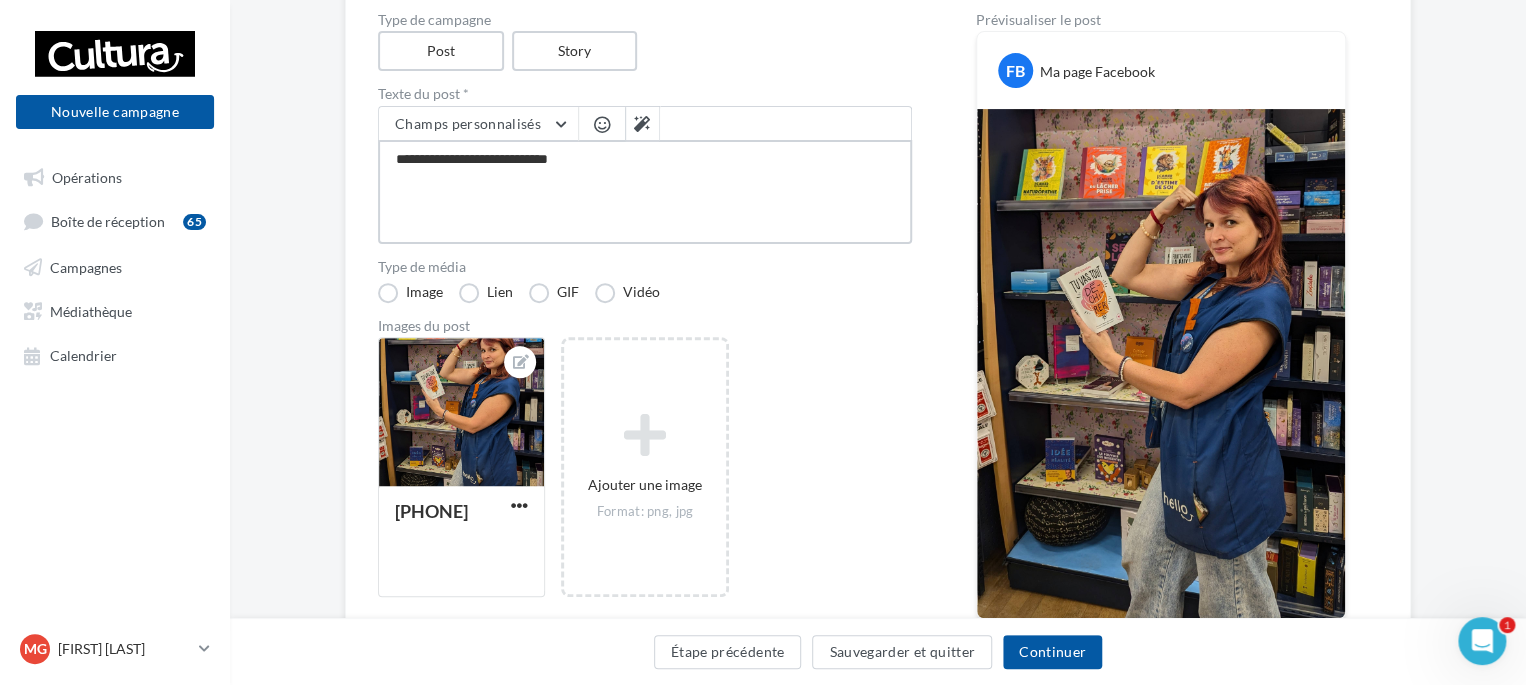 type on "**********" 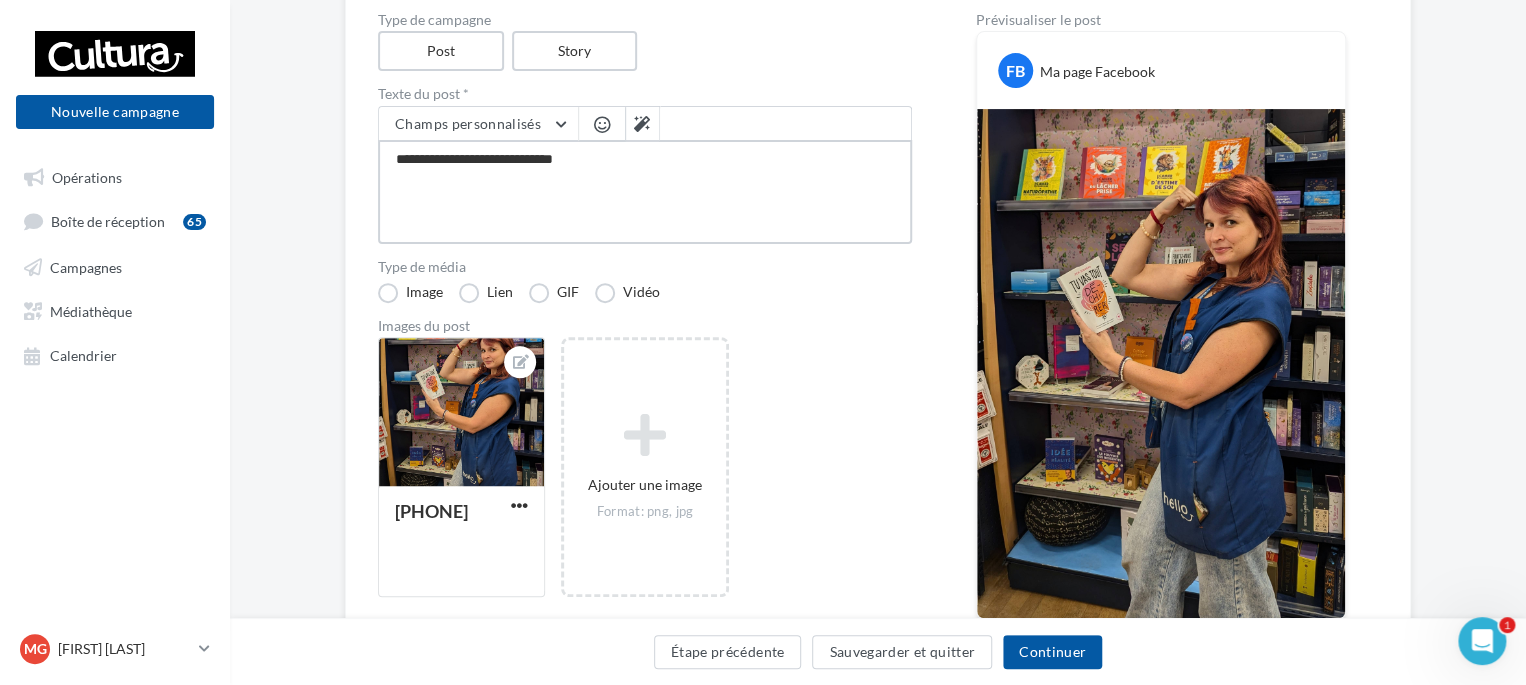 type on "**********" 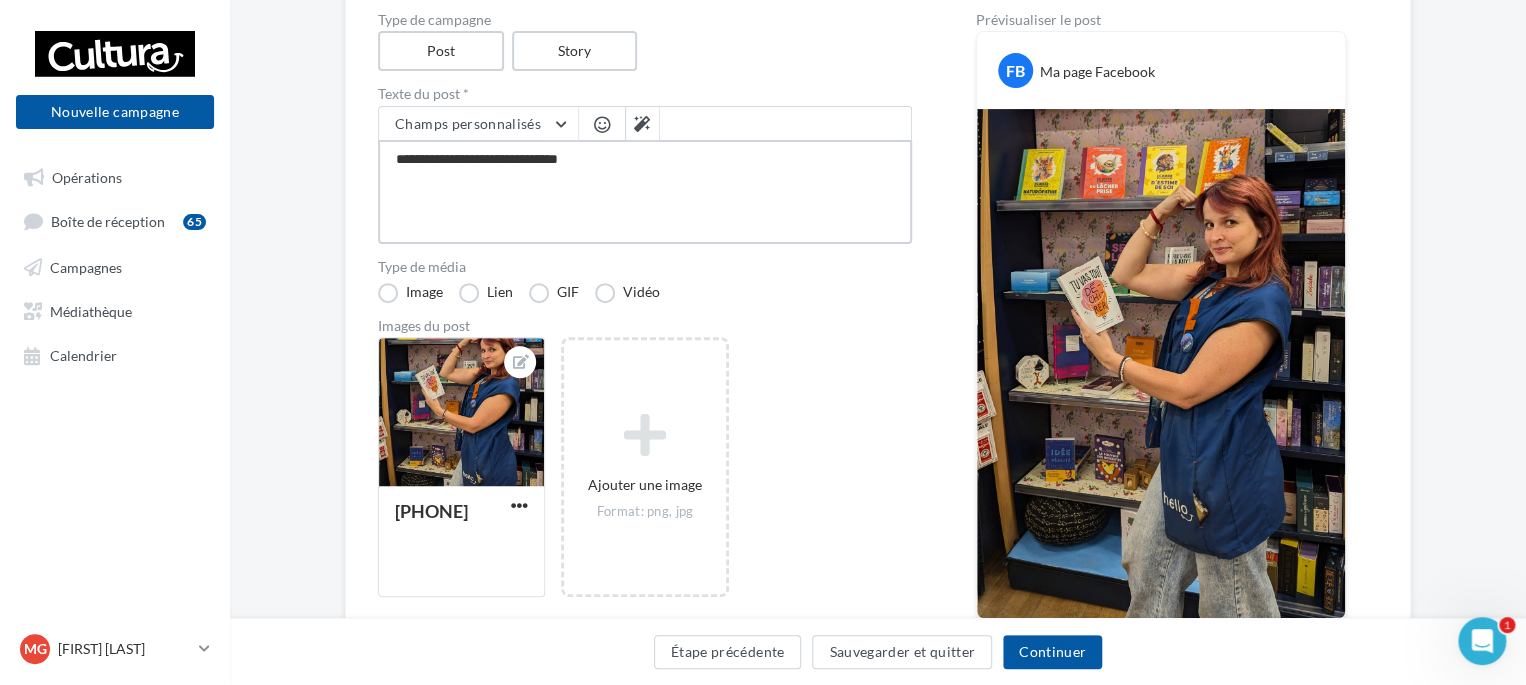 type on "**********" 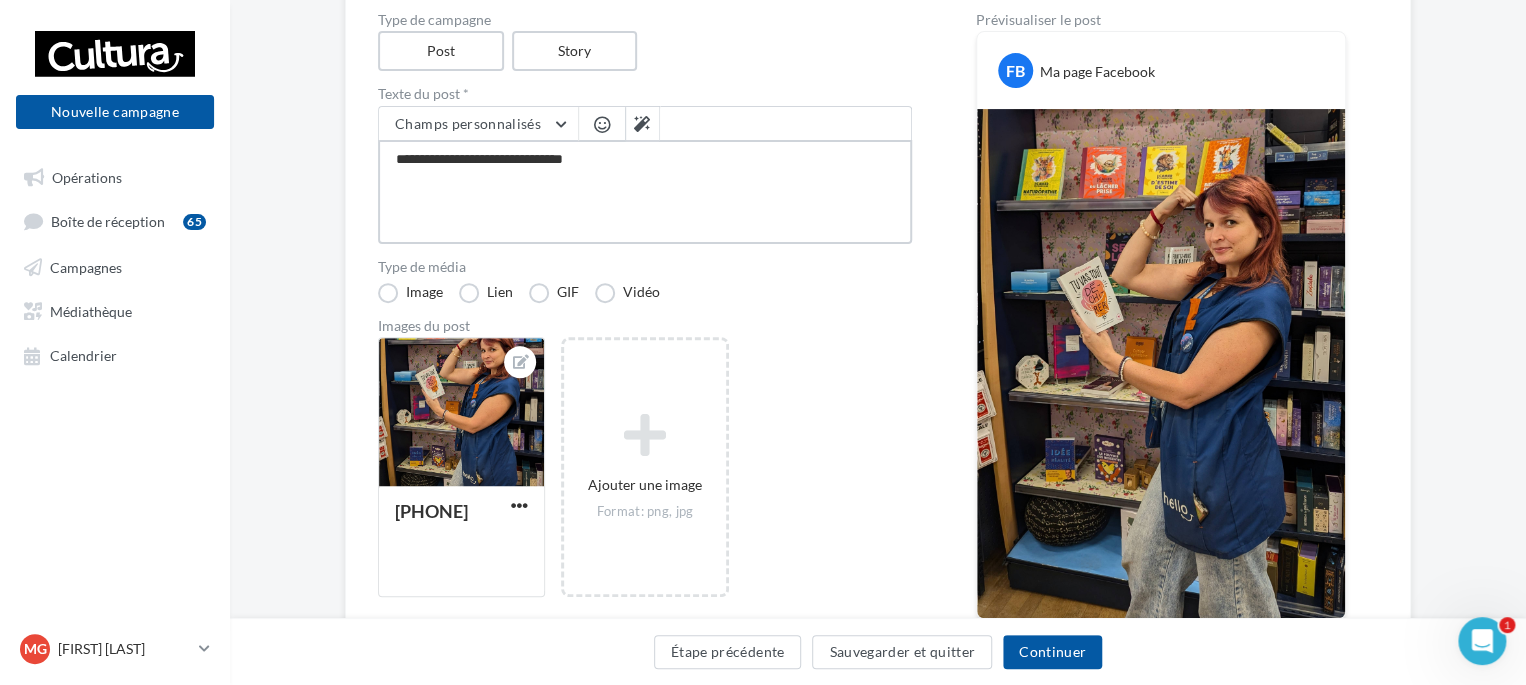 type on "**********" 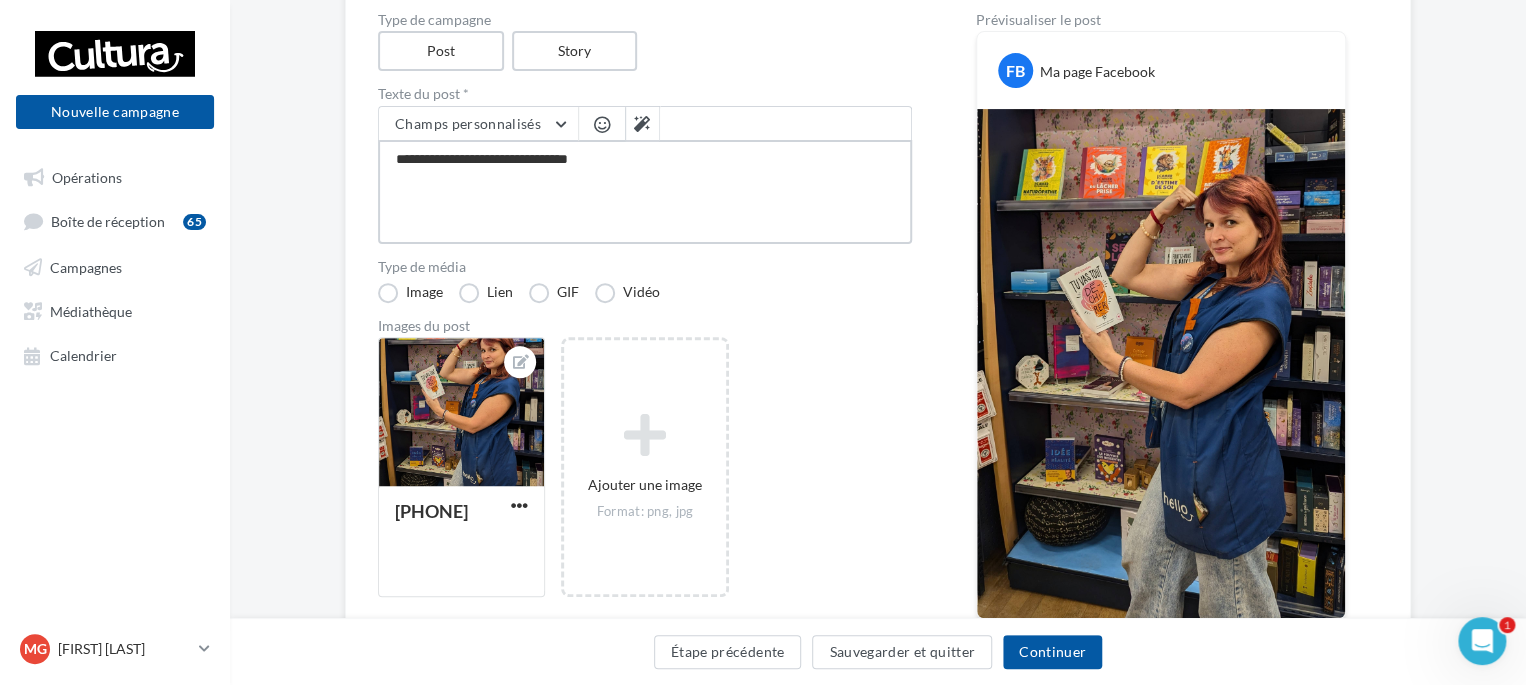 type on "**********" 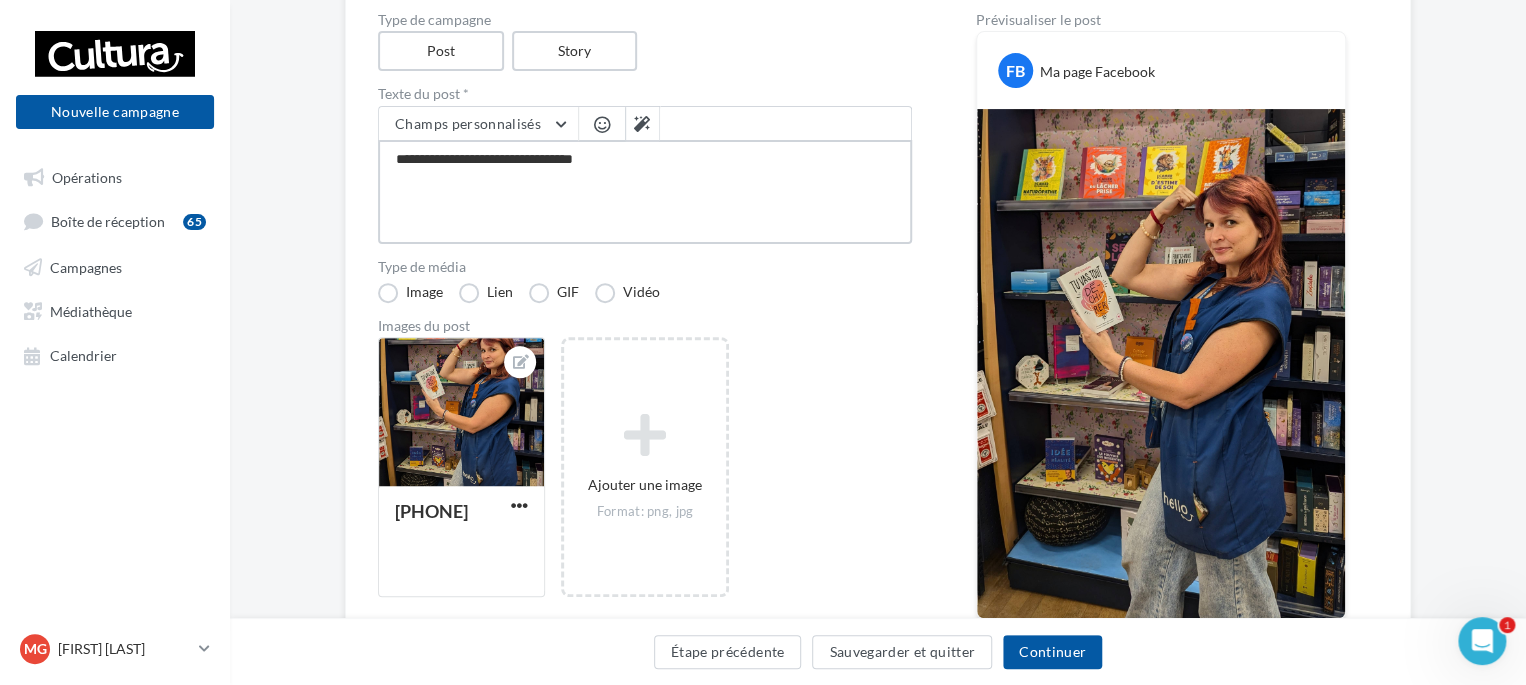 type on "**********" 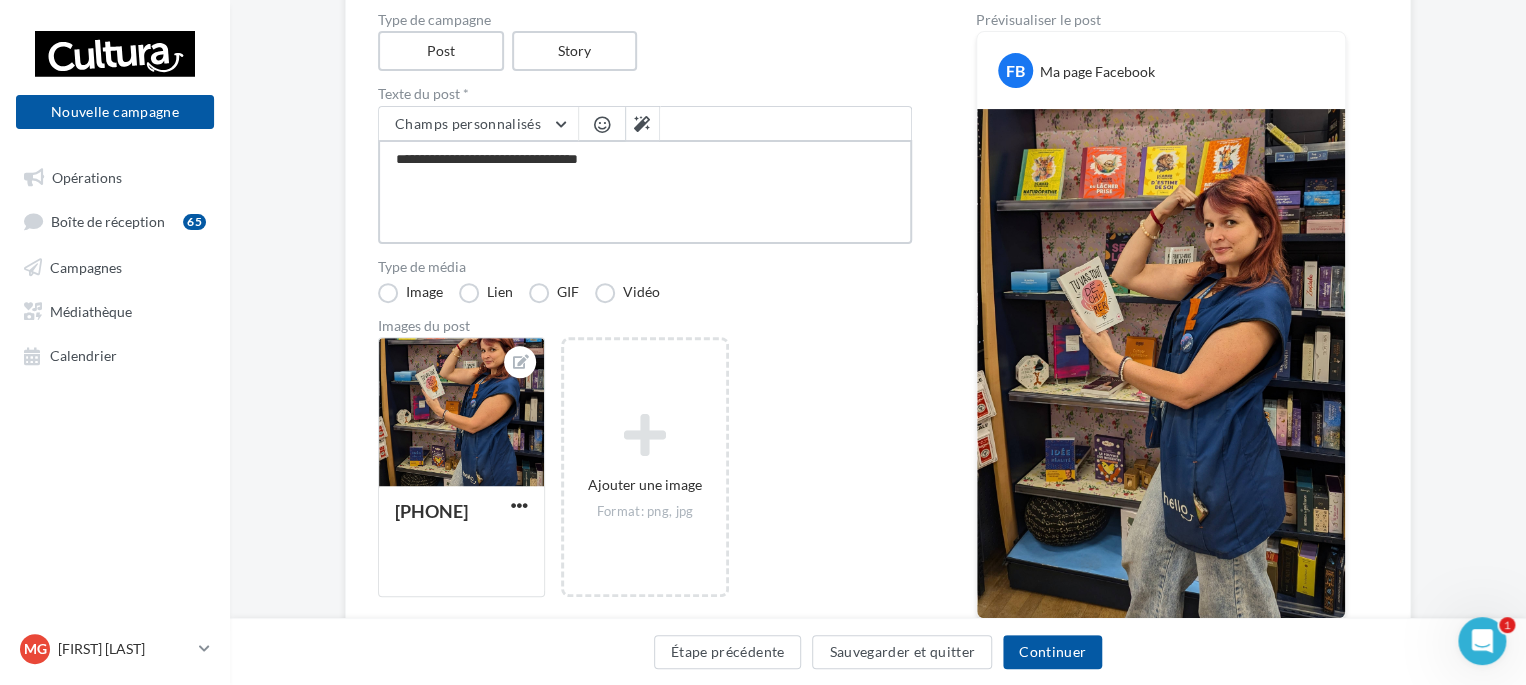 type on "**********" 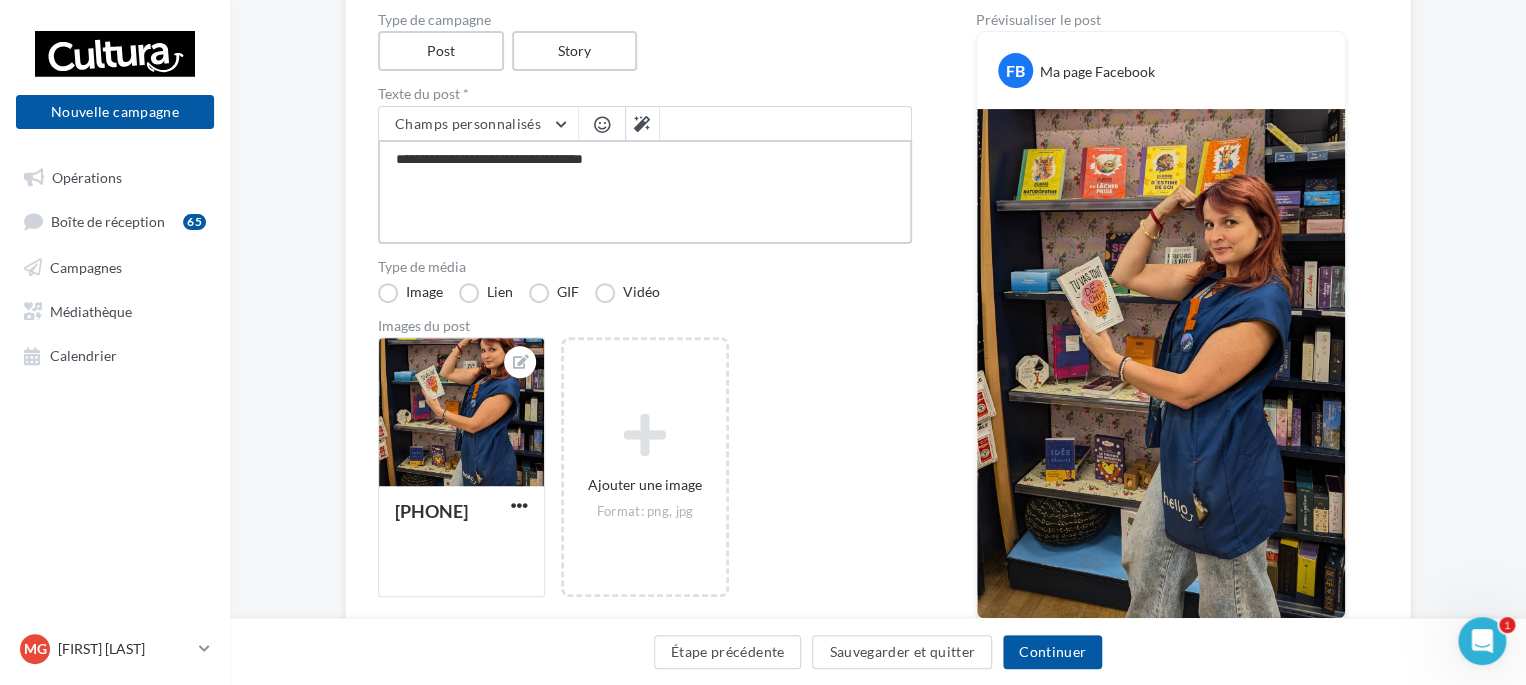 type on "**********" 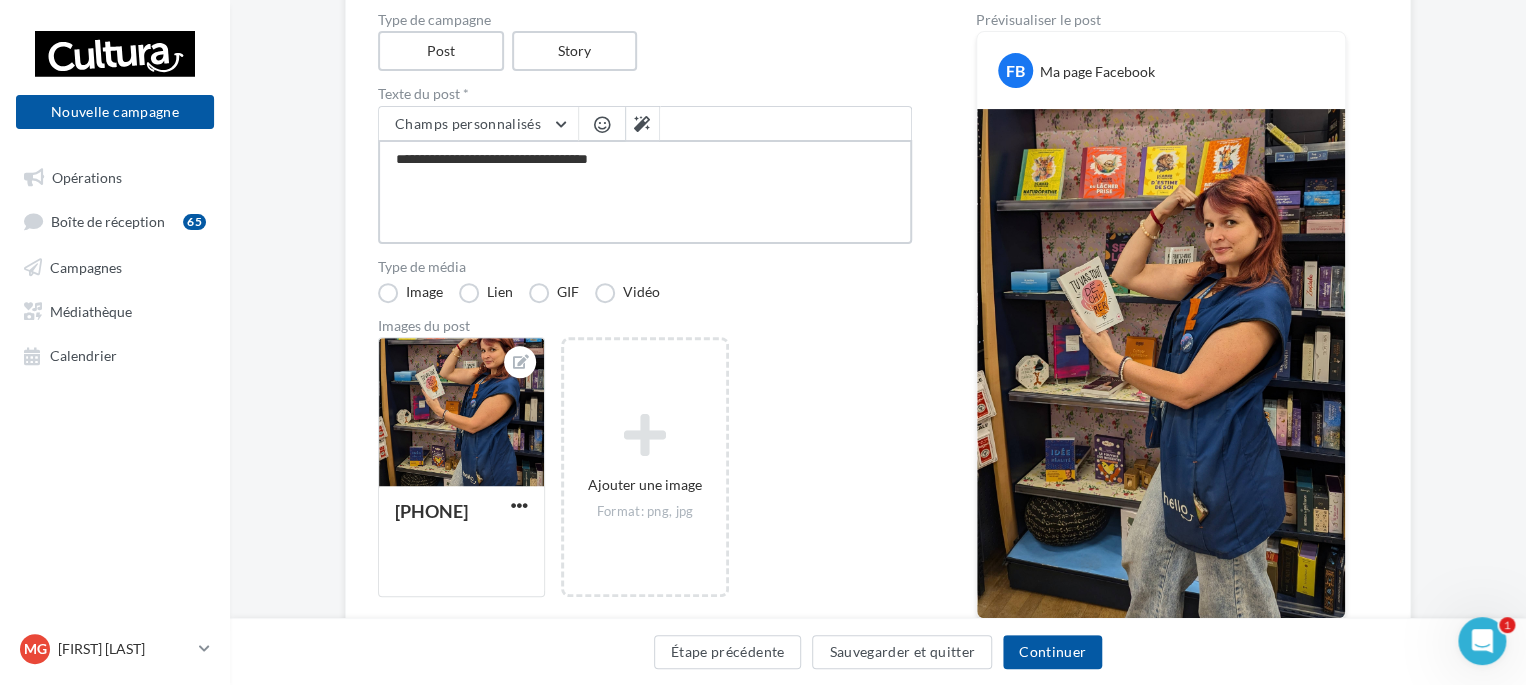 type on "**********" 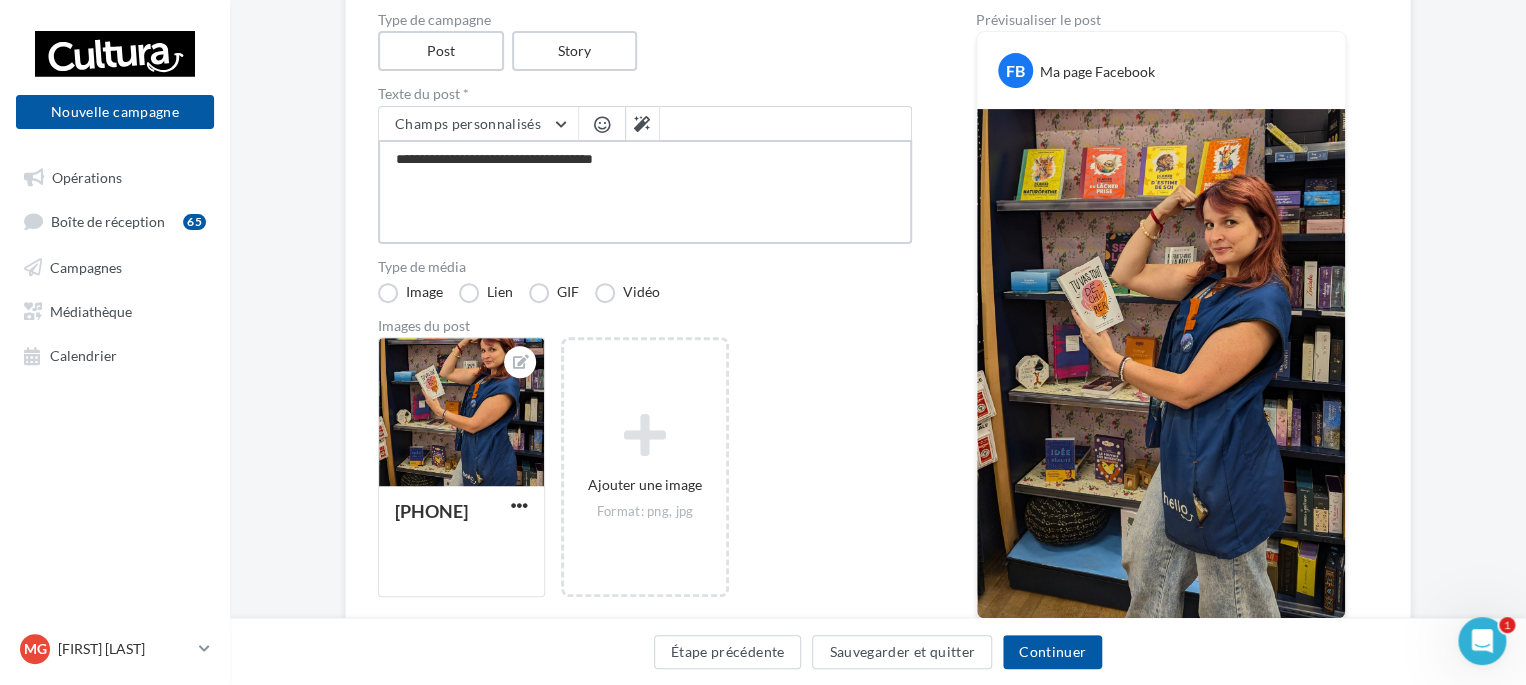 type on "**********" 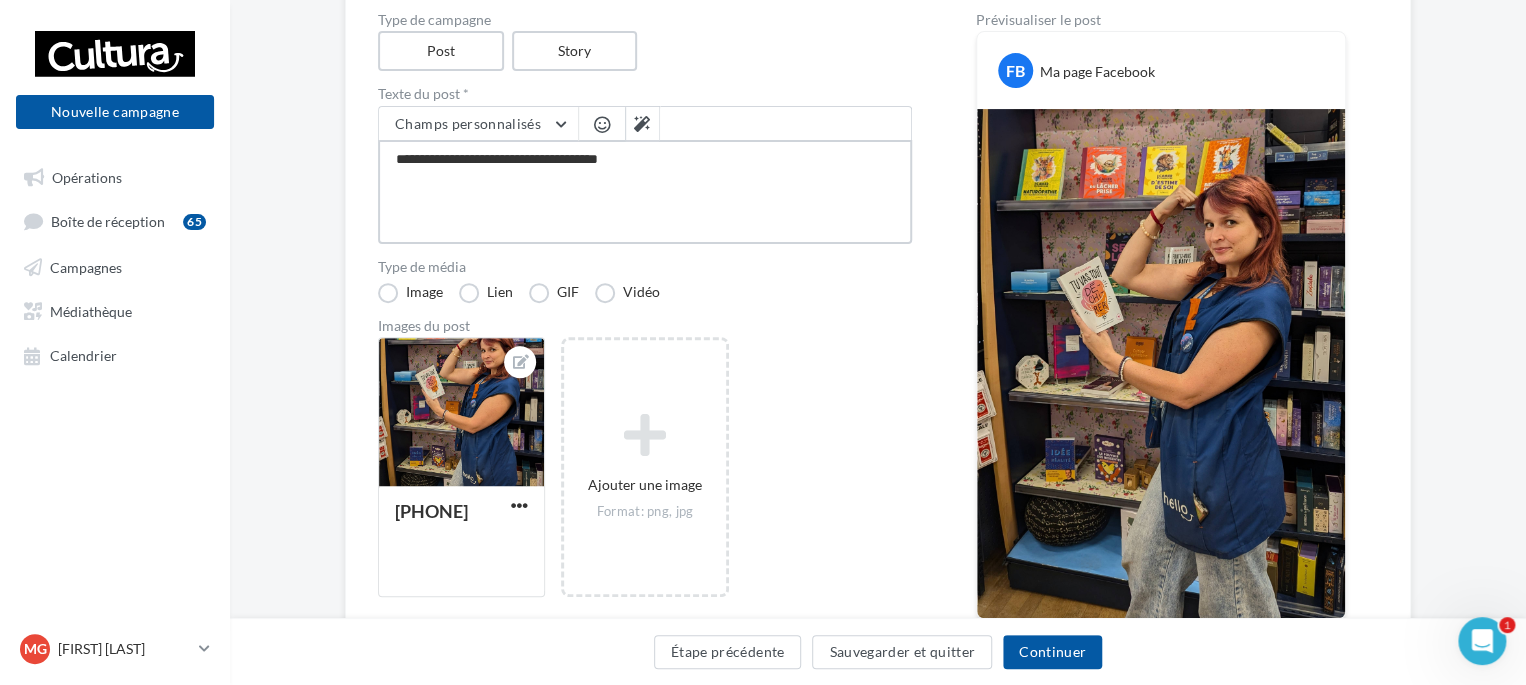 type on "**********" 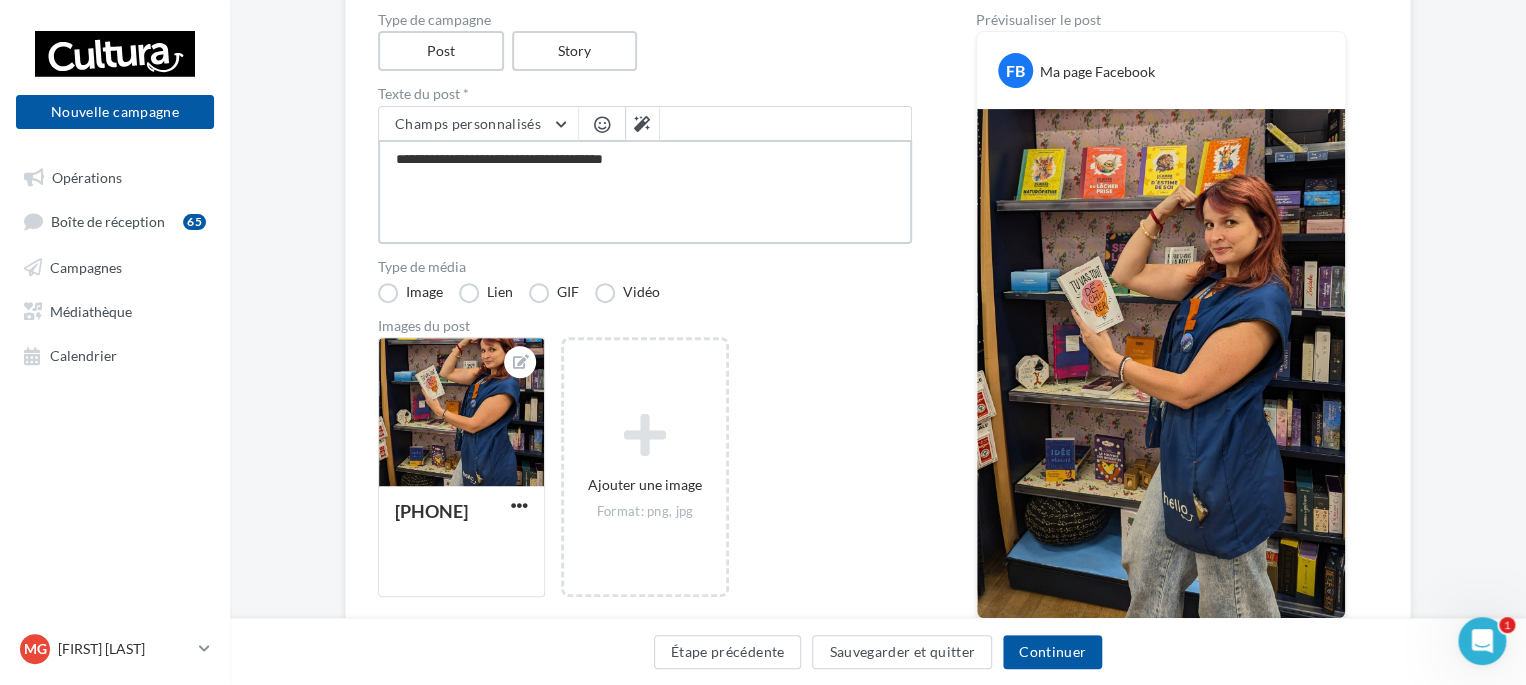 type on "**********" 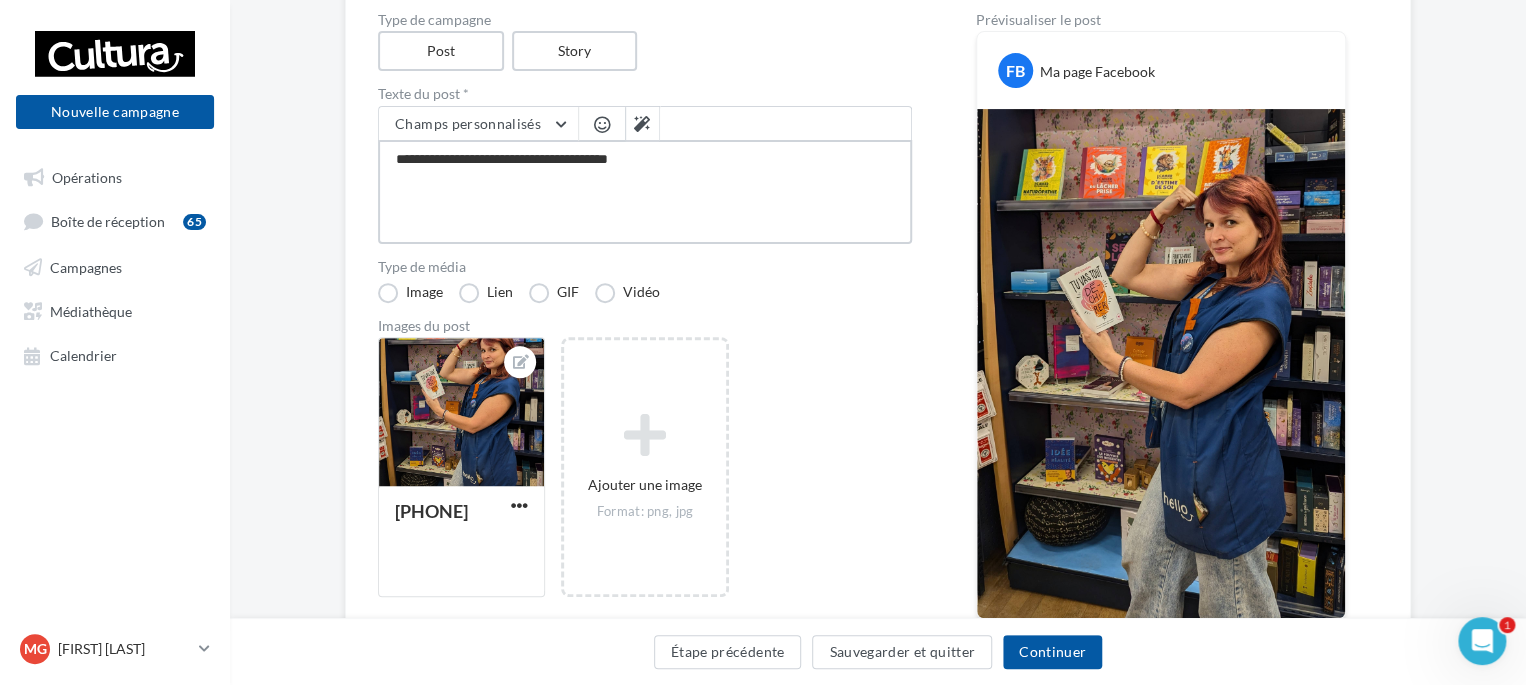 type on "**********" 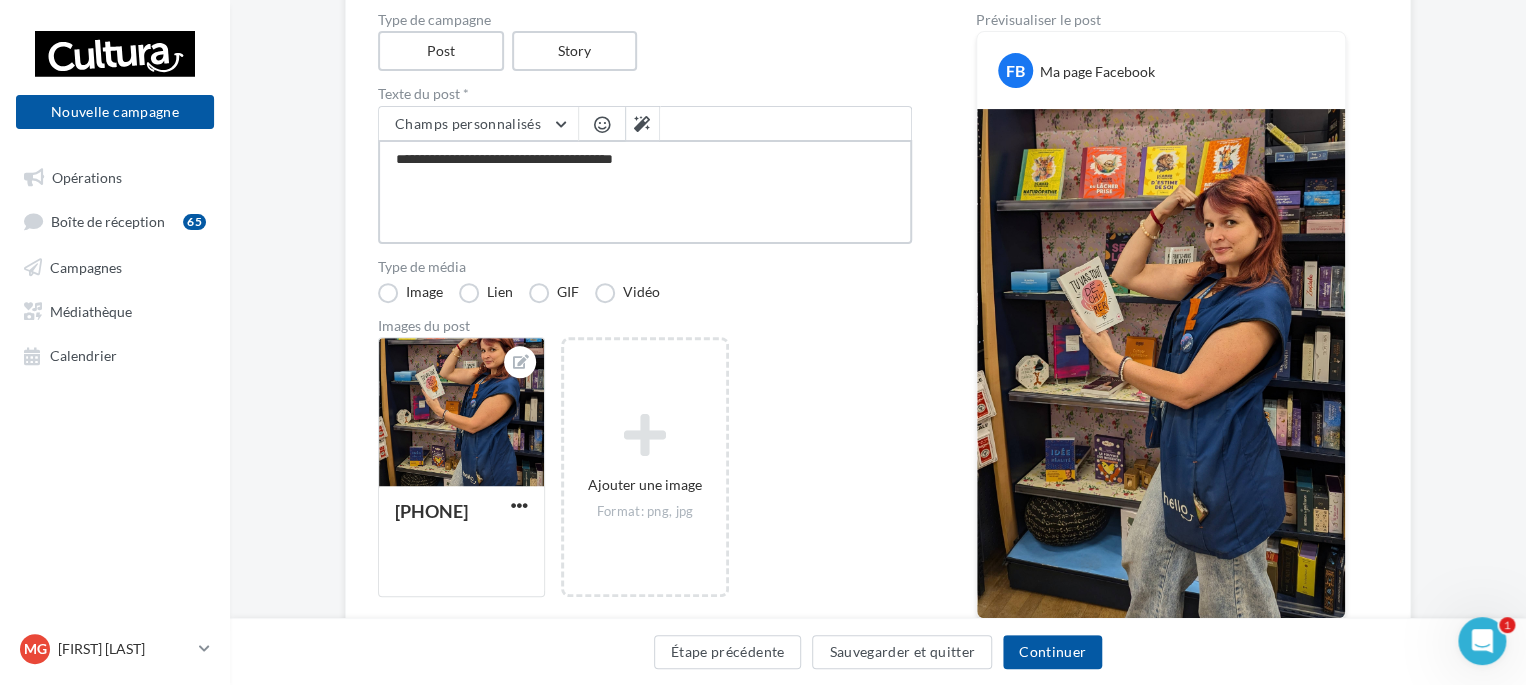 type on "**********" 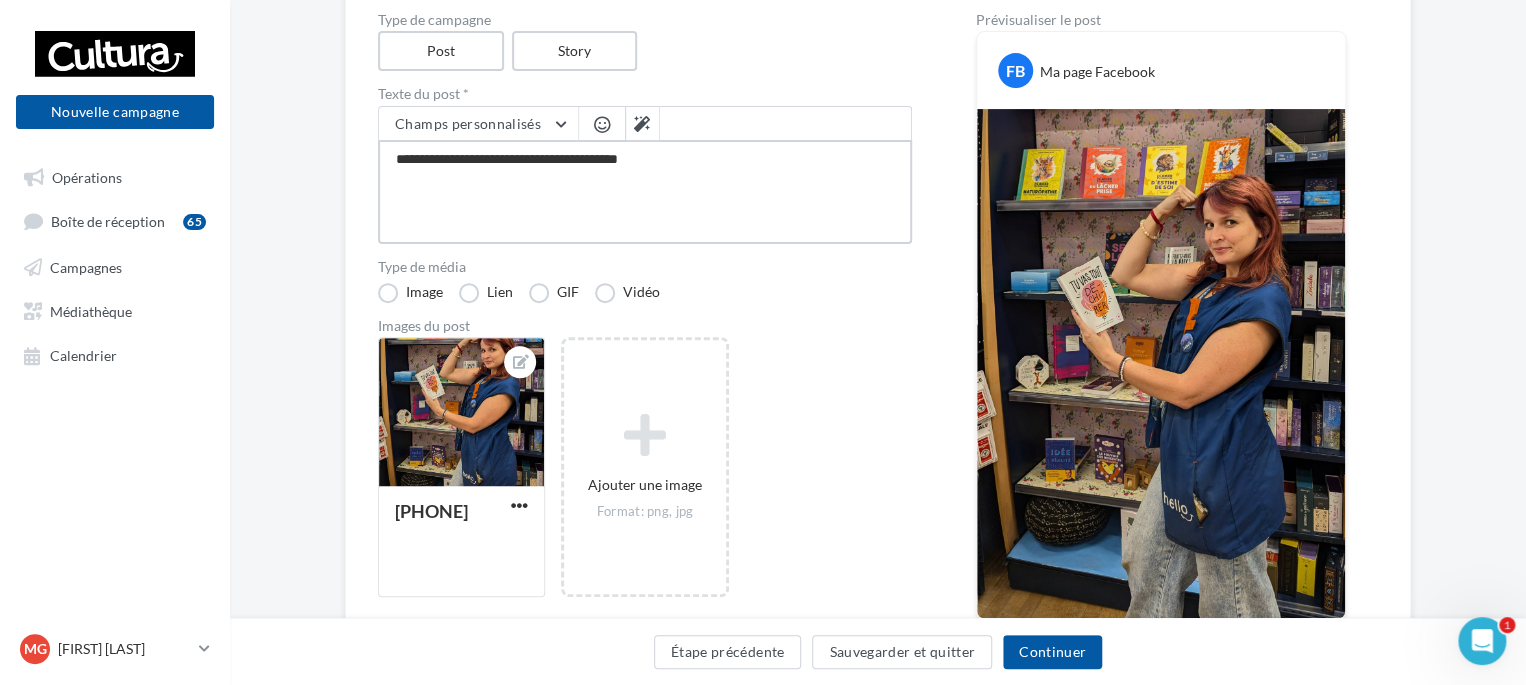 type on "**********" 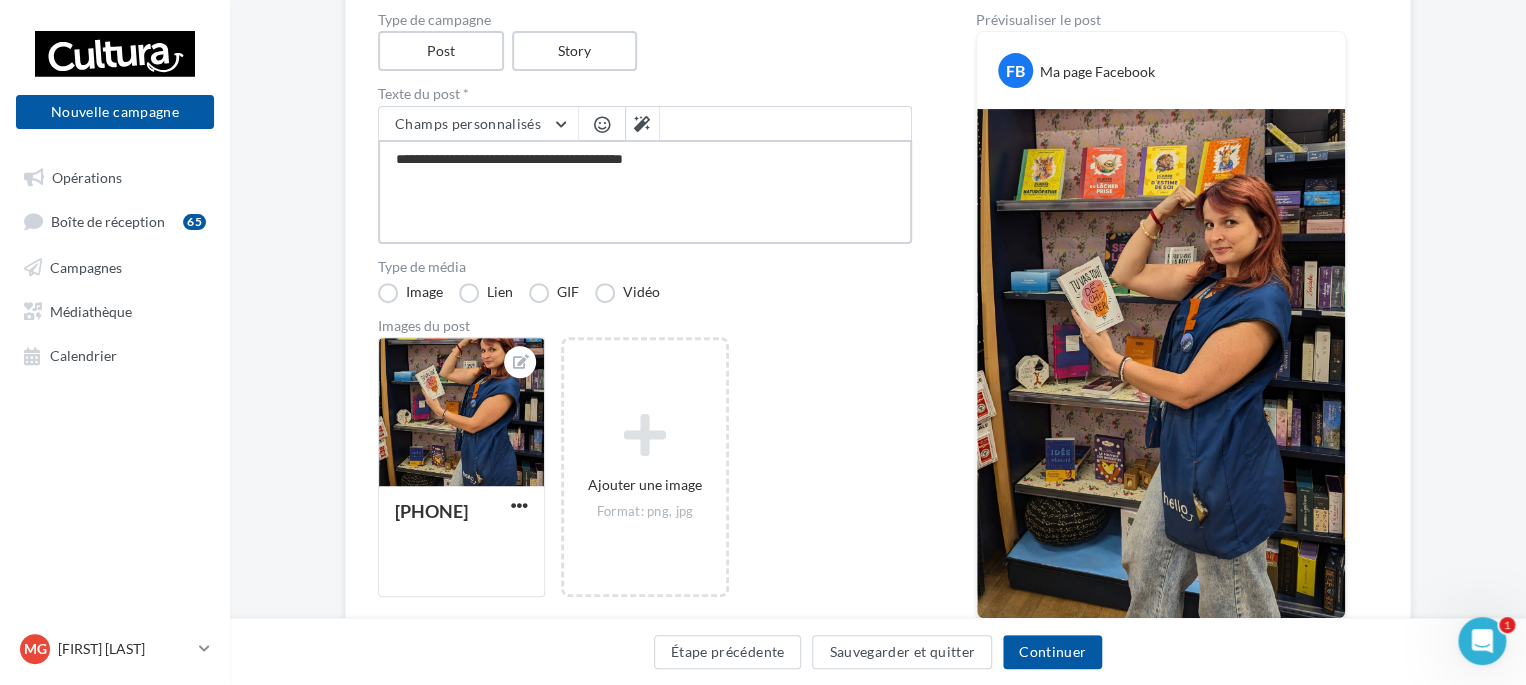 type on "**********" 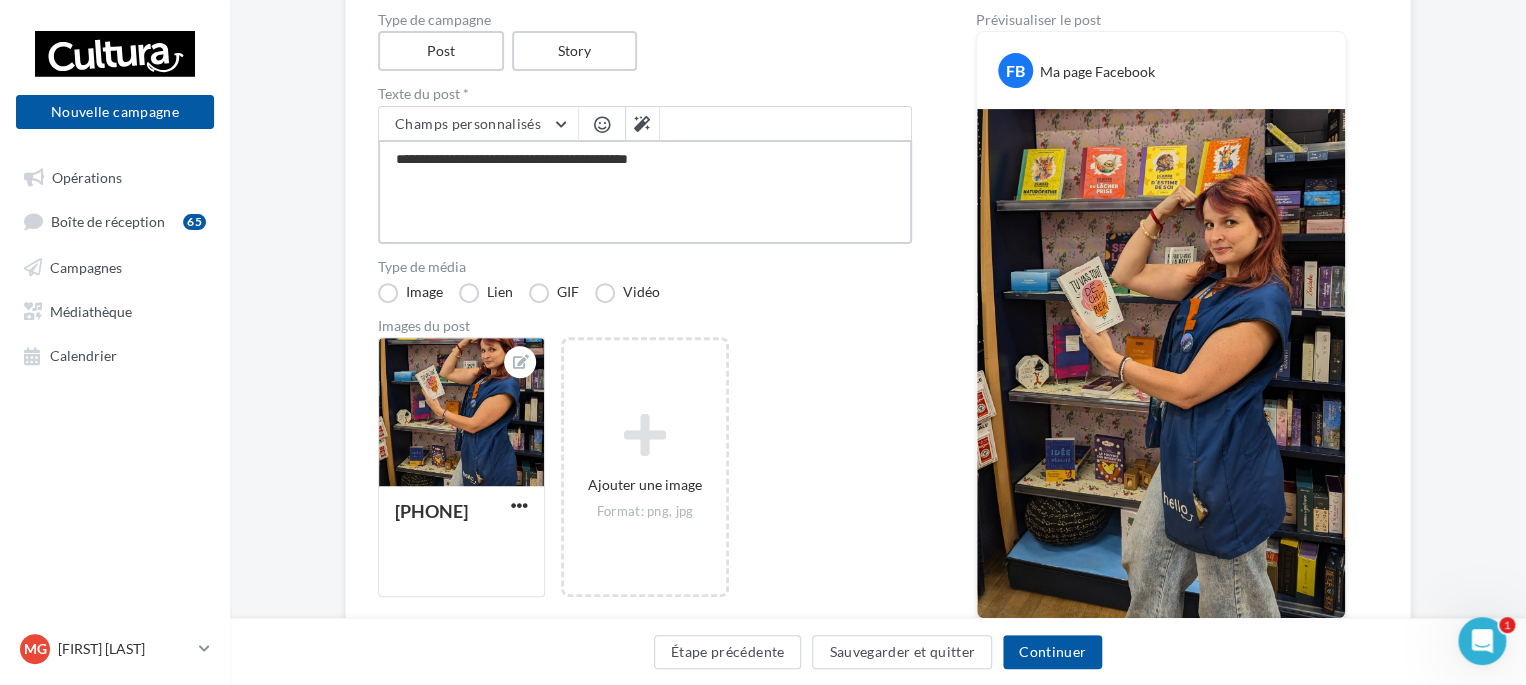 type on "**********" 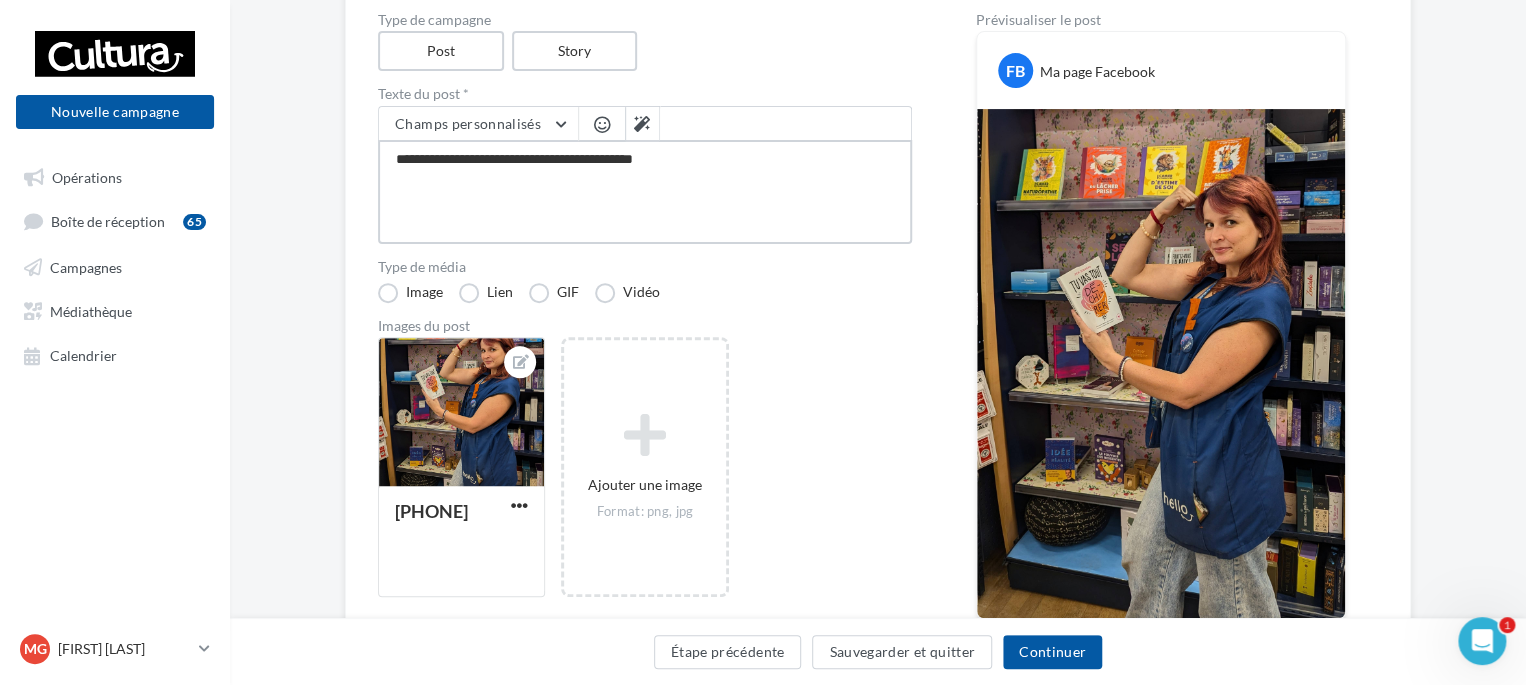 type on "**********" 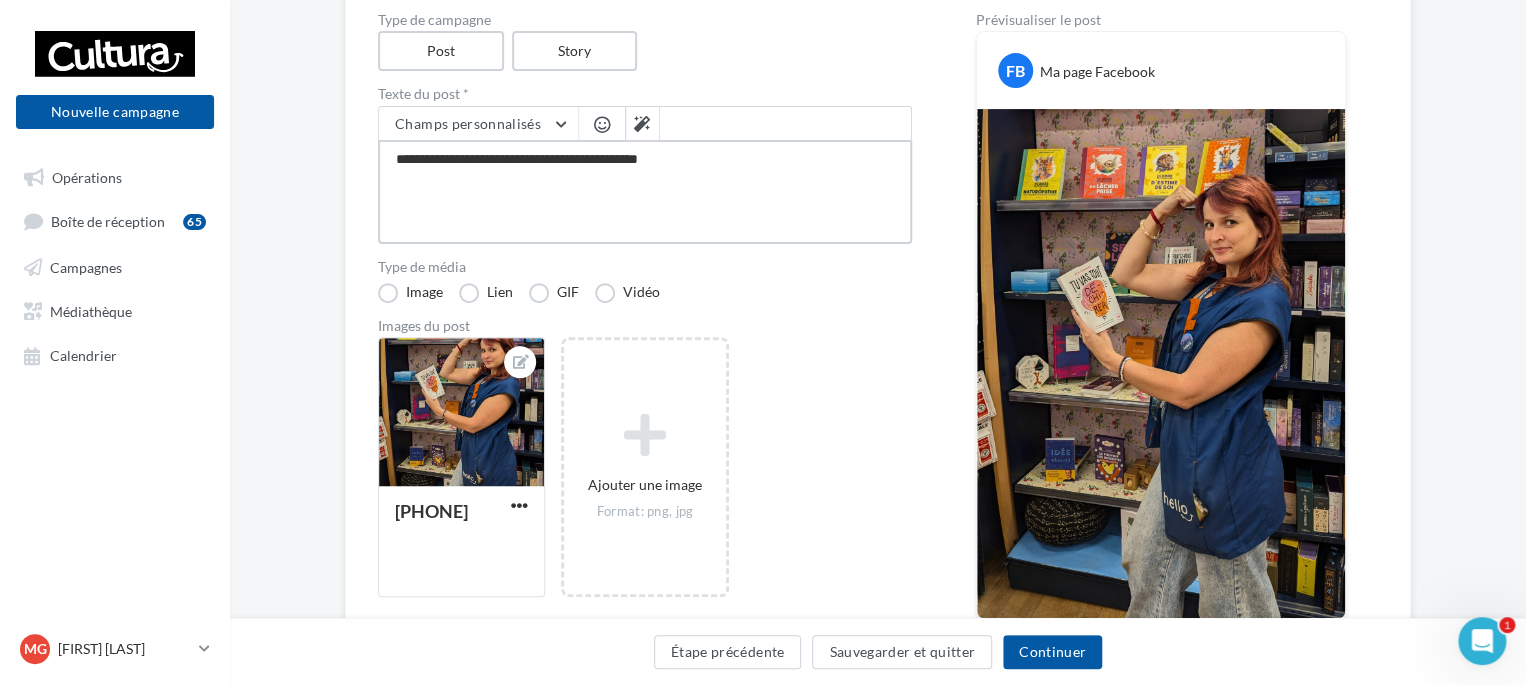 type on "**********" 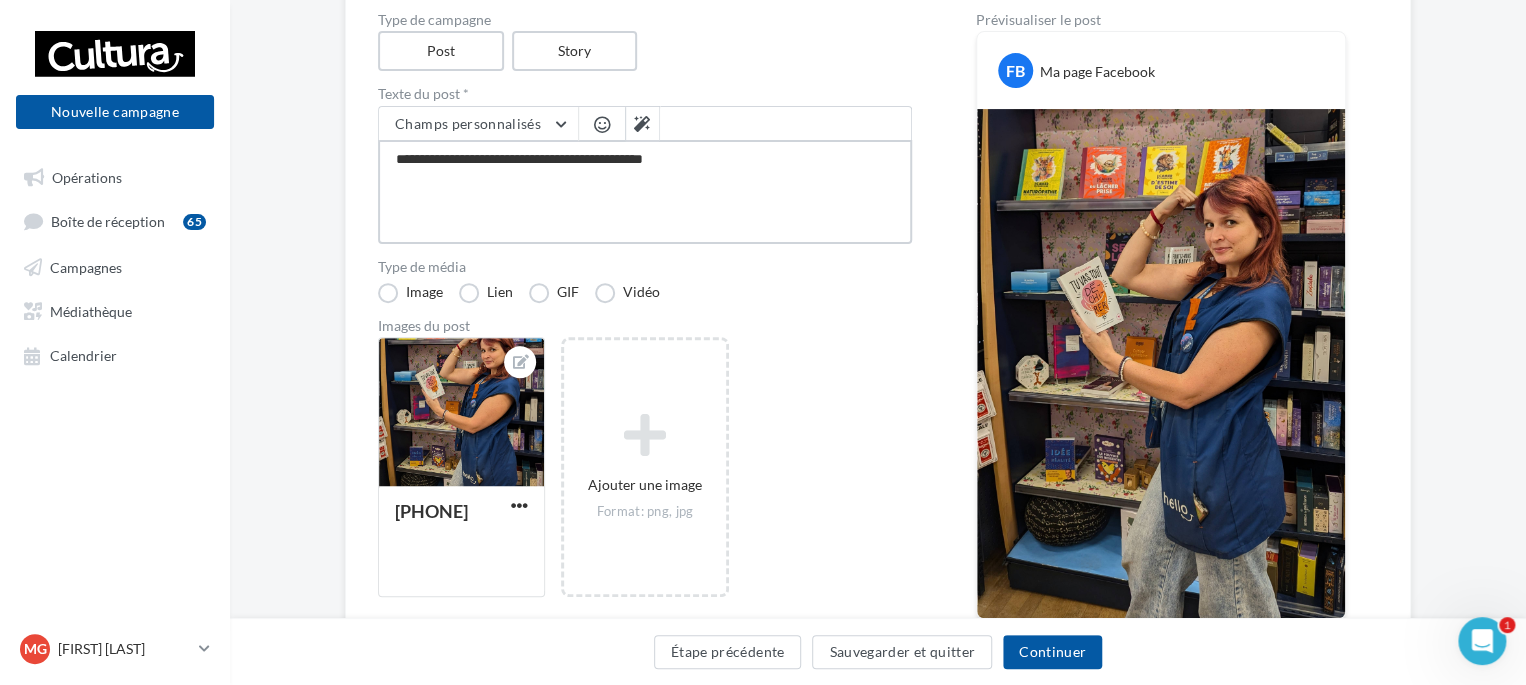 type on "**********" 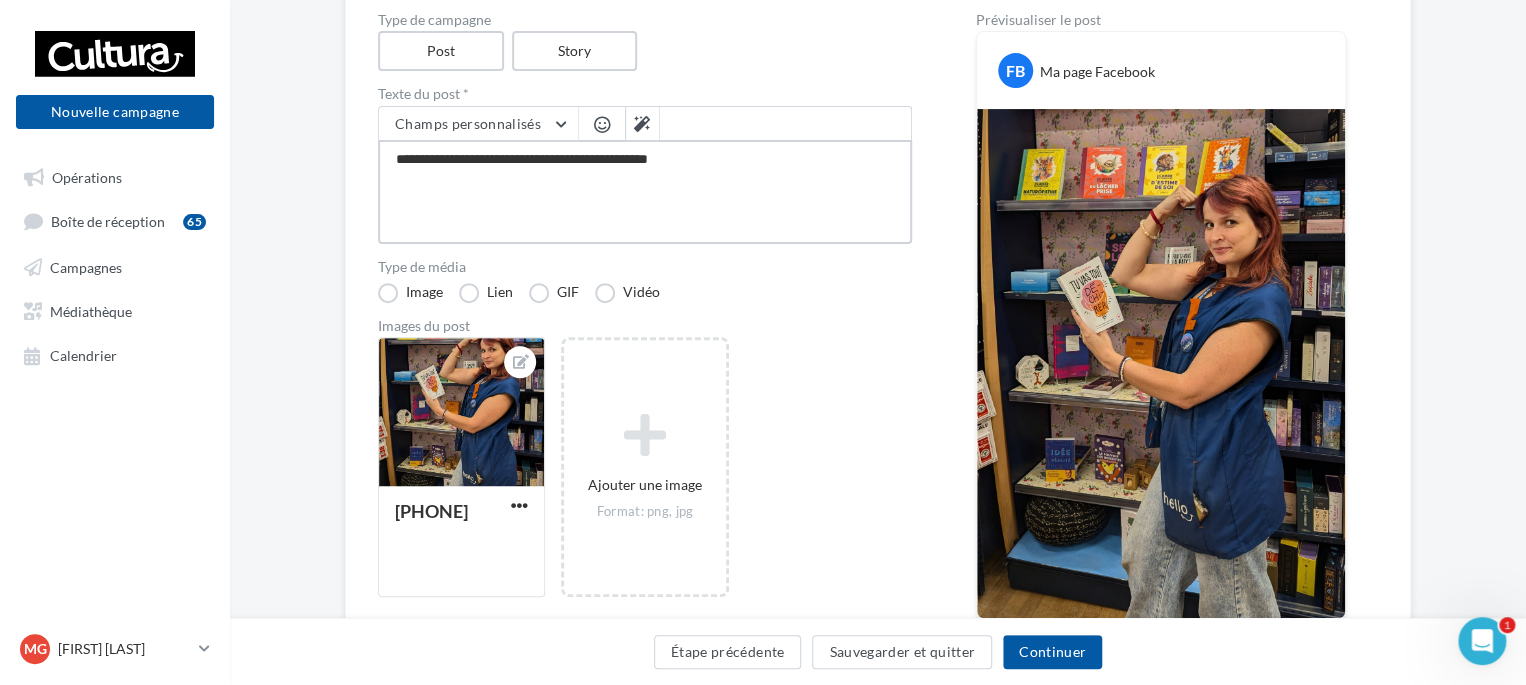 type on "**********" 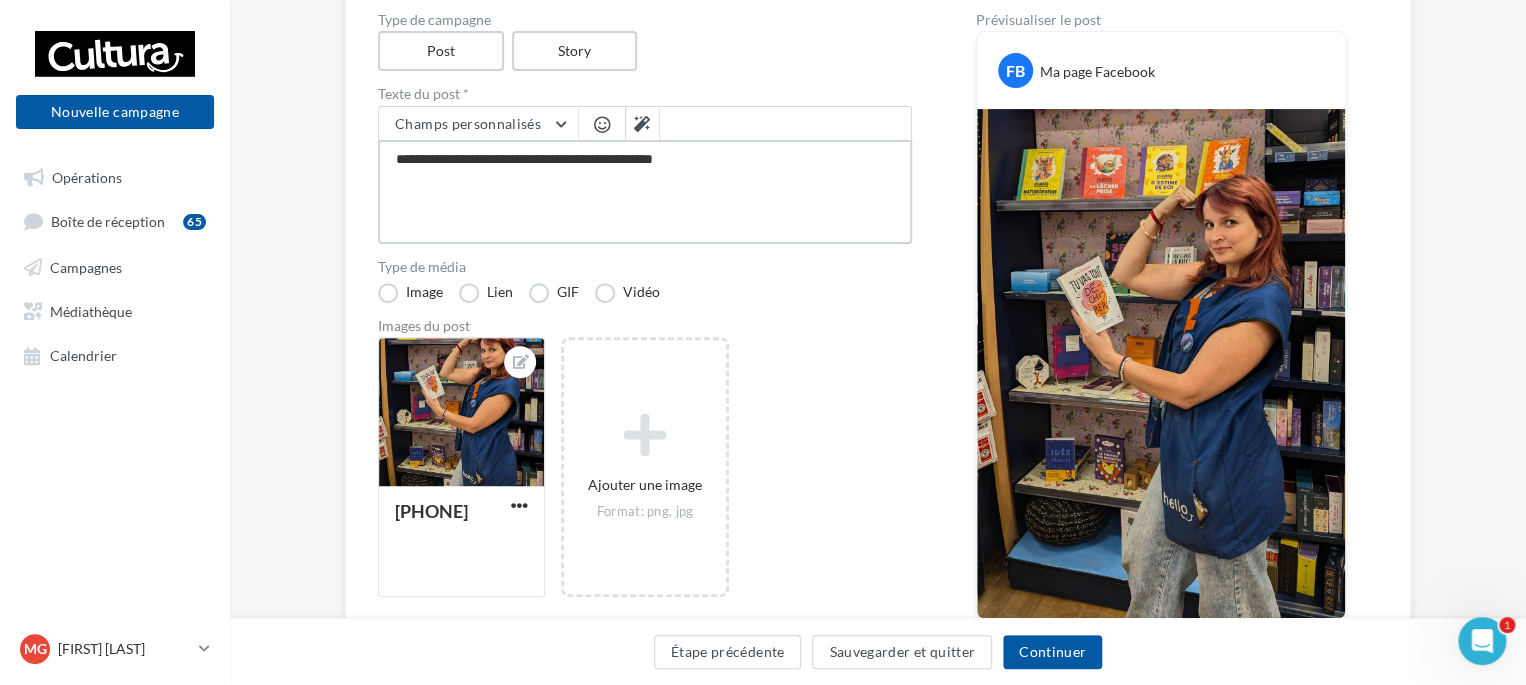 type on "**********" 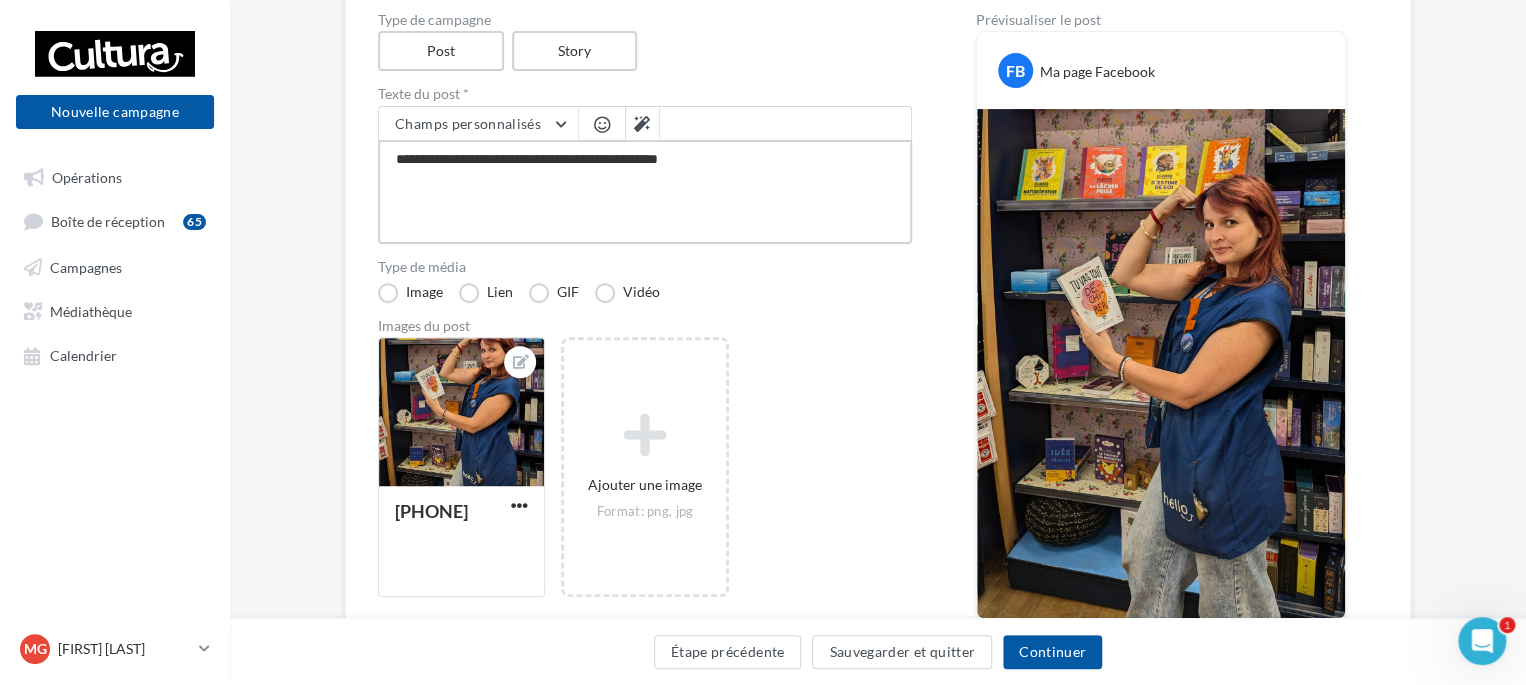 type on "**********" 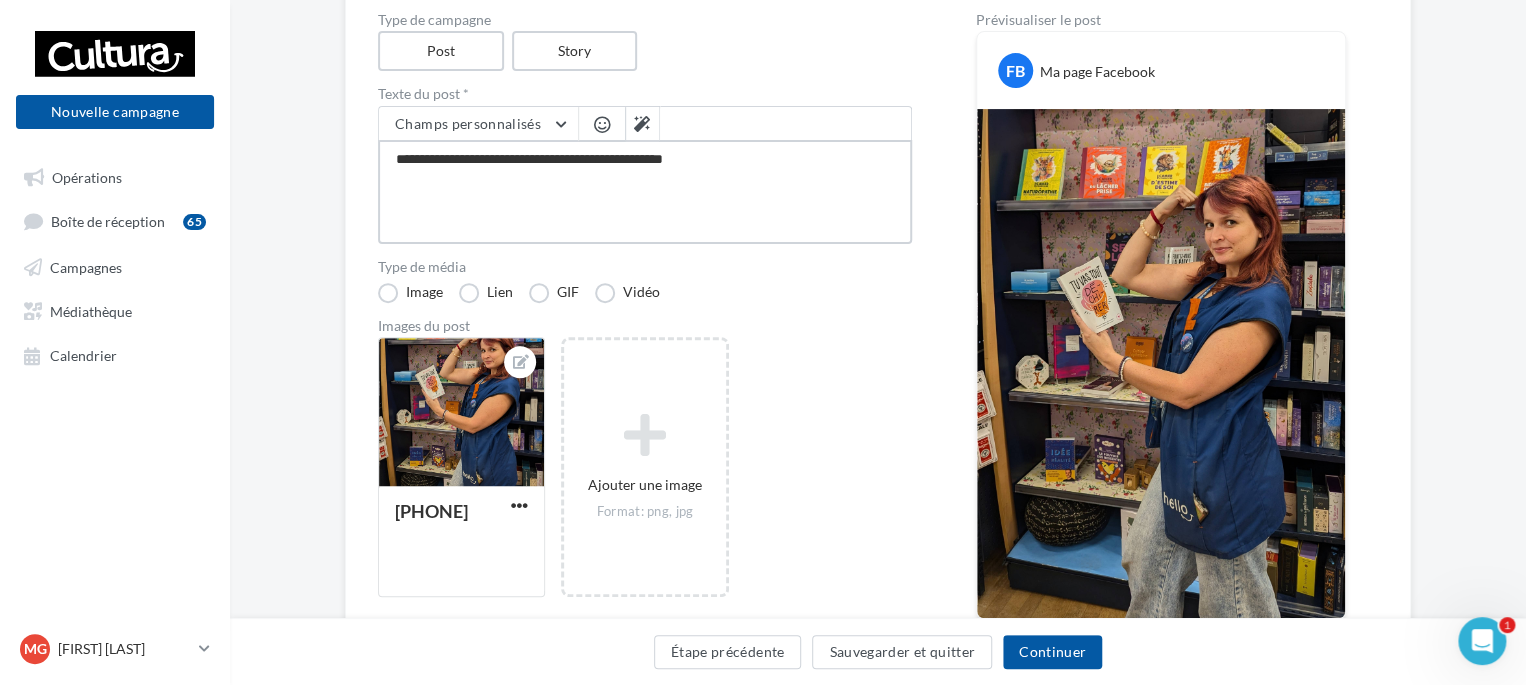 type on "**********" 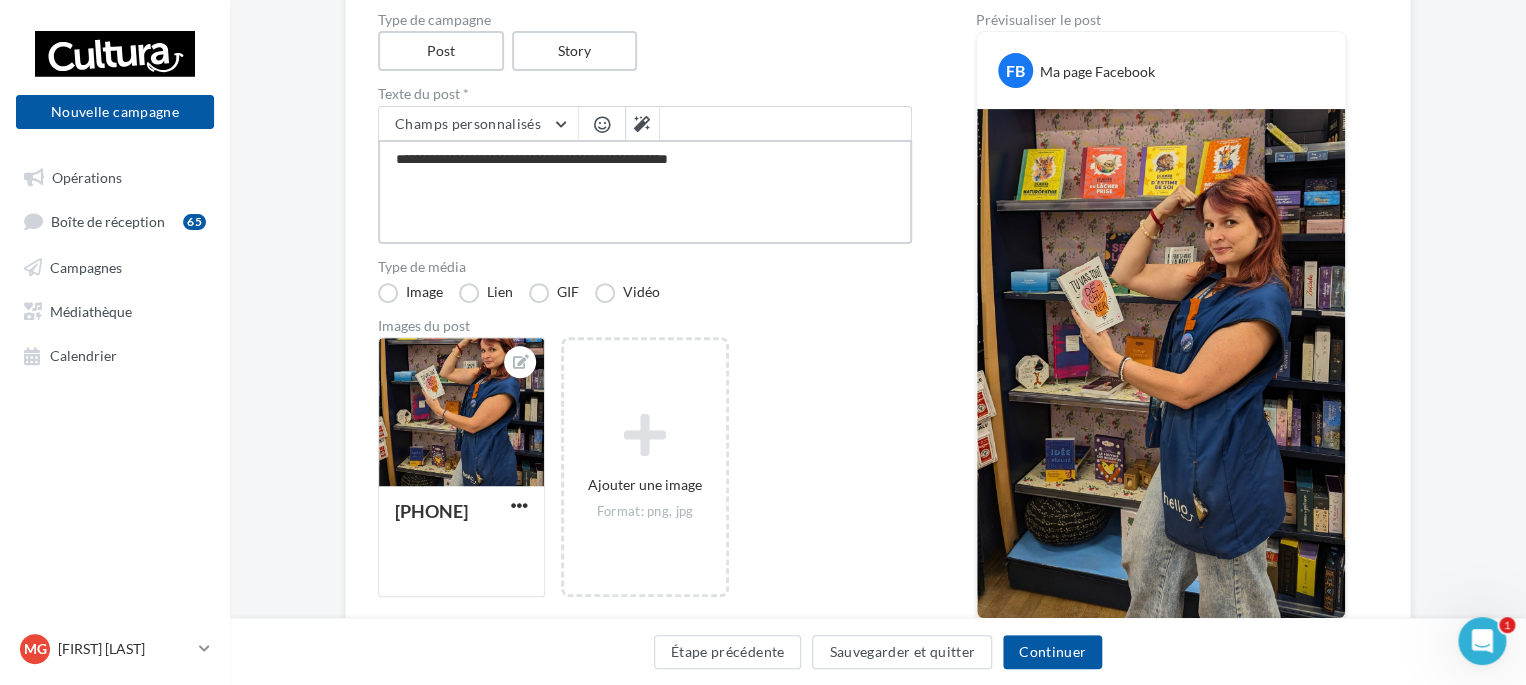 type on "**********" 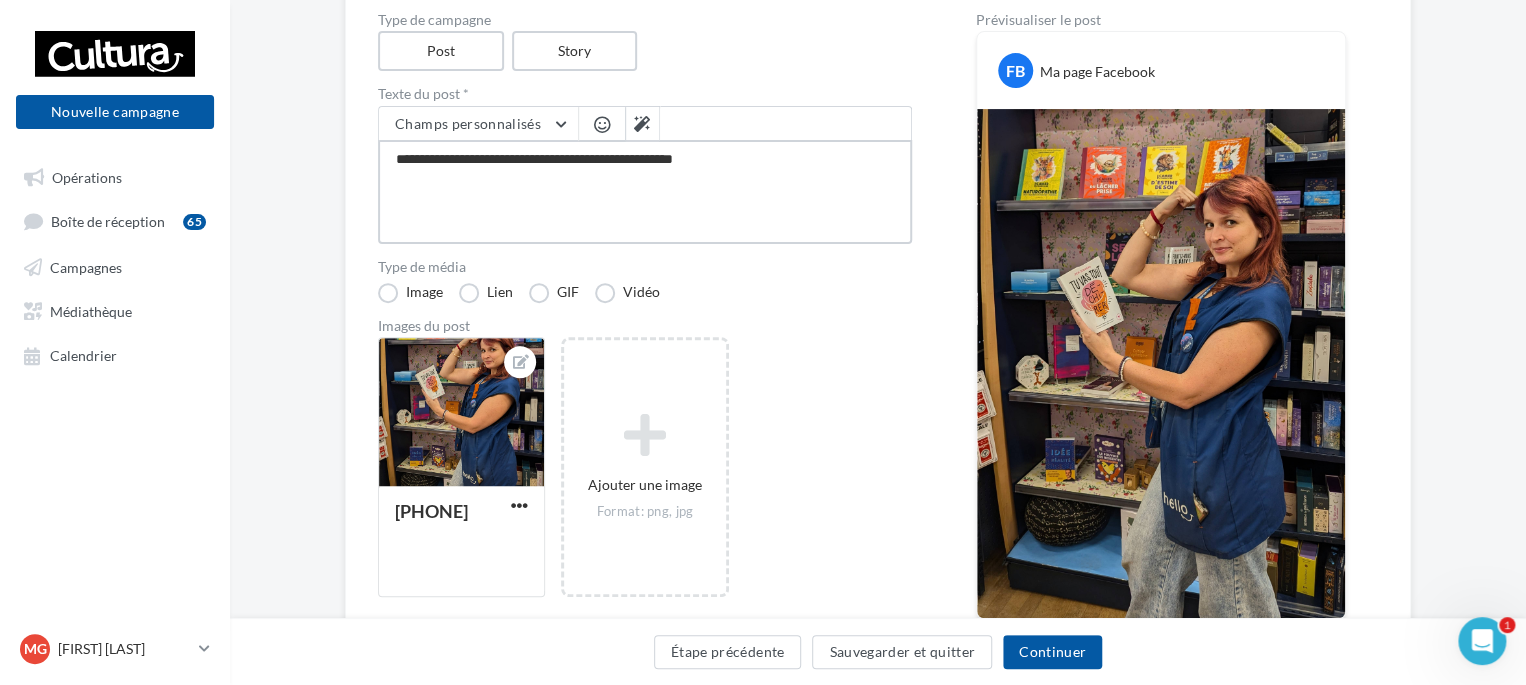 type on "**********" 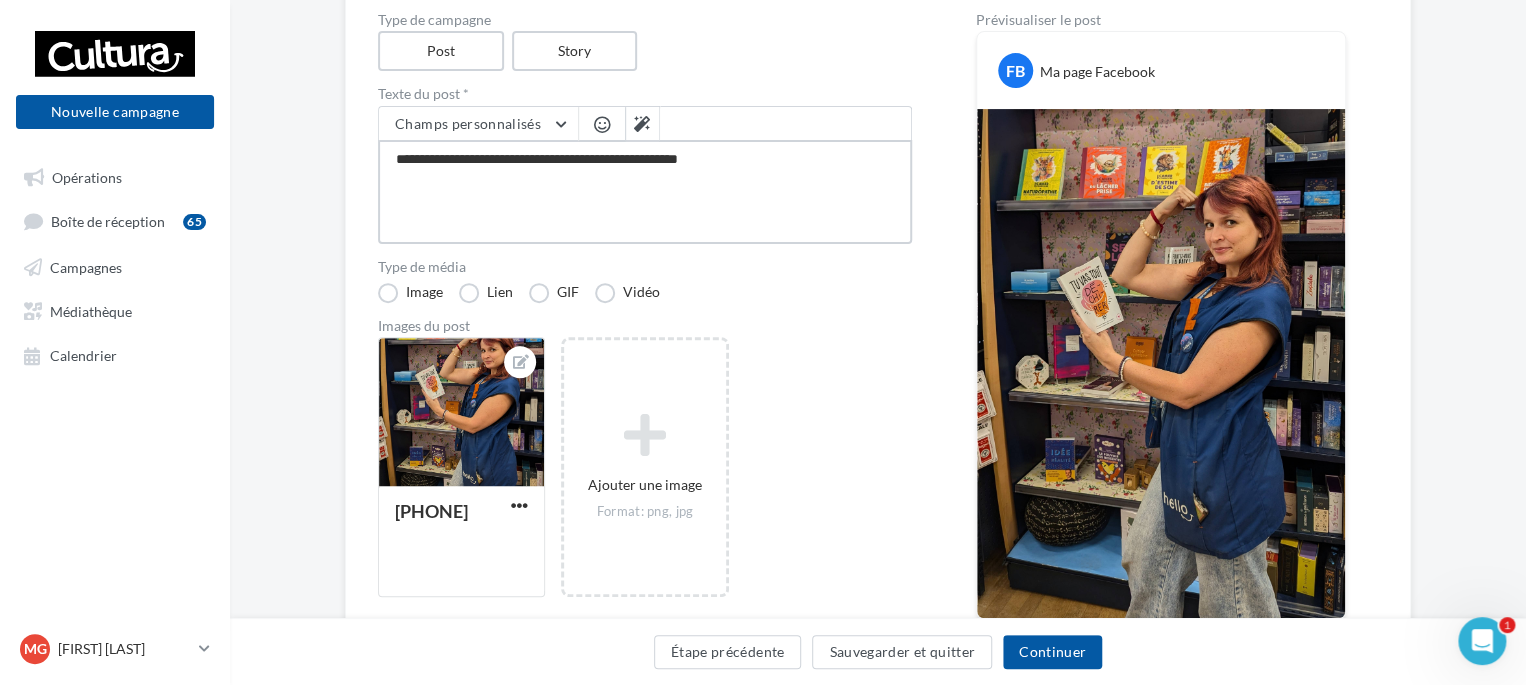 type on "**********" 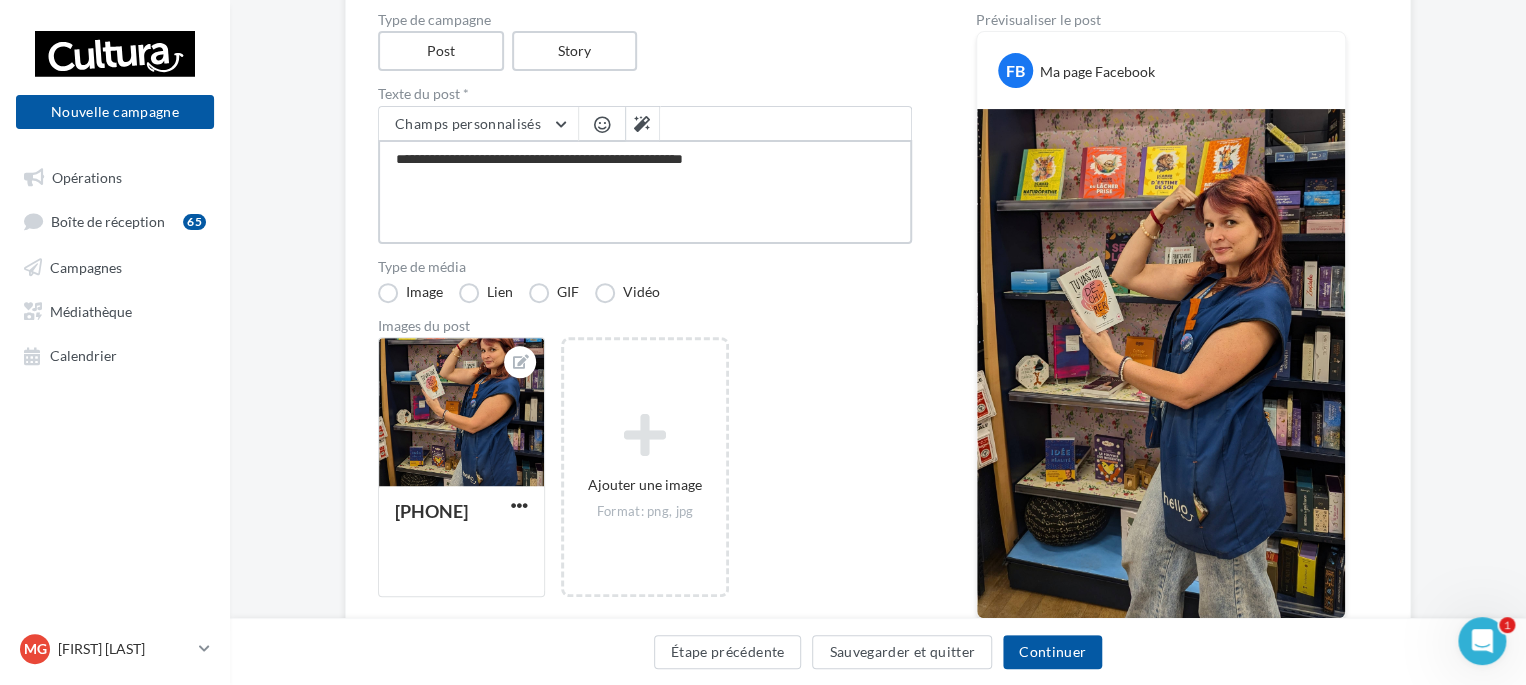 type on "**********" 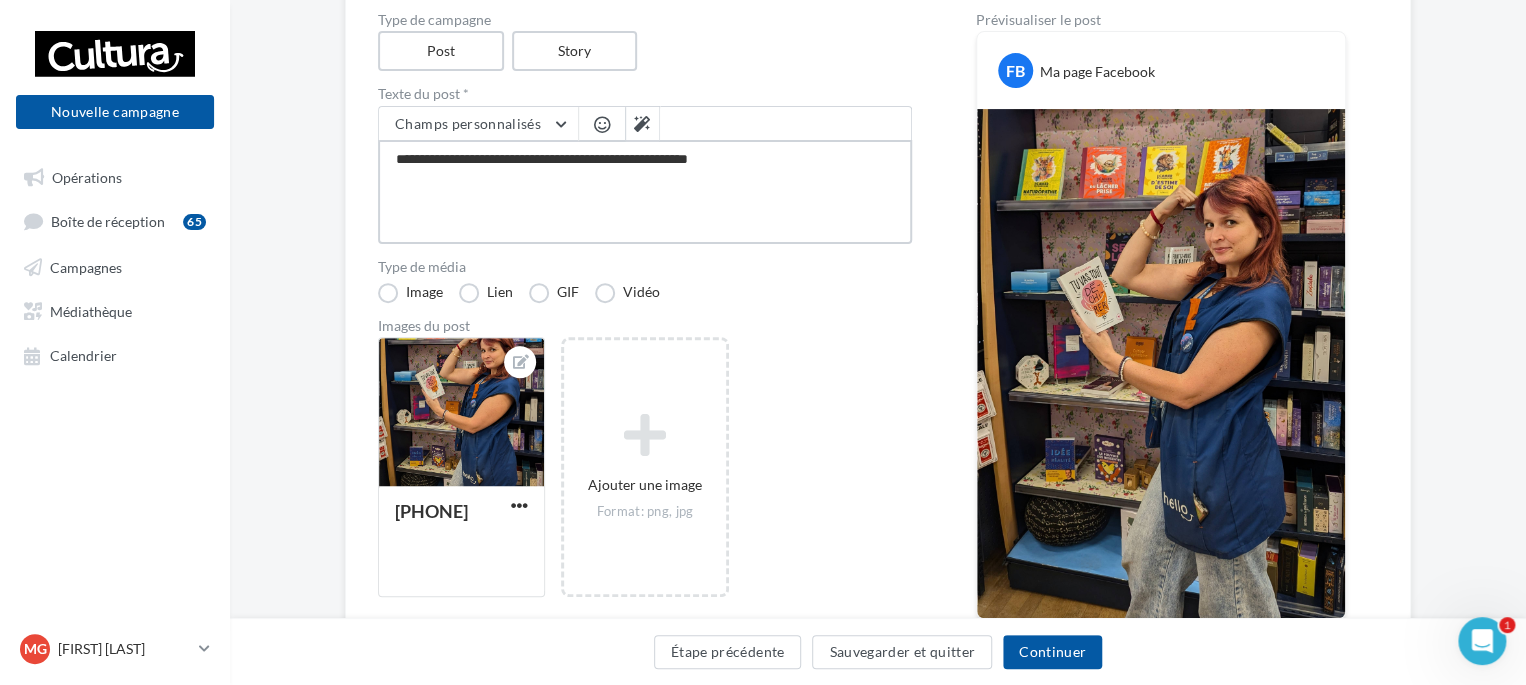 type on "**********" 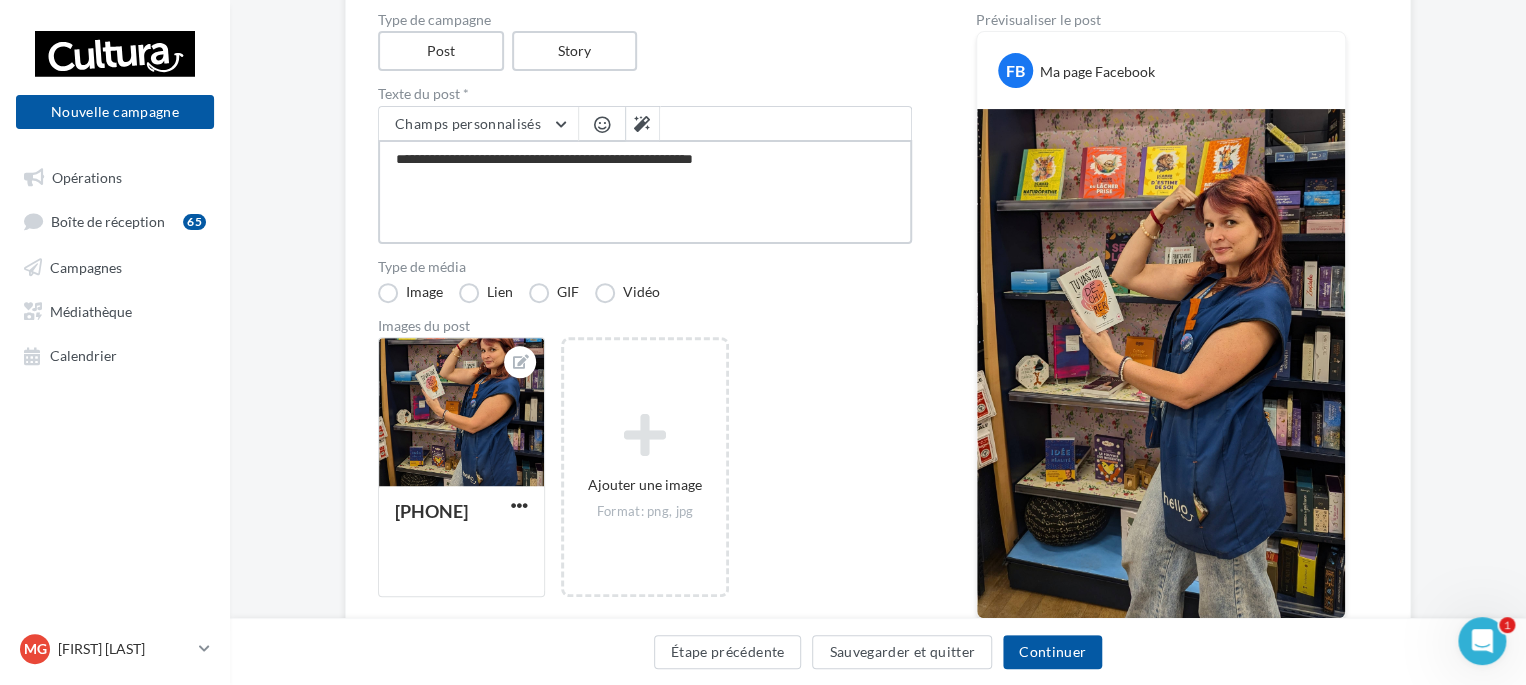 type on "**********" 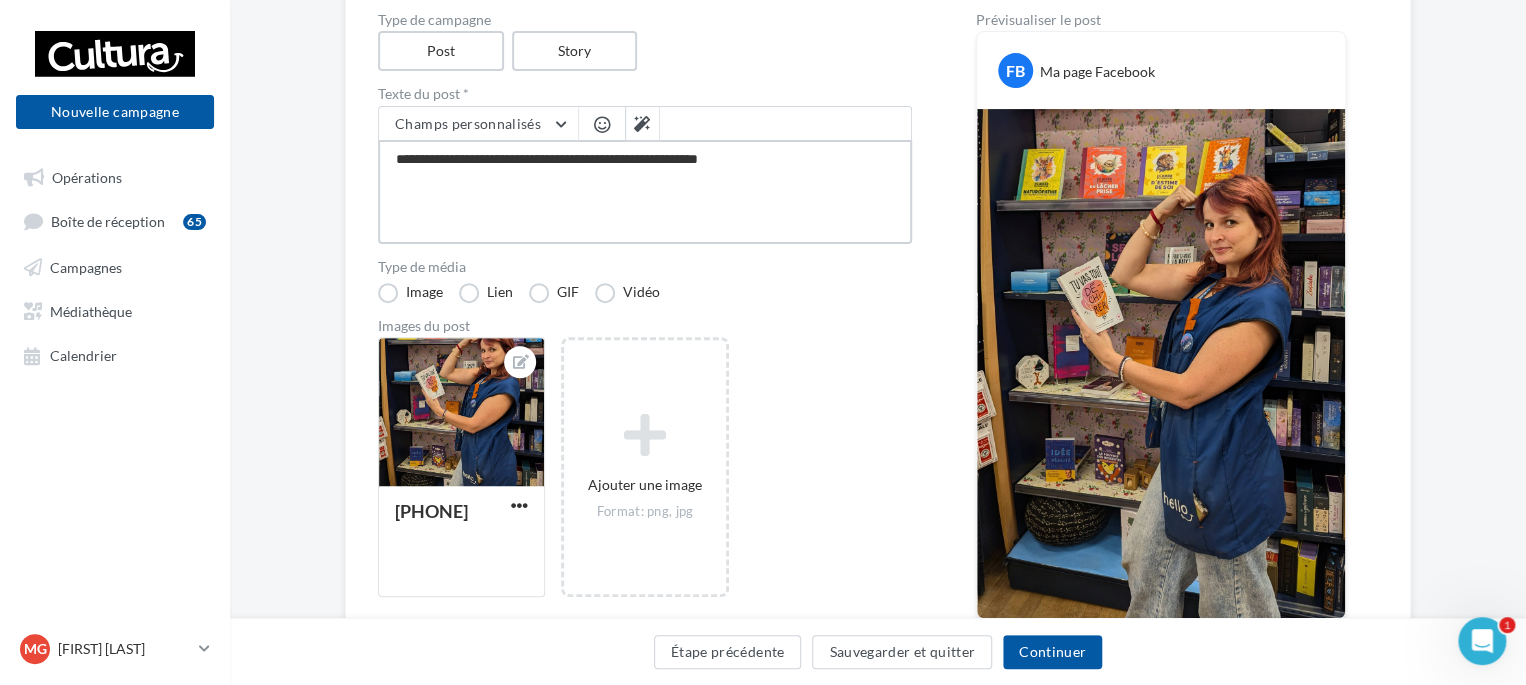type on "**********" 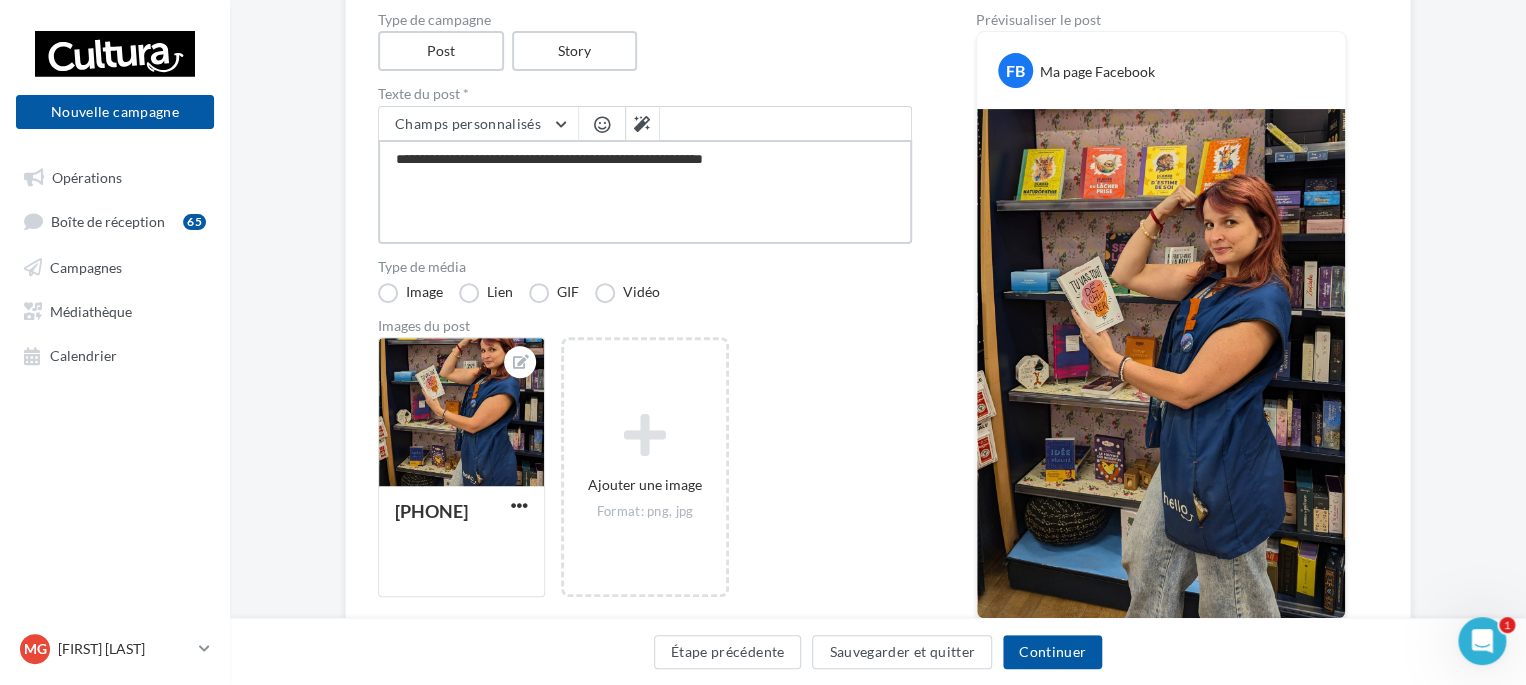 type on "**********" 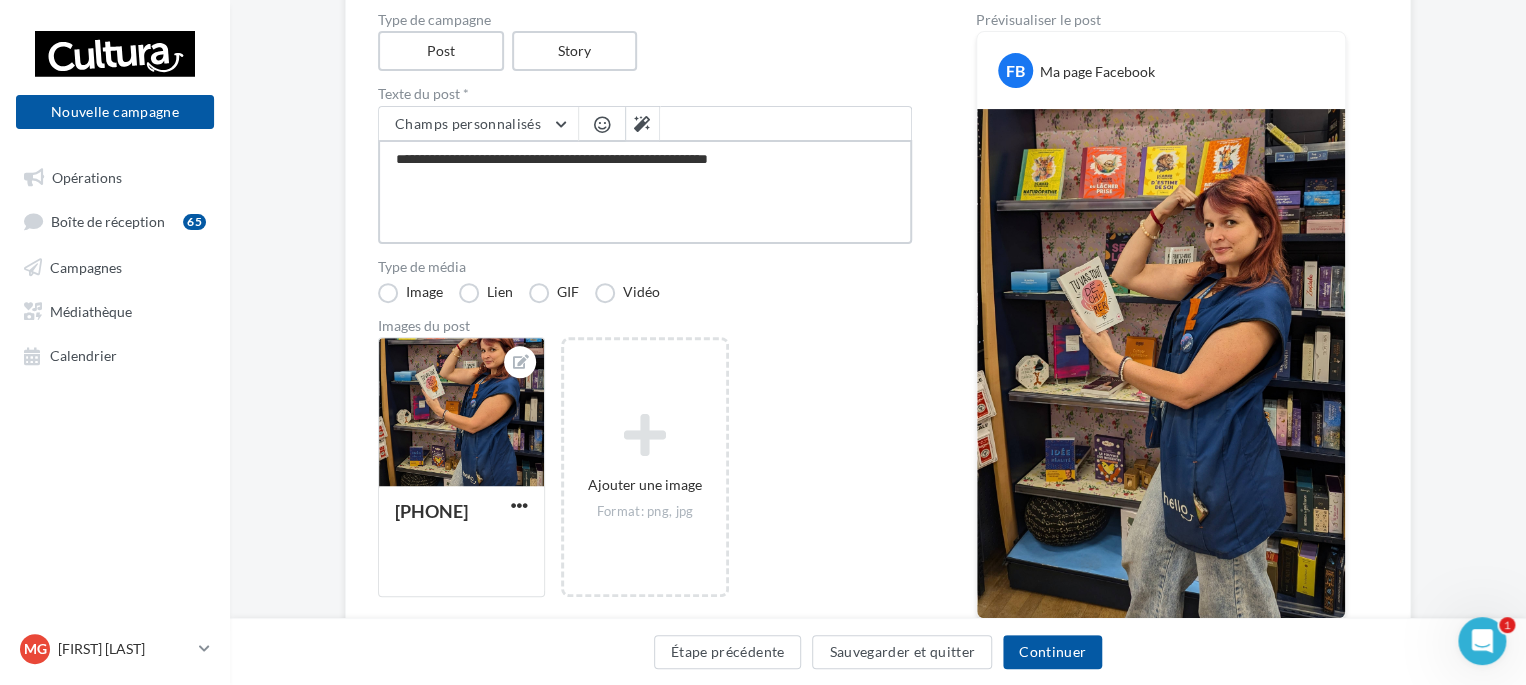 type on "**********" 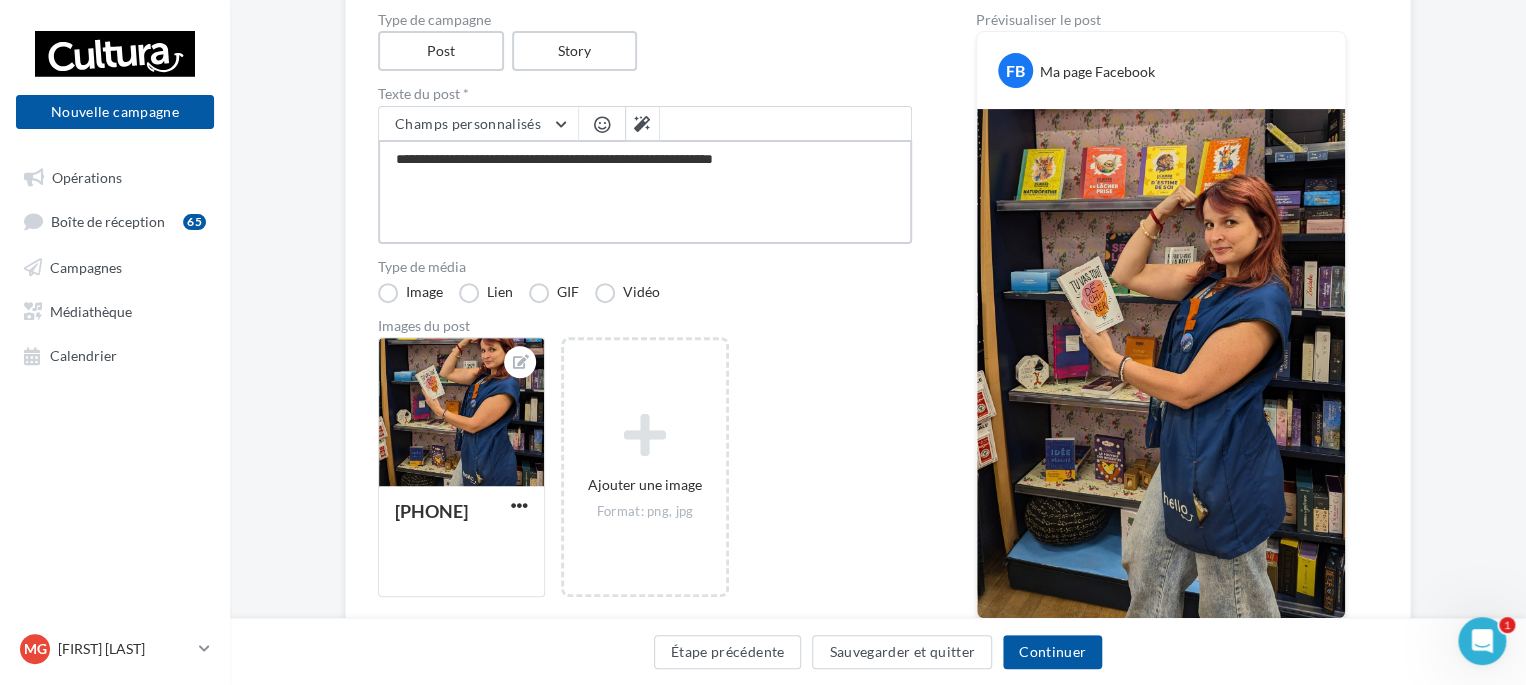 type on "**********" 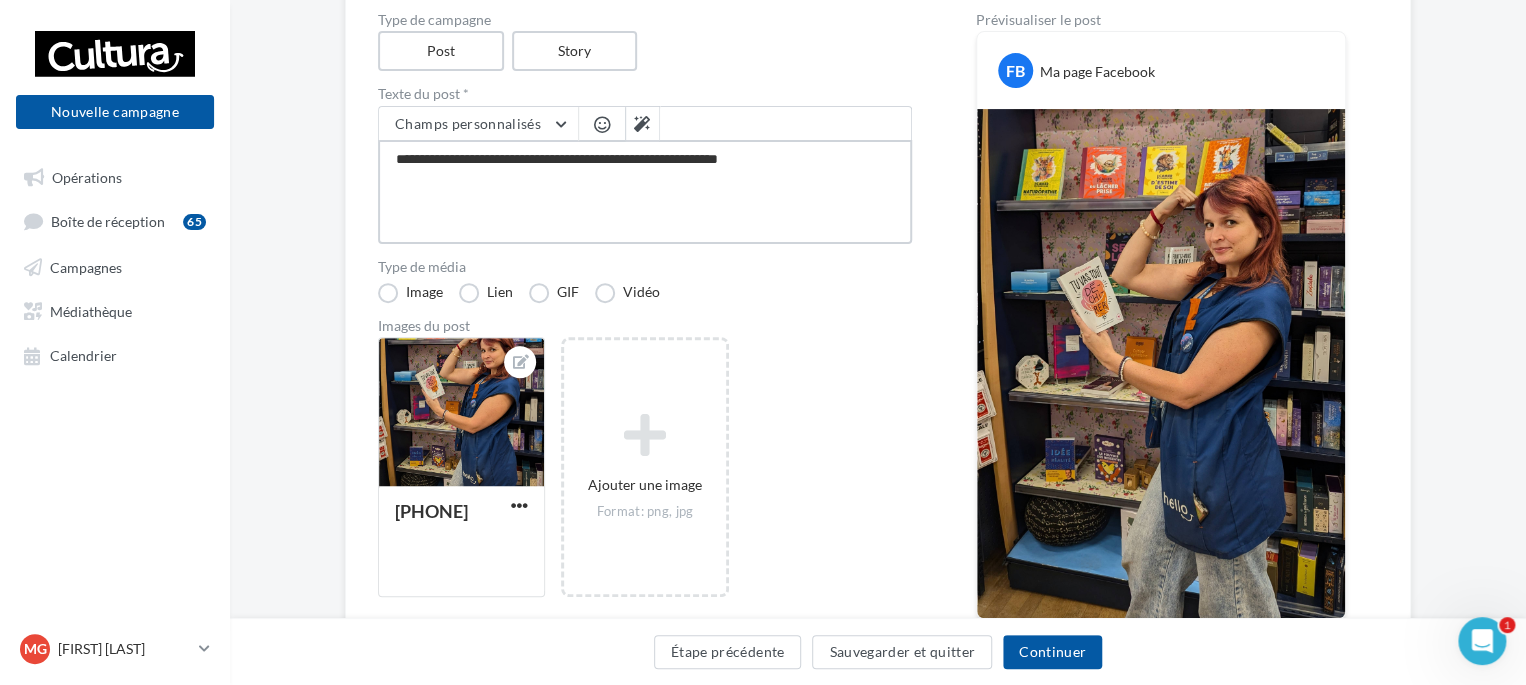 type on "**********" 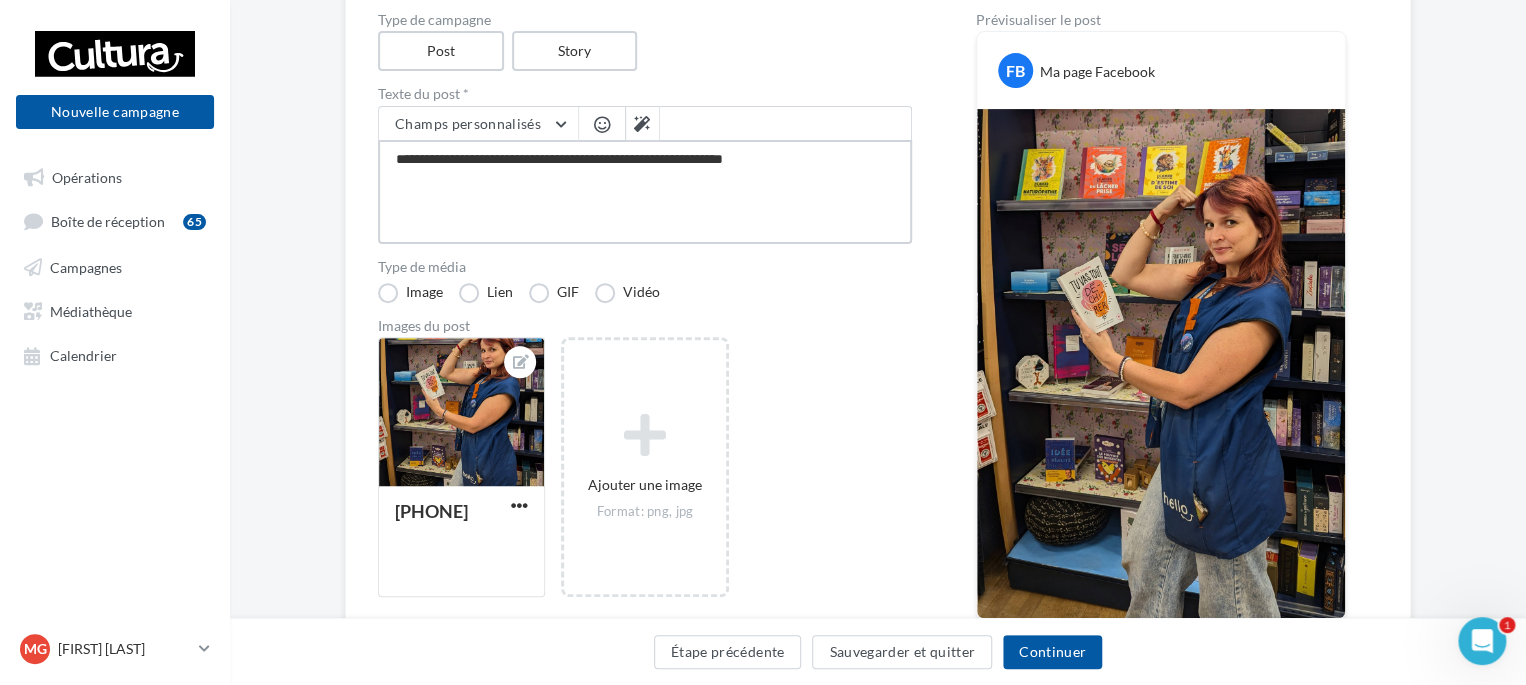 type on "**********" 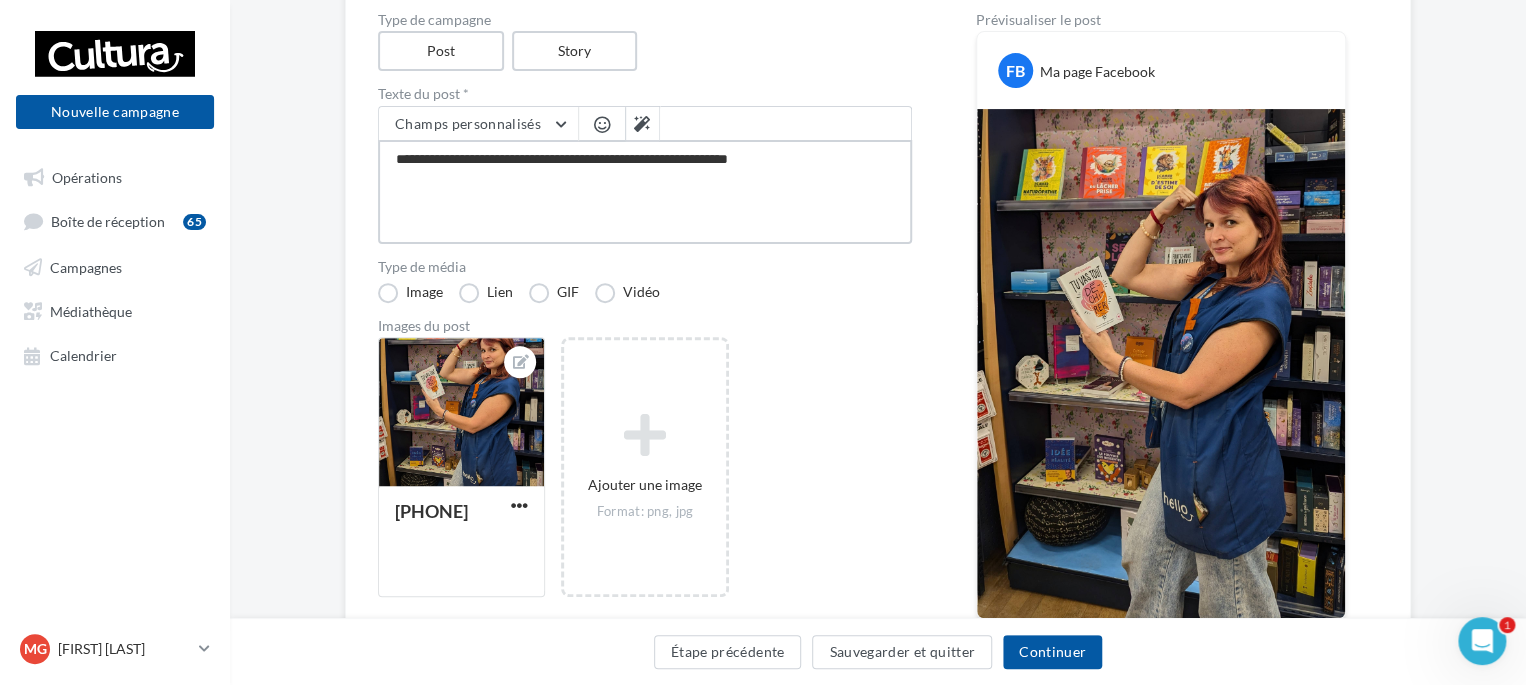 type on "**********" 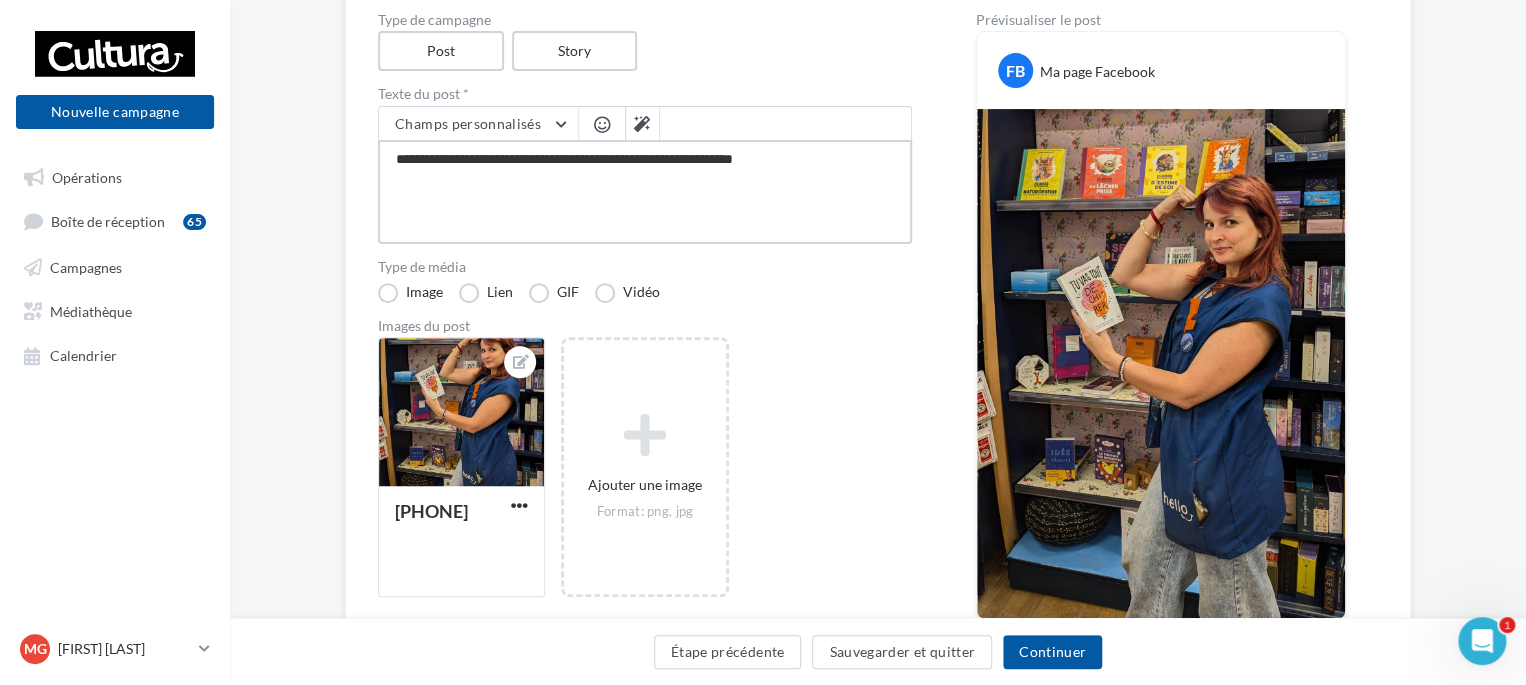 type on "**********" 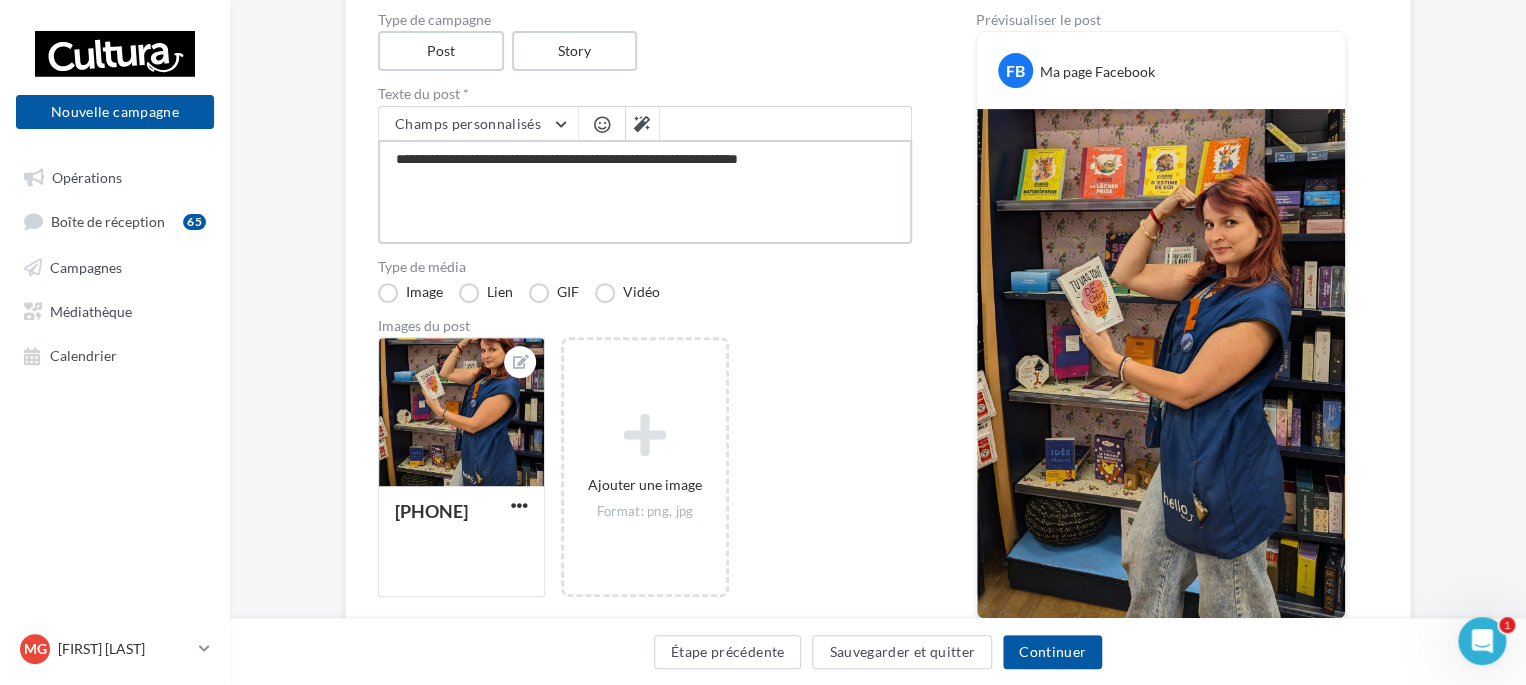 type on "**********" 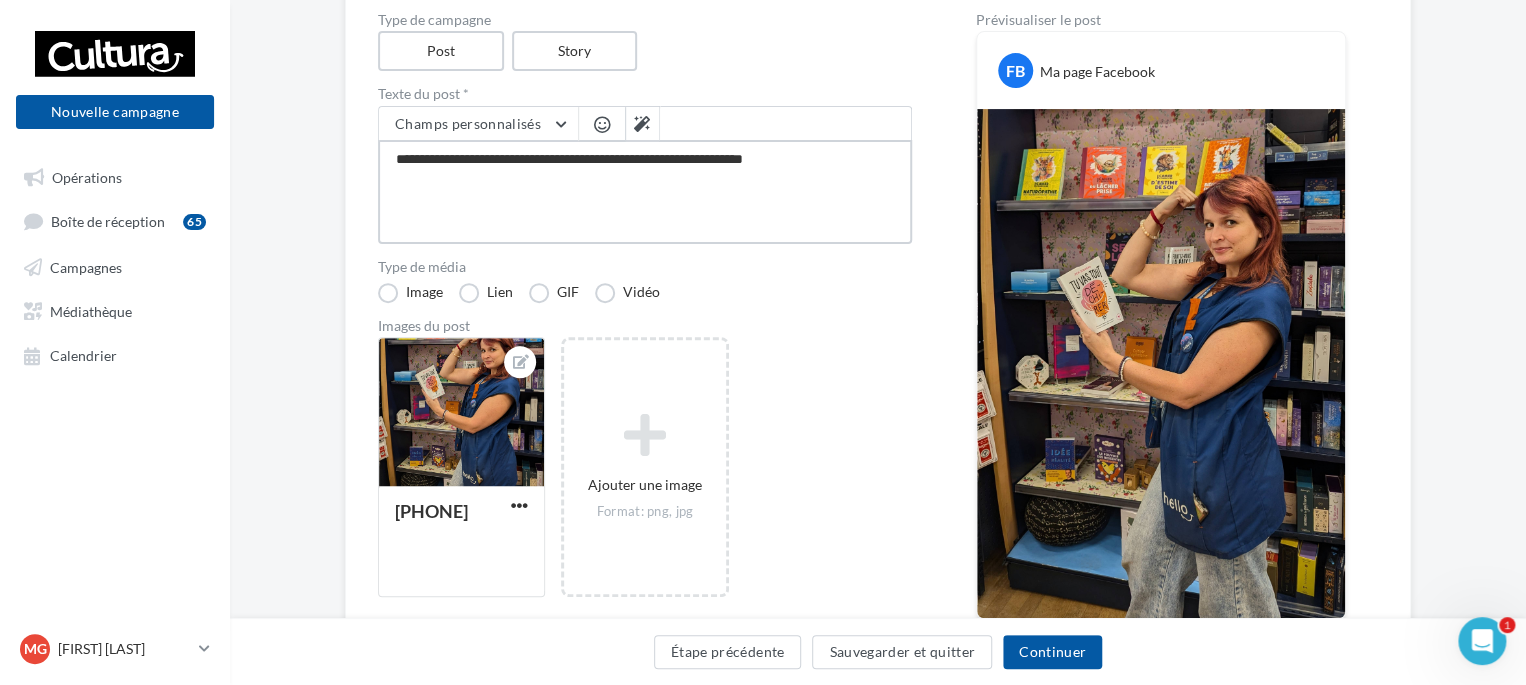 type on "**********" 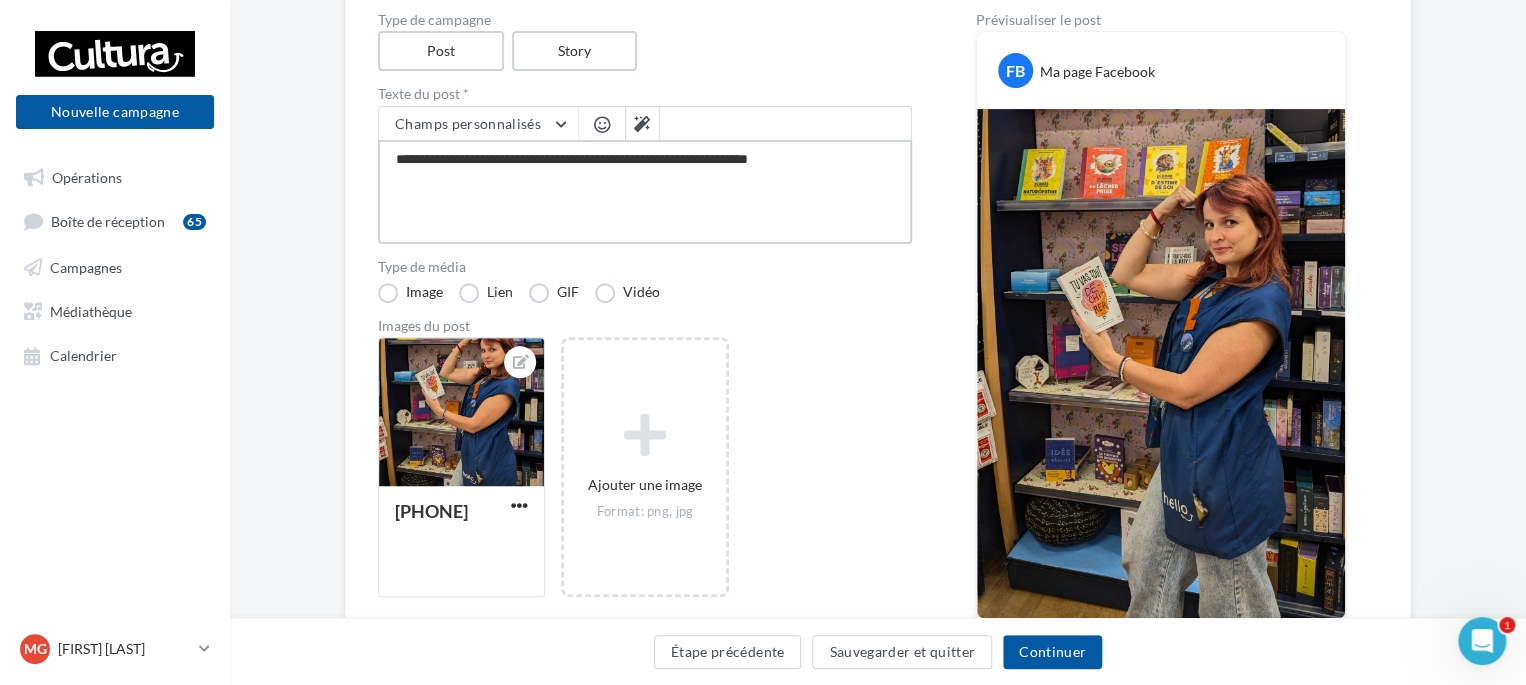 type on "**********" 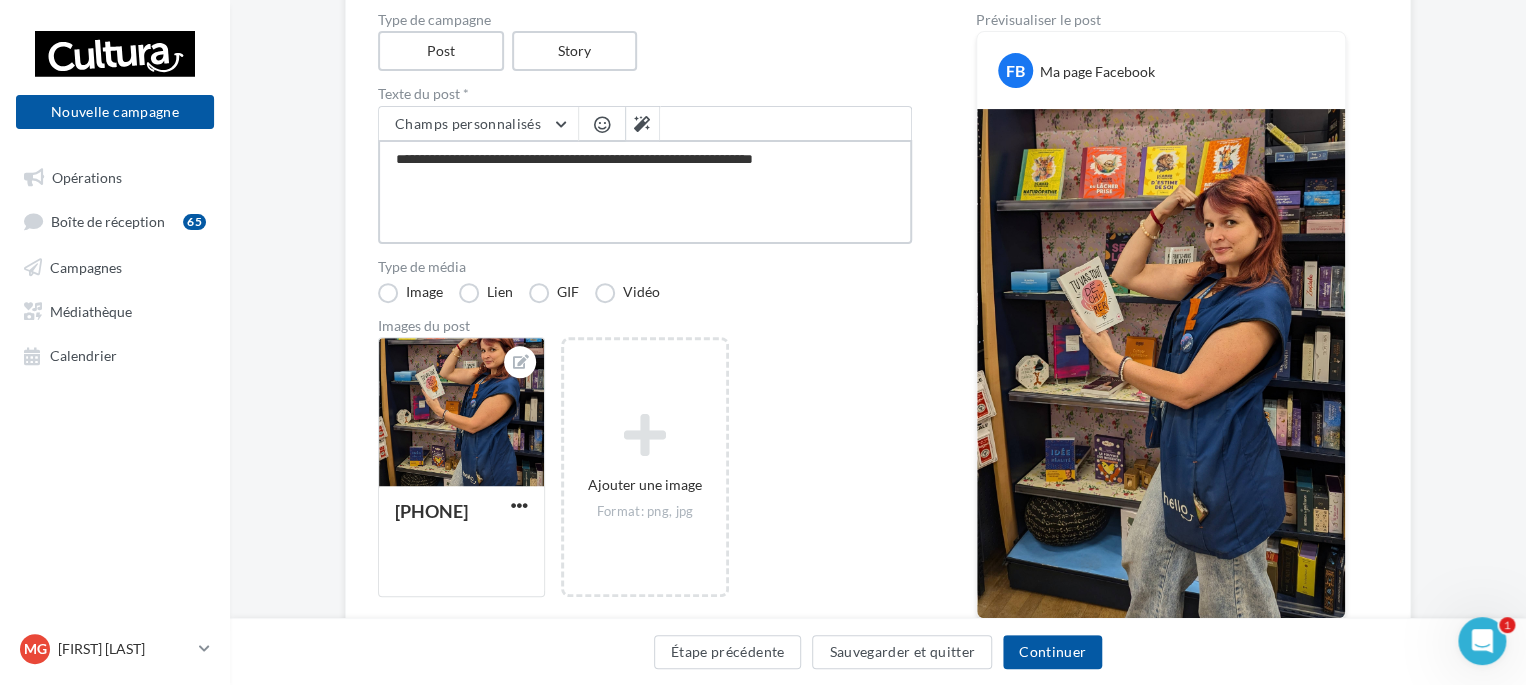type on "**********" 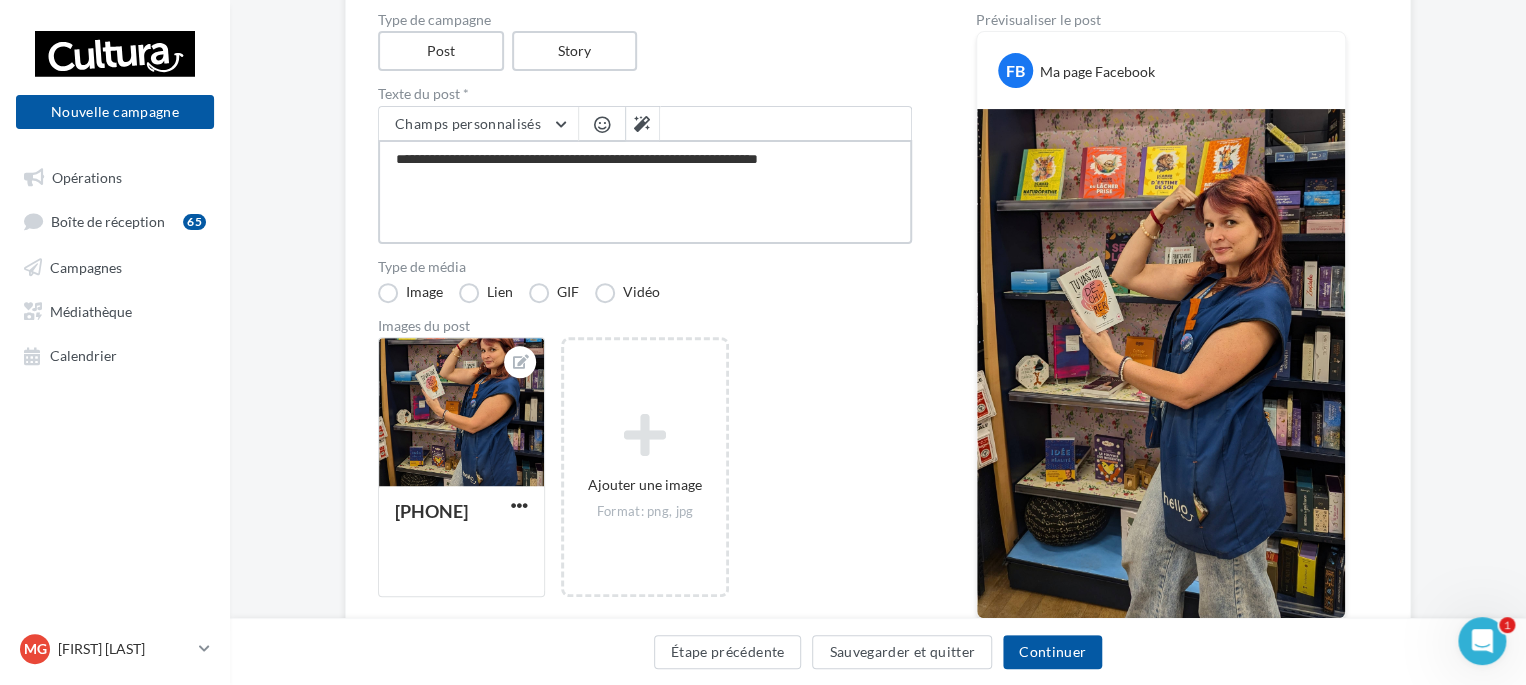 type on "**********" 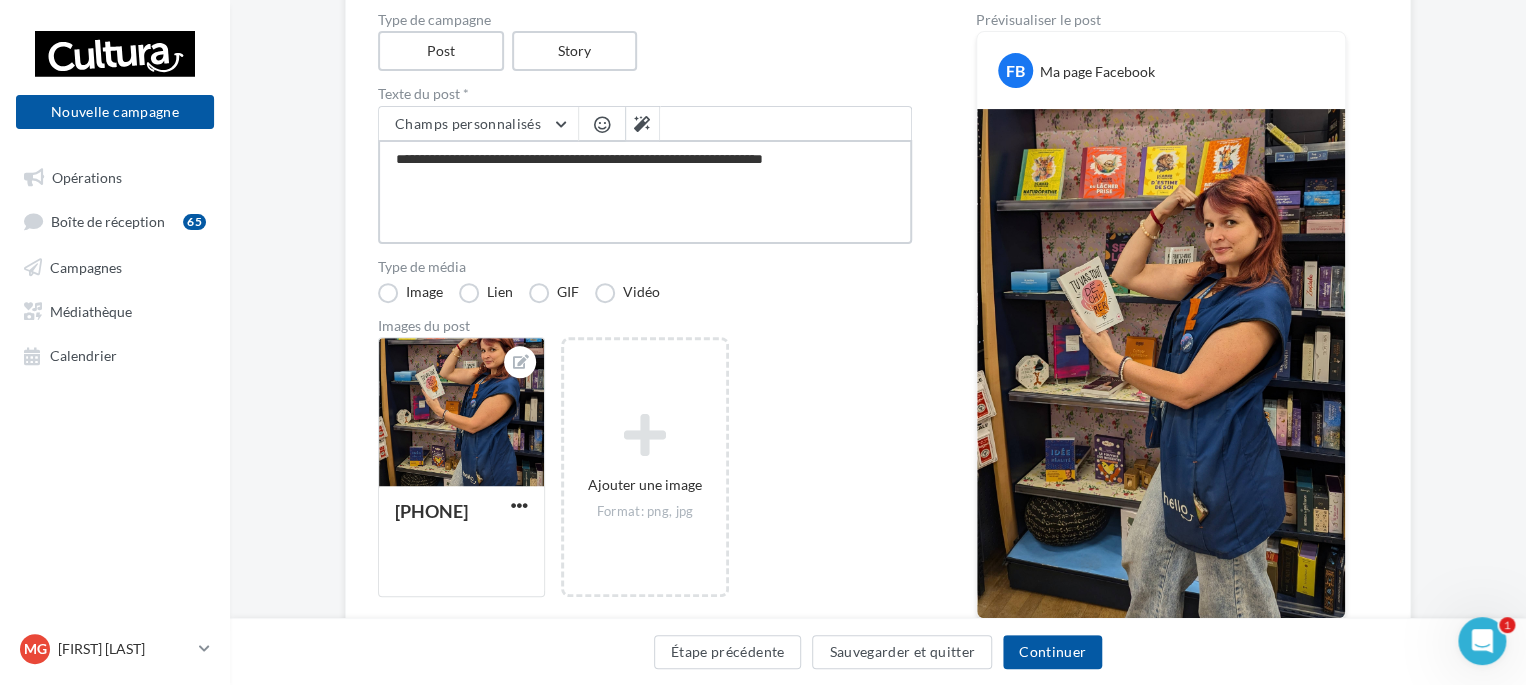 type on "**********" 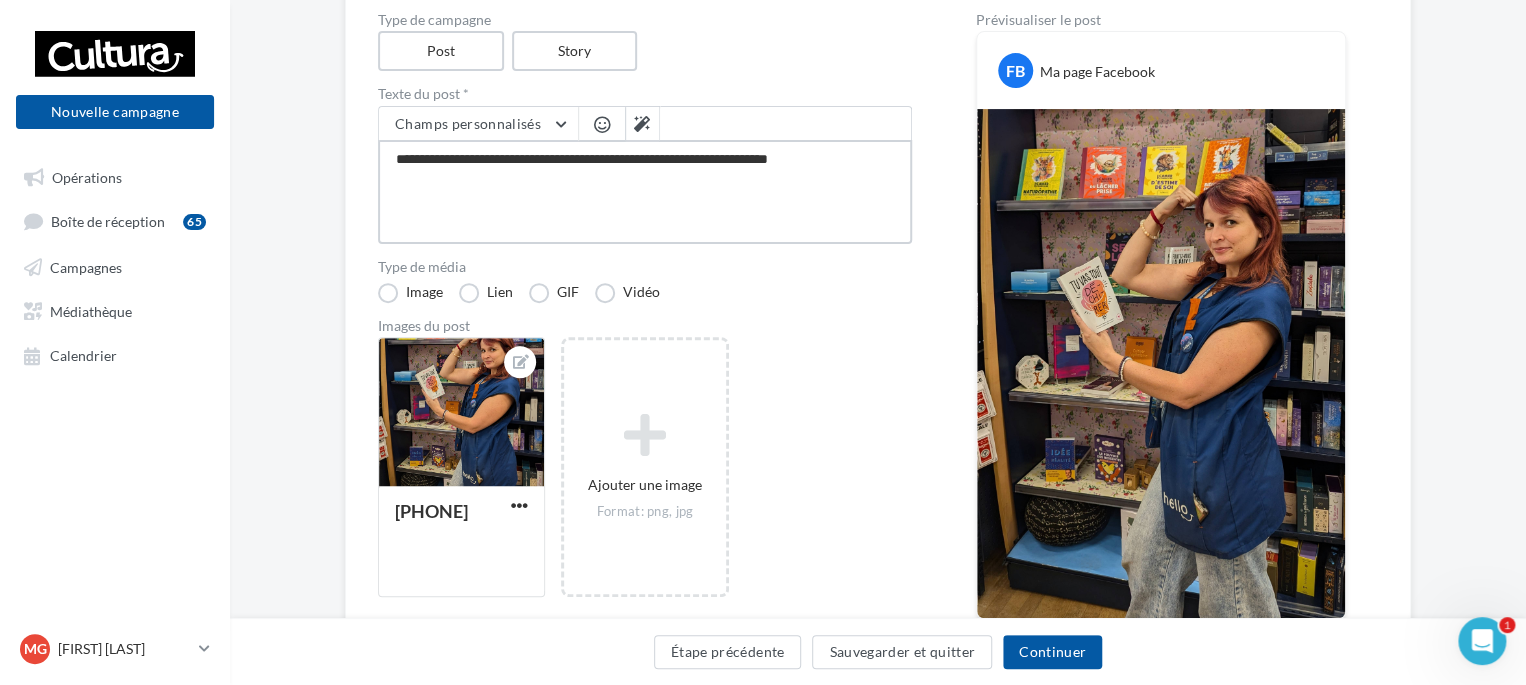 type on "**********" 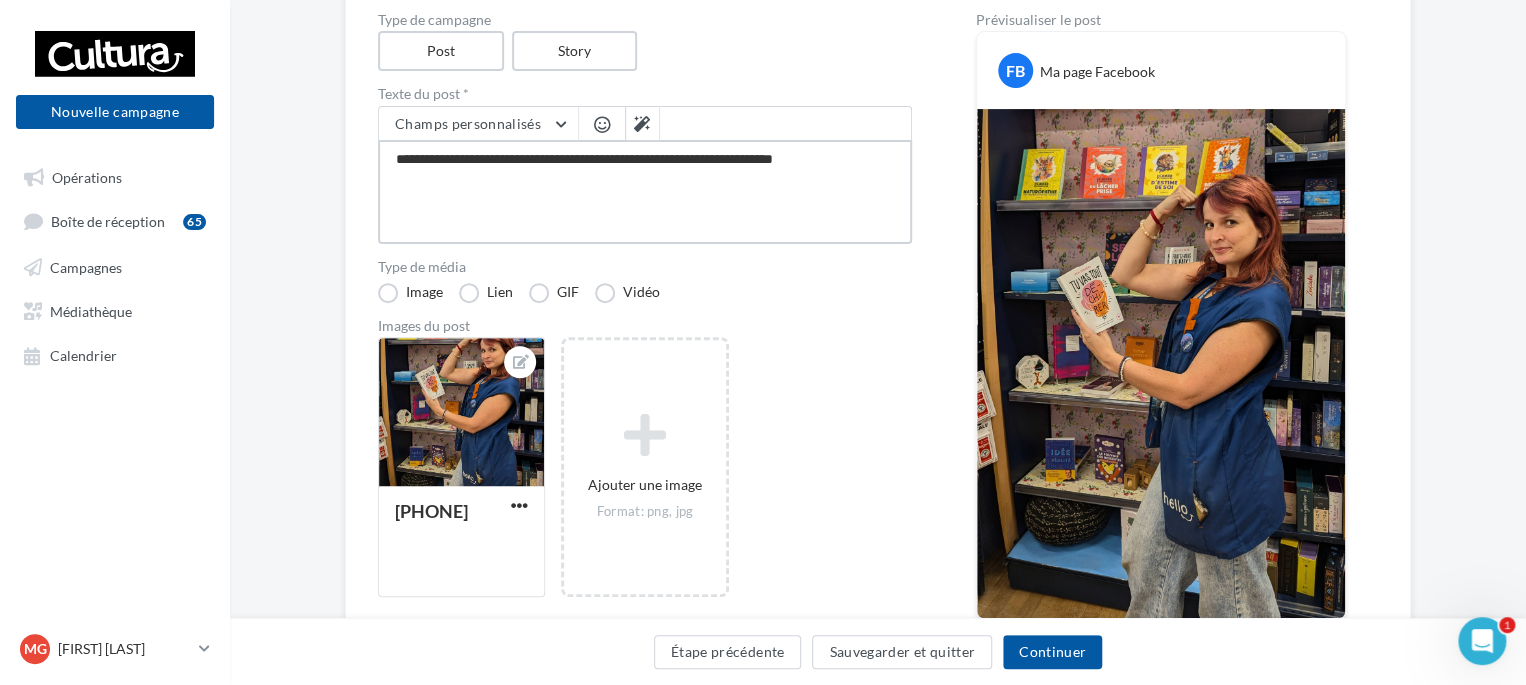 type on "**********" 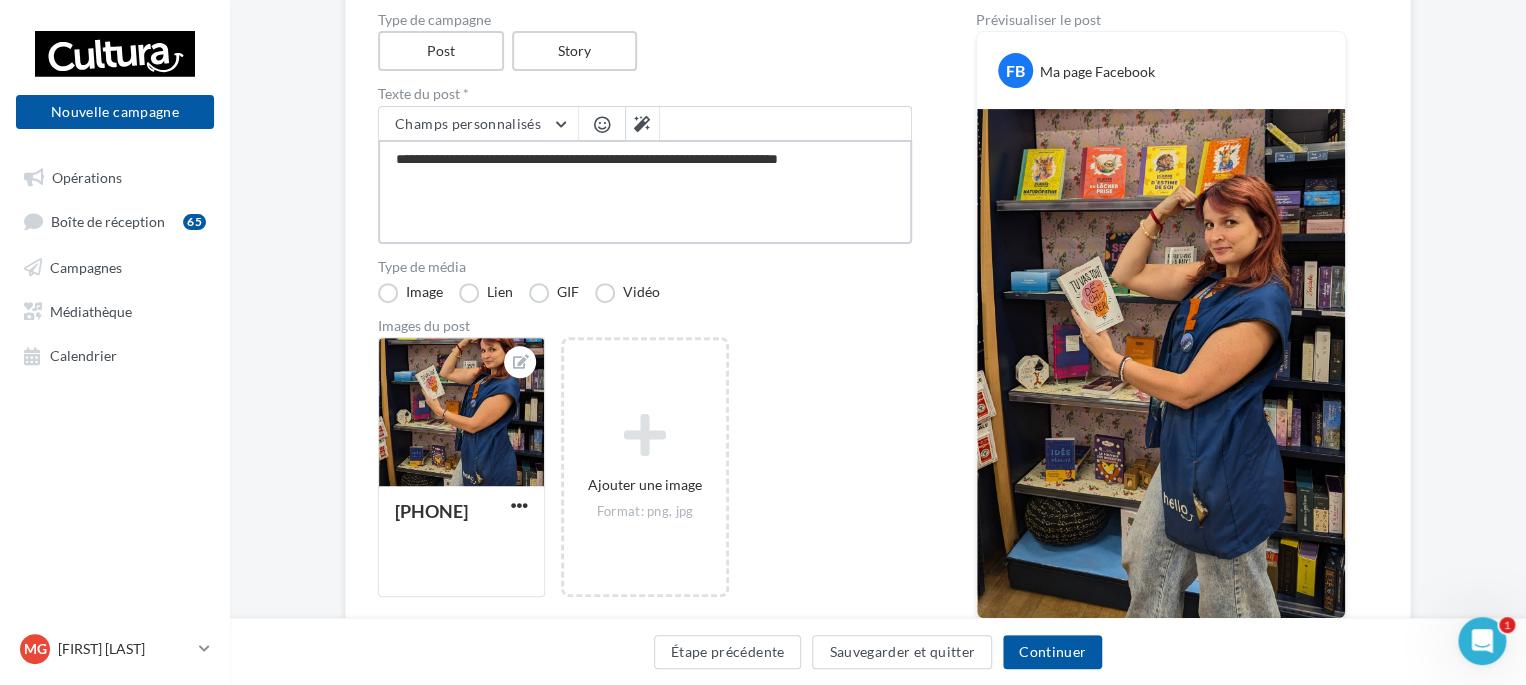 type on "**********" 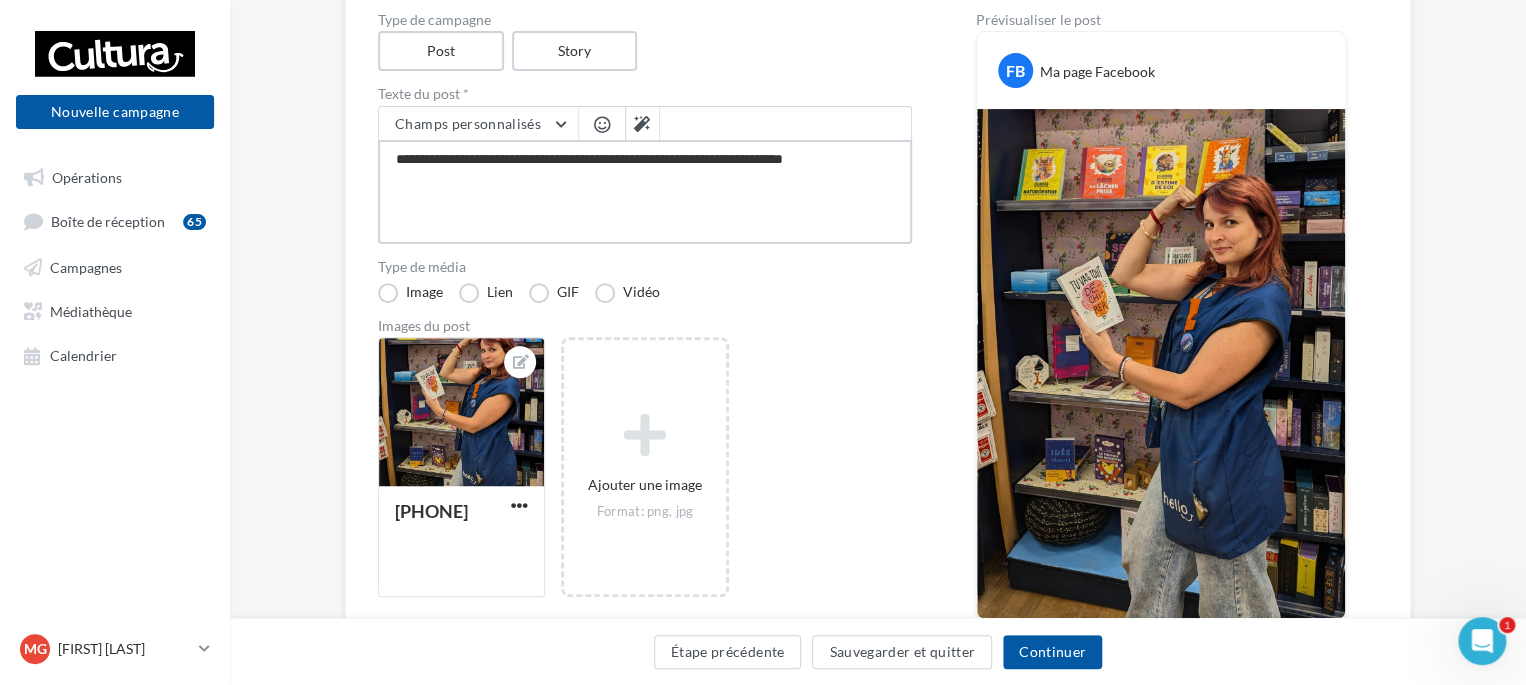 type on "**********" 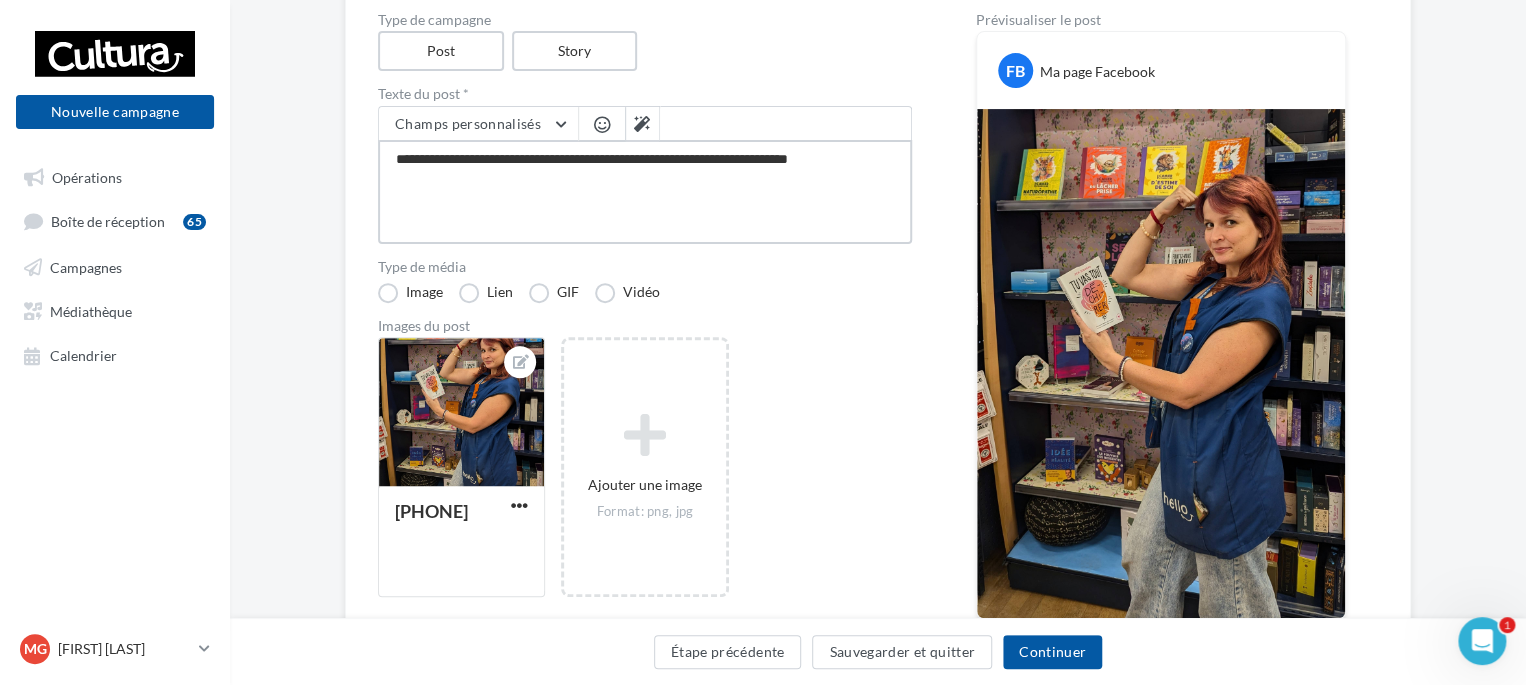 type on "**********" 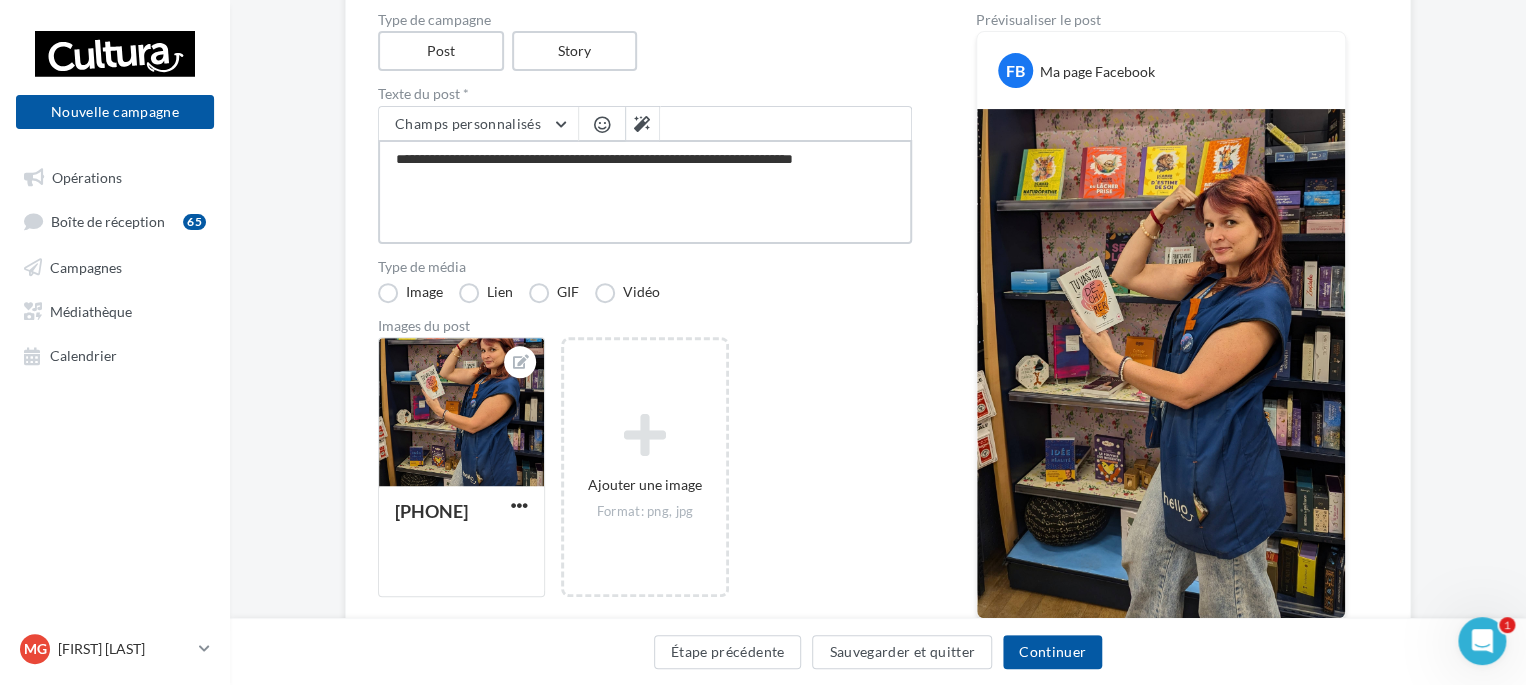 type on "**********" 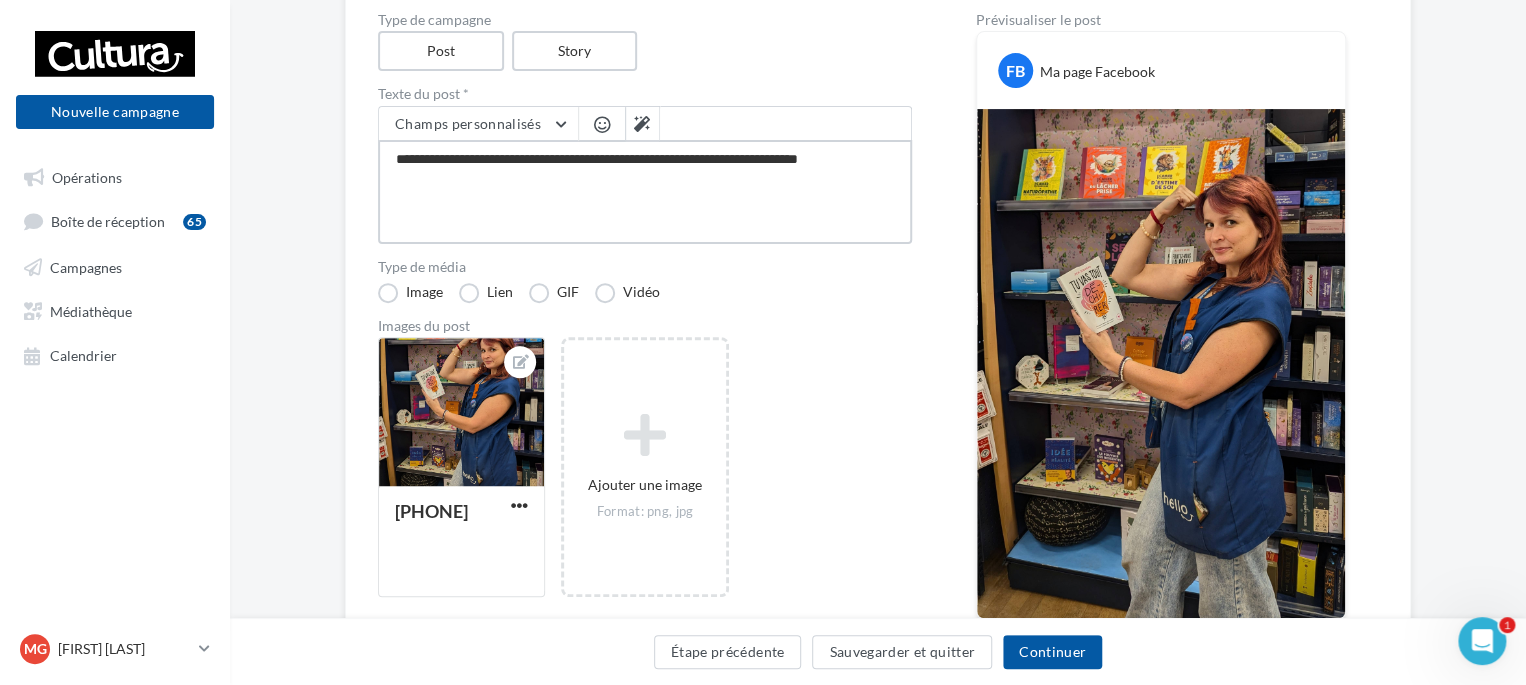 type on "**********" 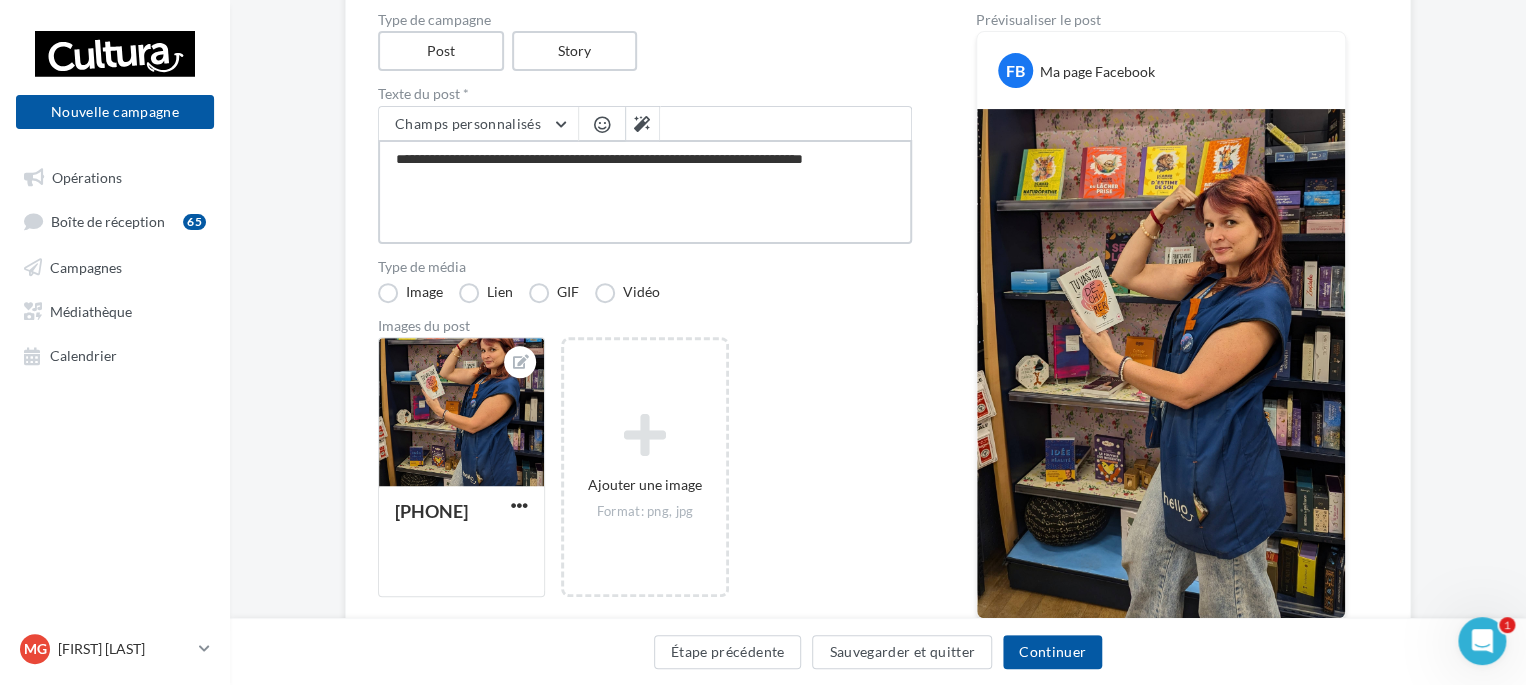 type on "**********" 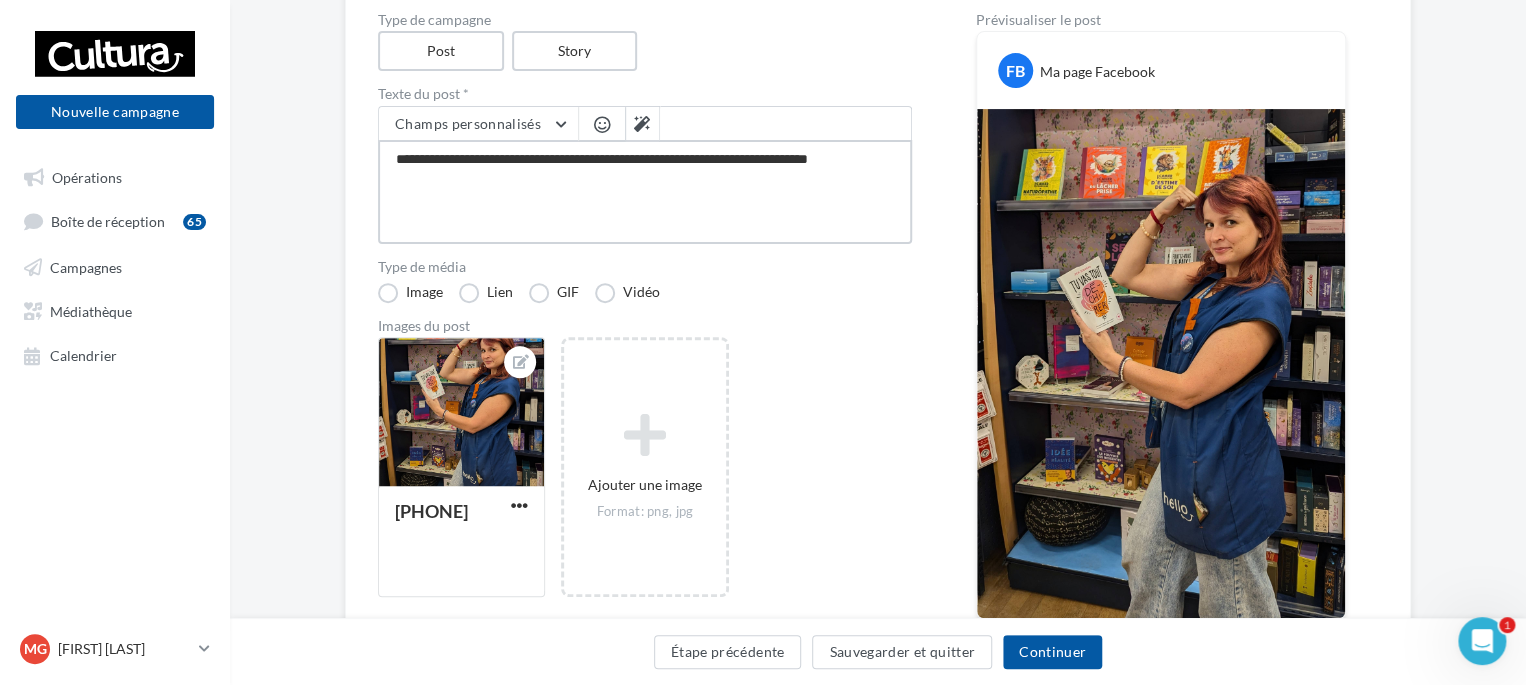 type on "**********" 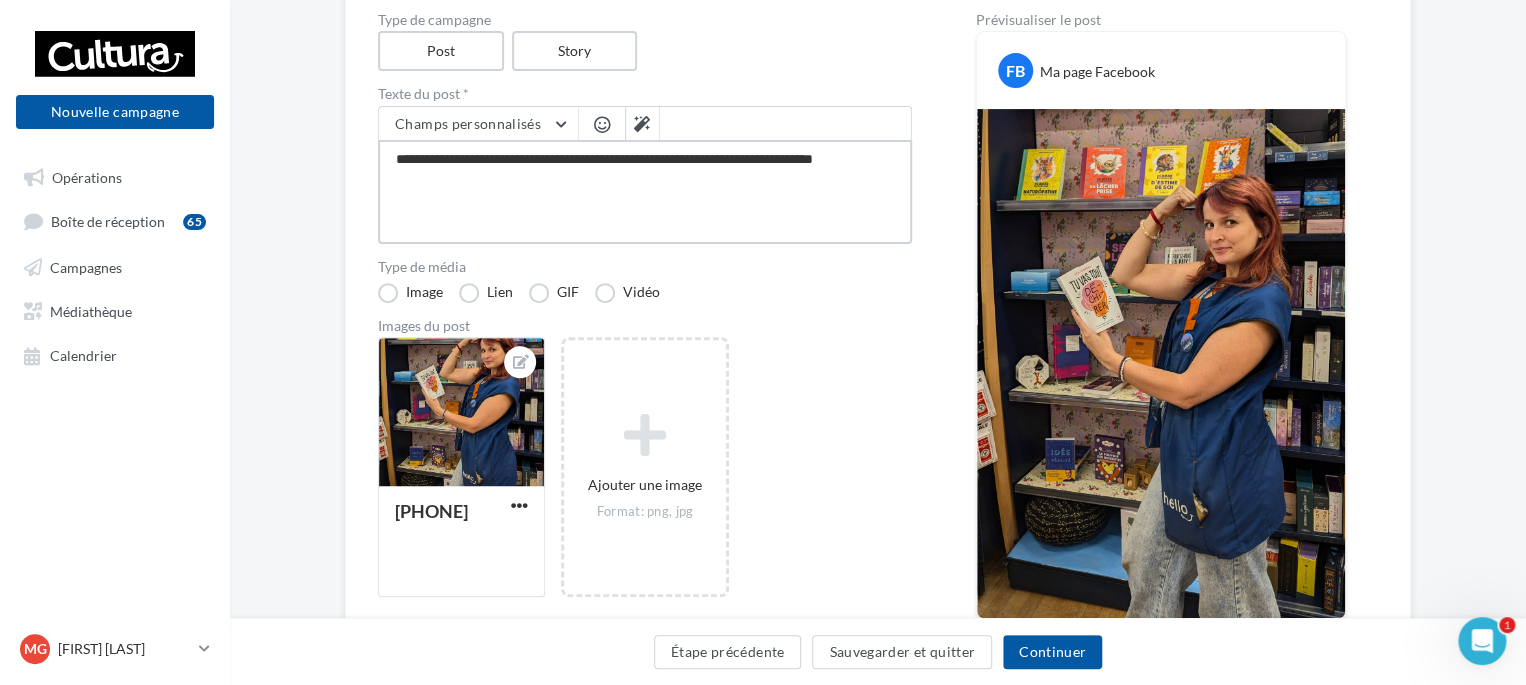 type on "**********" 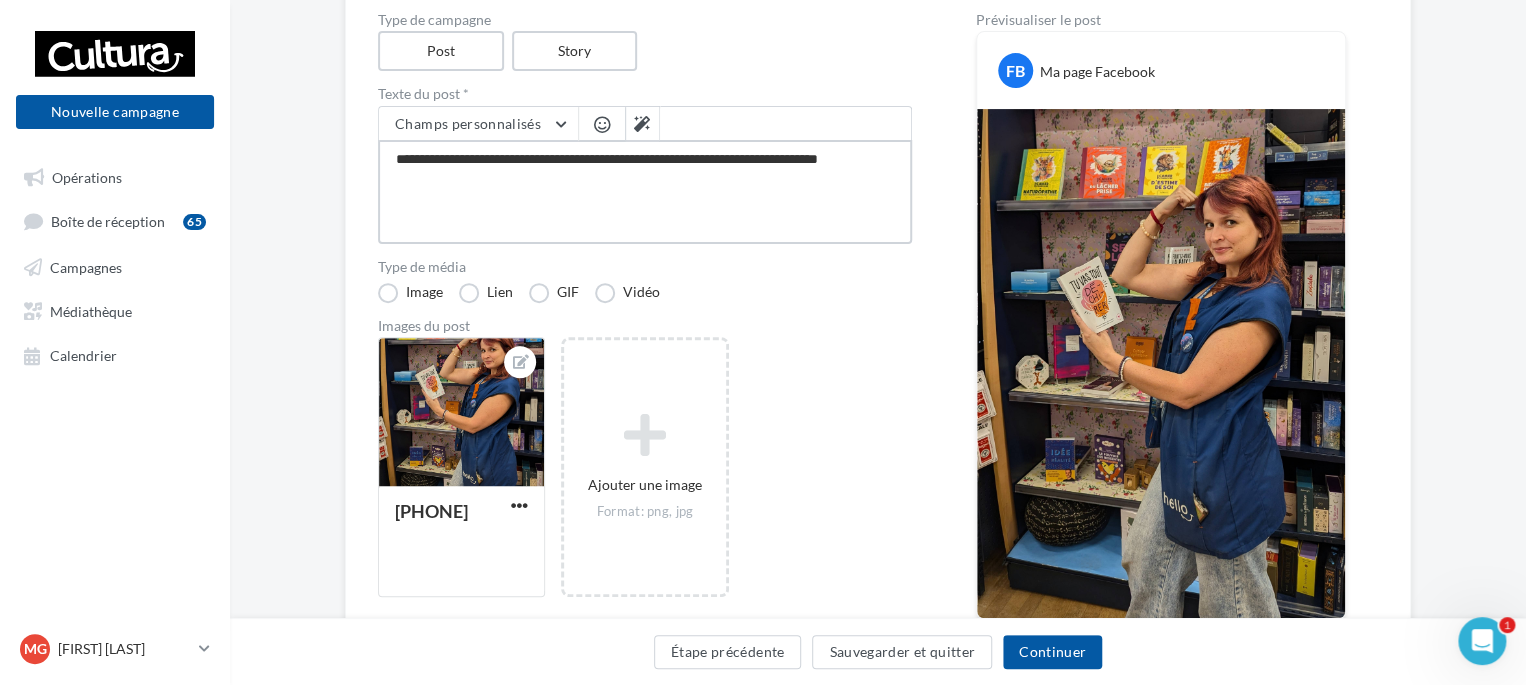 type on "**********" 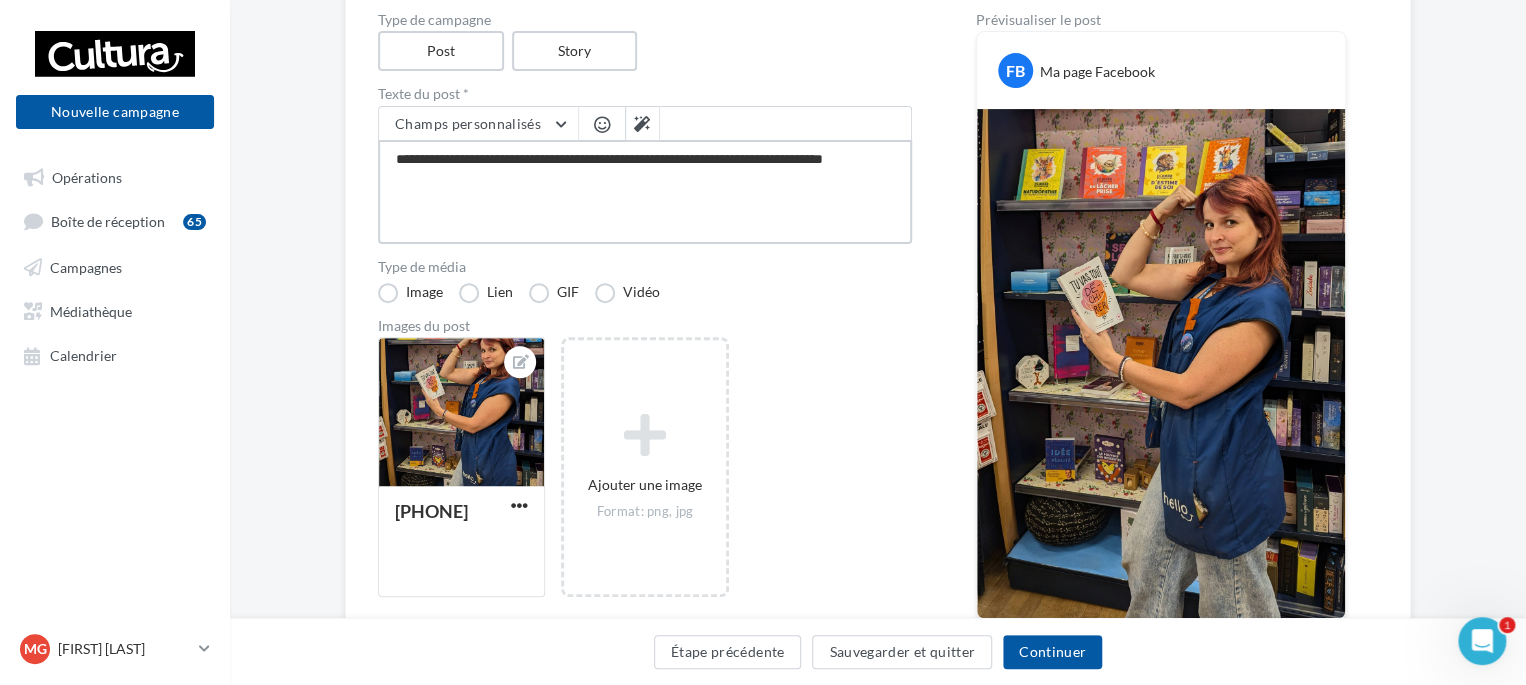 type on "**********" 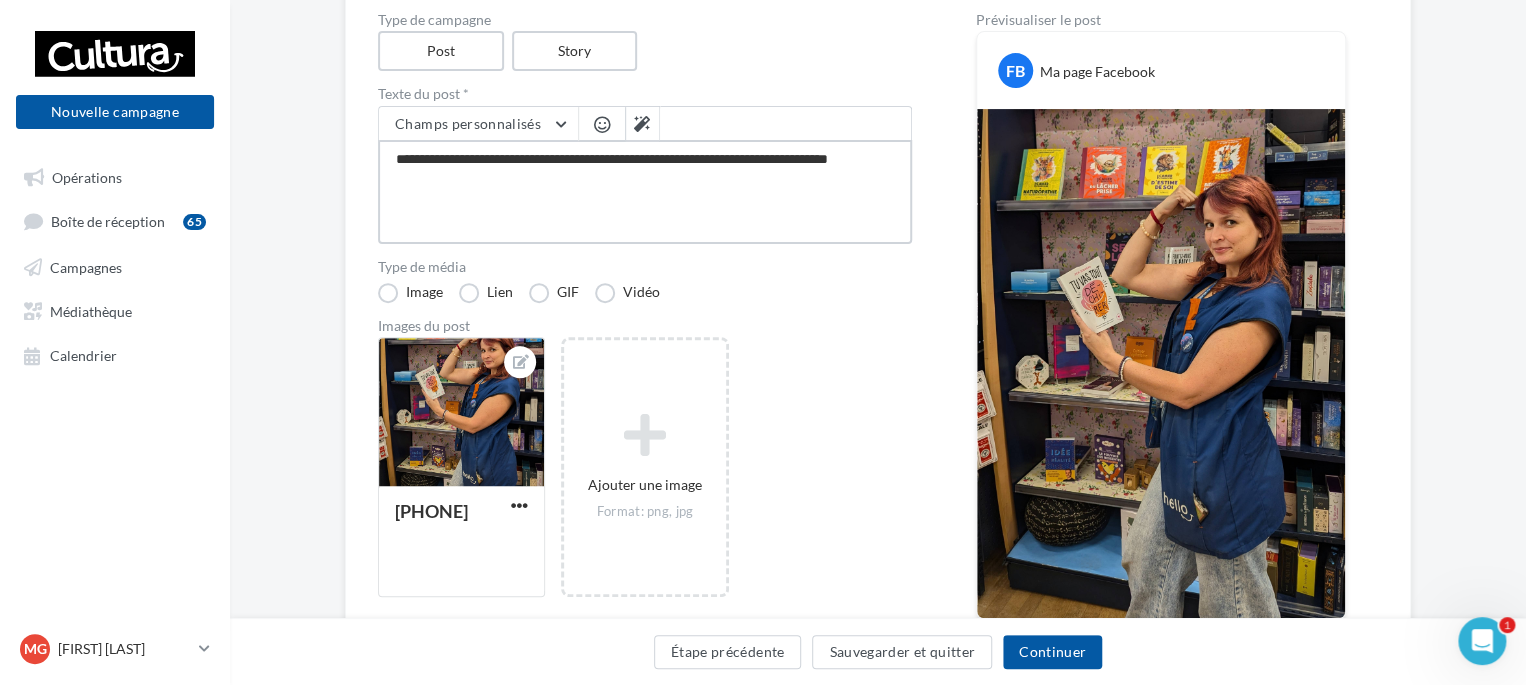 type on "**********" 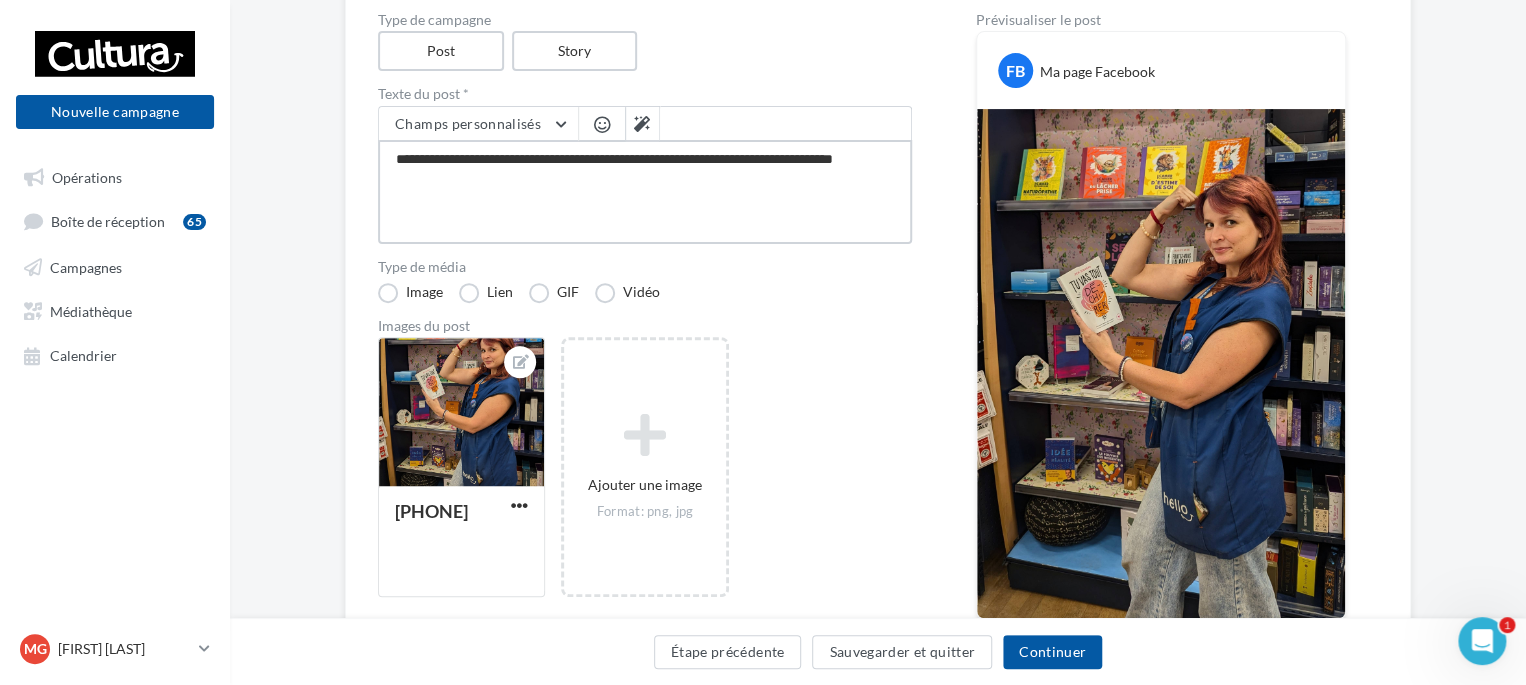 type on "**********" 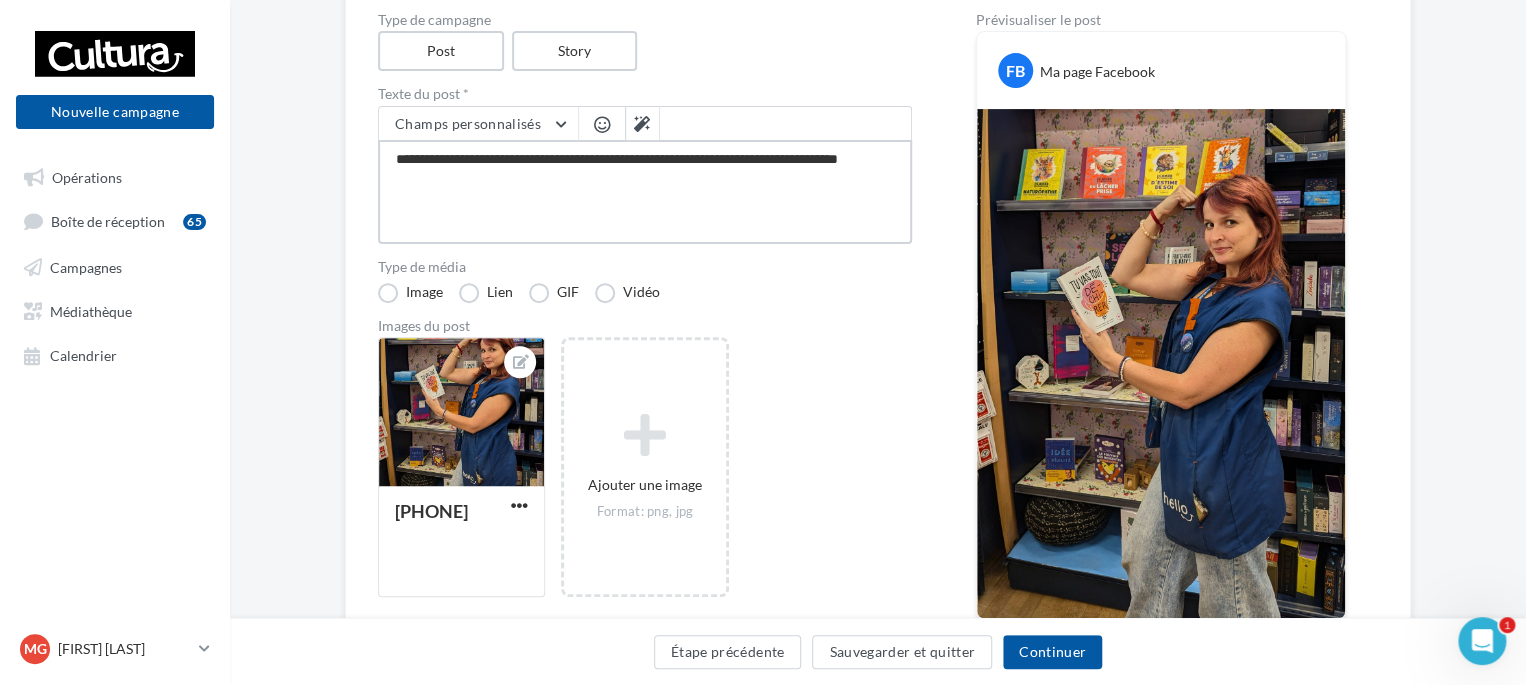 type on "**********" 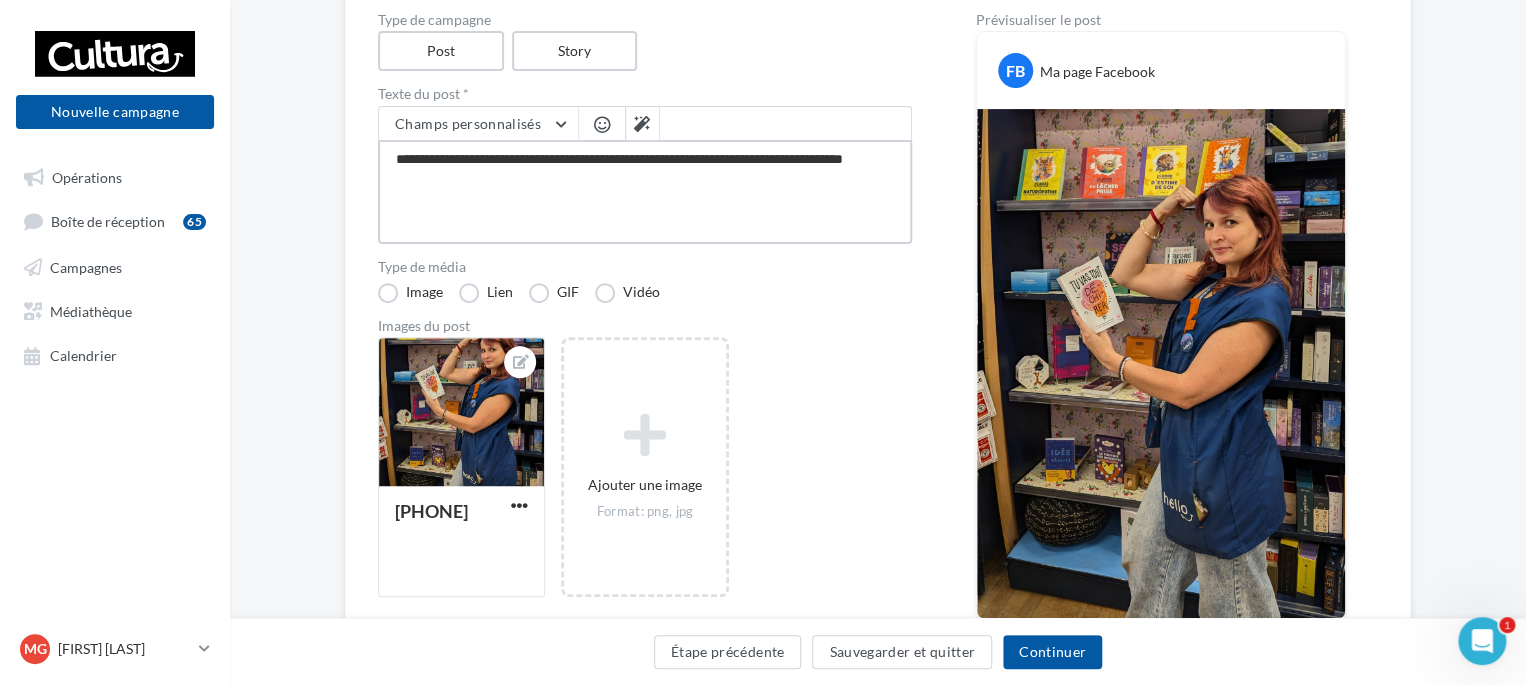 type on "**********" 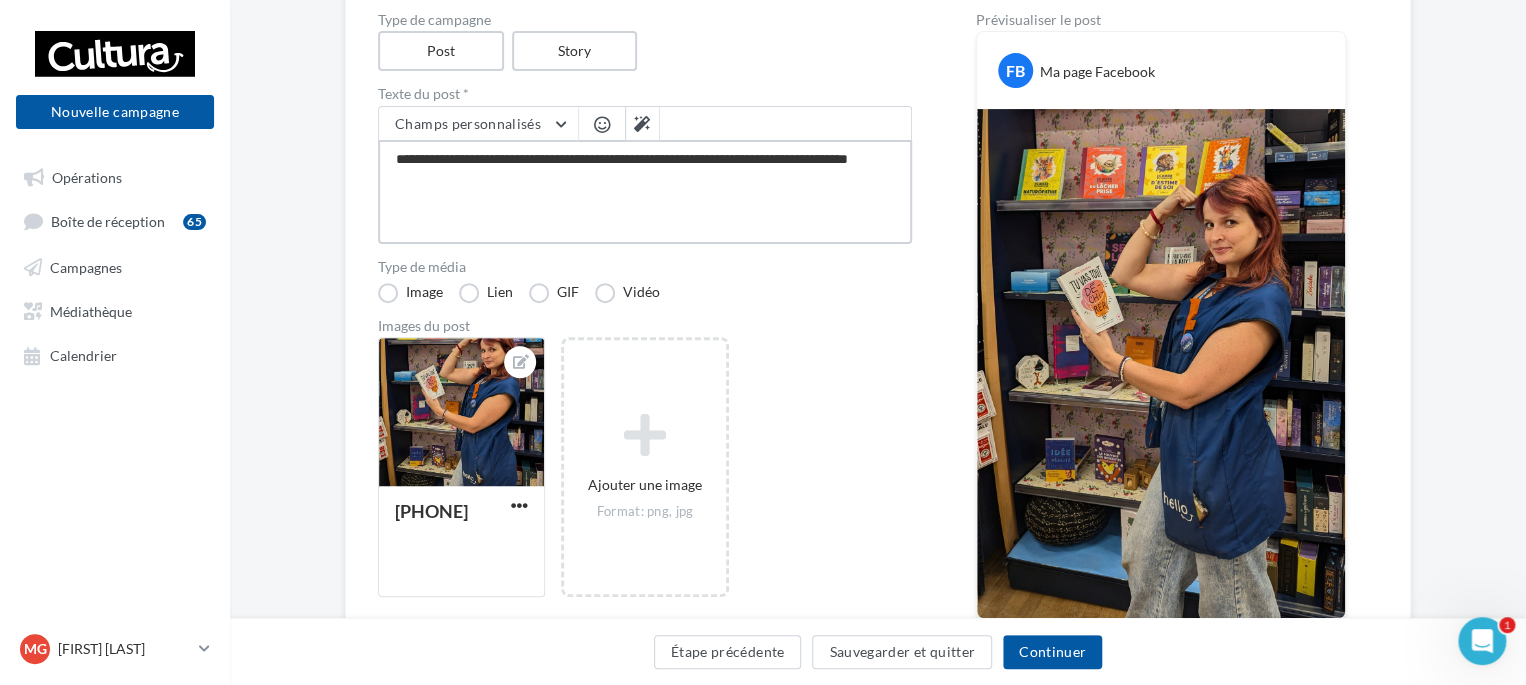 type on "**********" 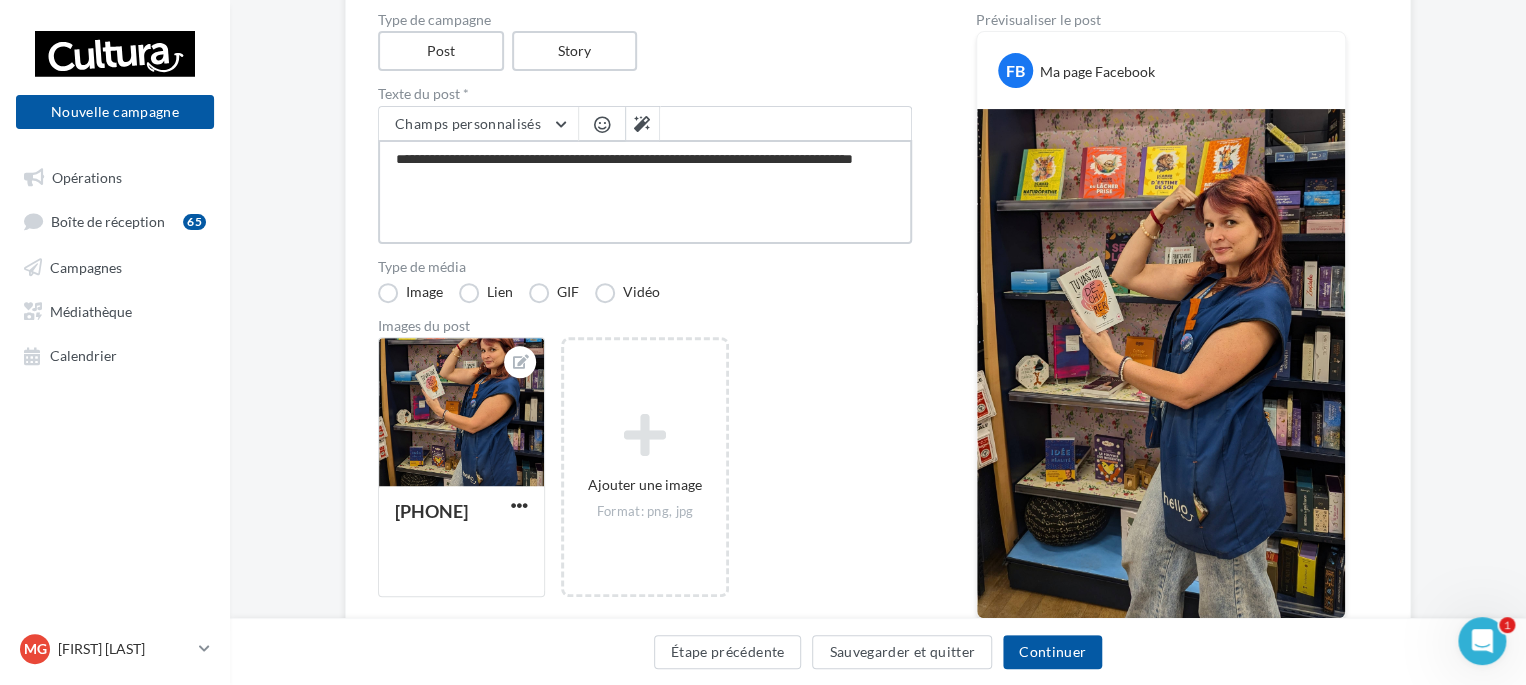 type on "**********" 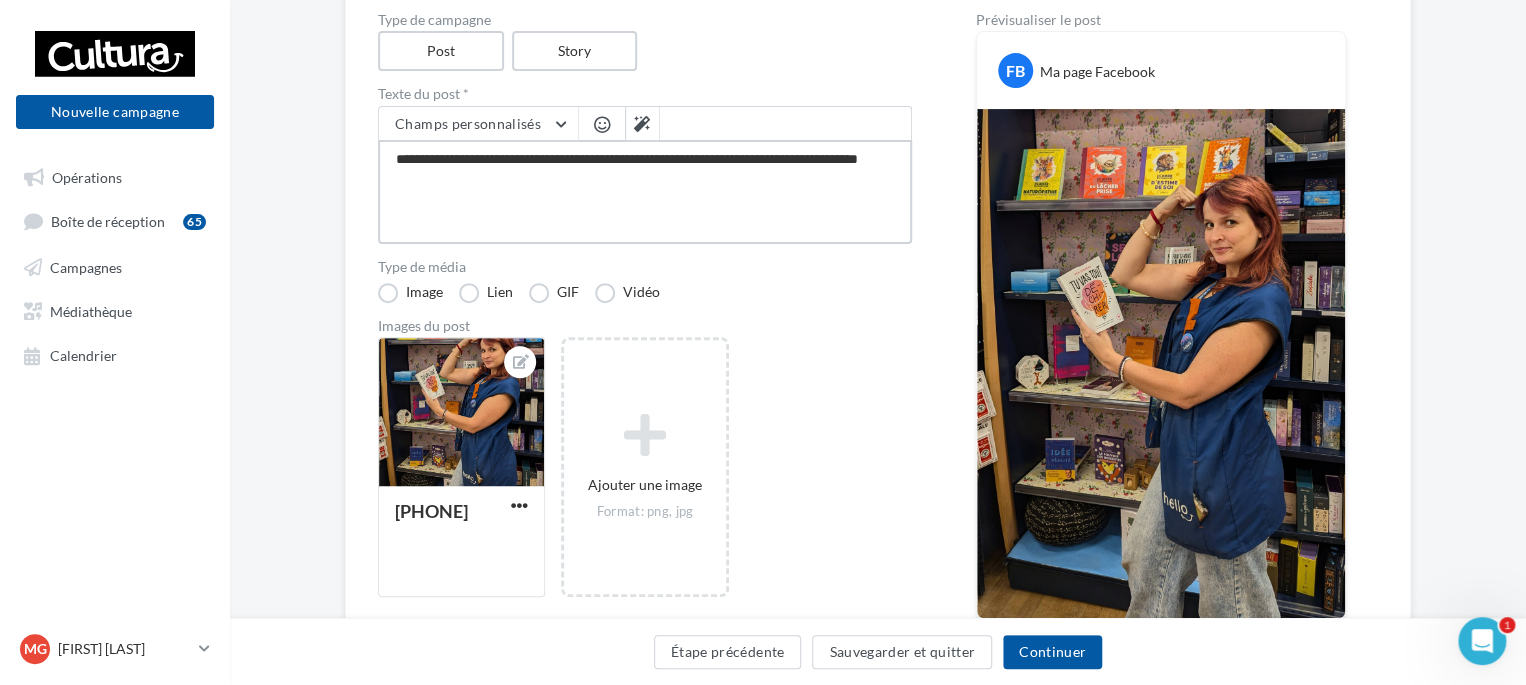 type on "**********" 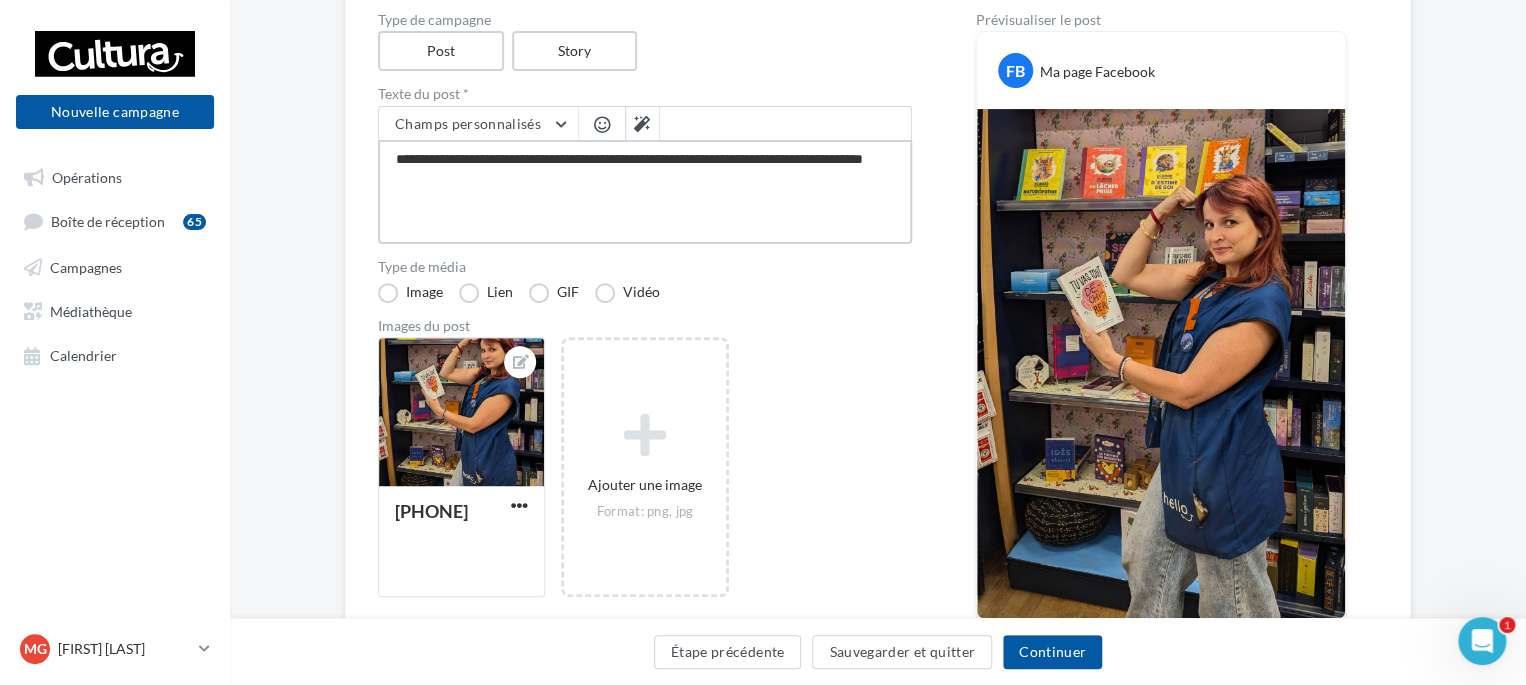 type on "**********" 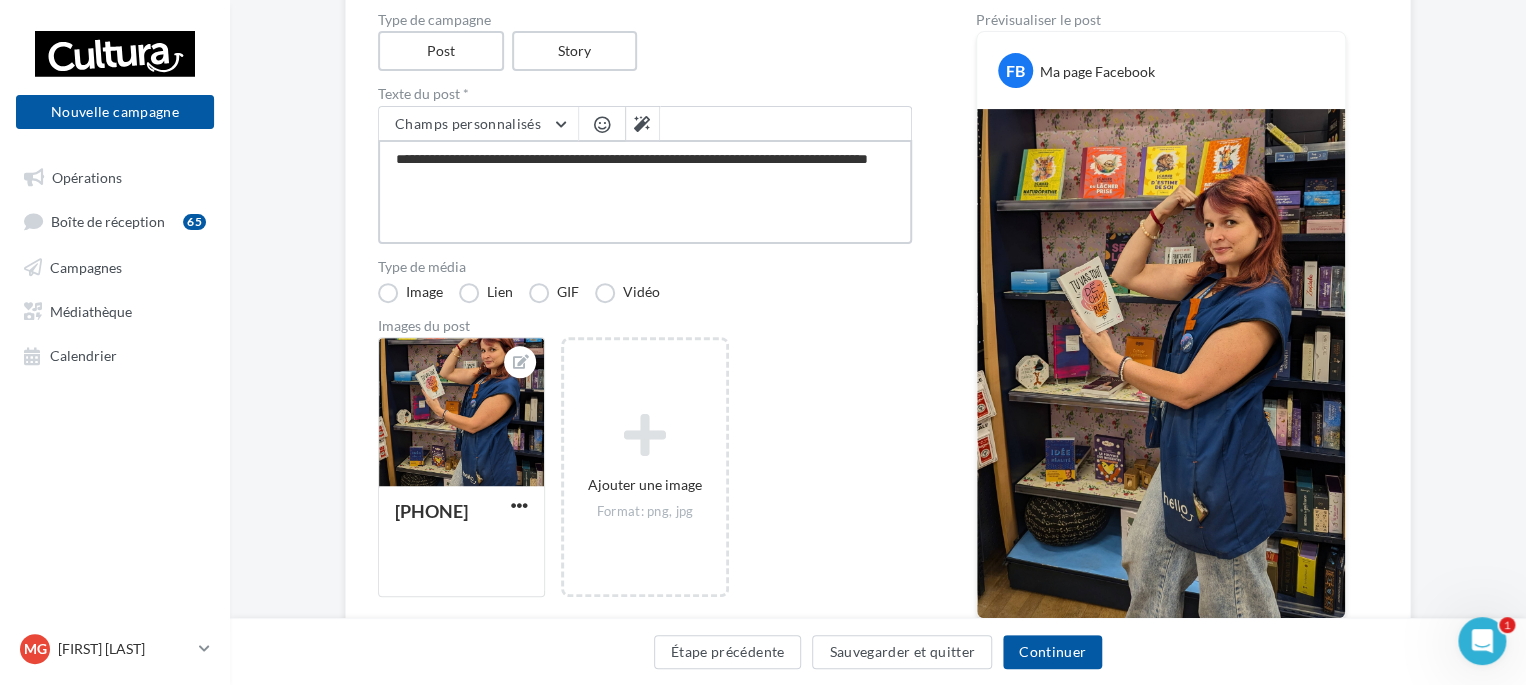 type on "**********" 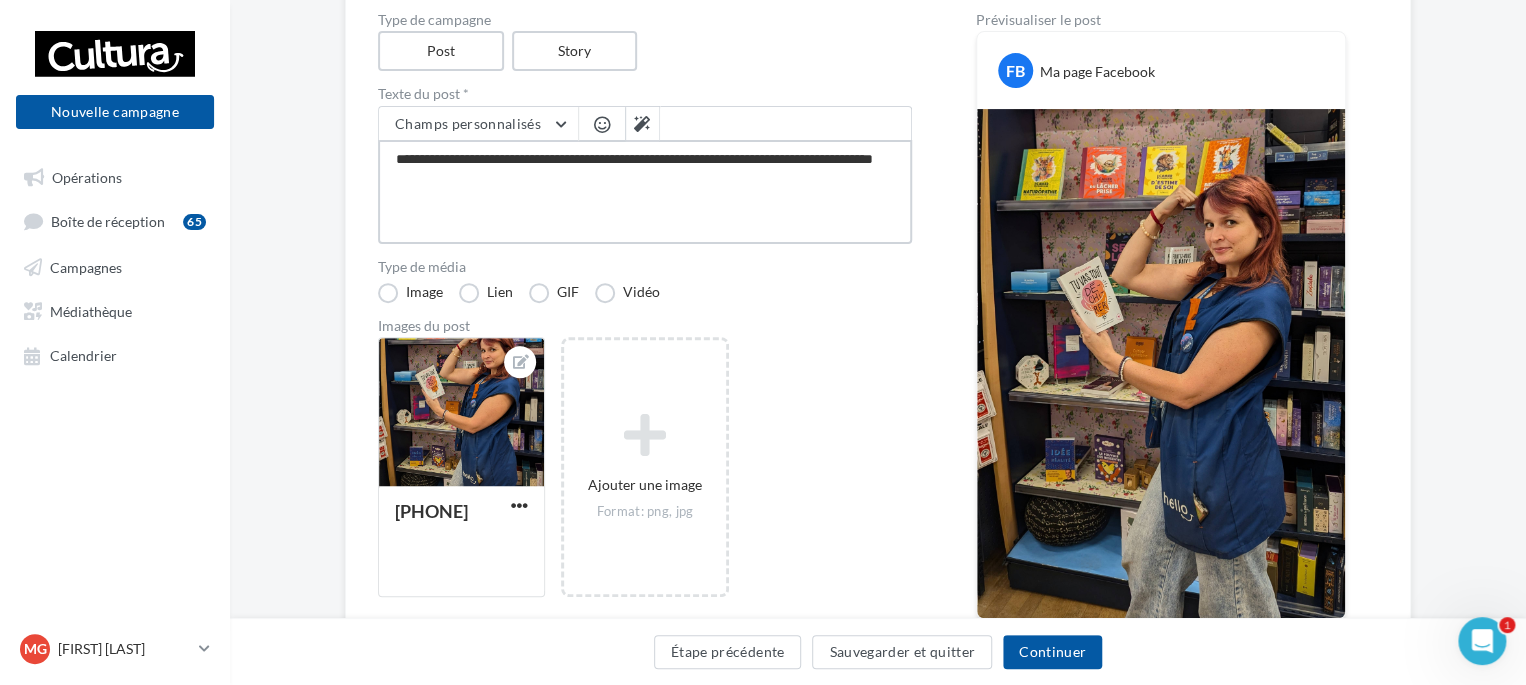 type on "**********" 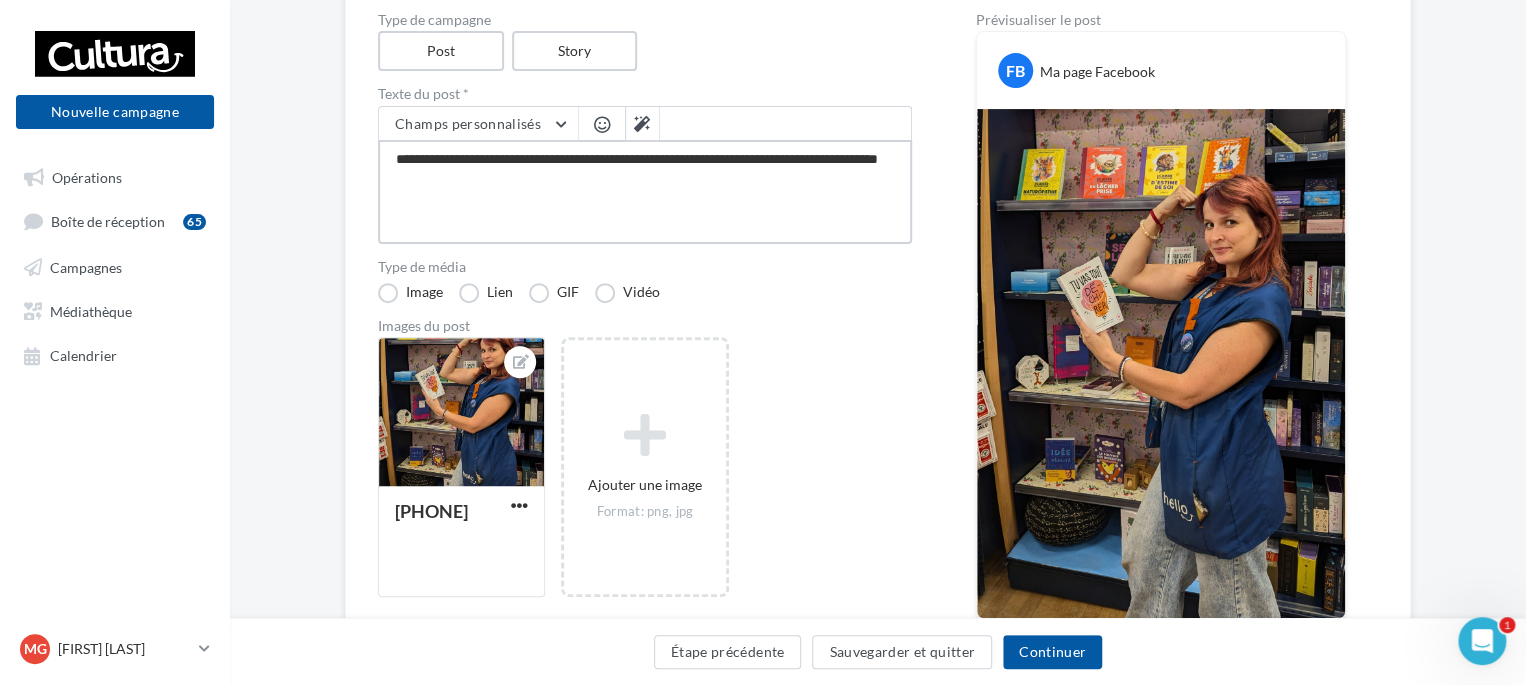 type on "**********" 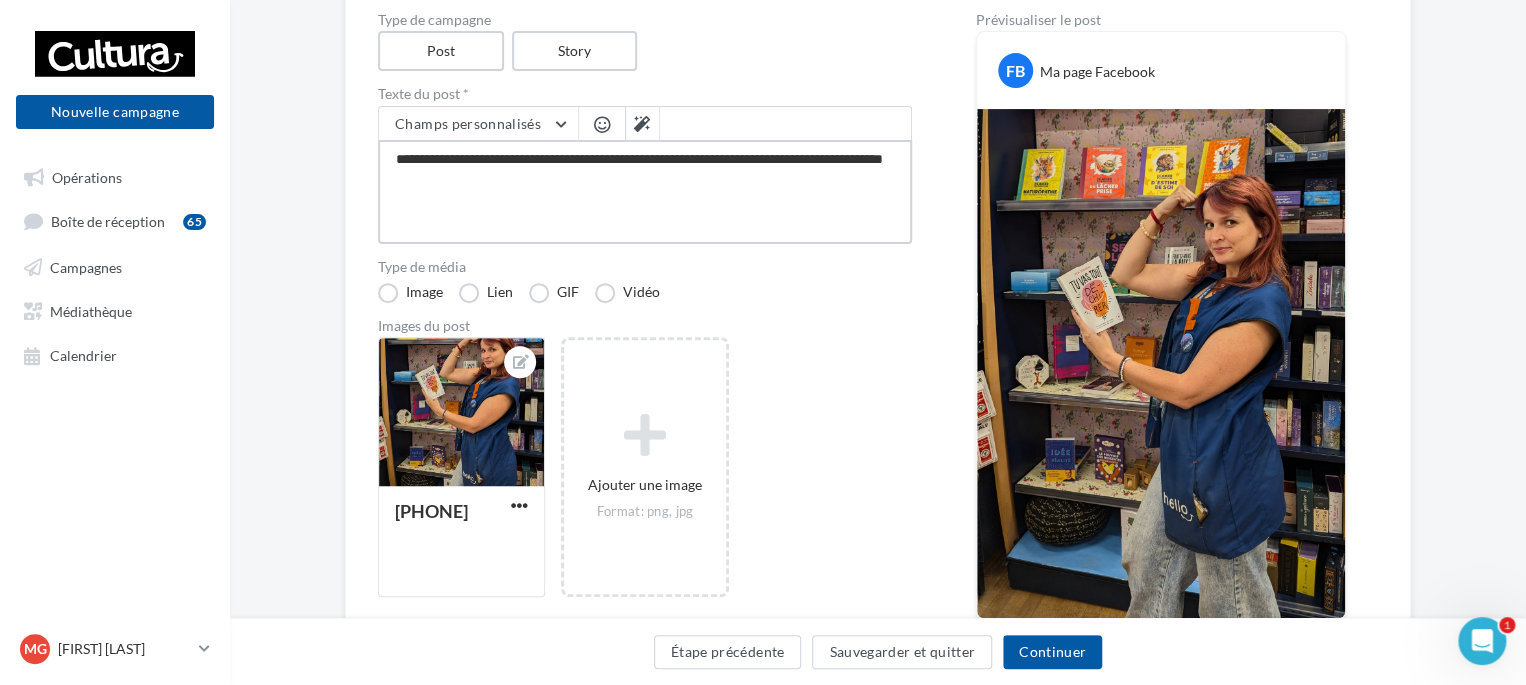 type on "**********" 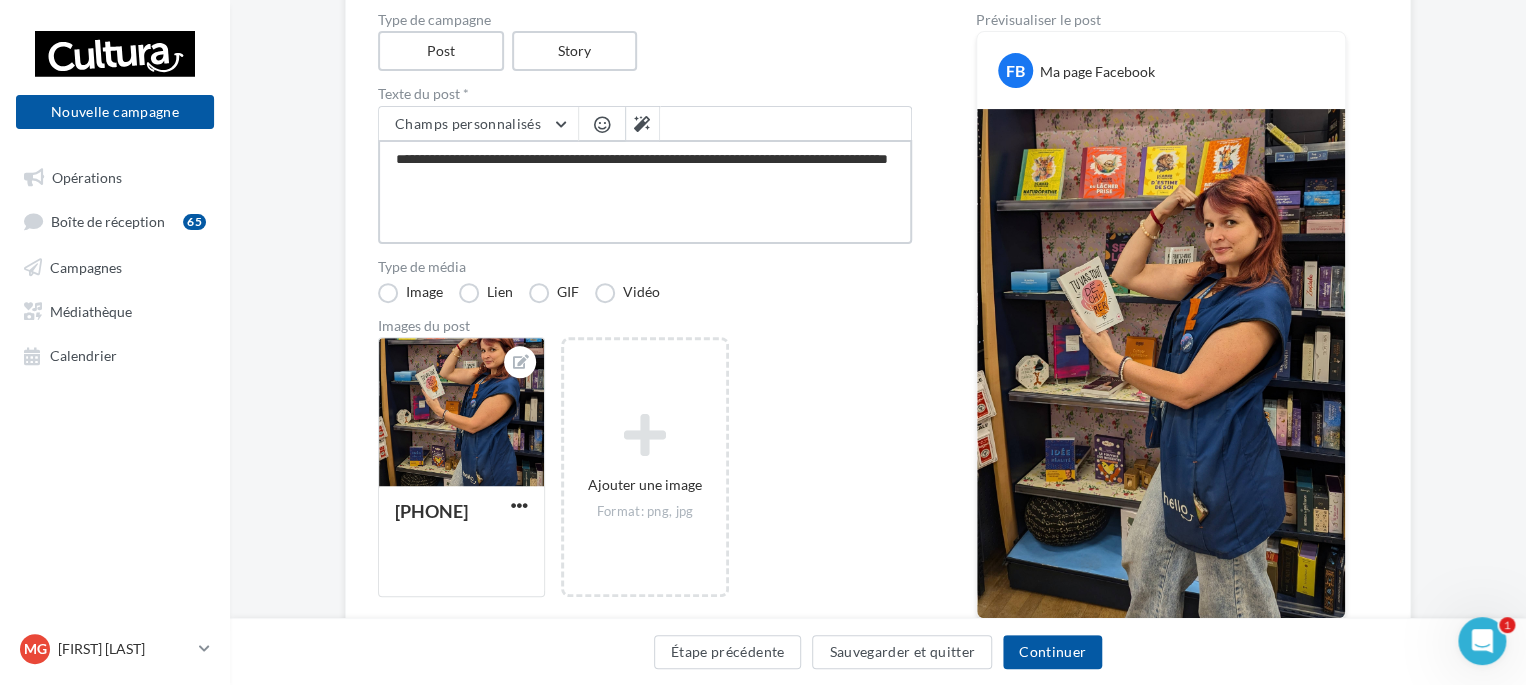 type on "**********" 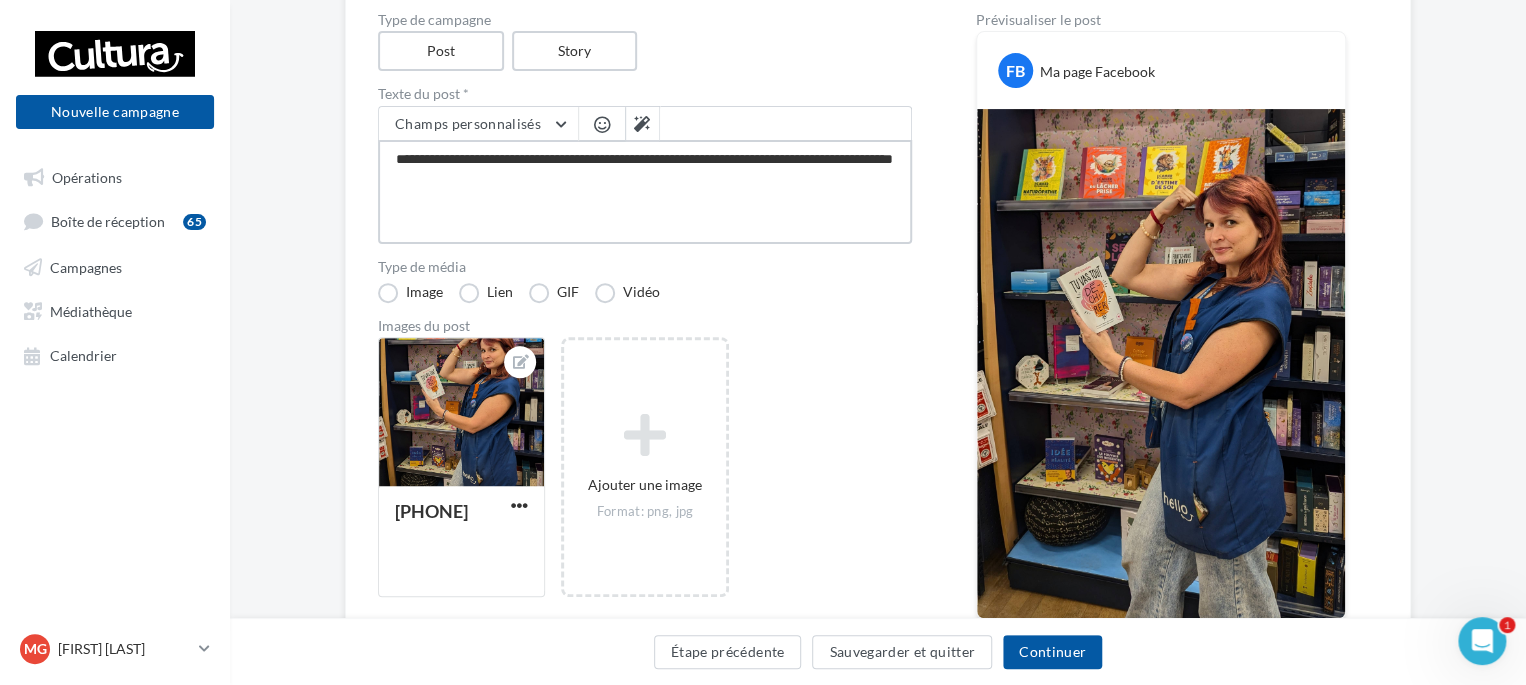 type on "**********" 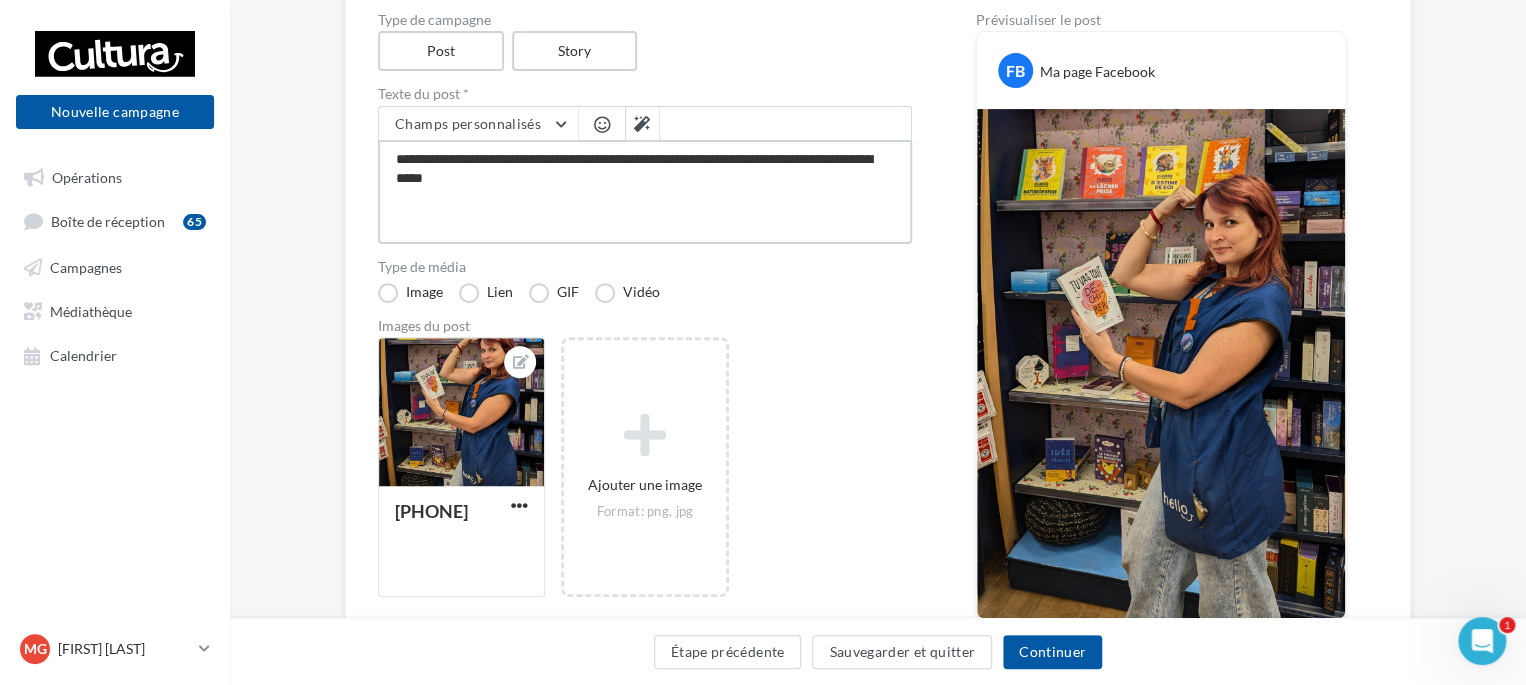 type on "**********" 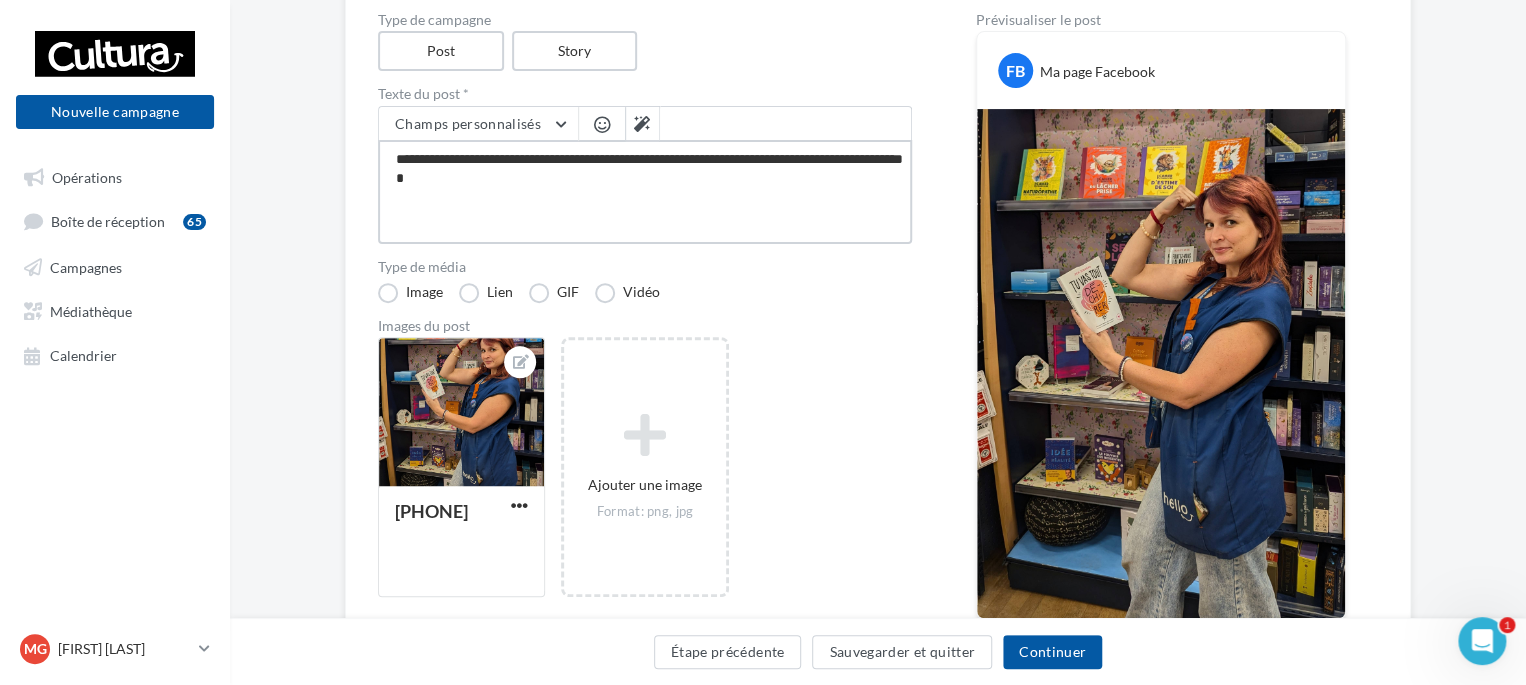 type on "**********" 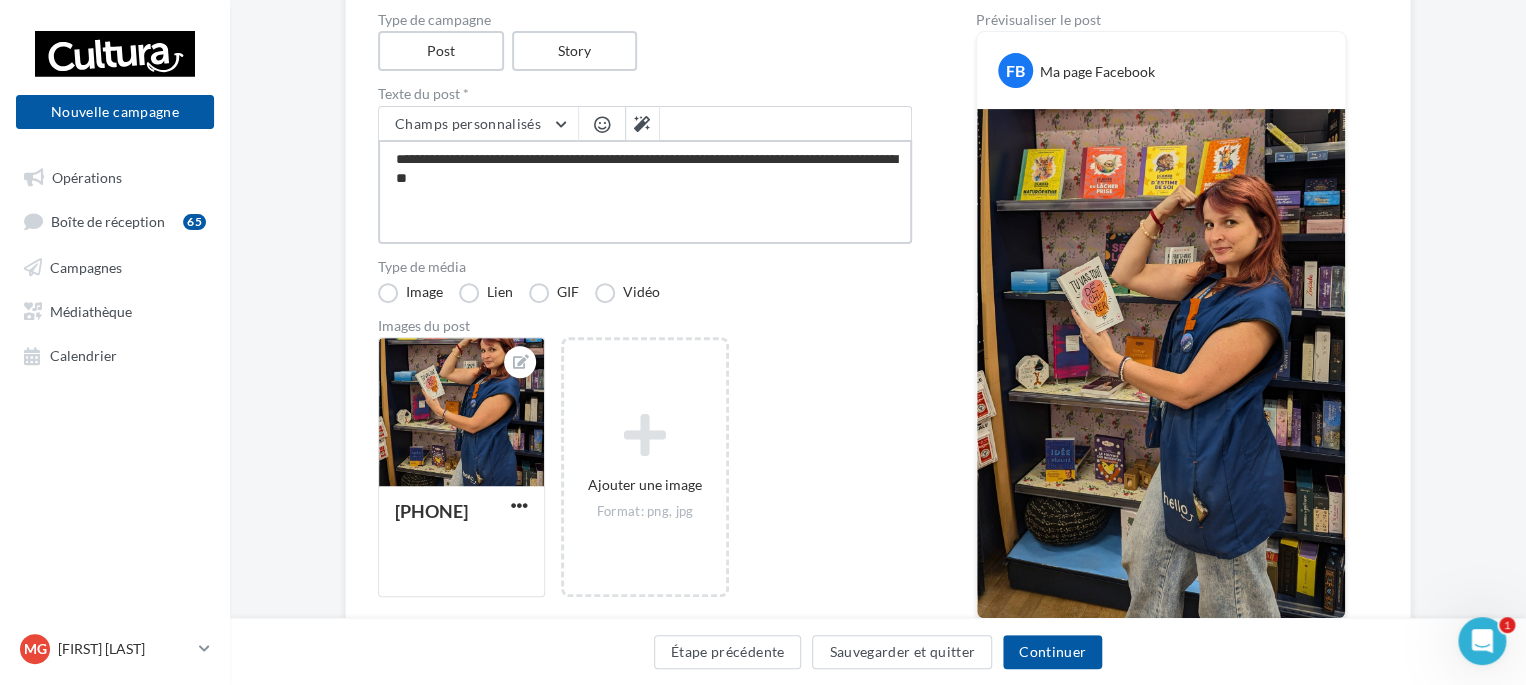 type on "**********" 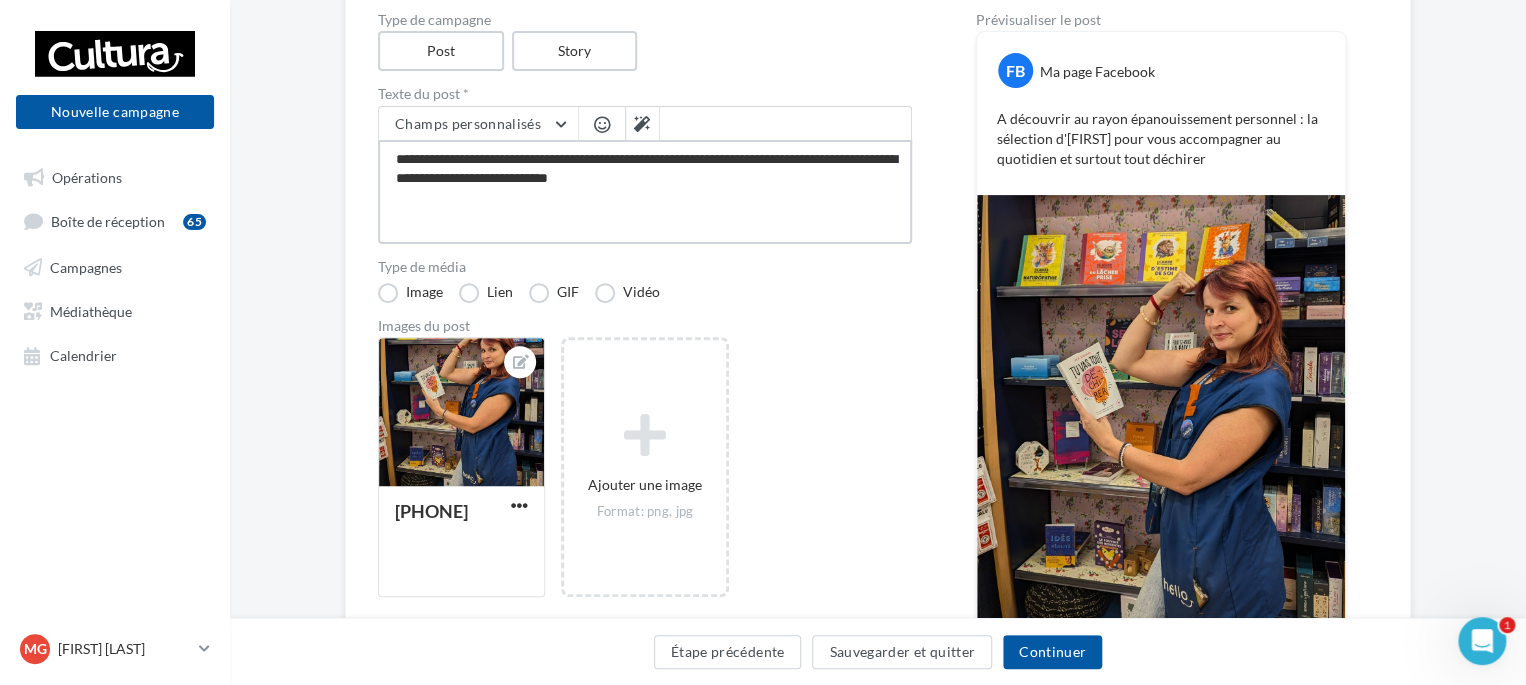 click on "**********" at bounding box center (645, 192) 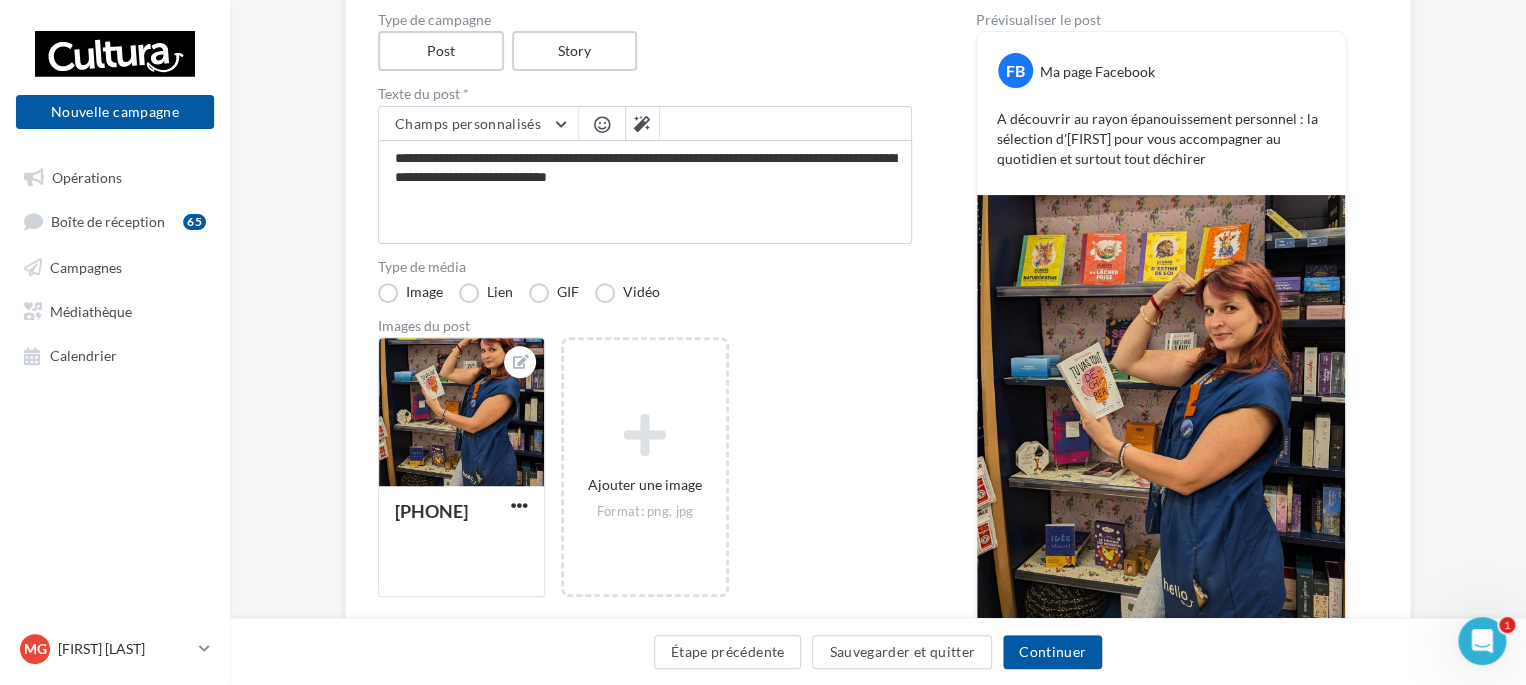 click at bounding box center [602, 124] 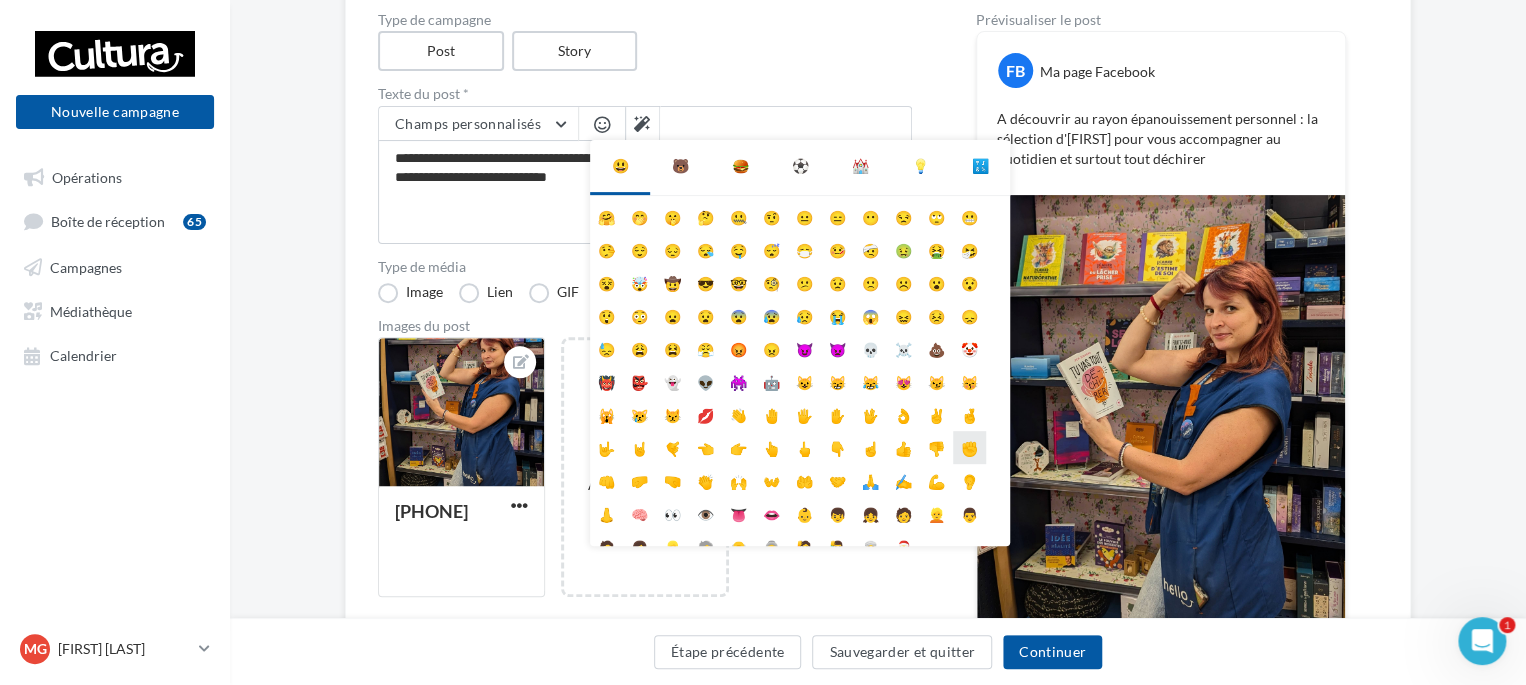 scroll, scrollTop: 63, scrollLeft: 0, axis: vertical 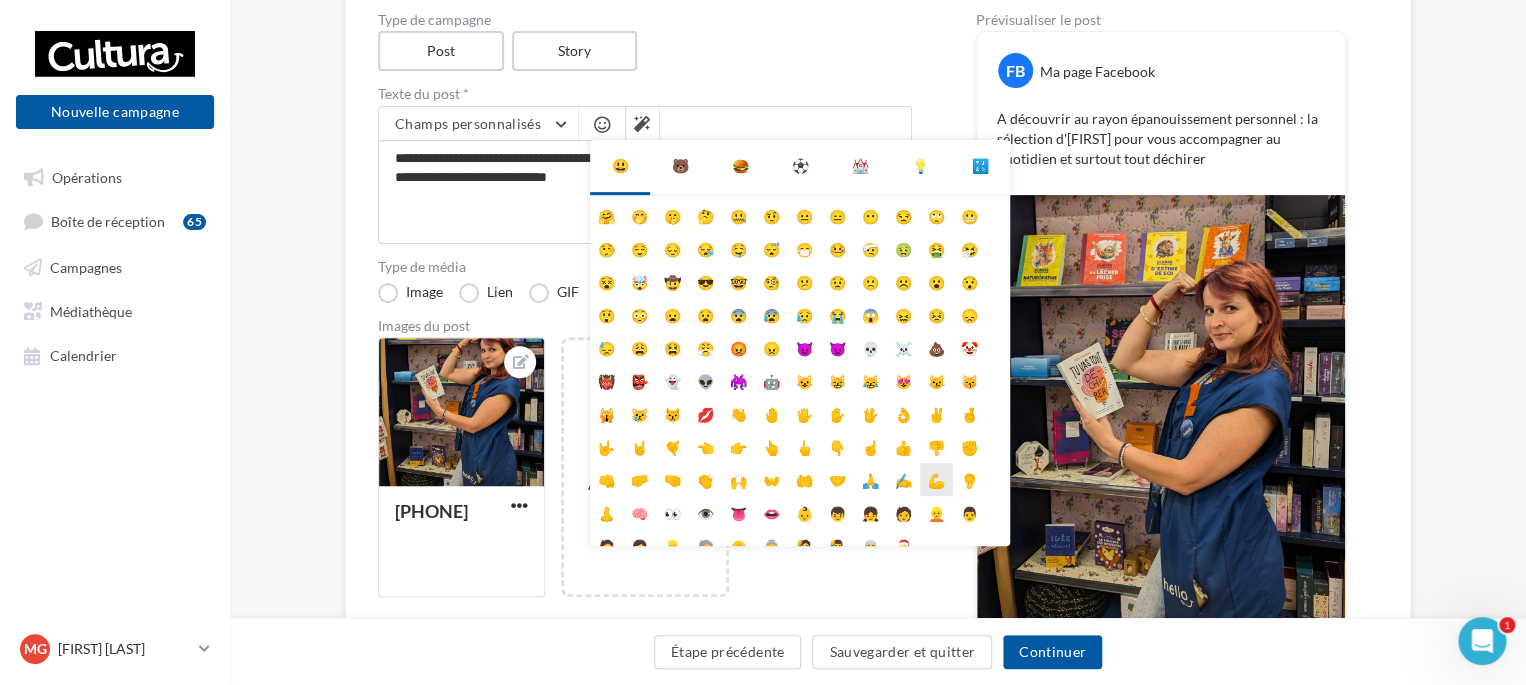 click on "💪" at bounding box center [936, 479] 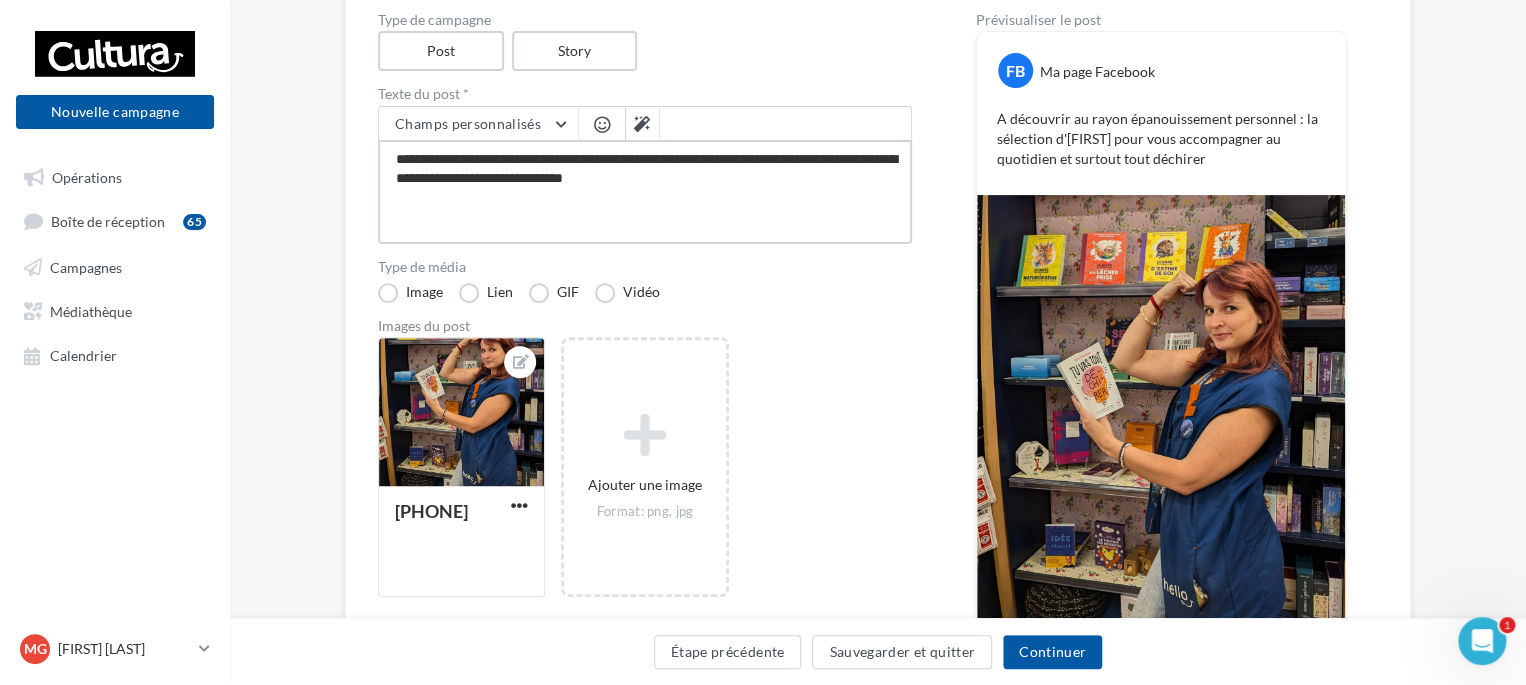 click on "**********" at bounding box center [645, 192] 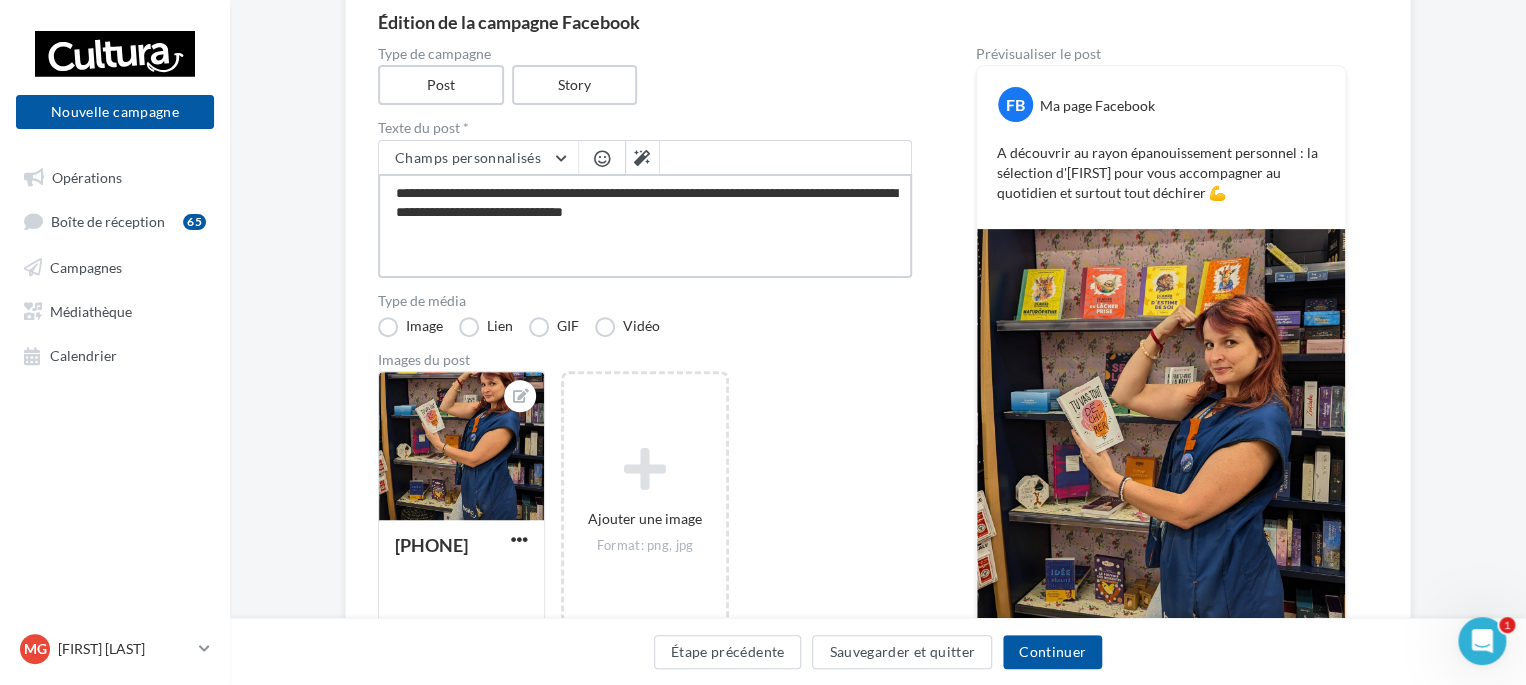 scroll, scrollTop: 180, scrollLeft: 0, axis: vertical 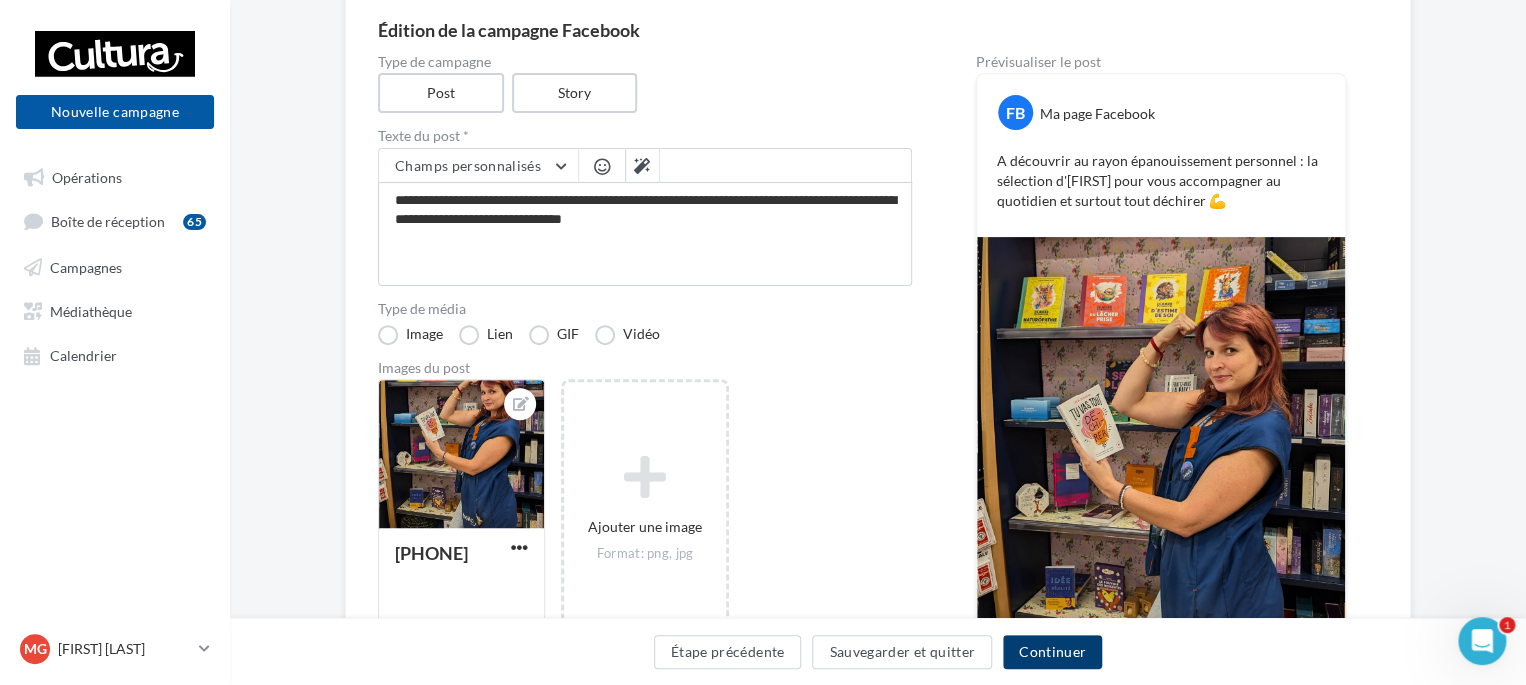 click on "Continuer" at bounding box center (1052, 652) 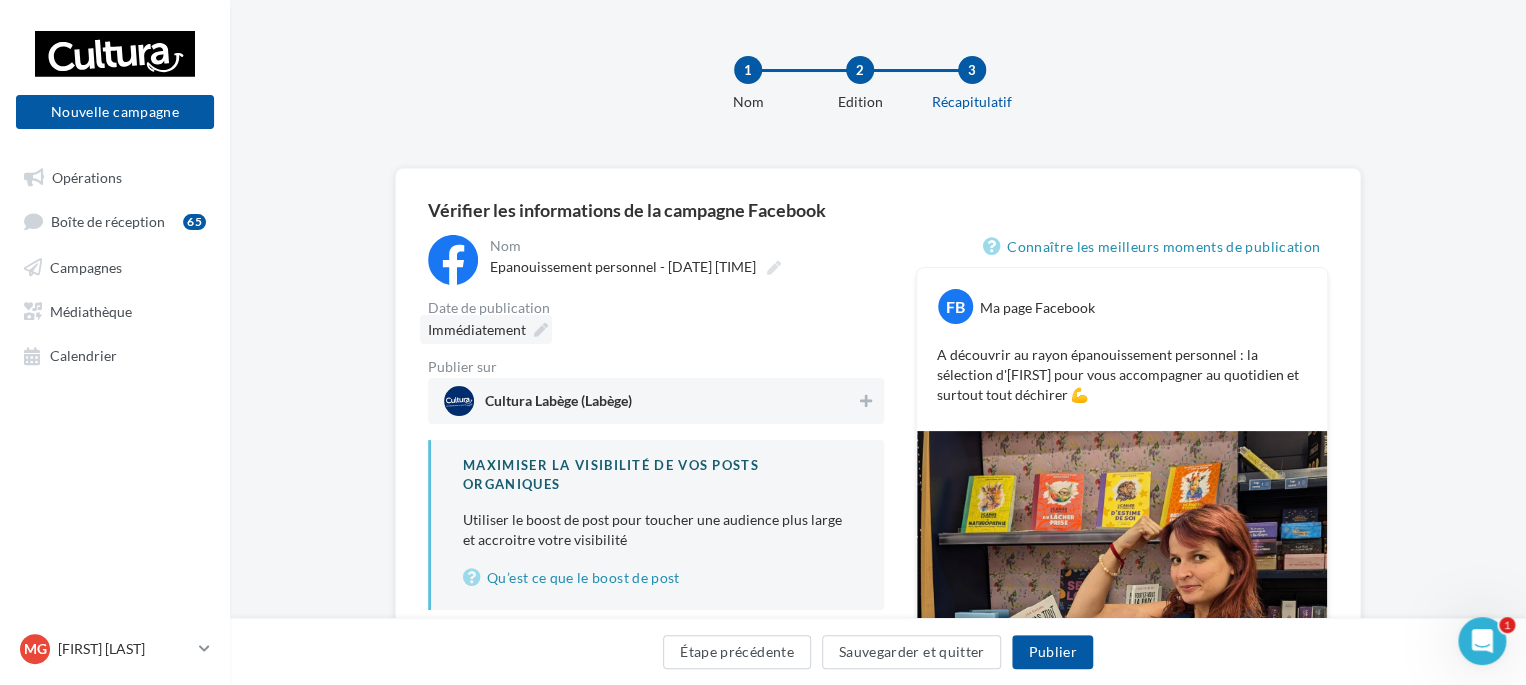 click at bounding box center (541, 330) 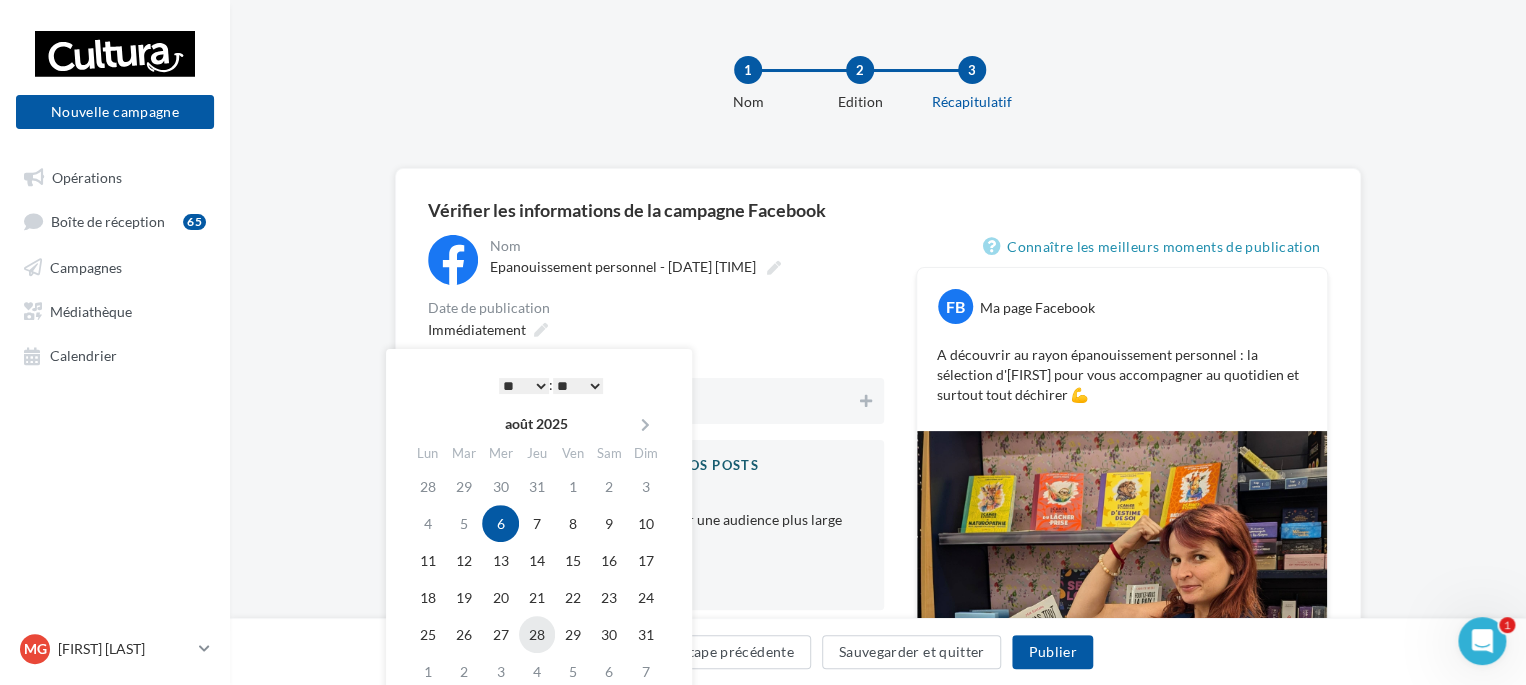 click on "28" at bounding box center (537, 634) 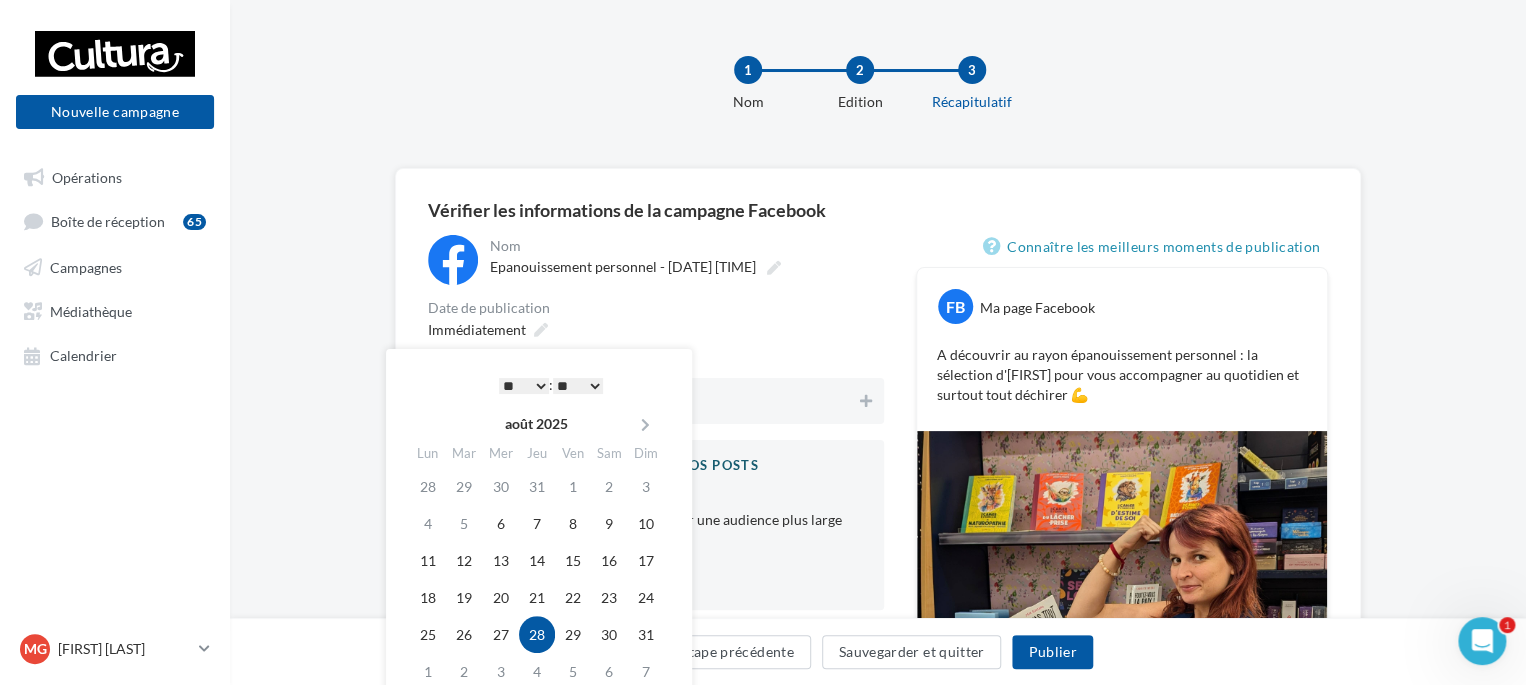 click on "* * * * * * * * * * ** ** ** ** ** ** ** ** ** ** ** ** ** **" at bounding box center (524, 386) 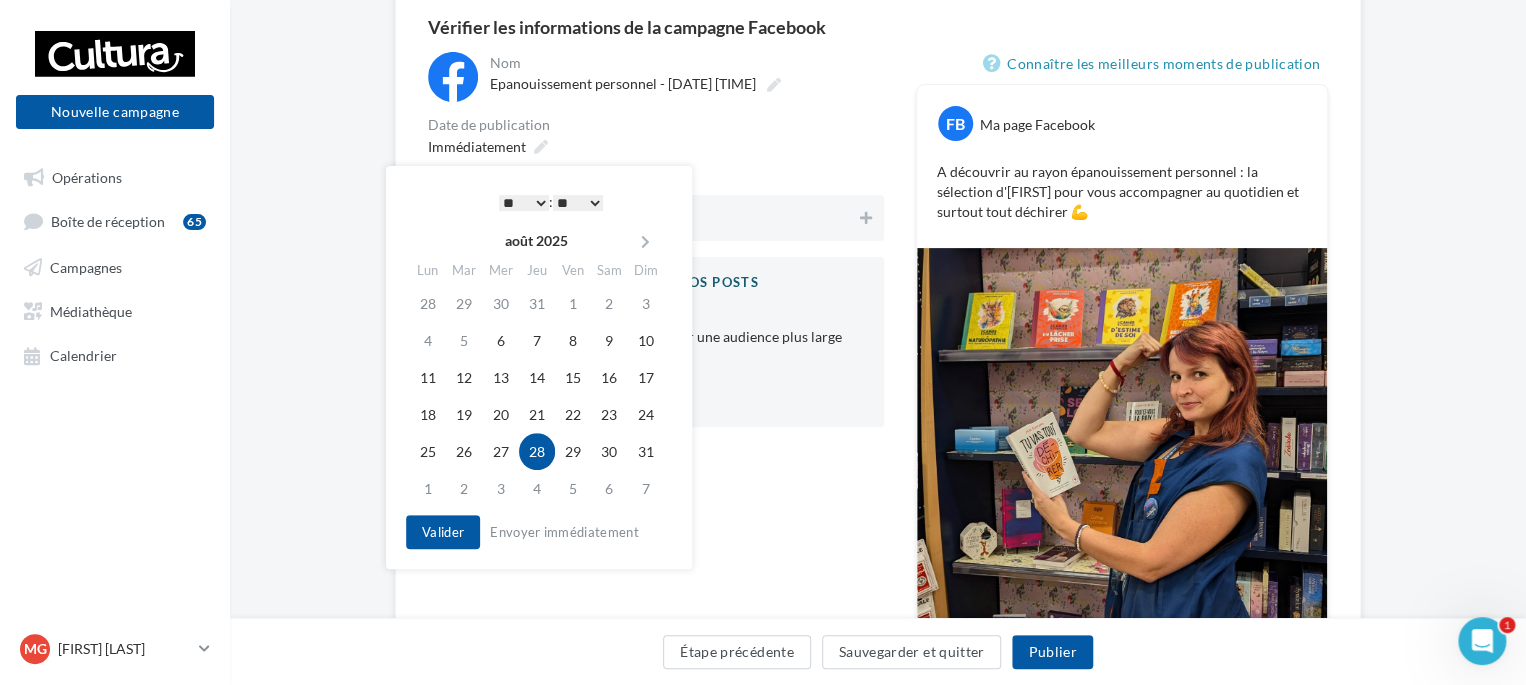 scroll, scrollTop: 184, scrollLeft: 0, axis: vertical 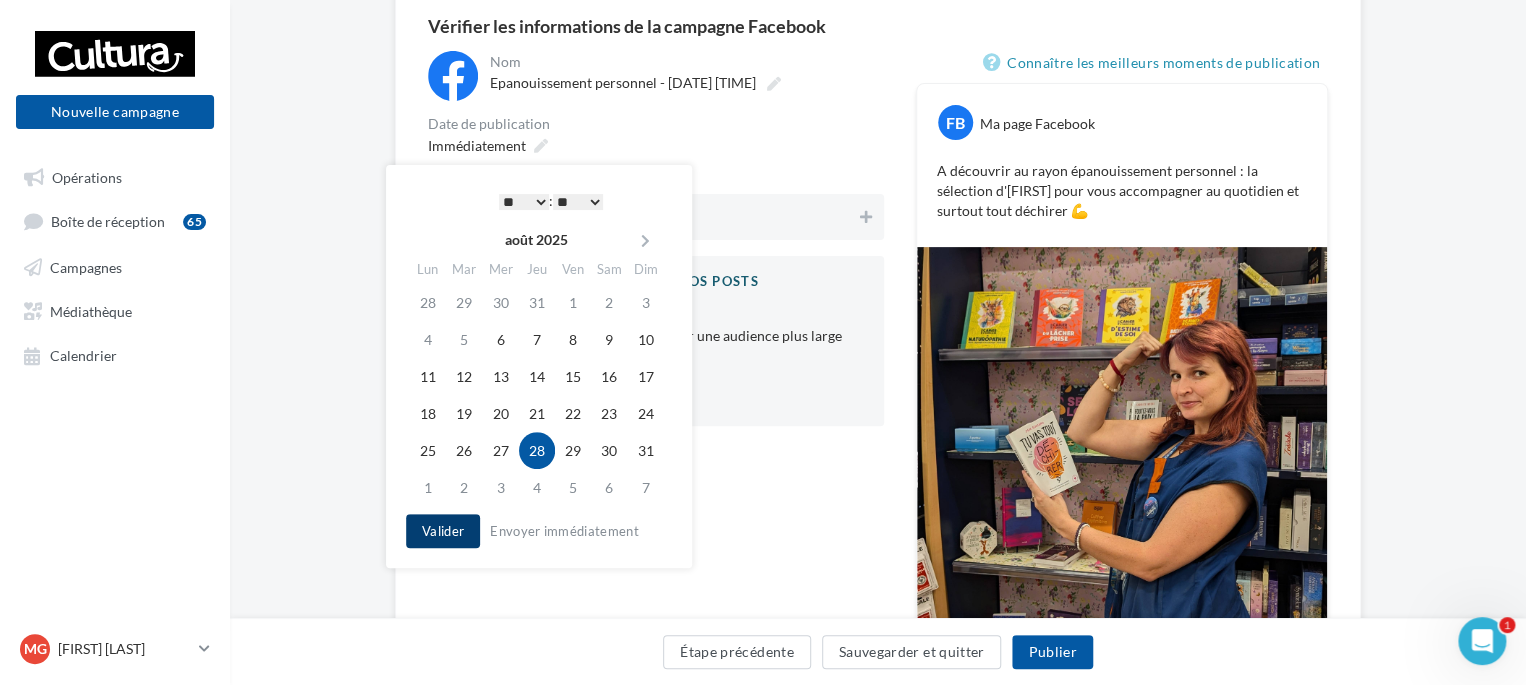 click on "Valider" at bounding box center [443, 531] 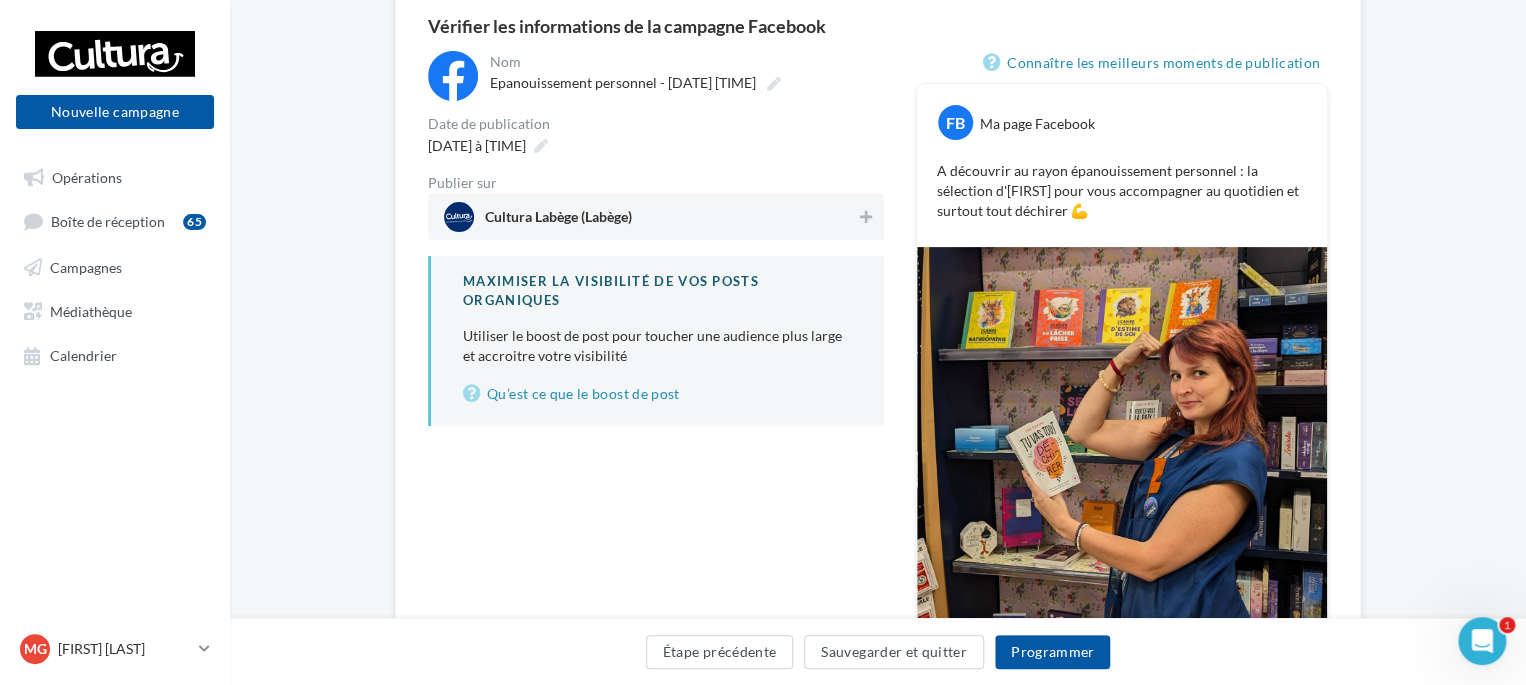 click on "Cultura Labège (Labège)" at bounding box center (656, 217) 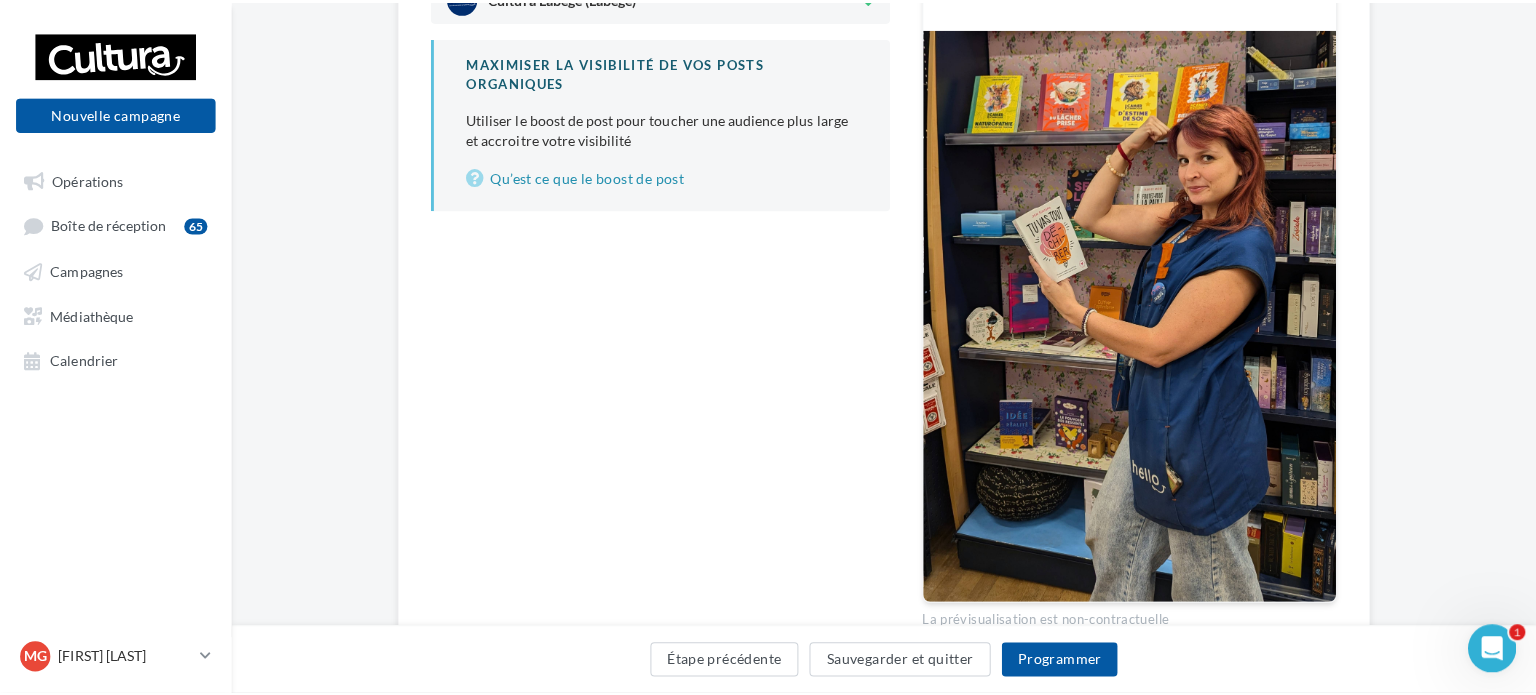 scroll, scrollTop: 404, scrollLeft: 0, axis: vertical 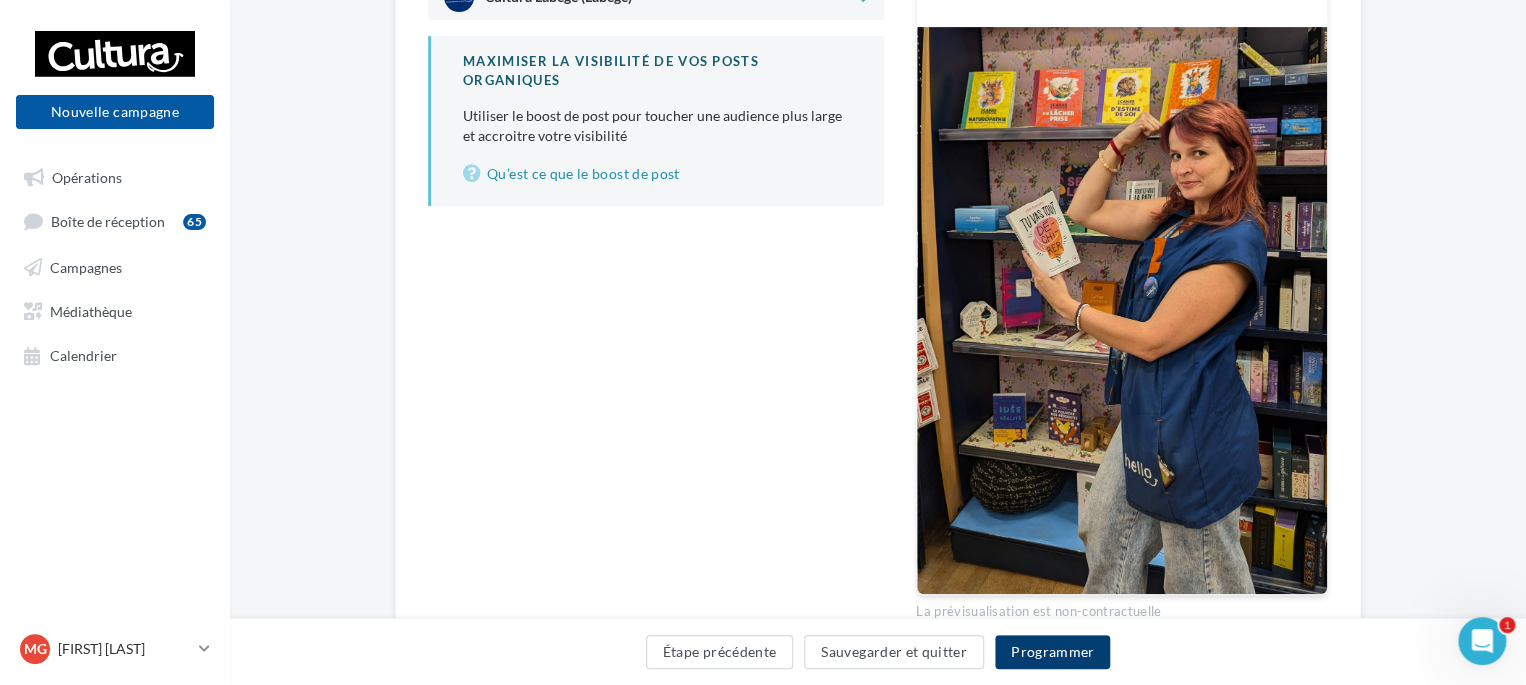 click on "Programmer" at bounding box center [1053, 652] 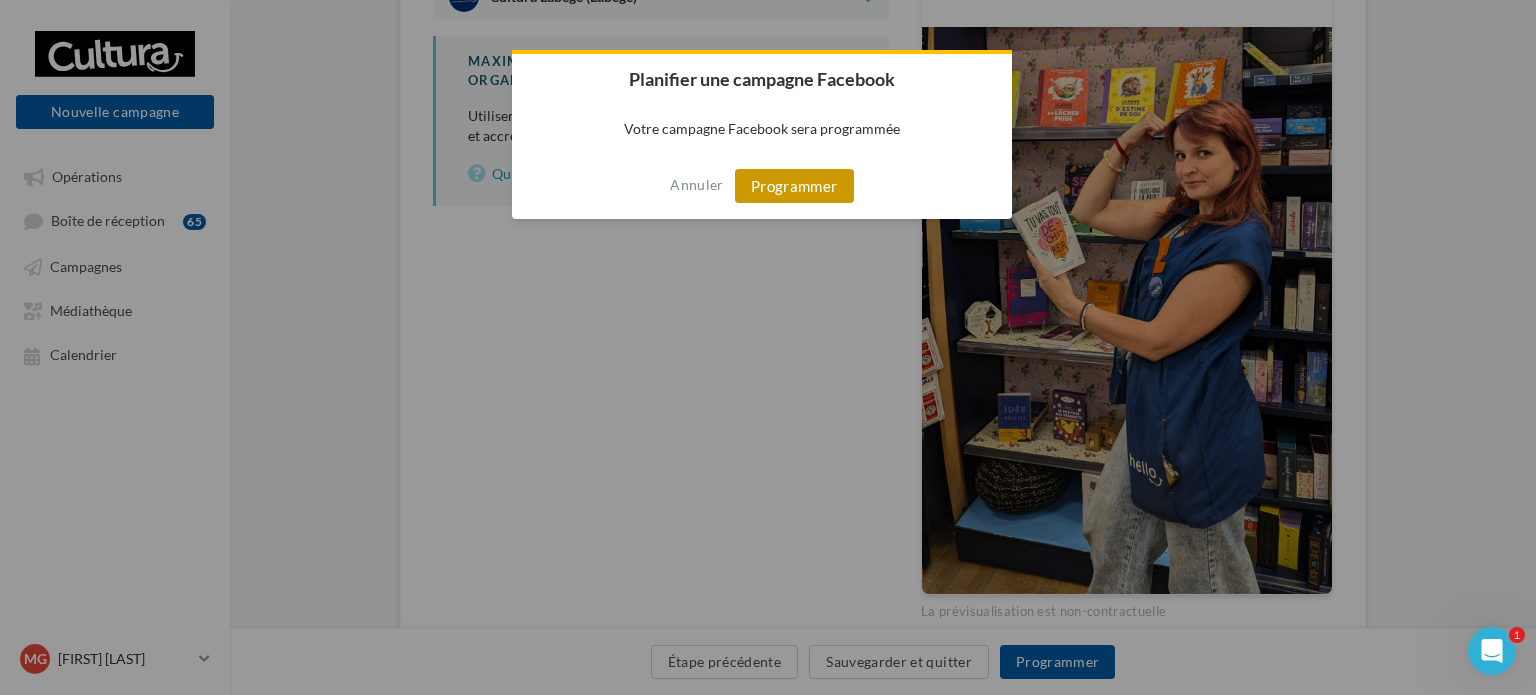click on "Programmer" at bounding box center (794, 186) 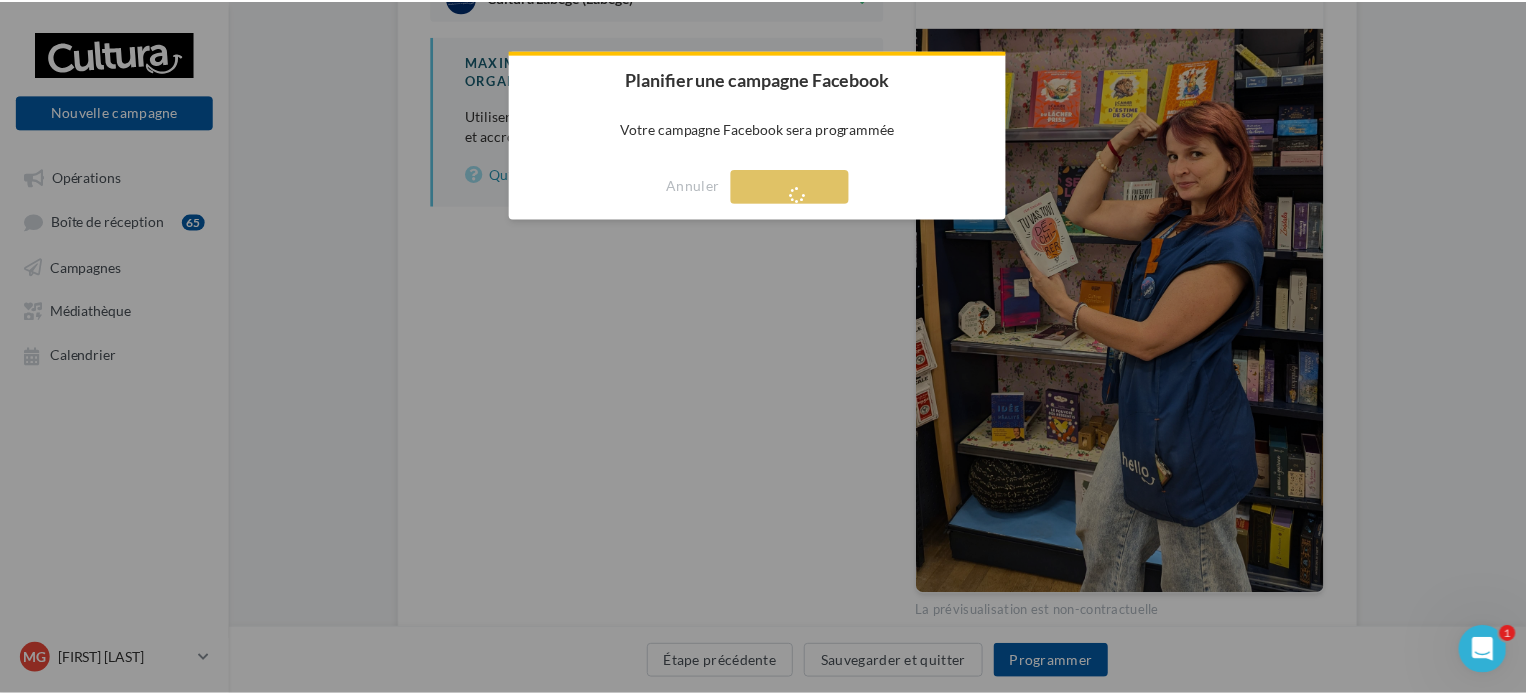 scroll, scrollTop: 32, scrollLeft: 0, axis: vertical 